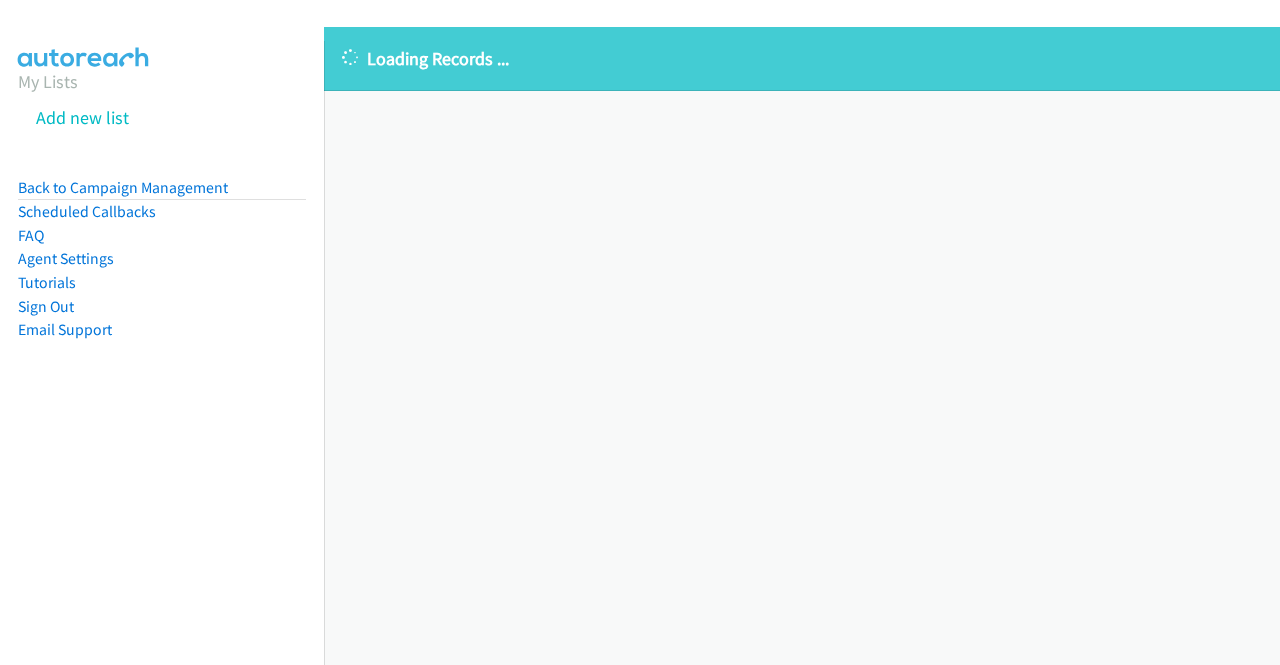 scroll, scrollTop: 0, scrollLeft: 0, axis: both 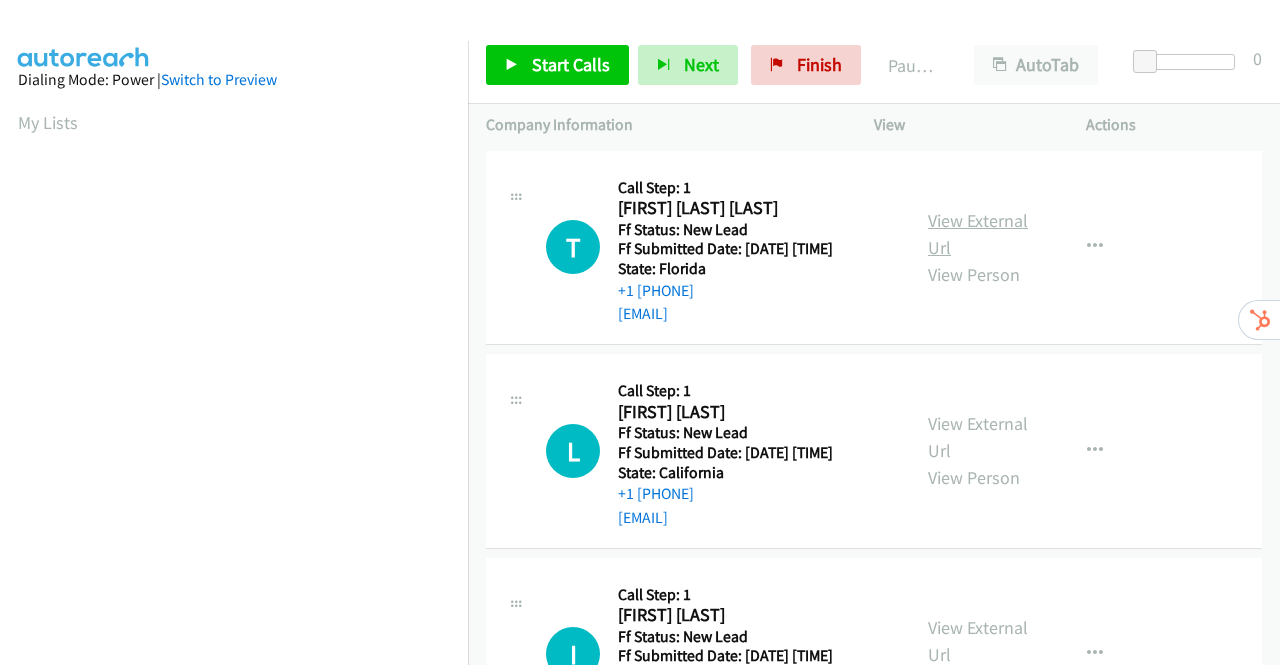 click on "View External Url" at bounding box center [978, 234] 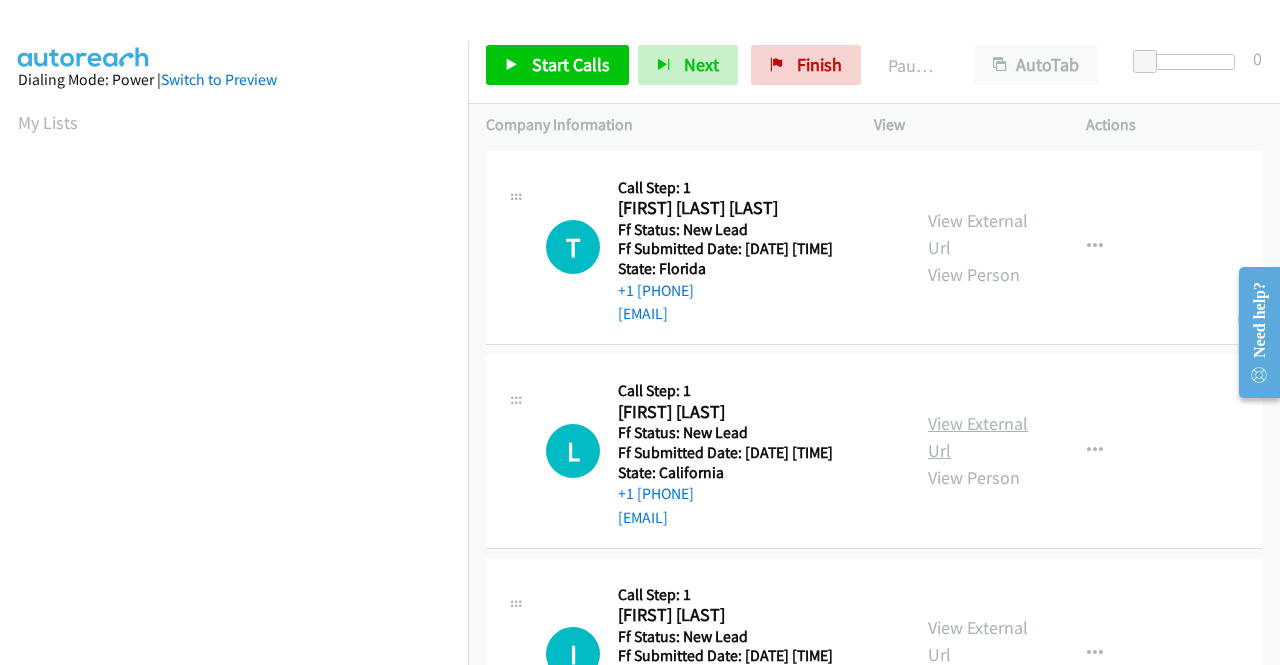 click on "View External Url" at bounding box center [978, 437] 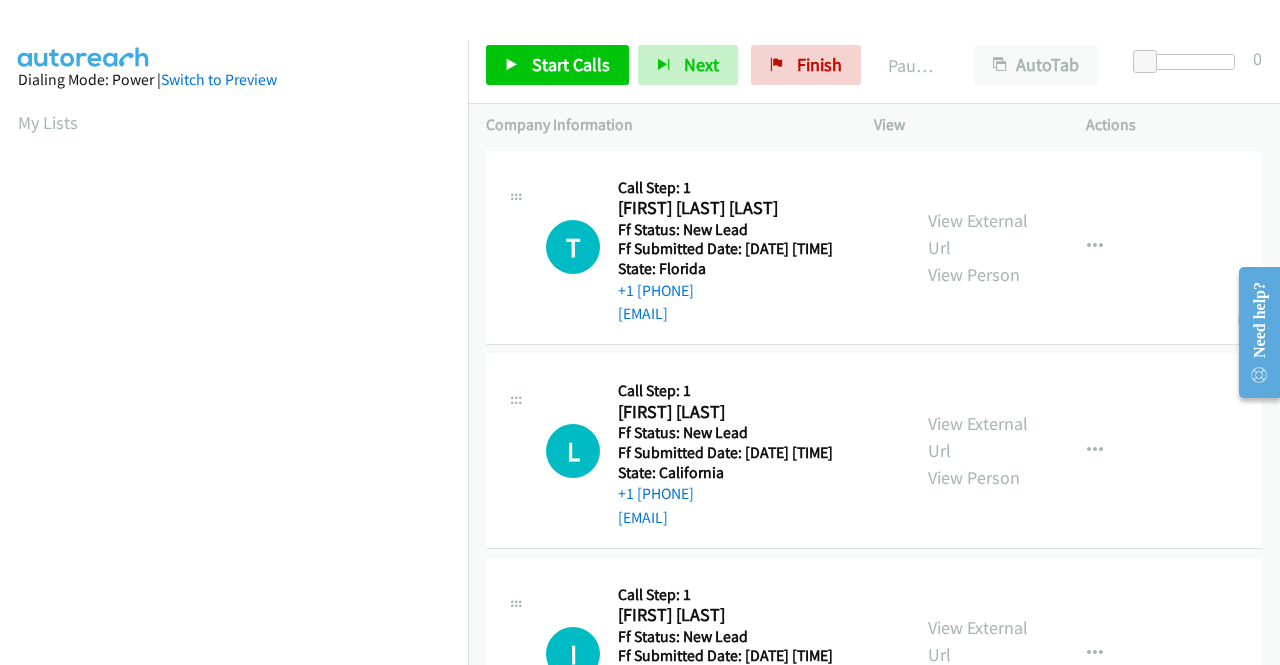scroll, scrollTop: 200, scrollLeft: 0, axis: vertical 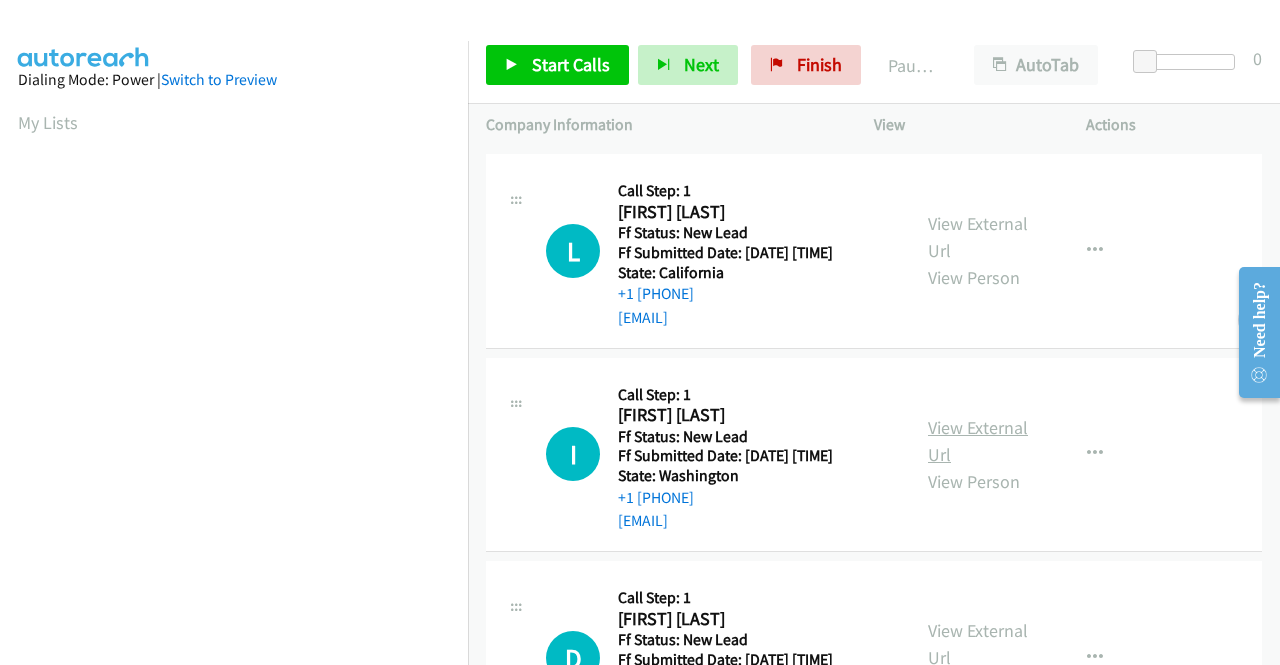 click on "View External Url" at bounding box center [978, 441] 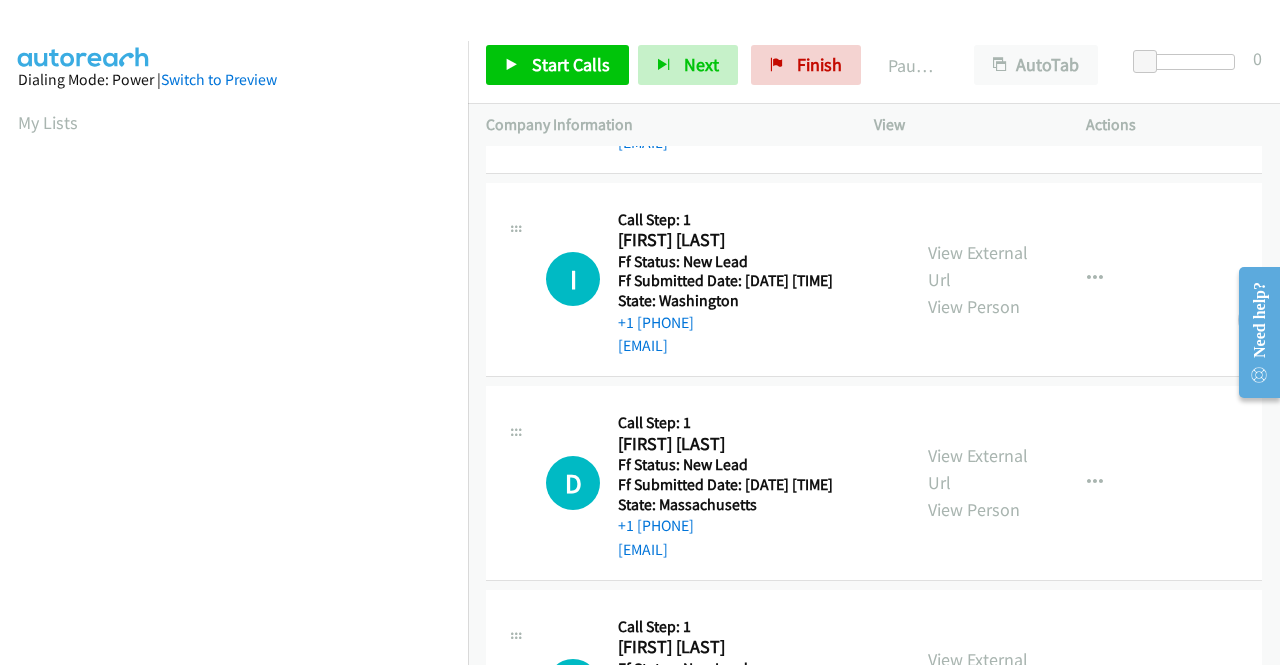 scroll, scrollTop: 500, scrollLeft: 0, axis: vertical 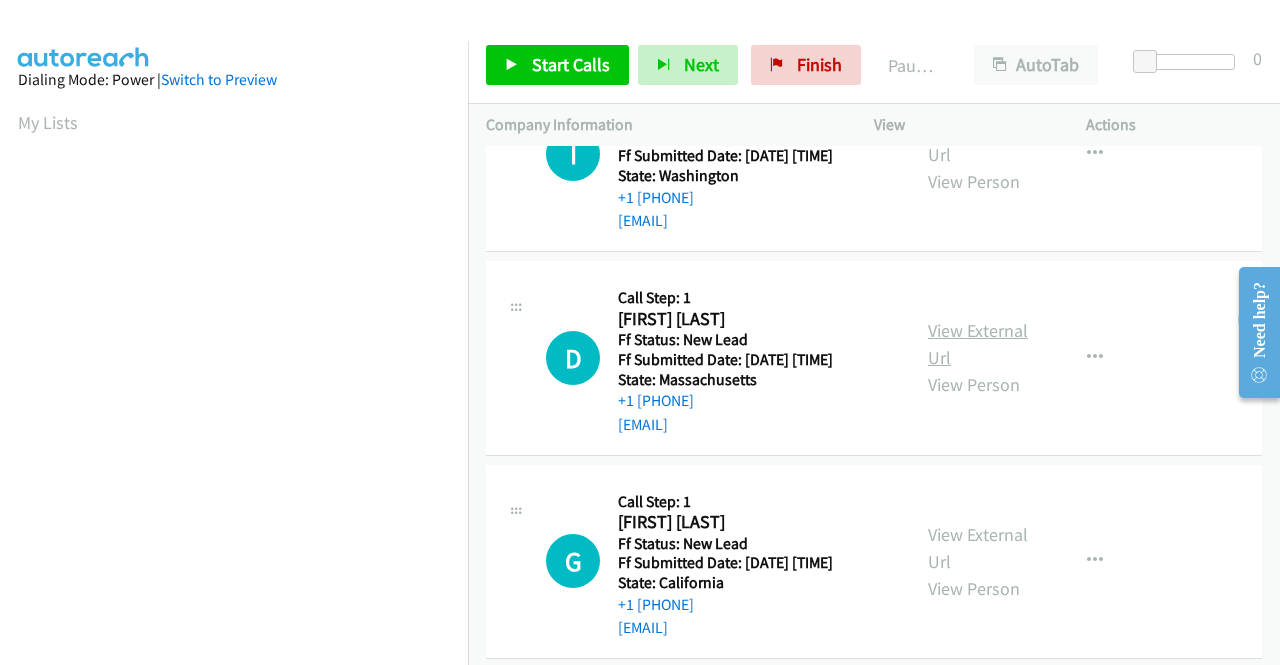 click on "View External Url" at bounding box center [978, 344] 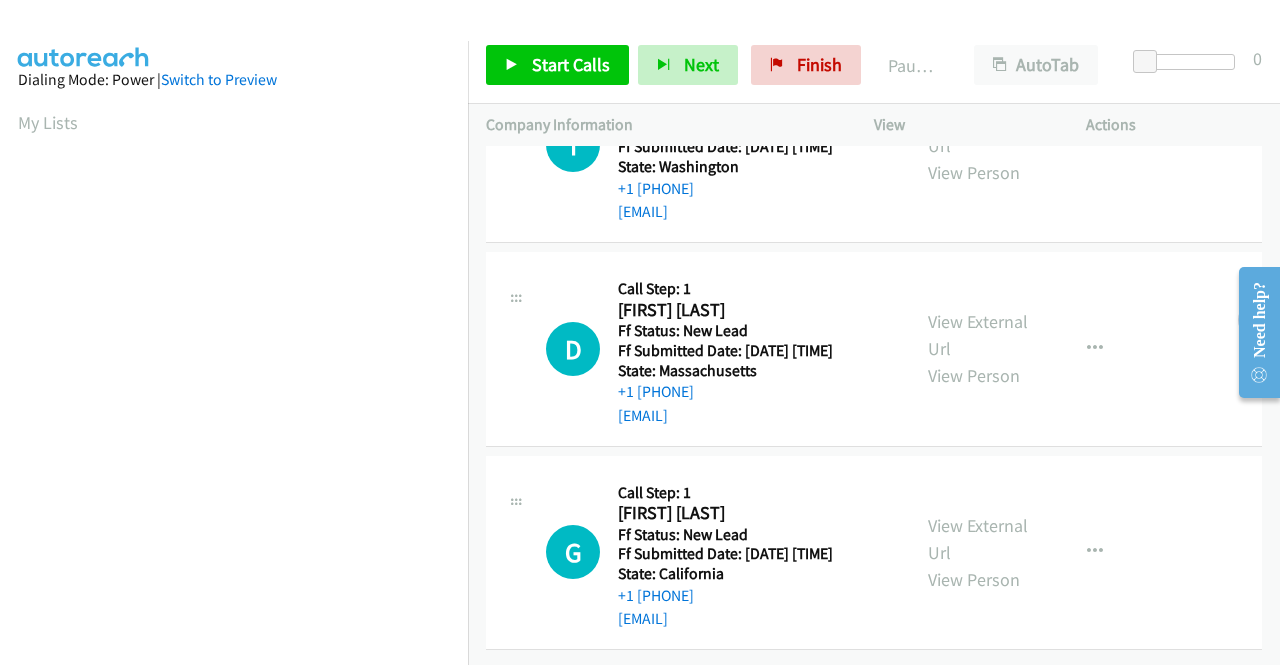 scroll, scrollTop: 600, scrollLeft: 0, axis: vertical 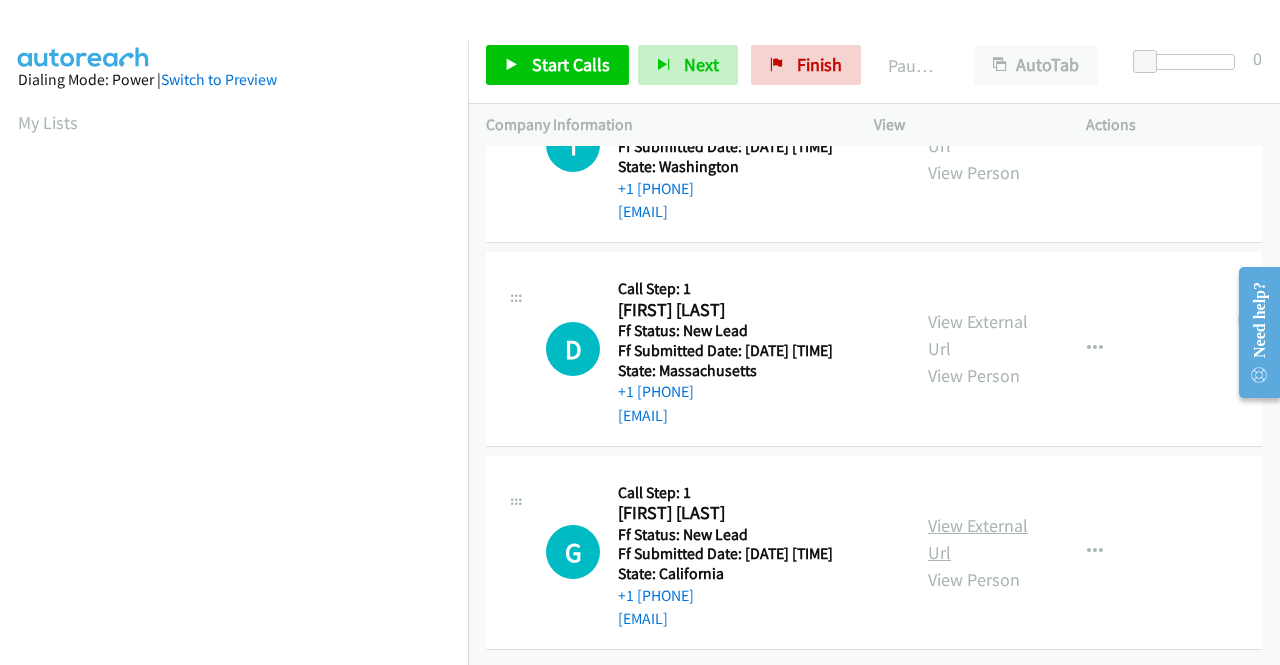 click on "View External Url" at bounding box center [978, 539] 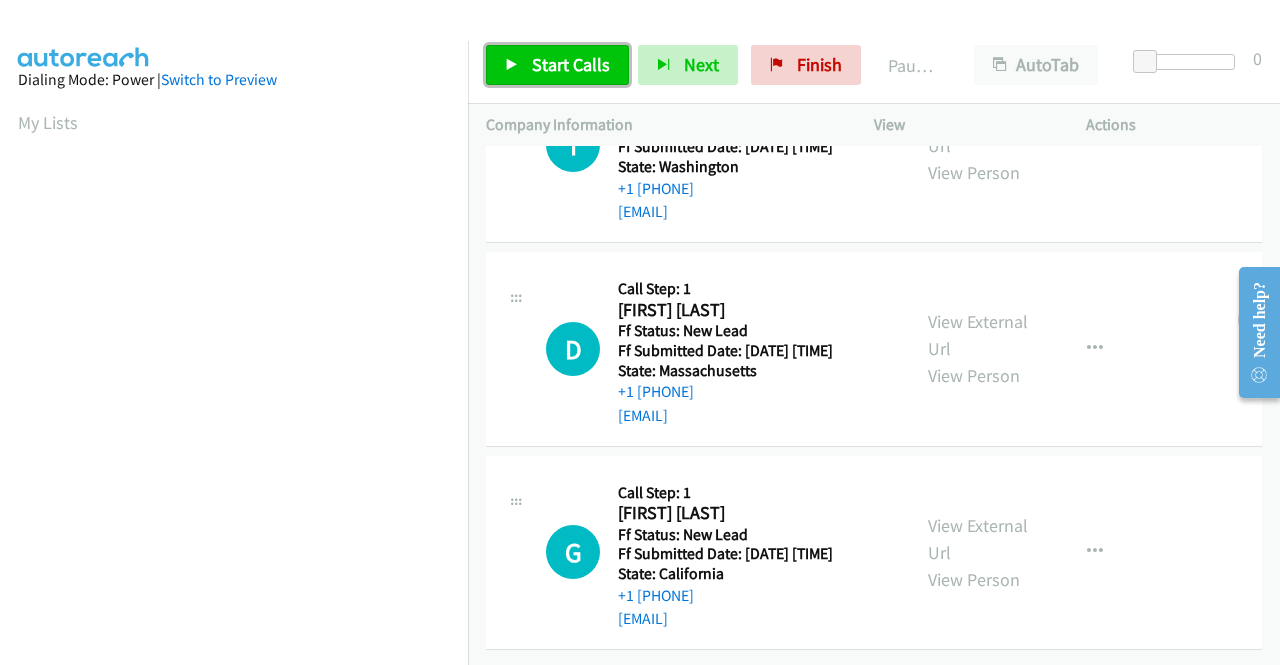 click on "Start Calls" at bounding box center (571, 64) 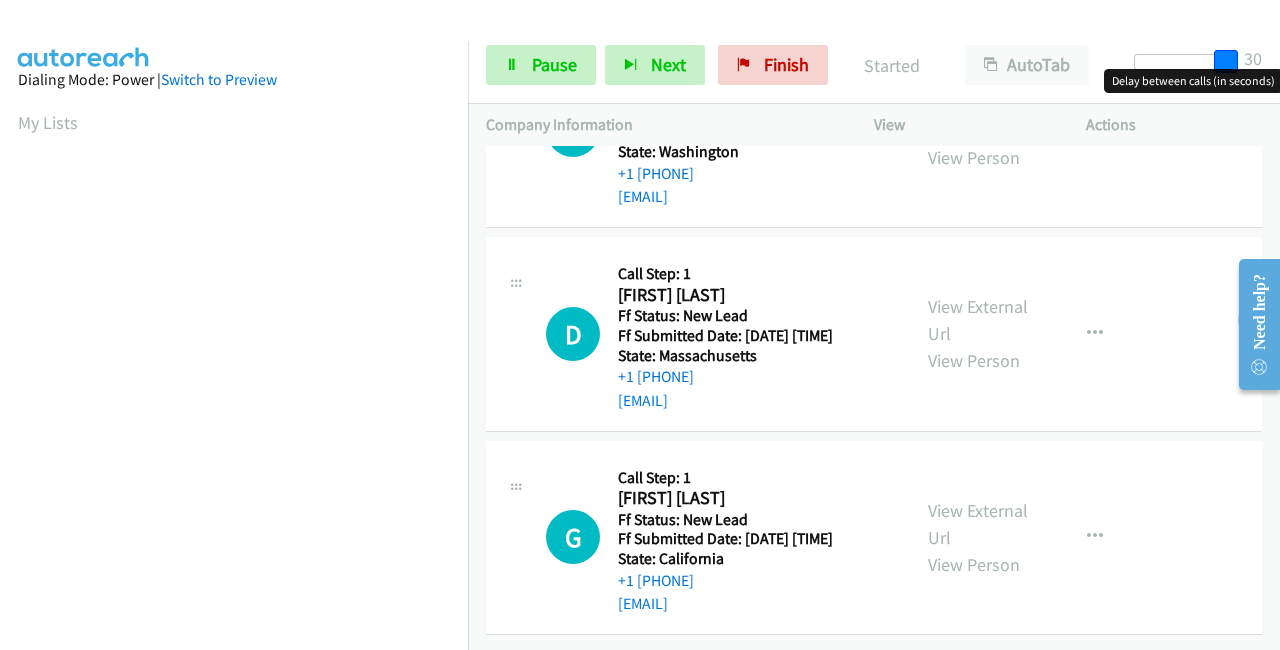 drag, startPoint x: 1147, startPoint y: 61, endPoint x: 1271, endPoint y: 66, distance: 124.10077 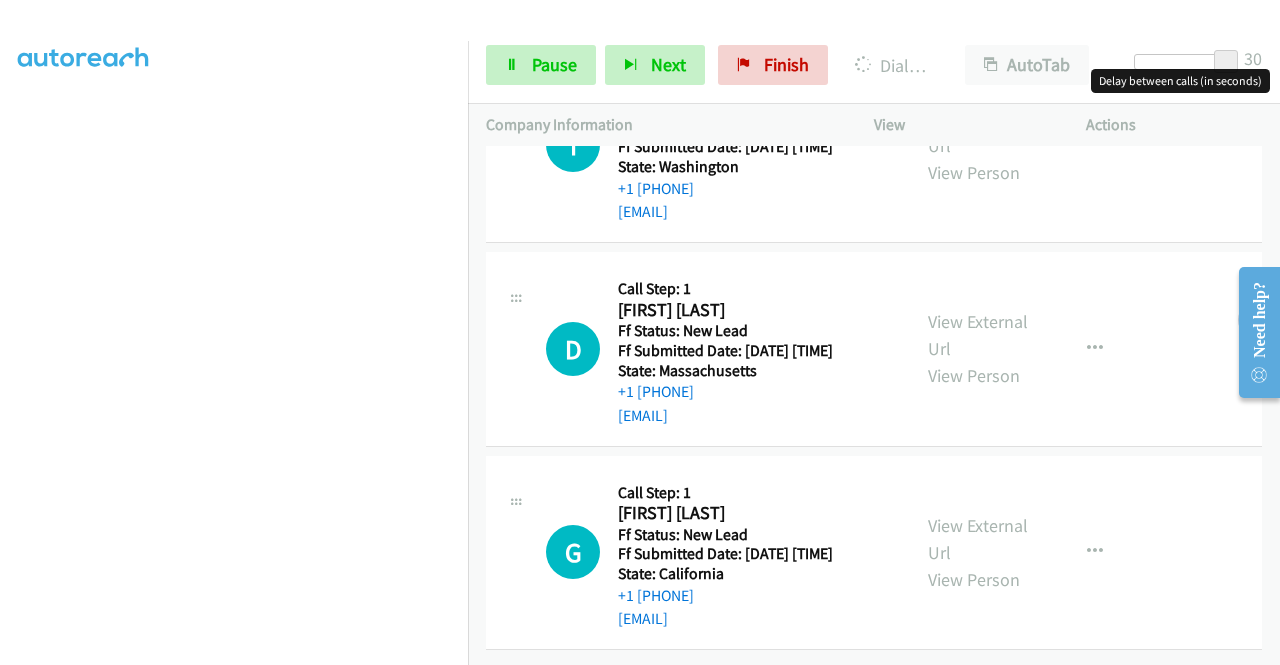 scroll, scrollTop: 456, scrollLeft: 0, axis: vertical 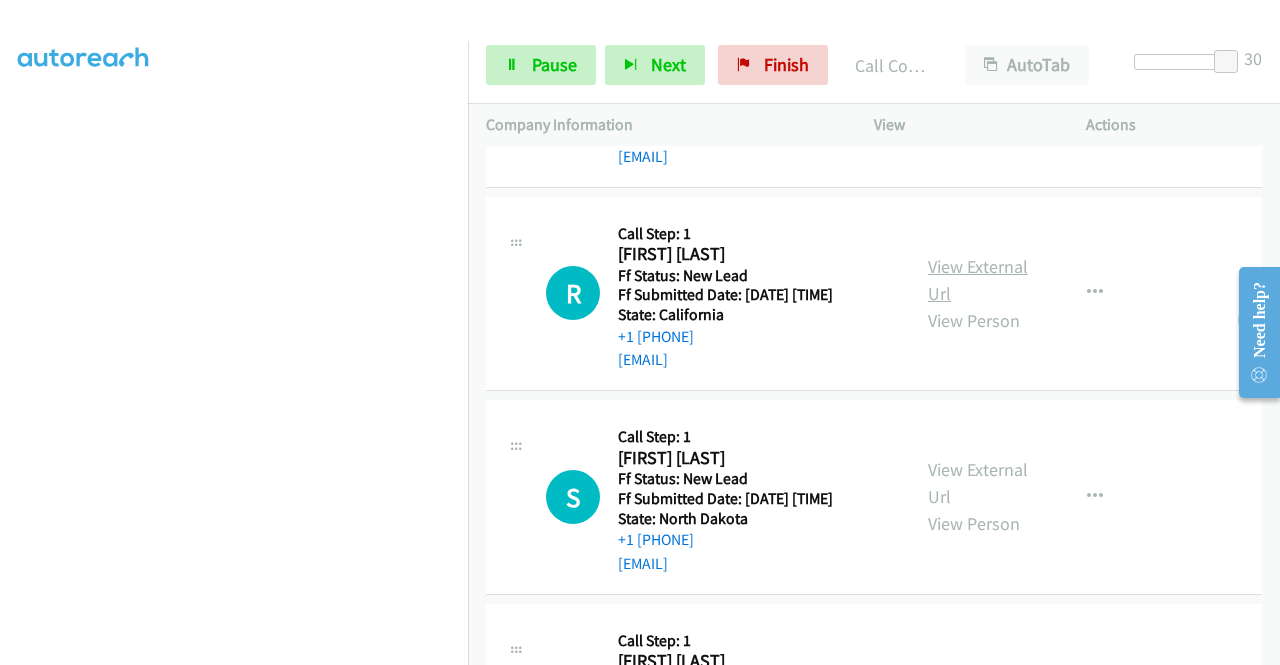 click on "View External Url" at bounding box center [978, 280] 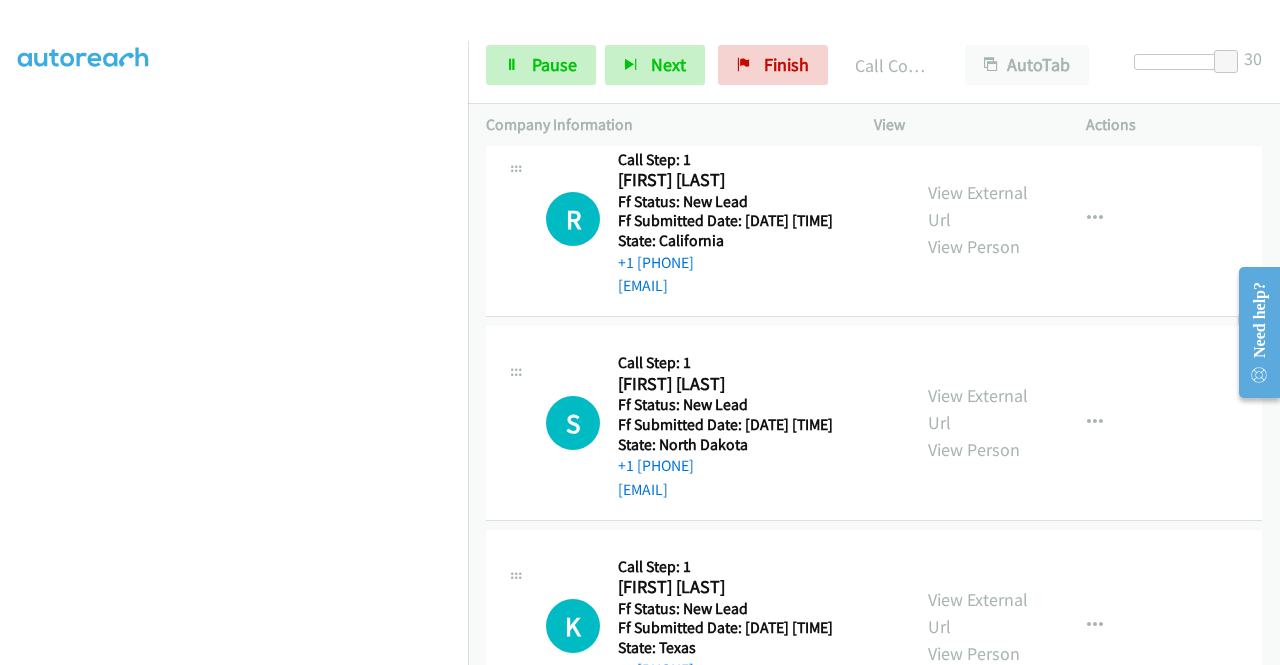 scroll, scrollTop: 1342, scrollLeft: 0, axis: vertical 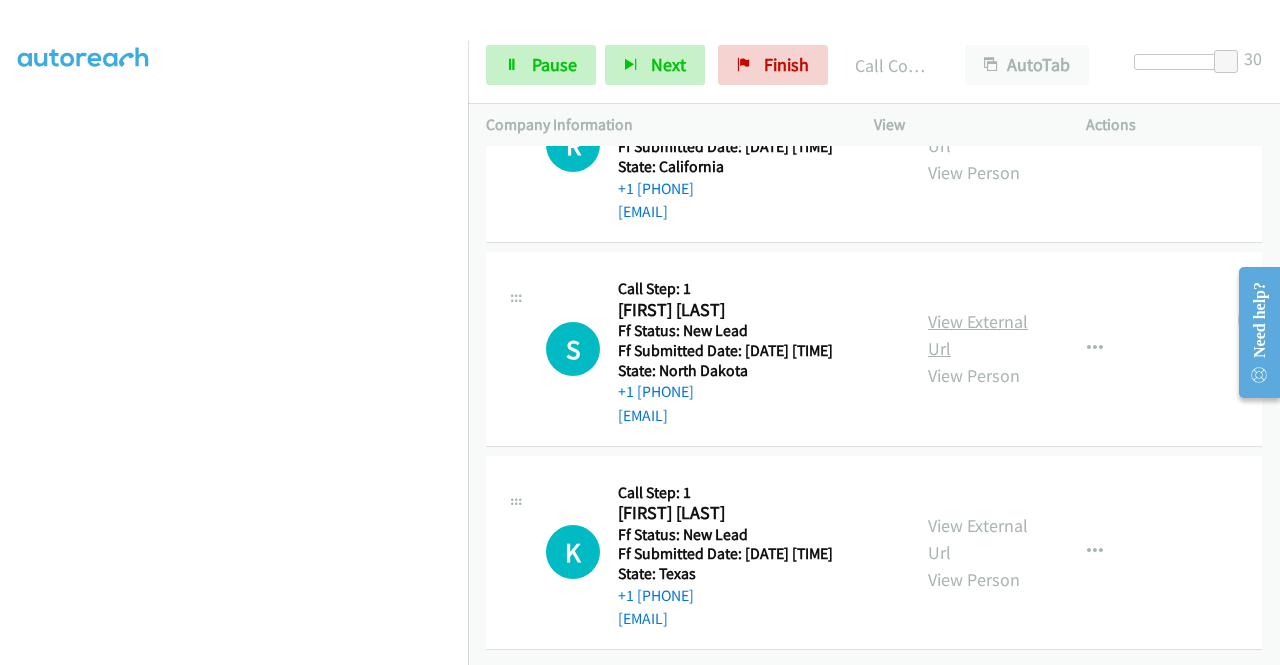 click on "View External Url" at bounding box center (978, 335) 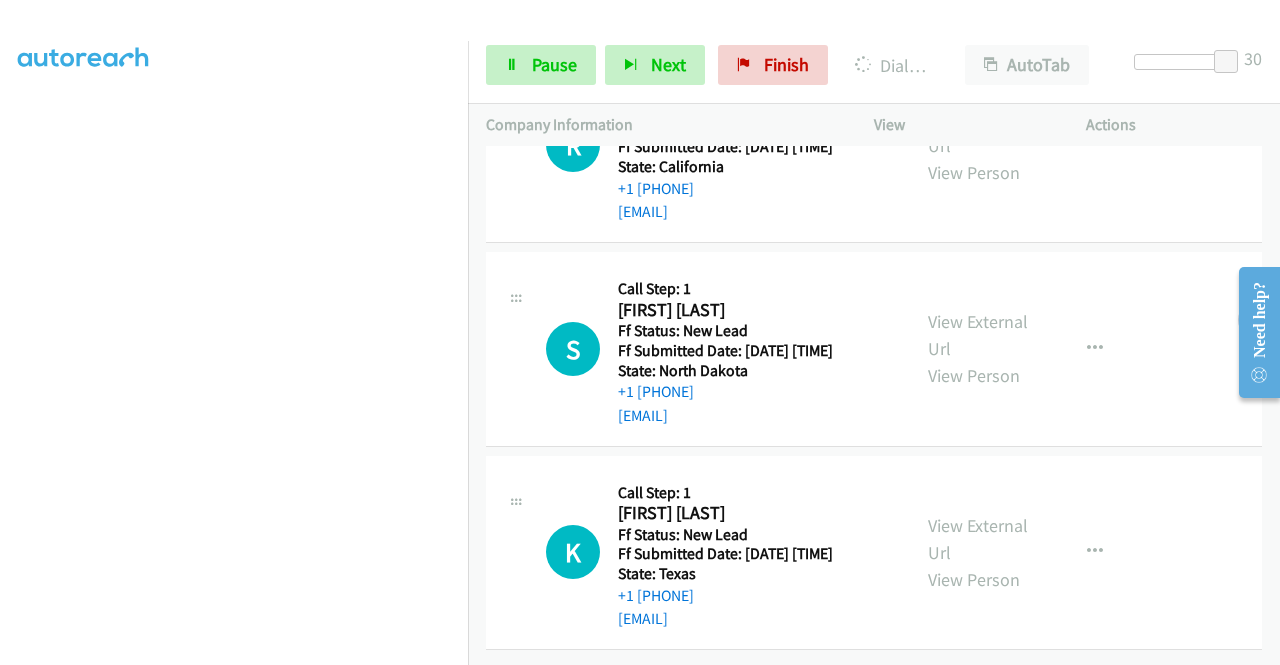 scroll, scrollTop: 1458, scrollLeft: 0, axis: vertical 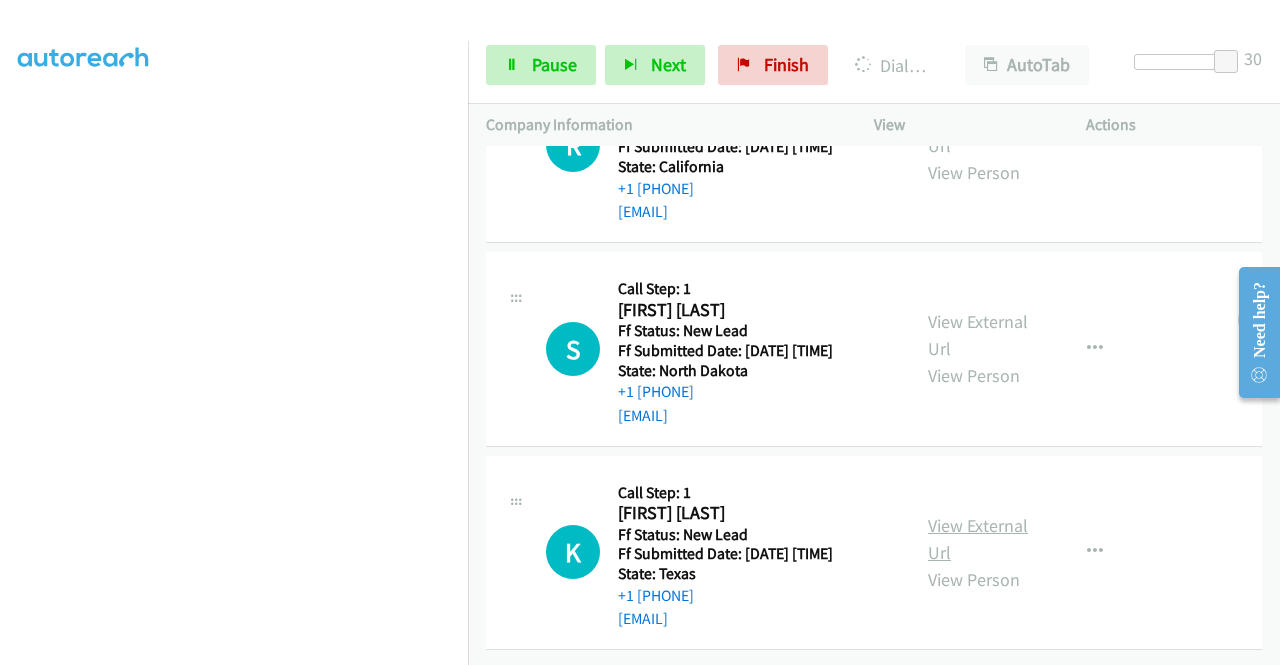 click on "View External Url" at bounding box center [978, 539] 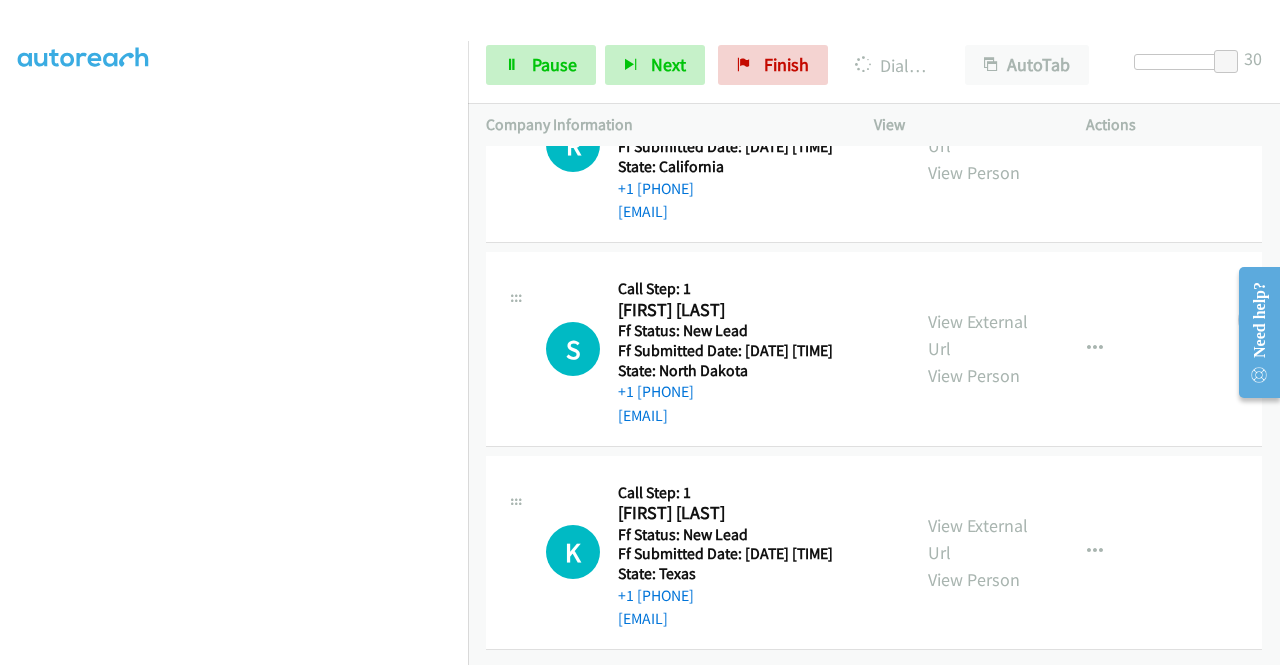 scroll, scrollTop: 456, scrollLeft: 0, axis: vertical 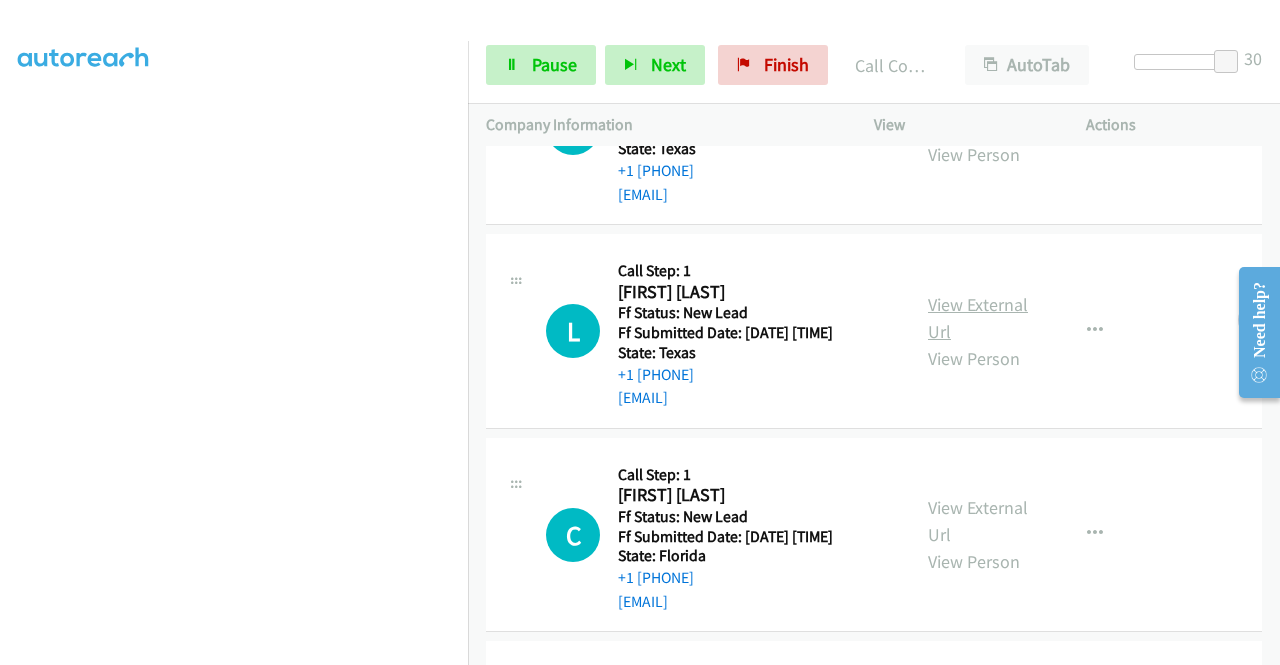 click on "View External Url" at bounding box center [978, 318] 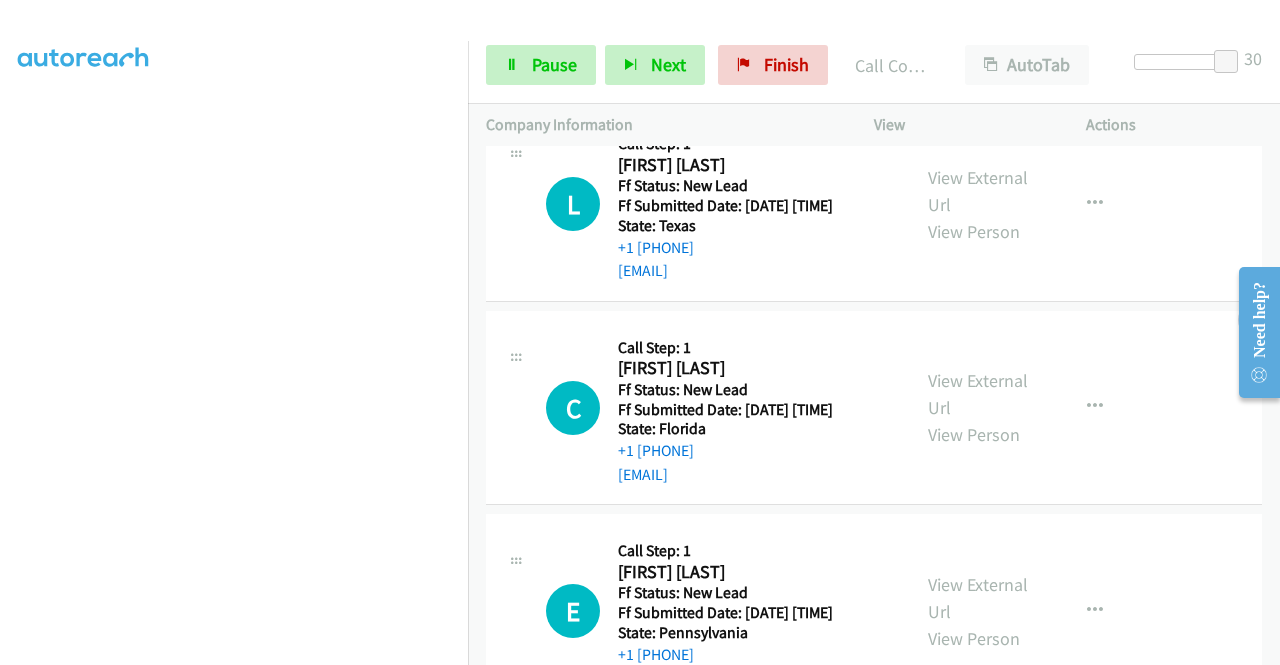 scroll, scrollTop: 2000, scrollLeft: 0, axis: vertical 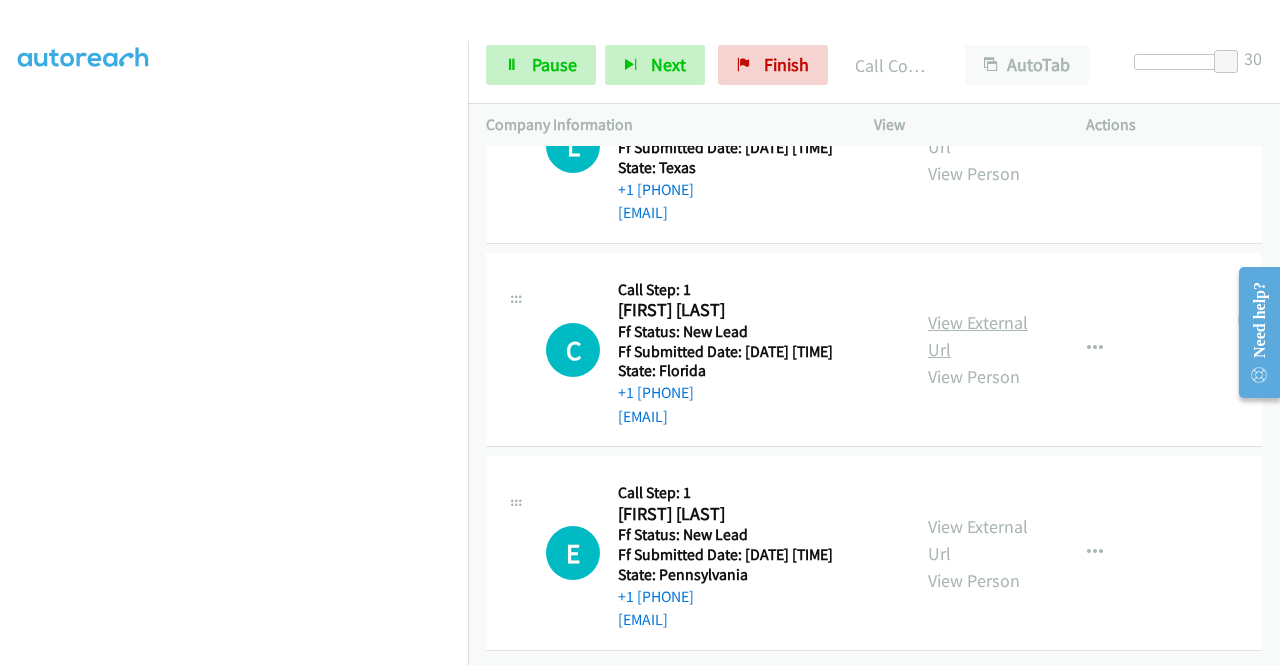 click on "View External Url" at bounding box center (978, 336) 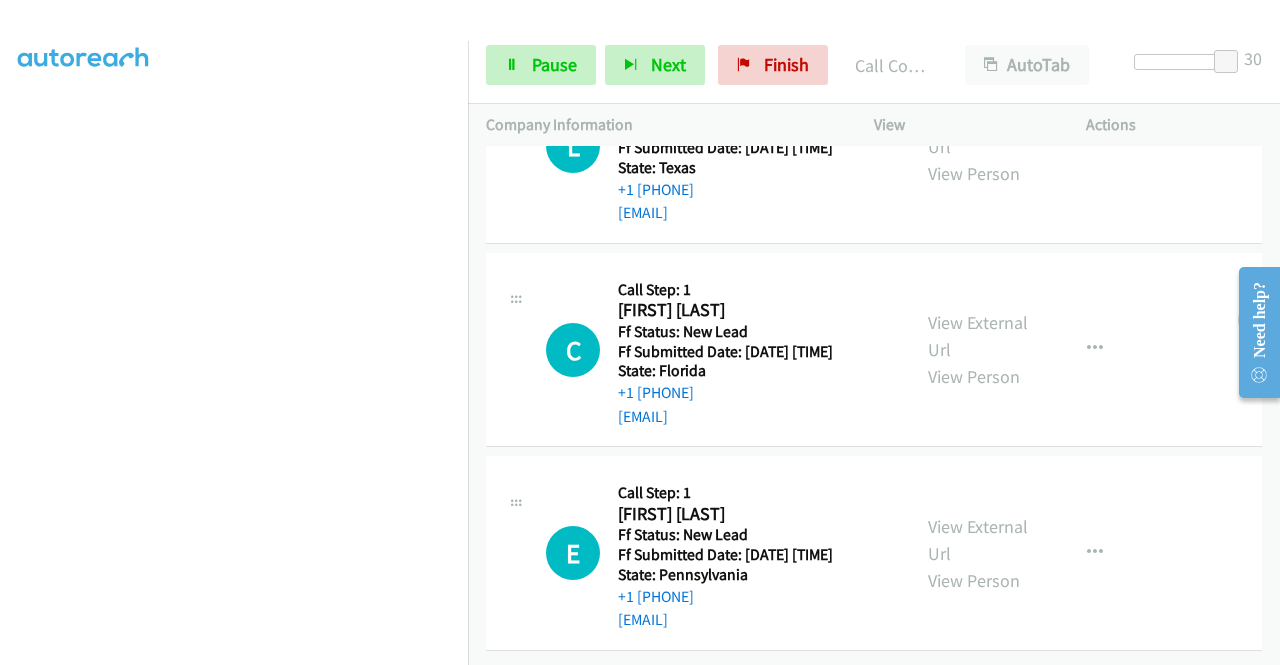 scroll, scrollTop: 2200, scrollLeft: 0, axis: vertical 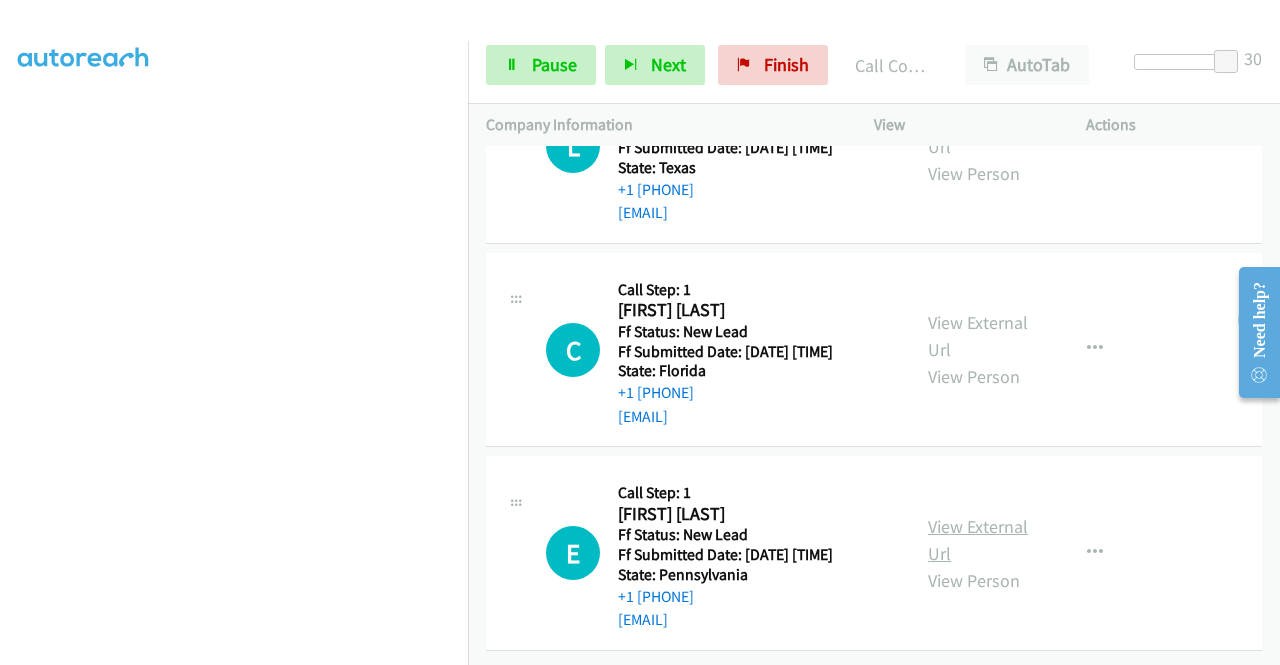 click on "View External Url" at bounding box center (978, 540) 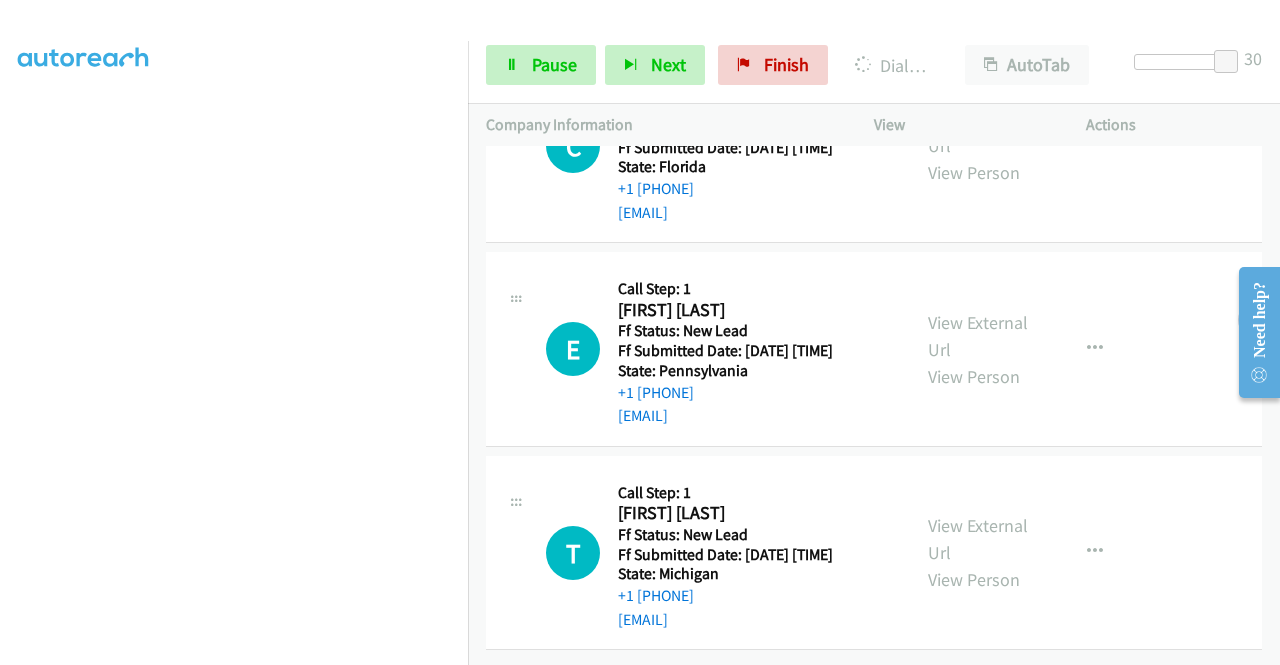 scroll, scrollTop: 2434, scrollLeft: 0, axis: vertical 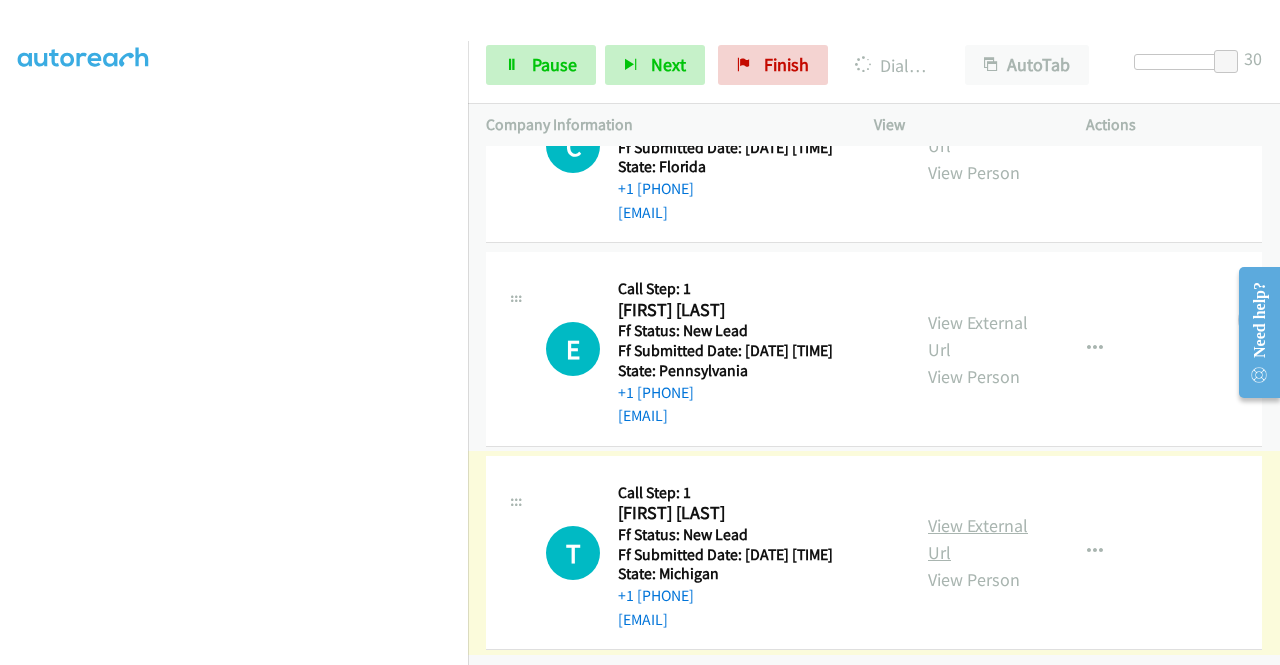 click on "View External Url" at bounding box center (978, 539) 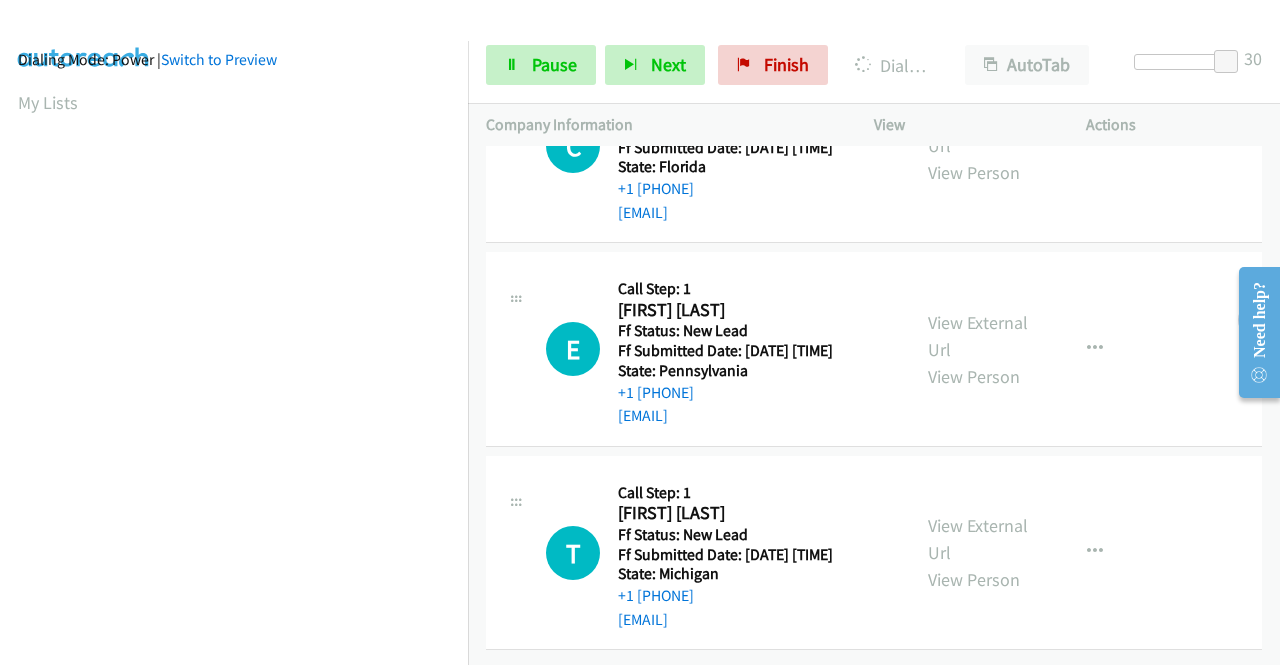 scroll, scrollTop: 0, scrollLeft: 0, axis: both 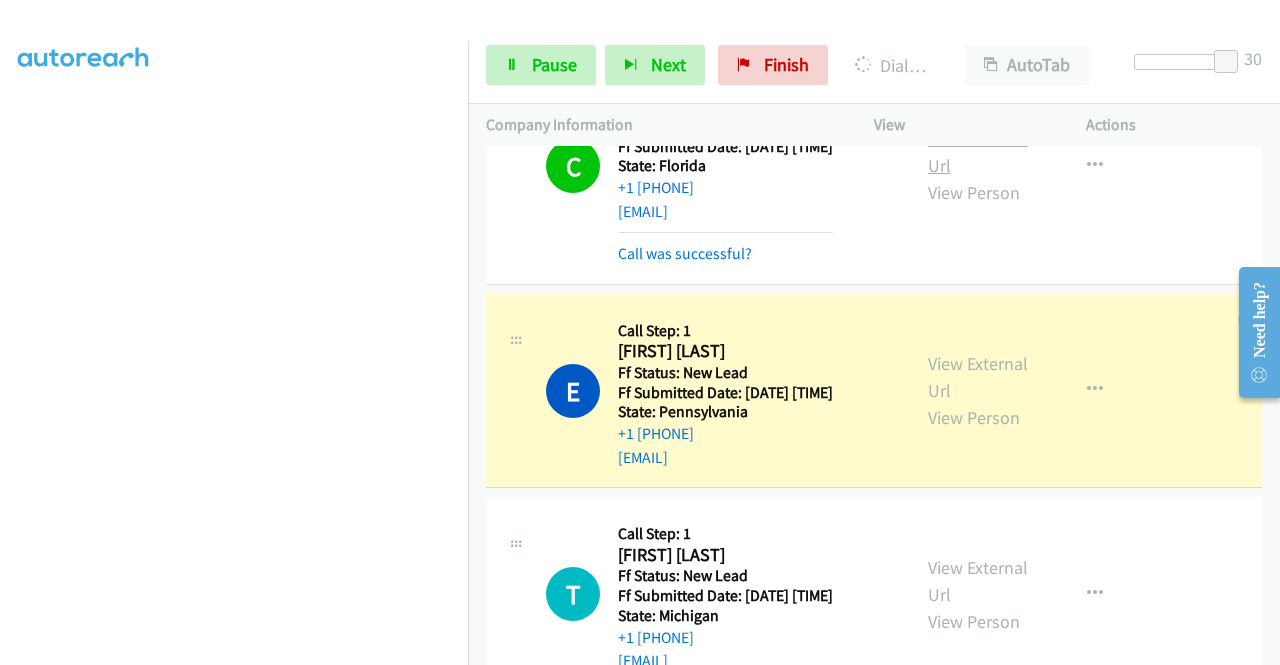 click on "View External Url" at bounding box center (978, 152) 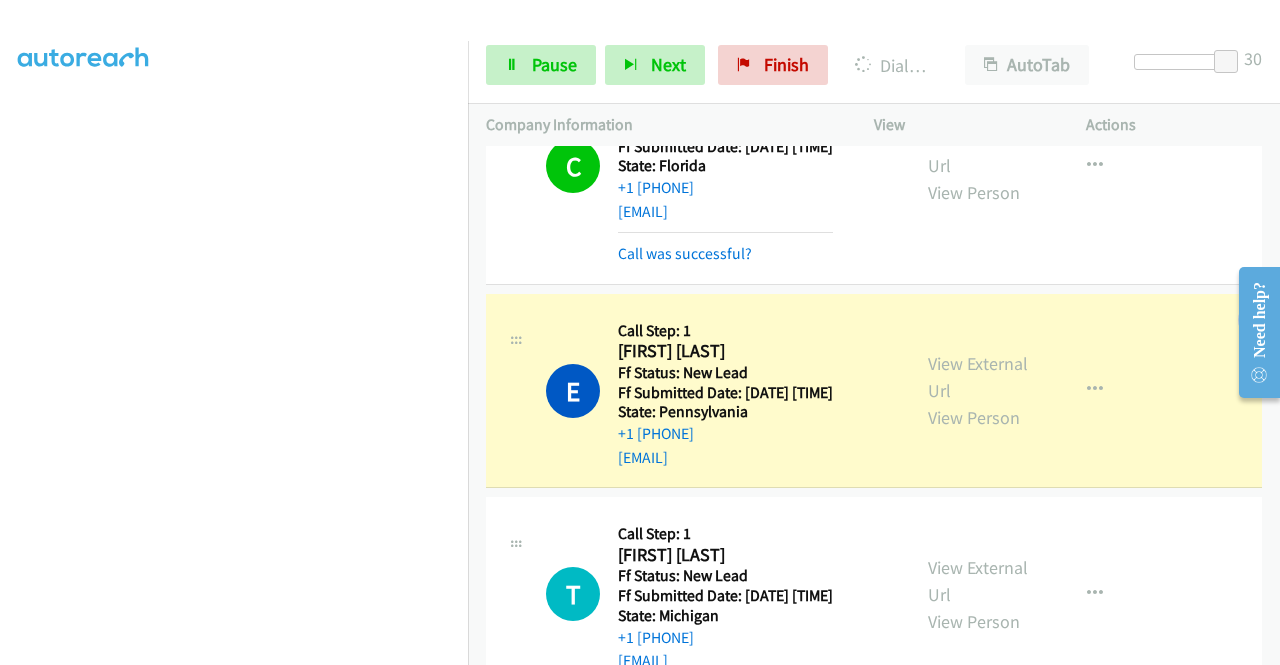scroll, scrollTop: 156, scrollLeft: 0, axis: vertical 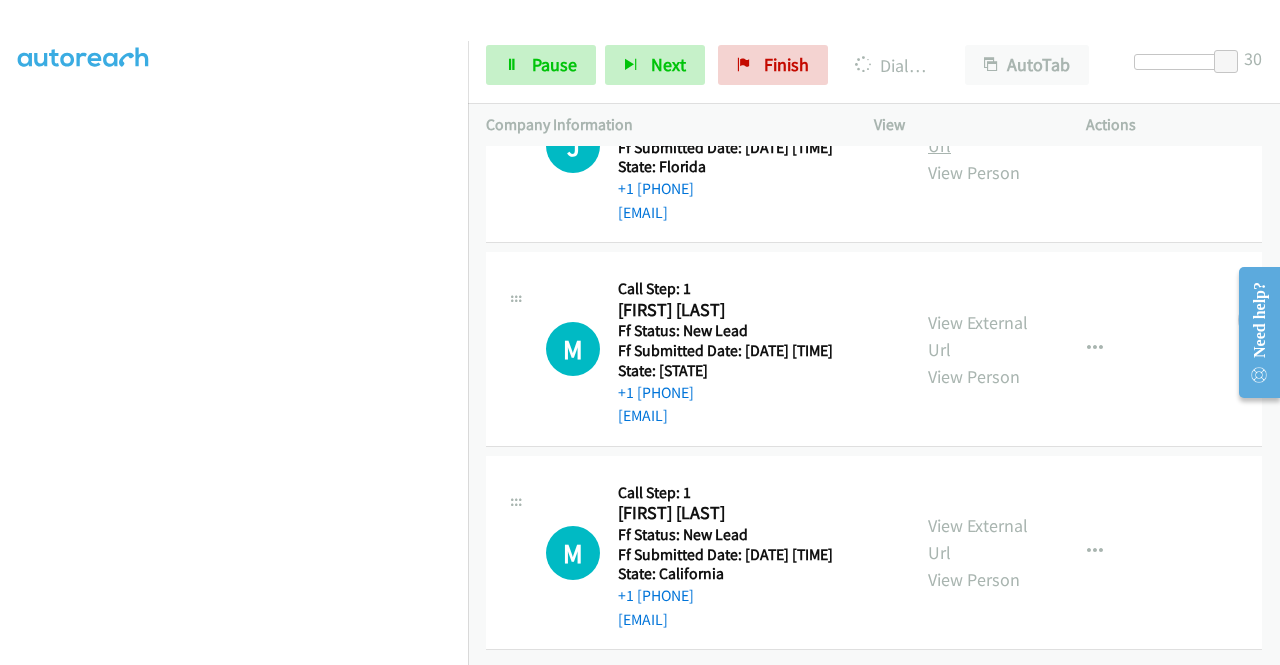 click on "View External Url" at bounding box center [978, 132] 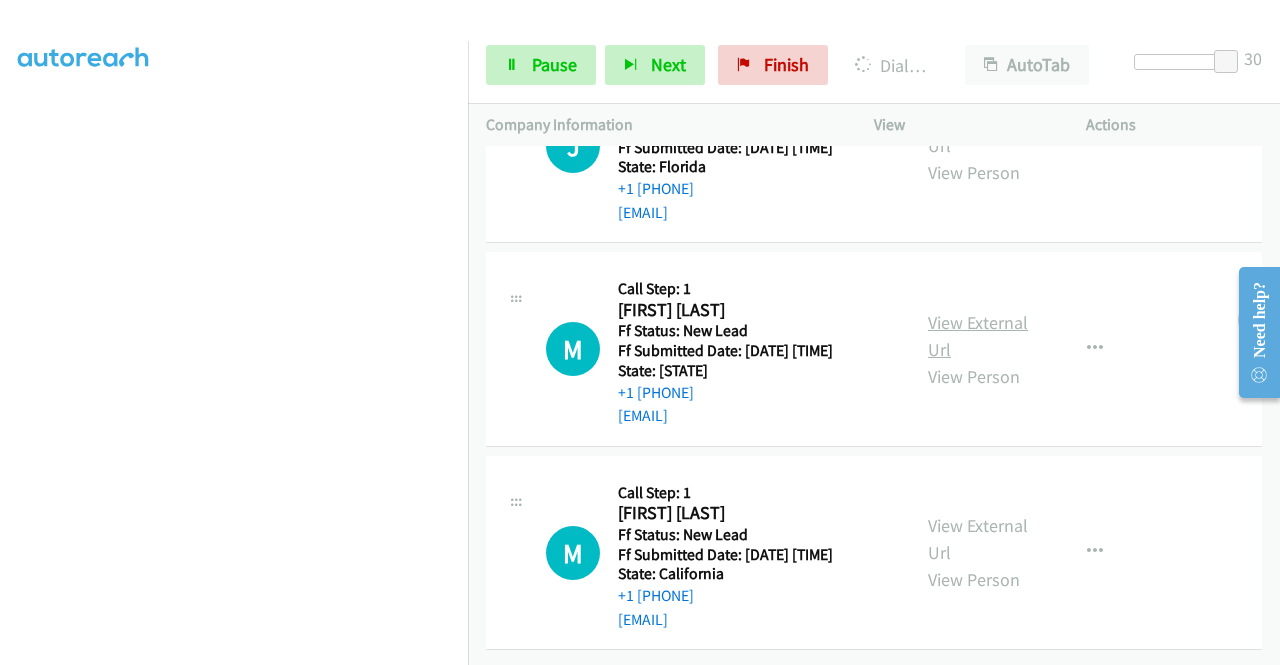 click on "View External Url" at bounding box center [978, 336] 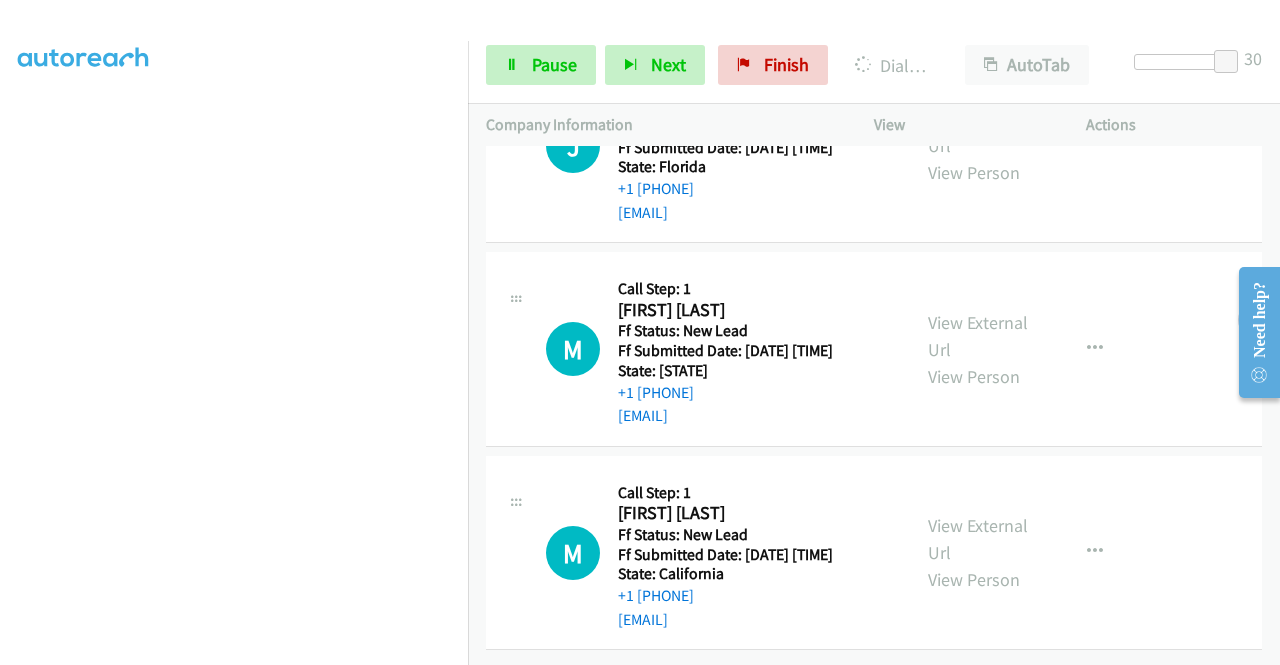 scroll, scrollTop: 3272, scrollLeft: 0, axis: vertical 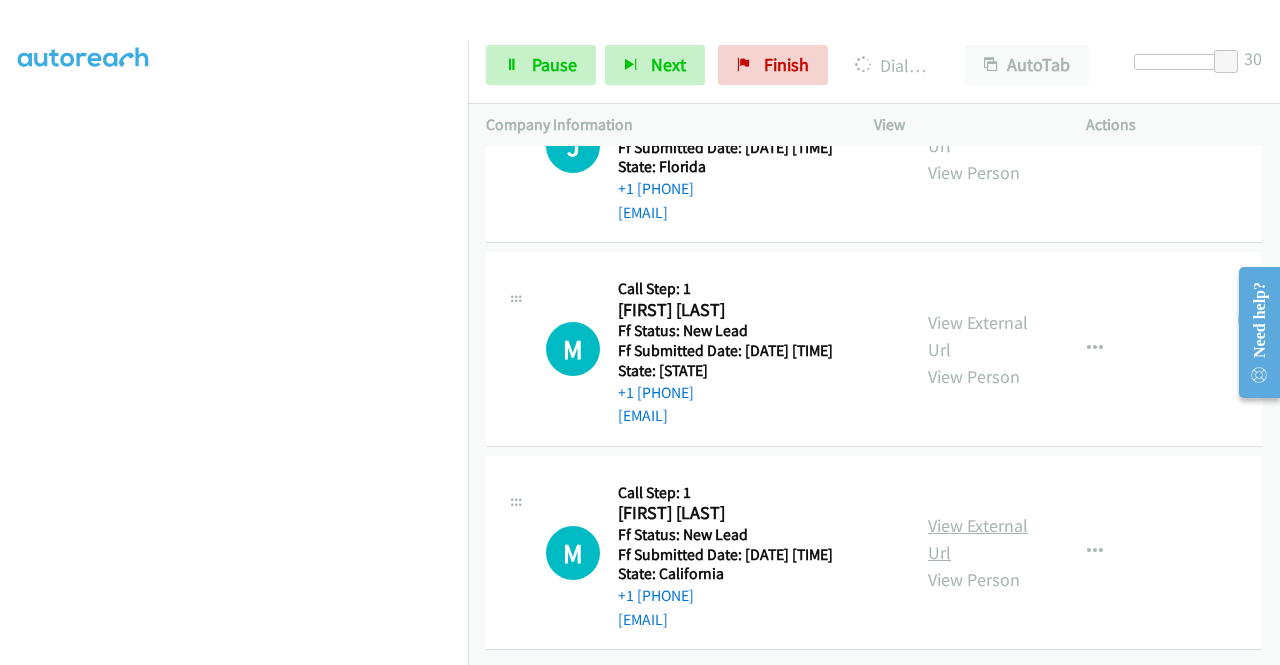 click on "View External Url" at bounding box center [978, 539] 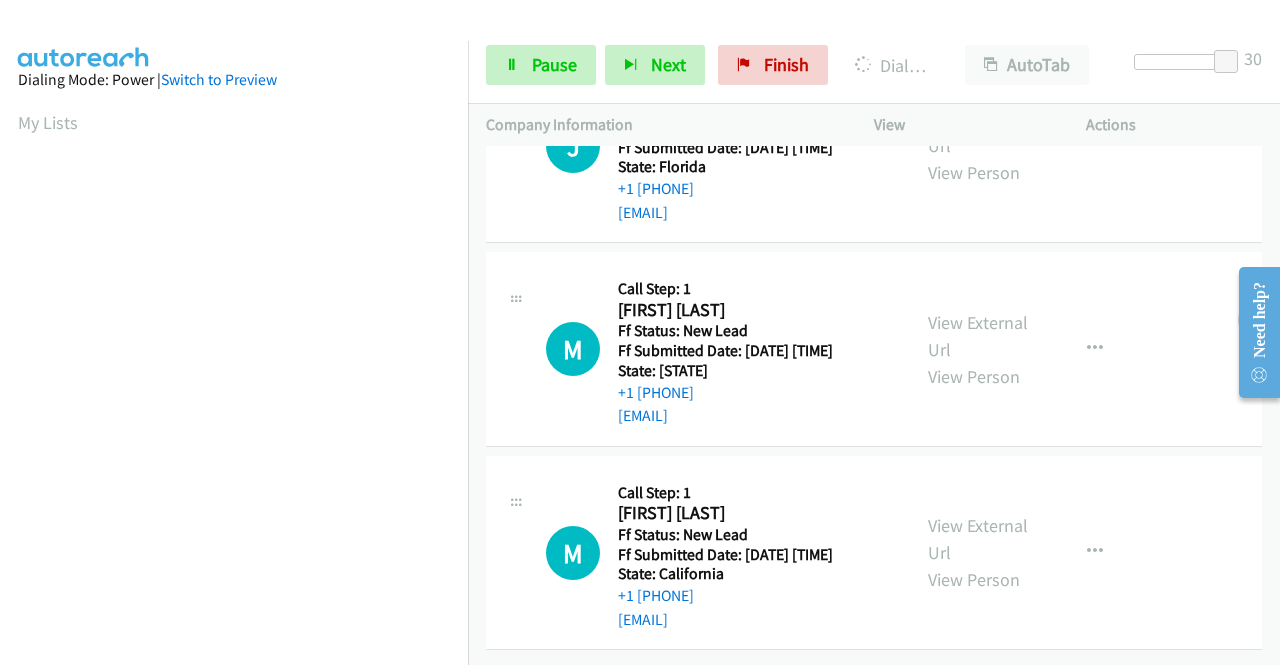 scroll, scrollTop: 456, scrollLeft: 0, axis: vertical 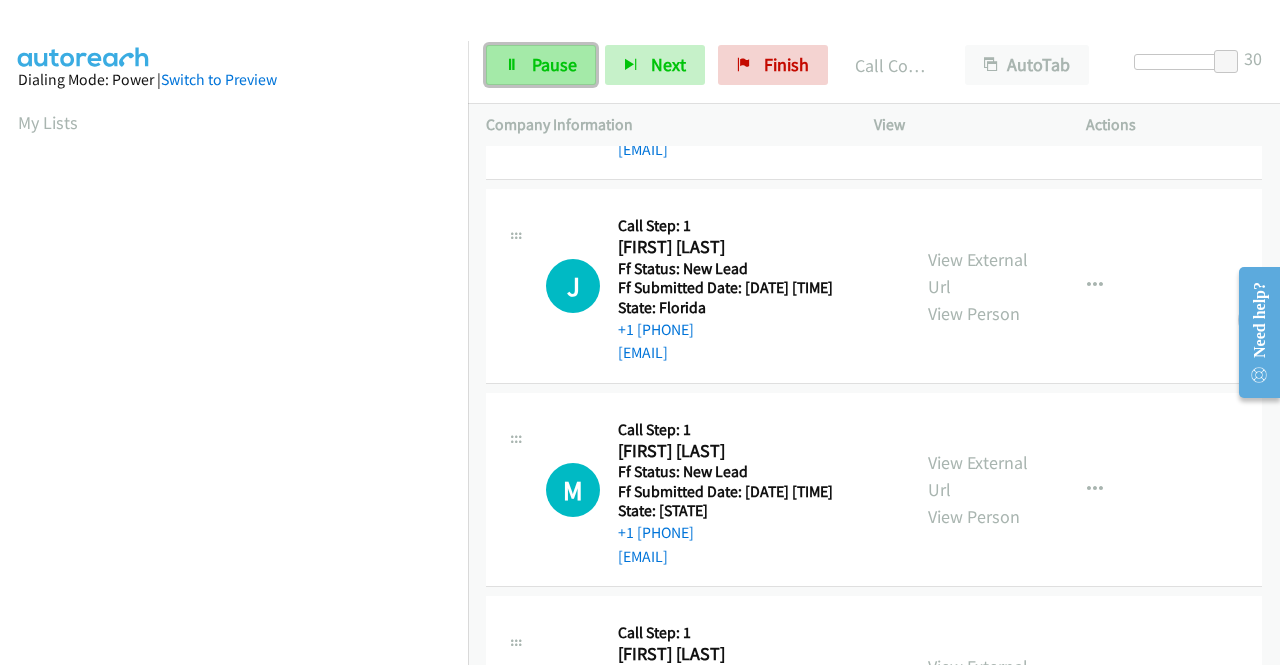 click on "Pause" at bounding box center (554, 64) 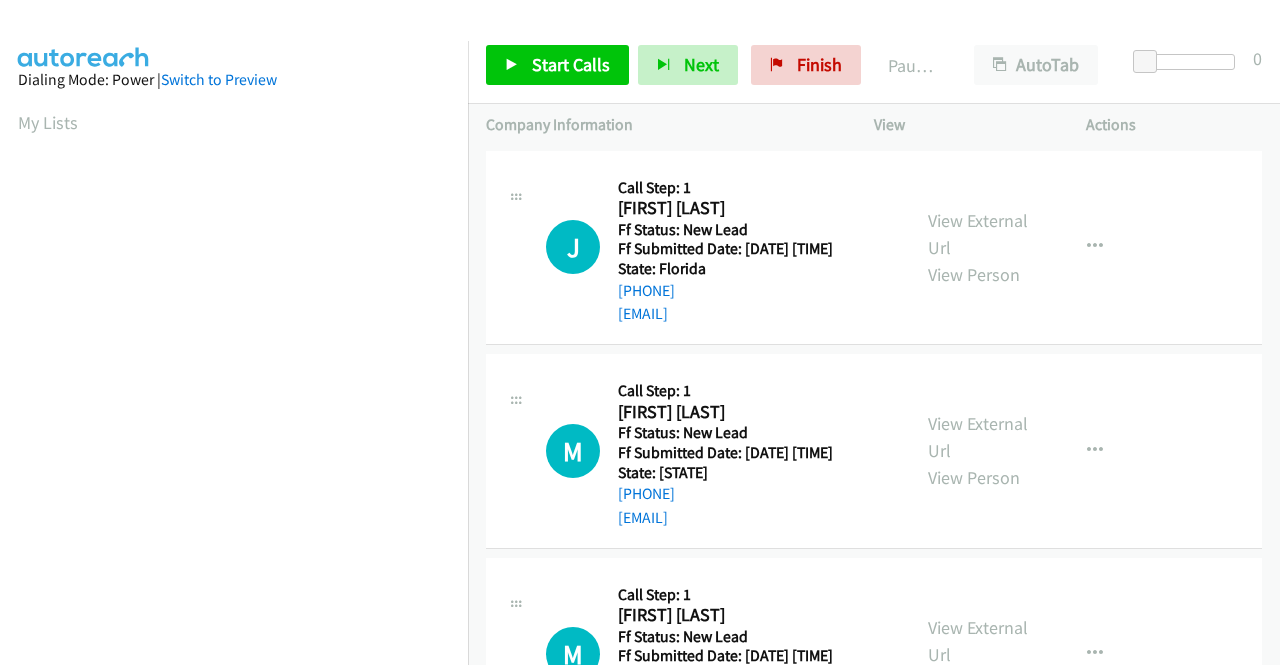 scroll, scrollTop: 0, scrollLeft: 0, axis: both 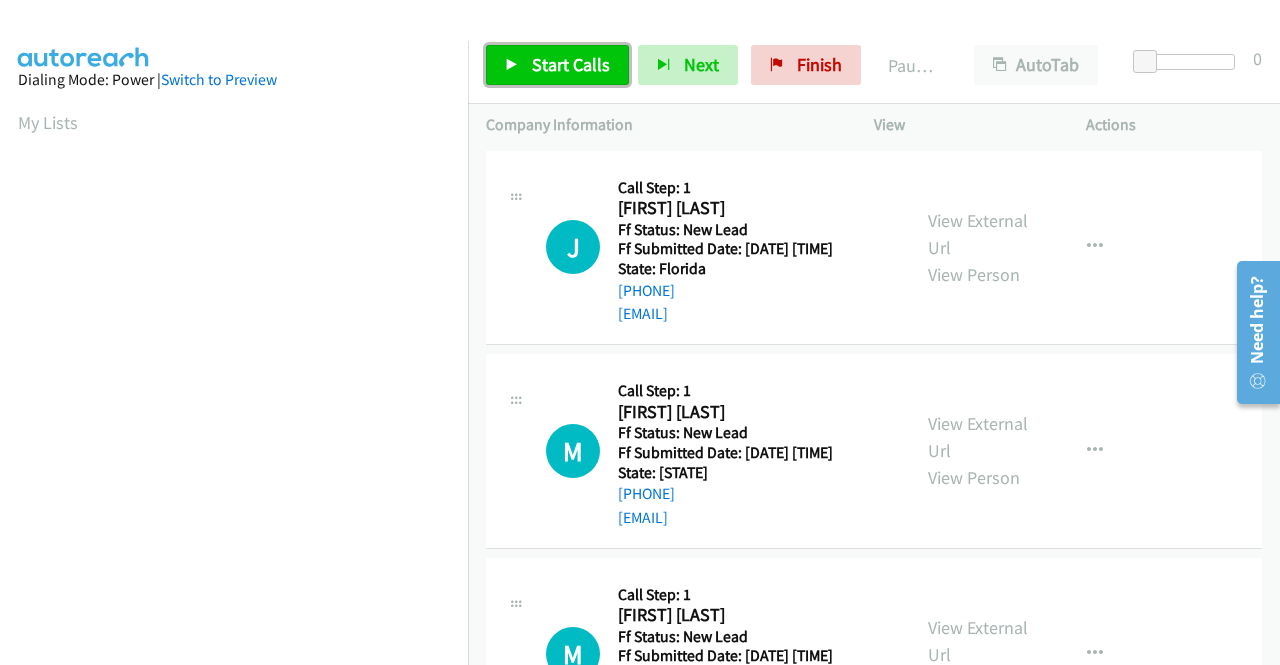 click on "Start Calls" at bounding box center (571, 64) 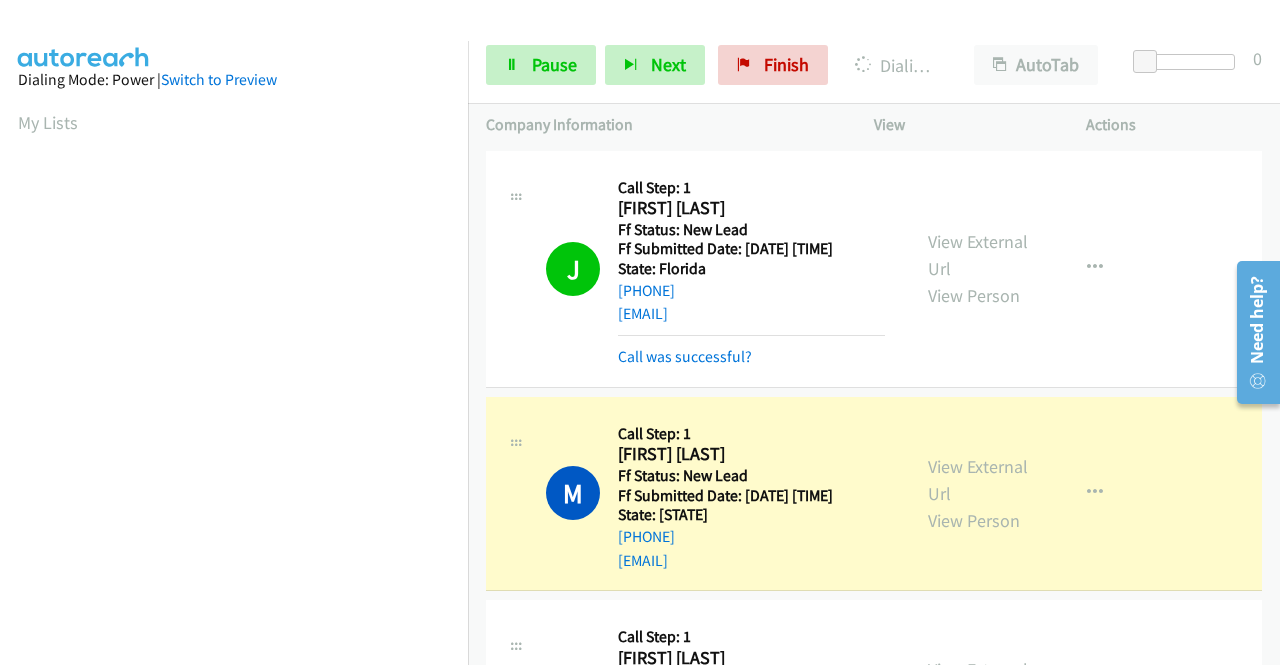 scroll, scrollTop: 456, scrollLeft: 0, axis: vertical 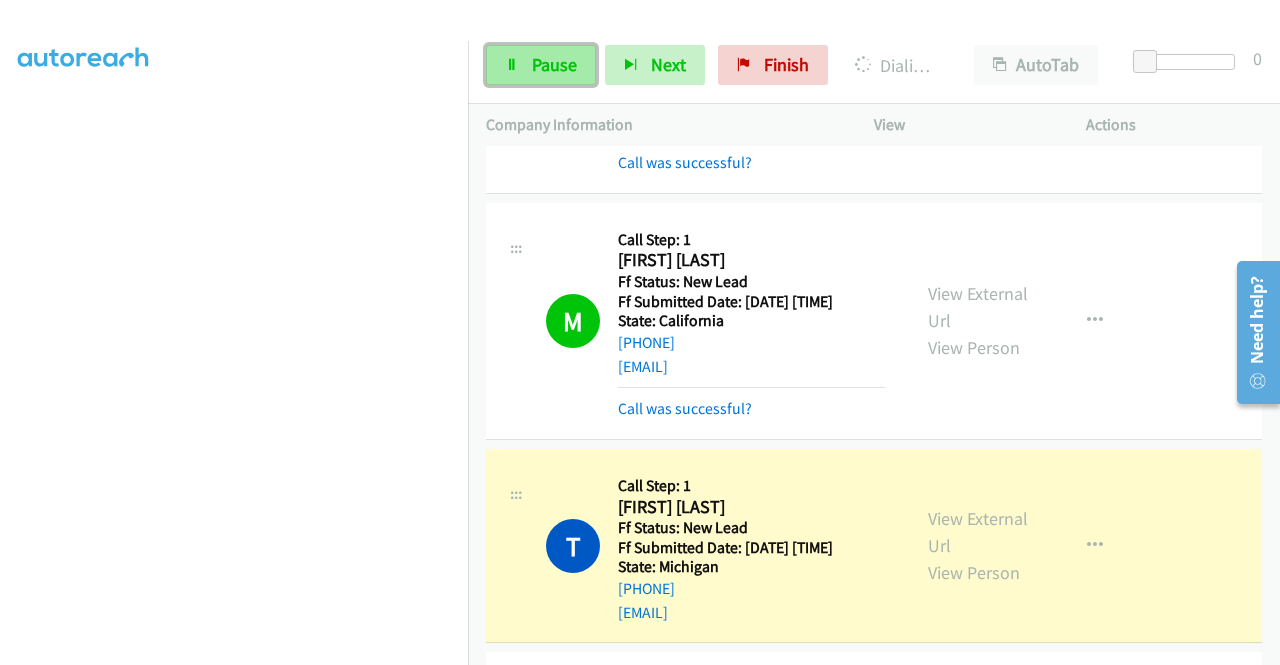 click on "Pause" at bounding box center (541, 65) 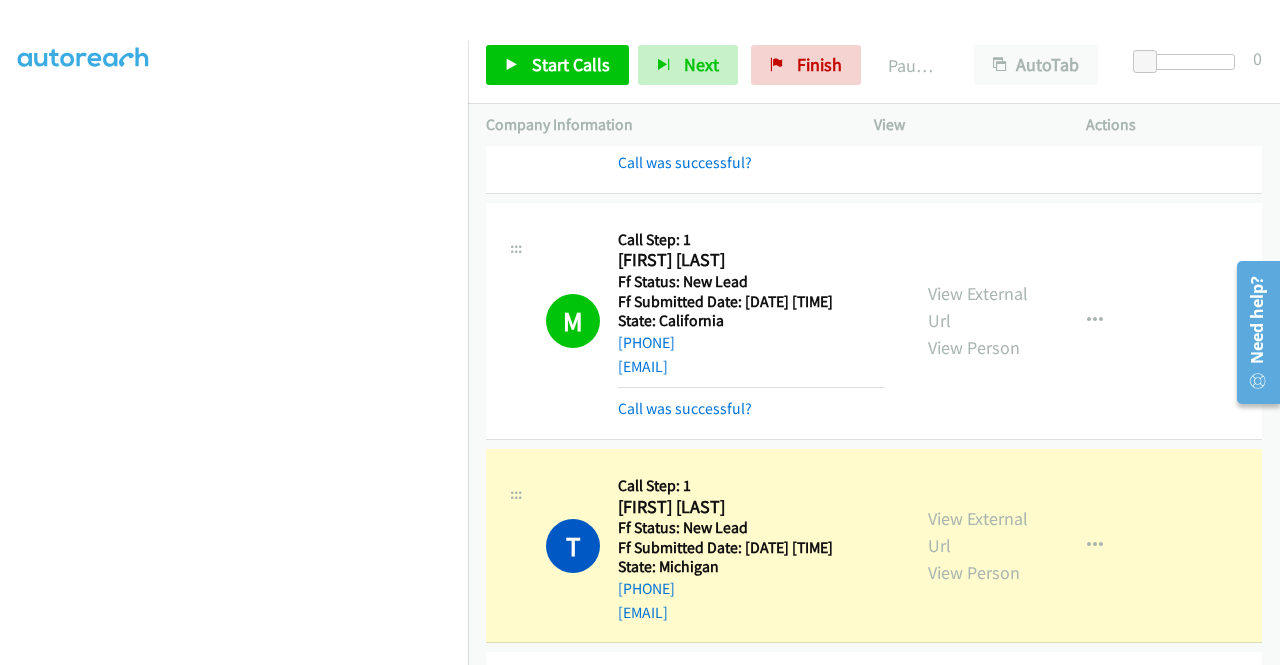 scroll, scrollTop: 0, scrollLeft: 0, axis: both 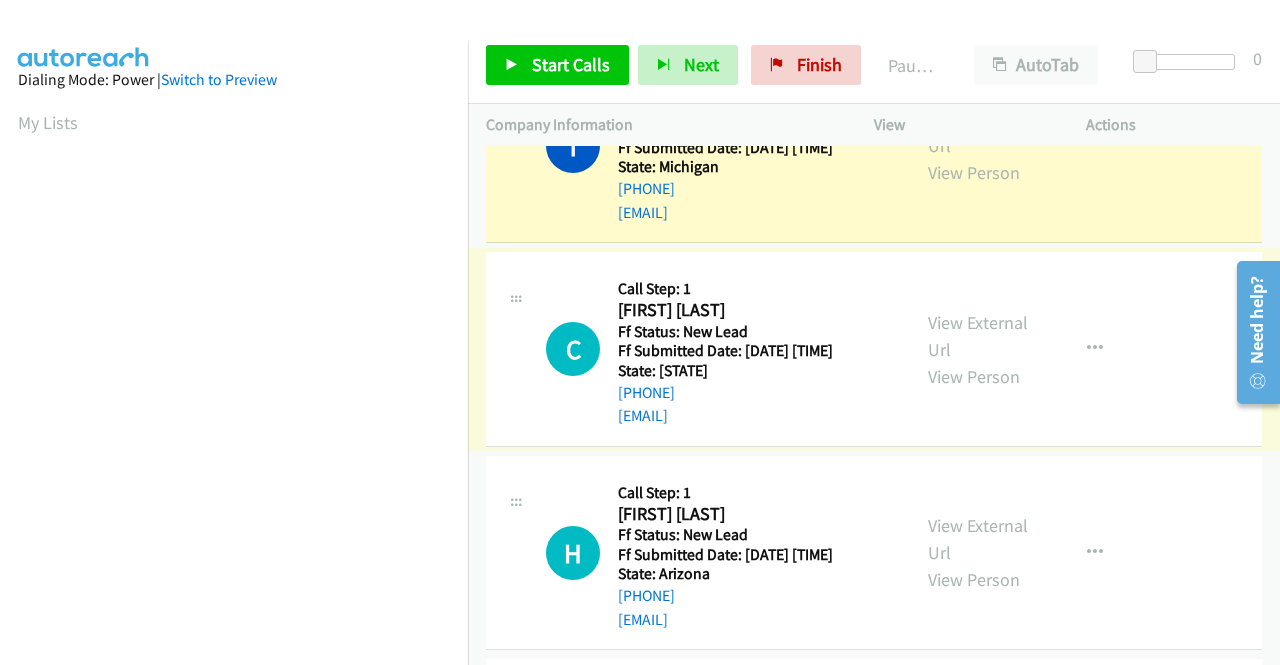 click on "View External Url
View Person" at bounding box center [980, 349] 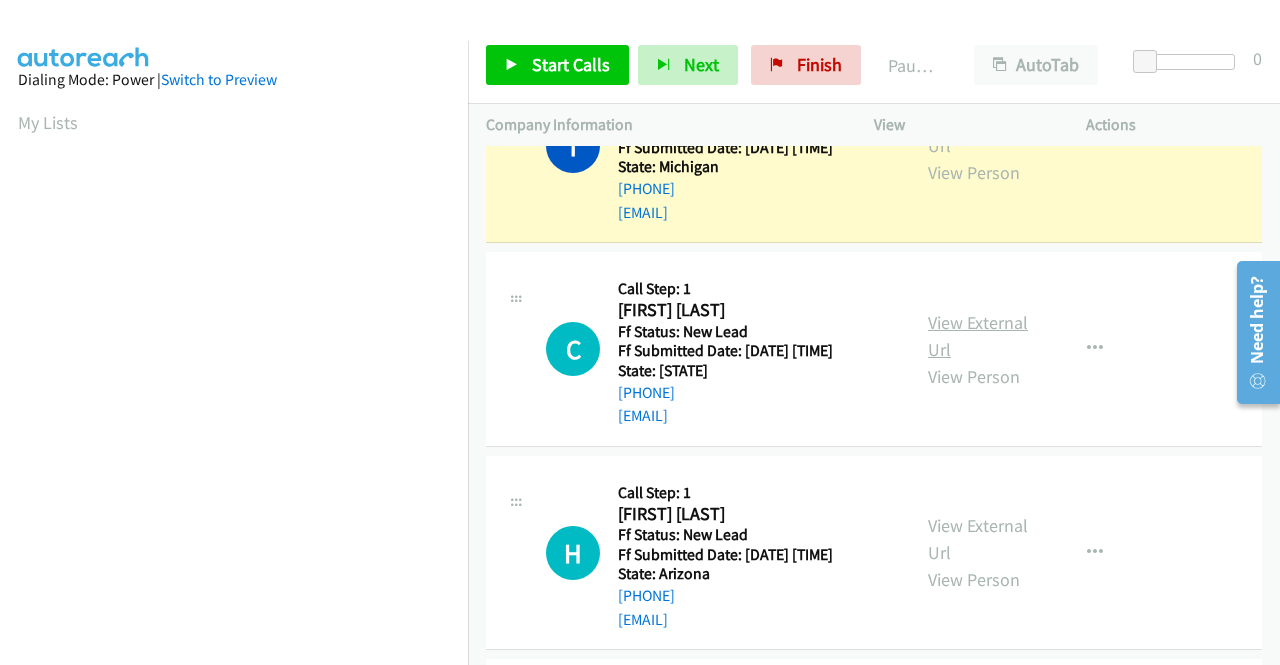 click on "View External Url" at bounding box center (978, 336) 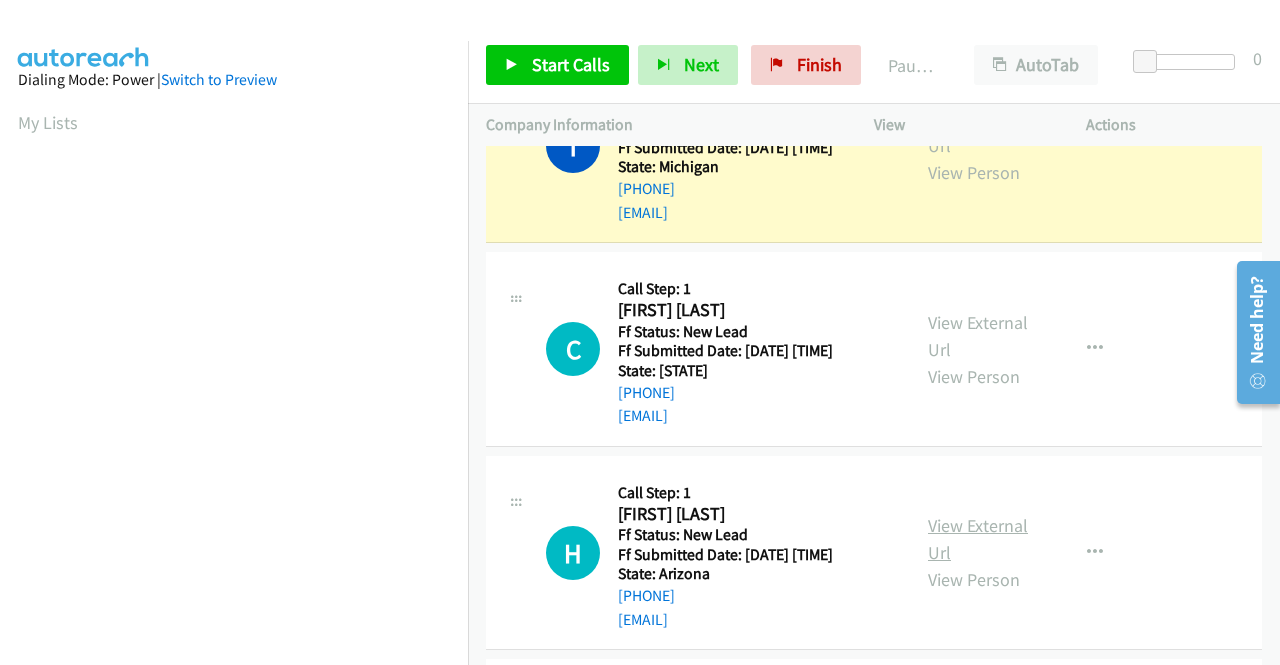 click on "View External Url" at bounding box center [978, 539] 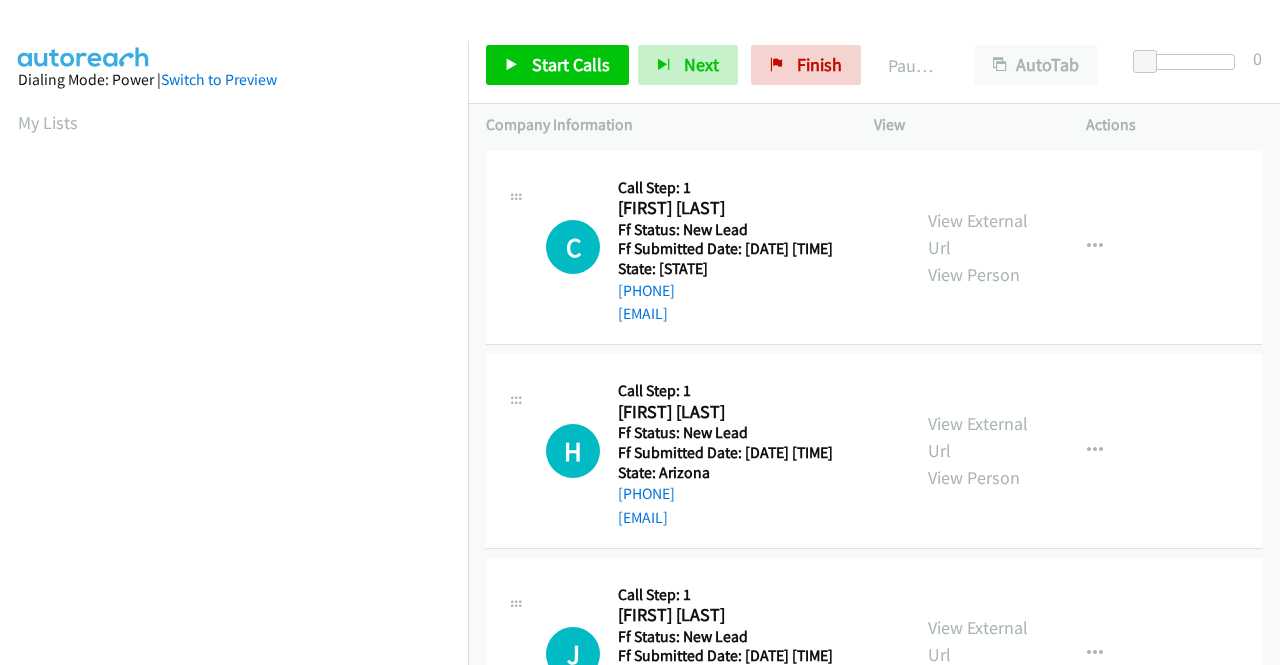 scroll, scrollTop: 0, scrollLeft: 0, axis: both 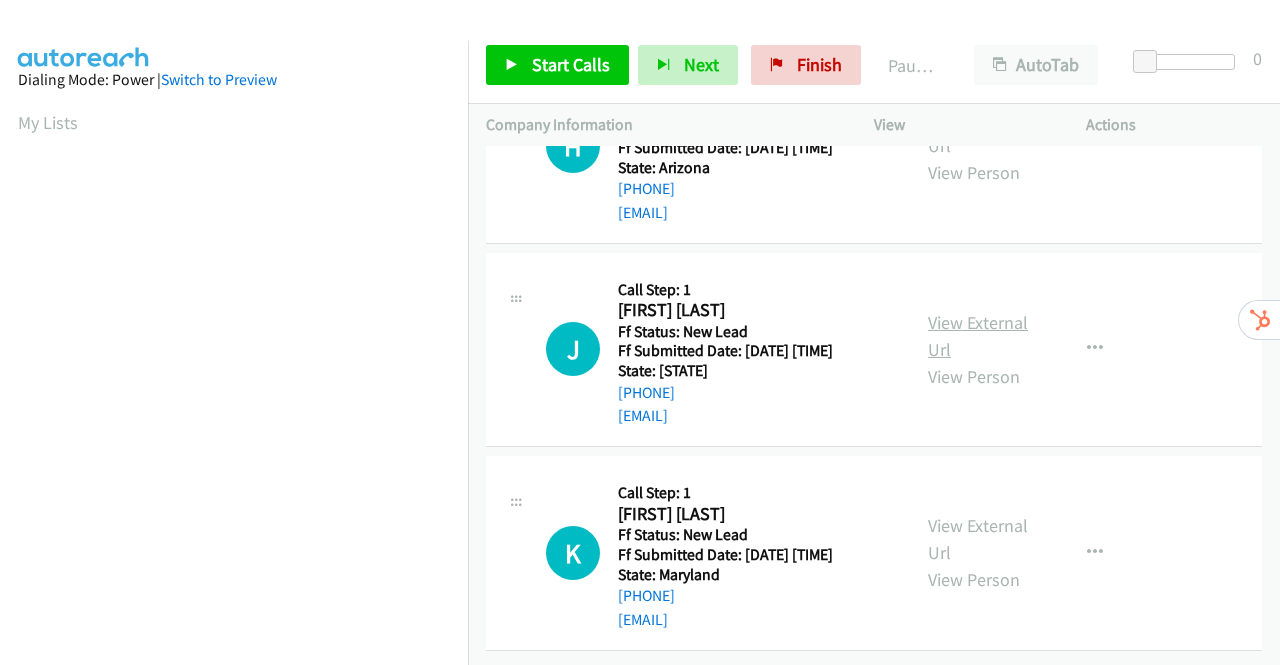 click on "View External Url" at bounding box center (978, 336) 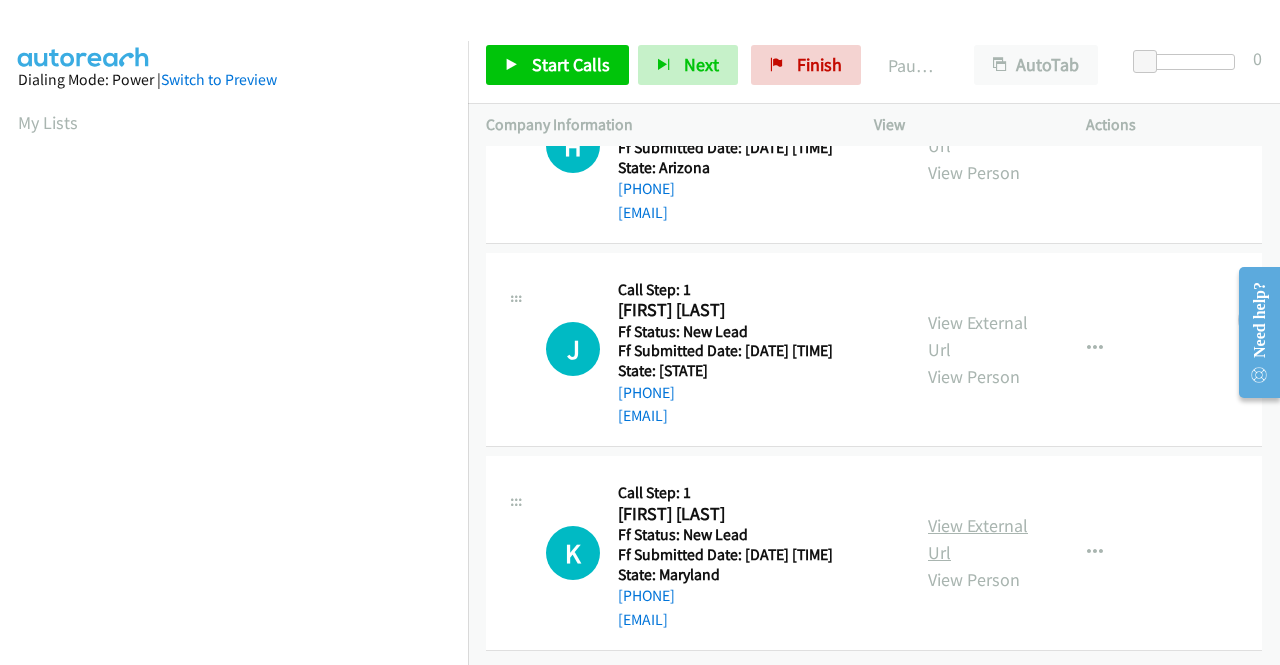 click on "View External Url" at bounding box center [978, 539] 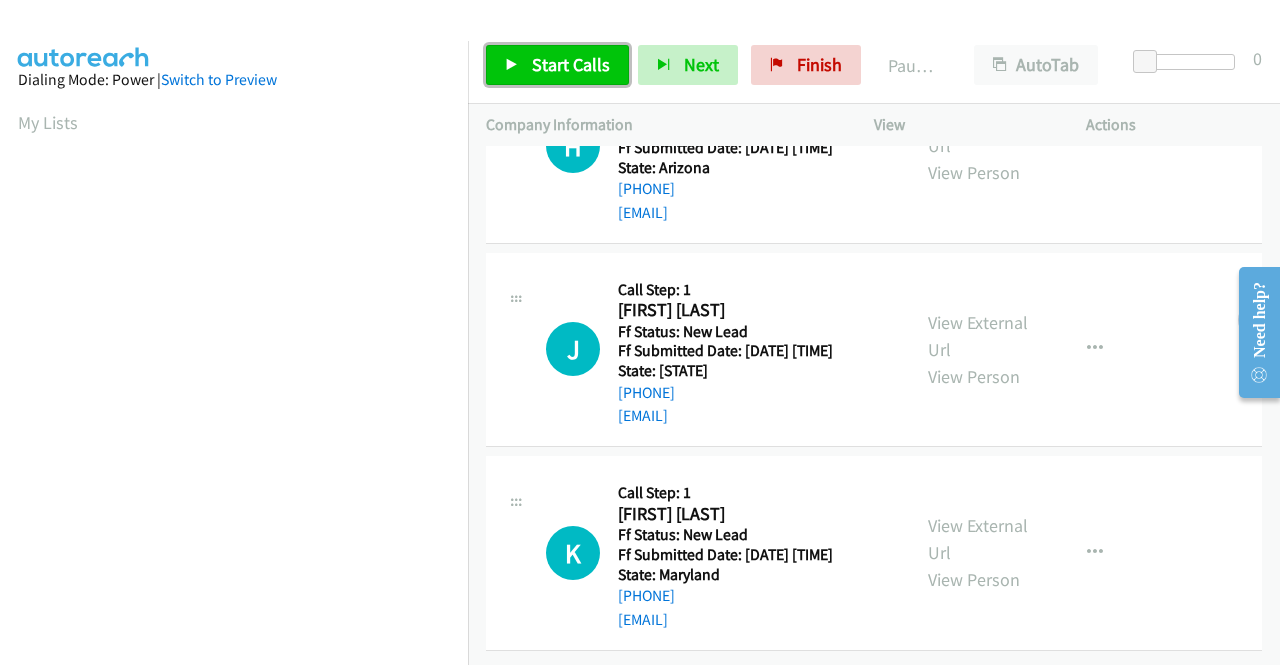 click on "Start Calls" at bounding box center (557, 65) 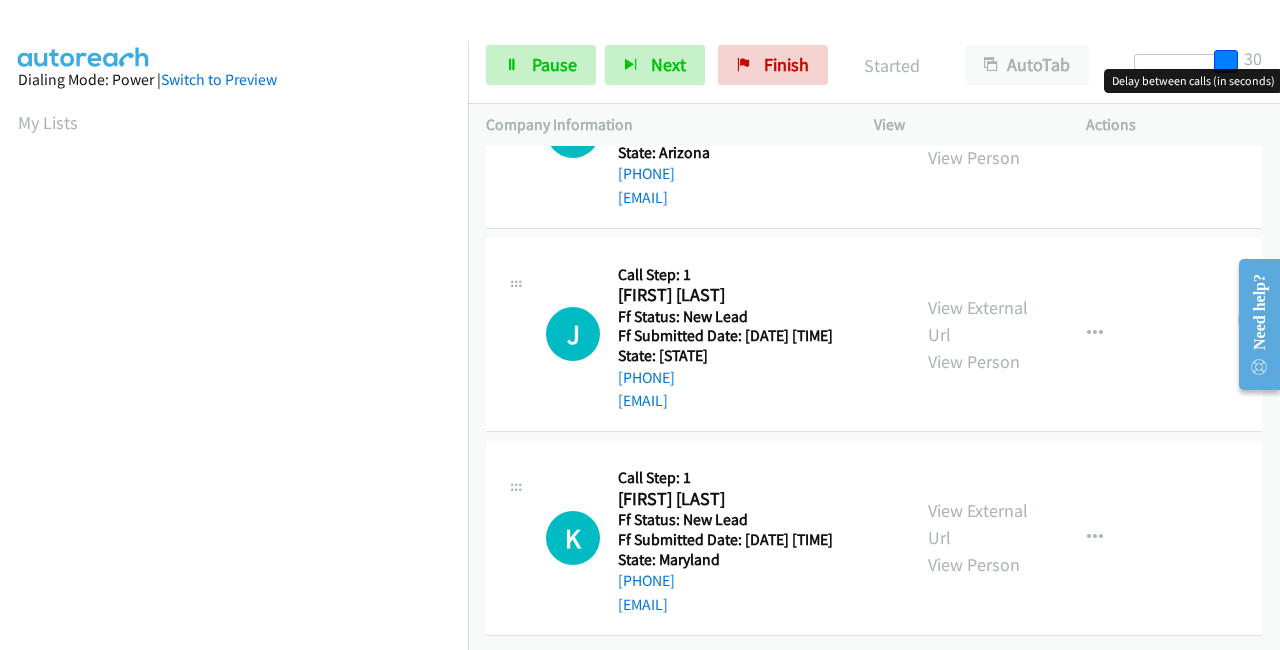 drag, startPoint x: 1145, startPoint y: 57, endPoint x: 1279, endPoint y: 57, distance: 134 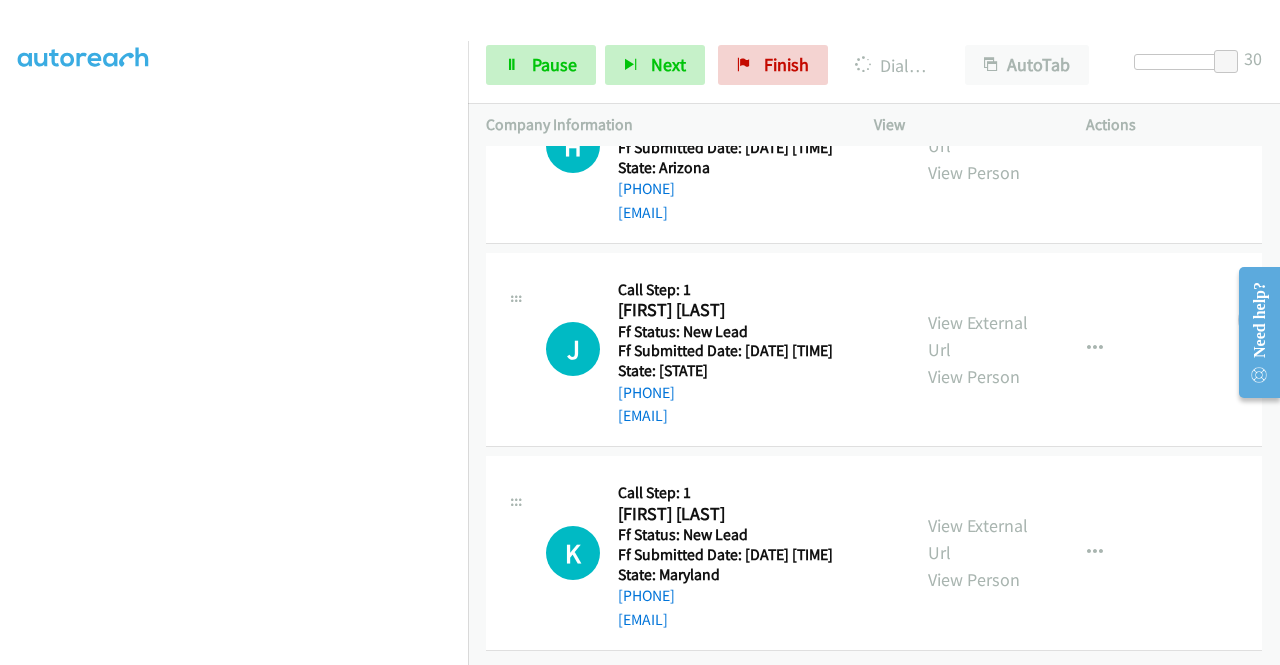 scroll, scrollTop: 456, scrollLeft: 0, axis: vertical 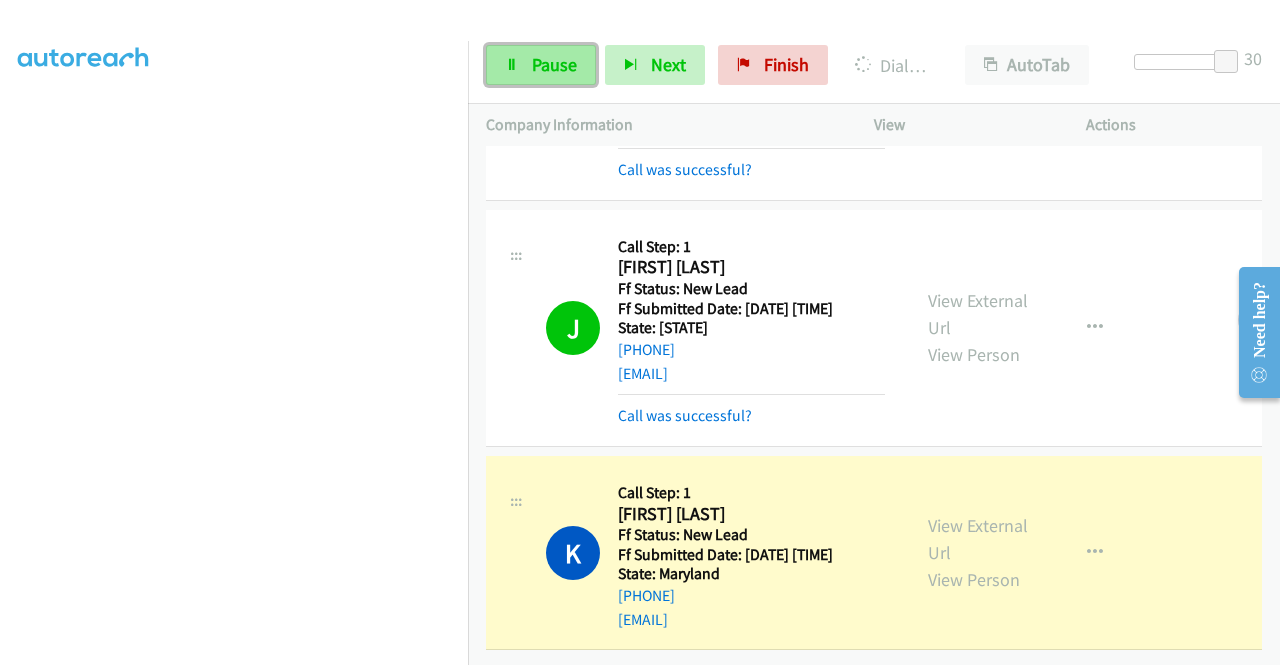 click on "Pause" at bounding box center [554, 64] 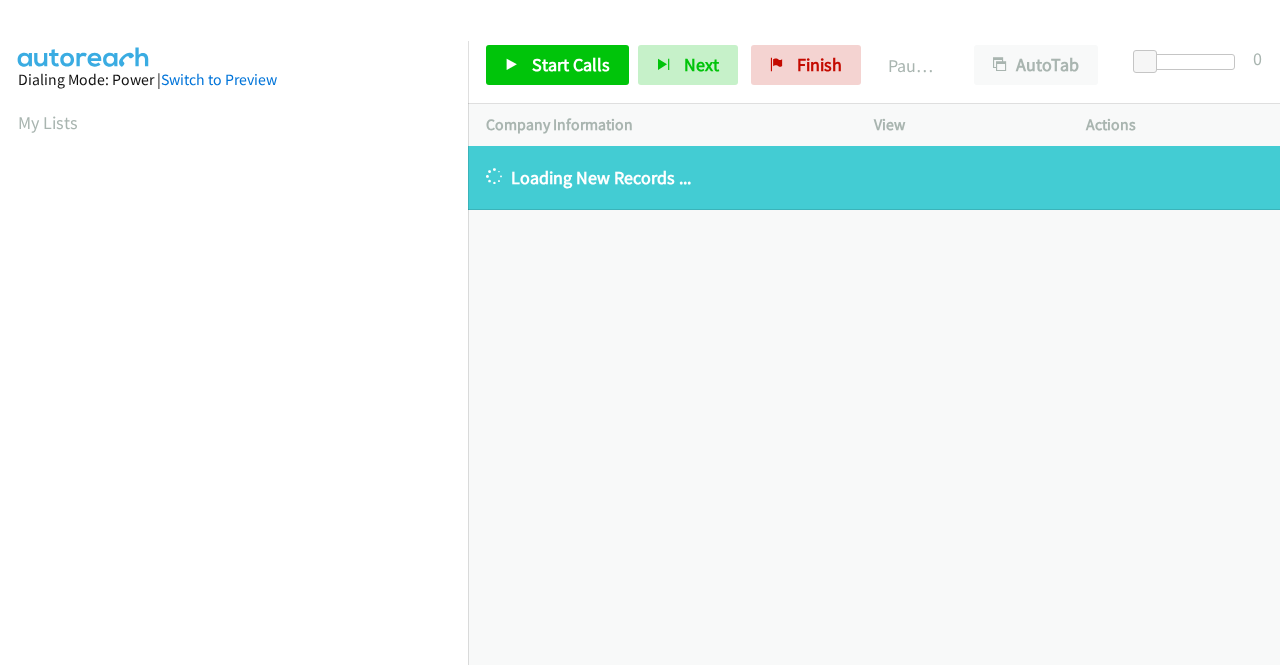 scroll, scrollTop: 0, scrollLeft: 0, axis: both 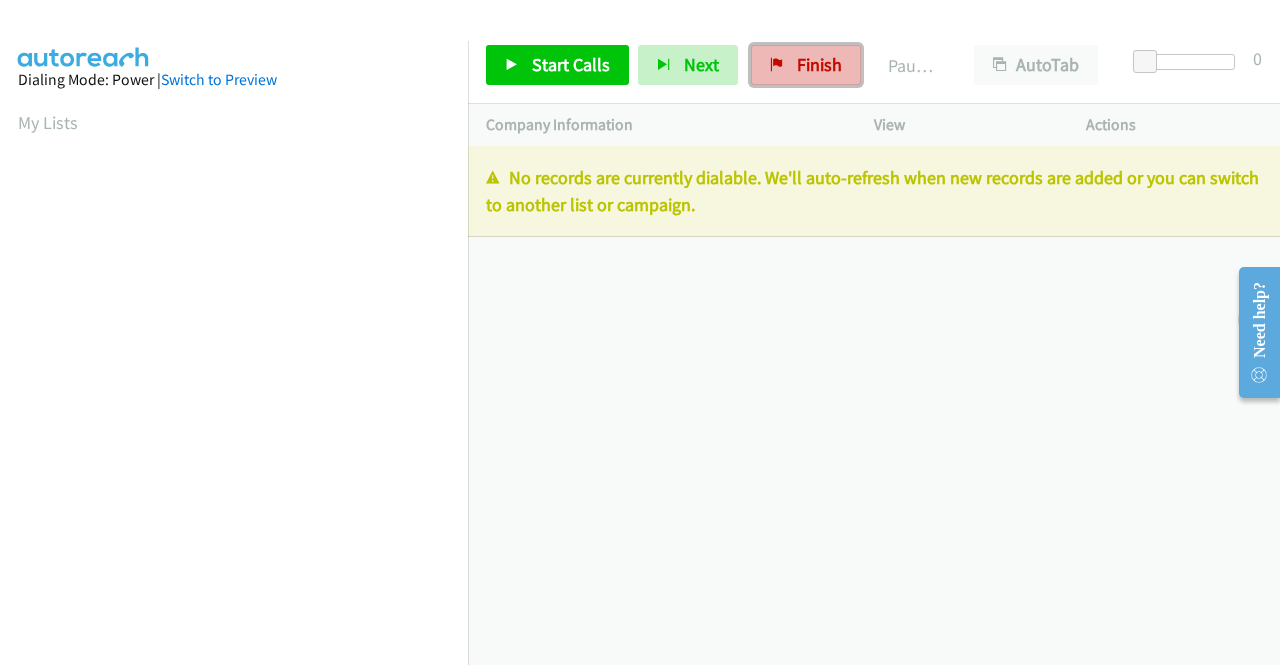 click on "Finish" at bounding box center (806, 65) 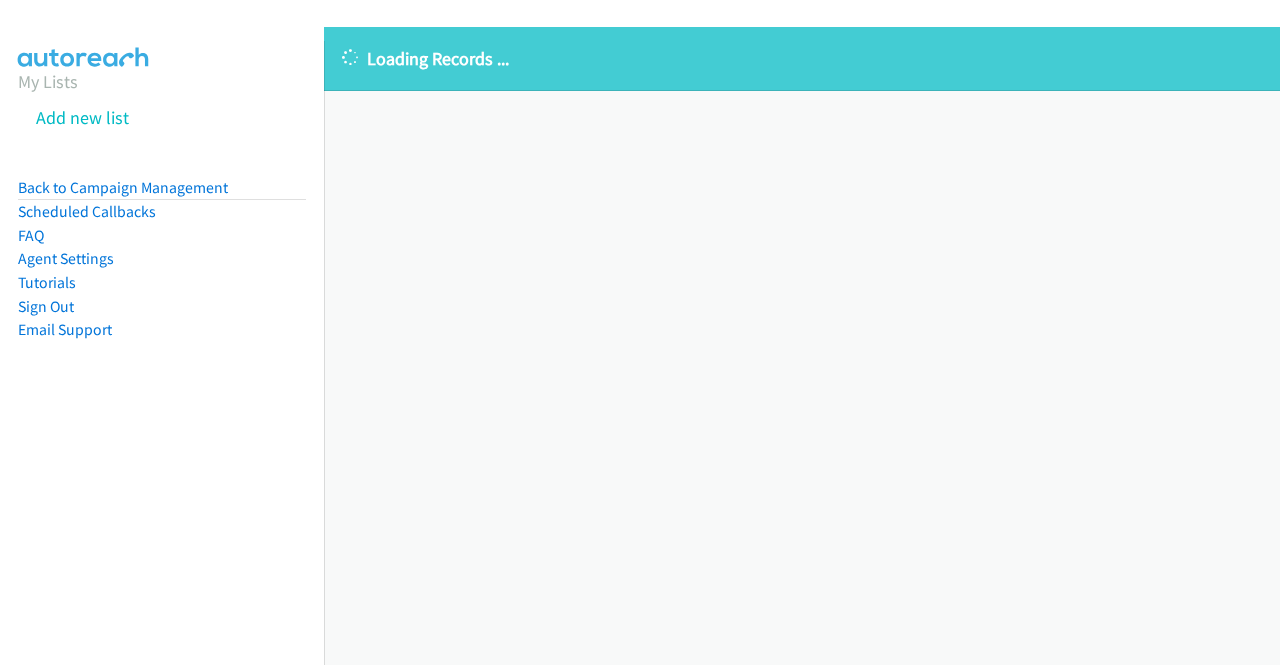 scroll, scrollTop: 0, scrollLeft: 0, axis: both 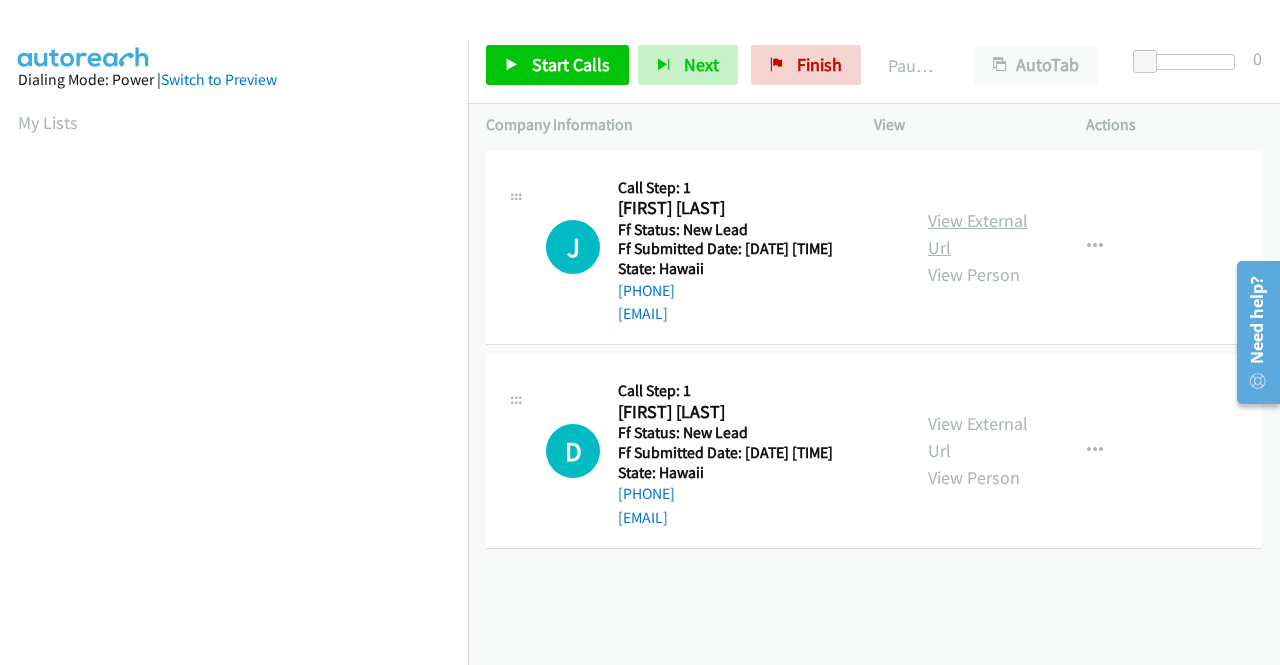 click on "View External Url" at bounding box center [978, 234] 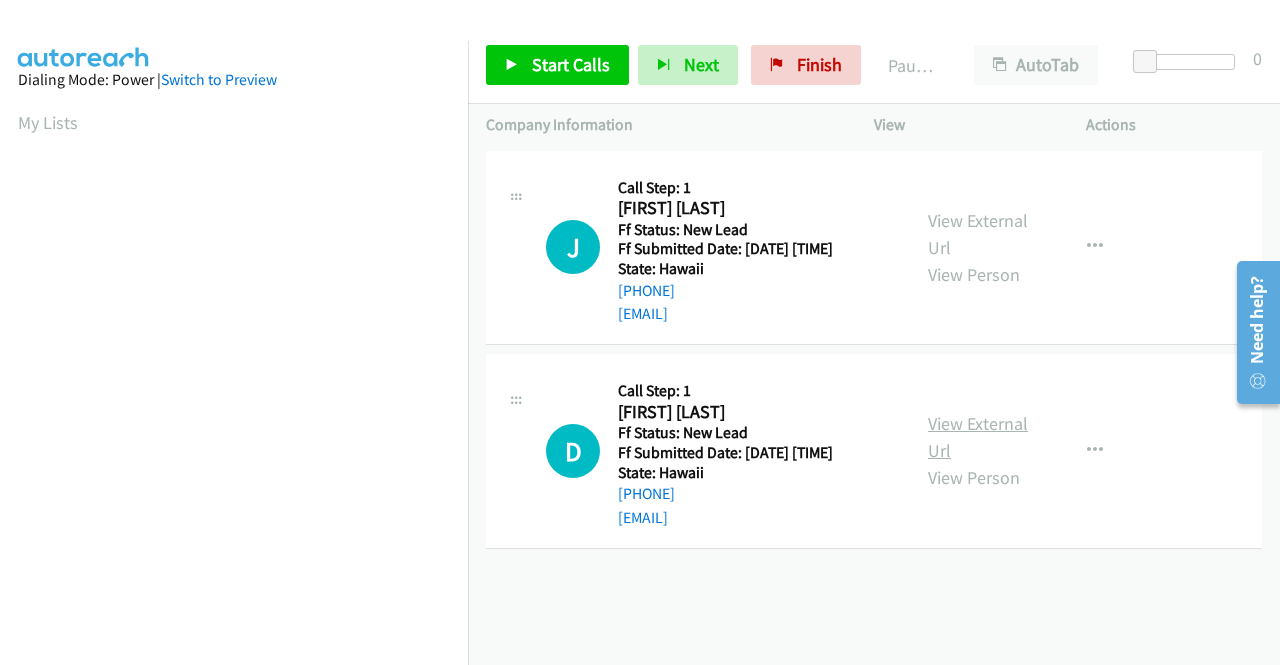 click on "View External Url" at bounding box center [978, 437] 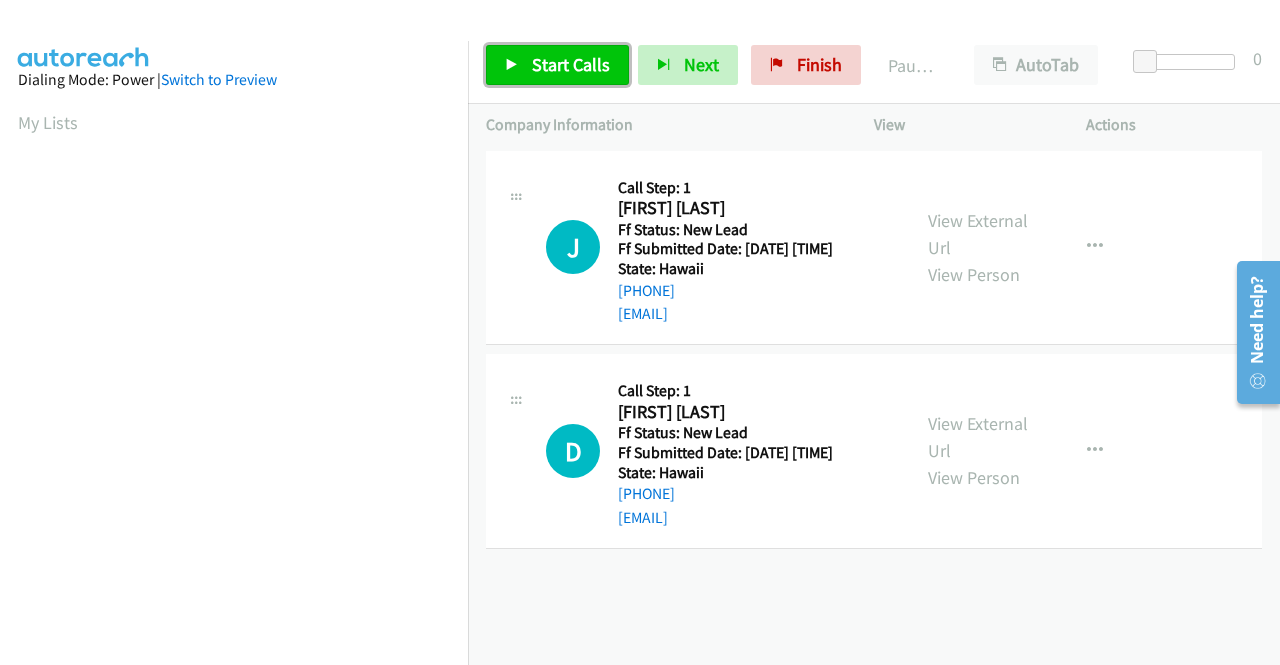 click on "Start Calls" at bounding box center (571, 64) 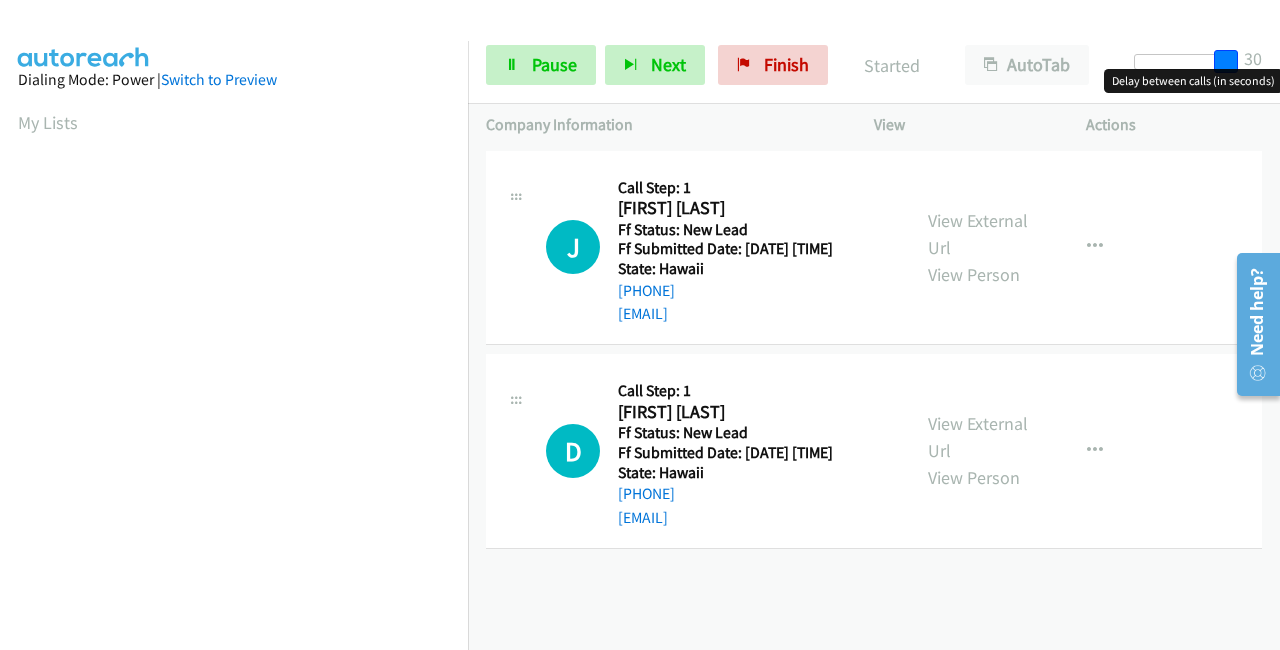 drag, startPoint x: 1143, startPoint y: 58, endPoint x: 1263, endPoint y: 59, distance: 120.004166 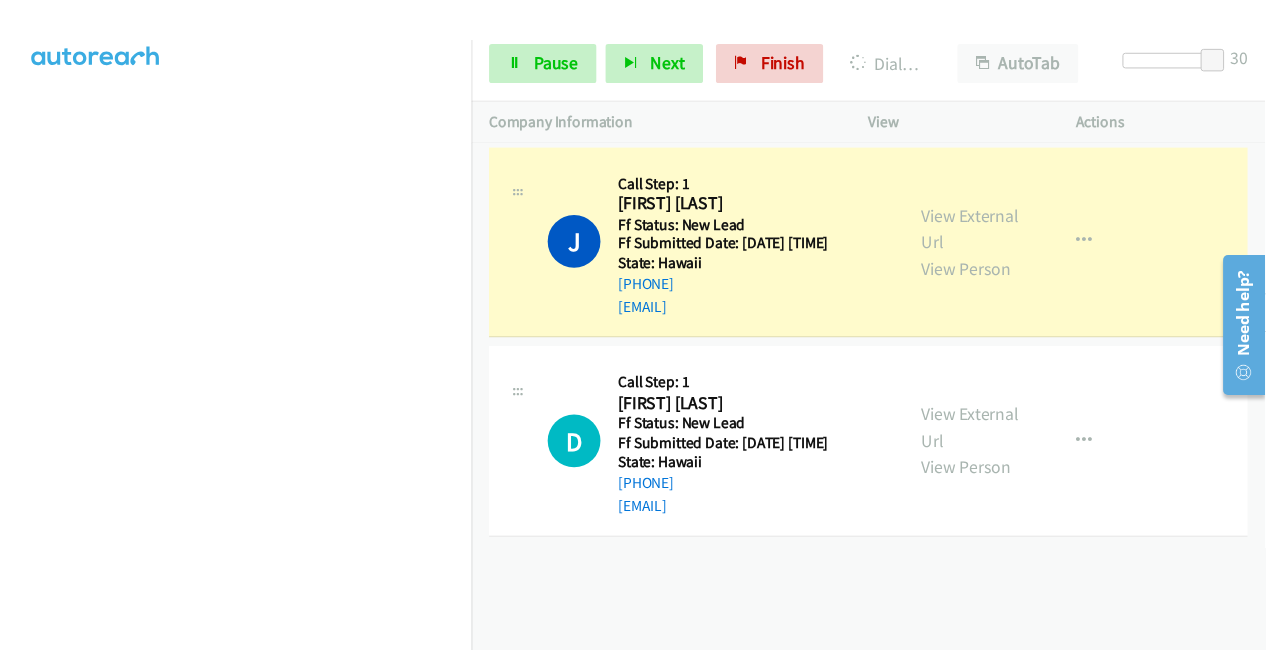 scroll, scrollTop: 0, scrollLeft: 0, axis: both 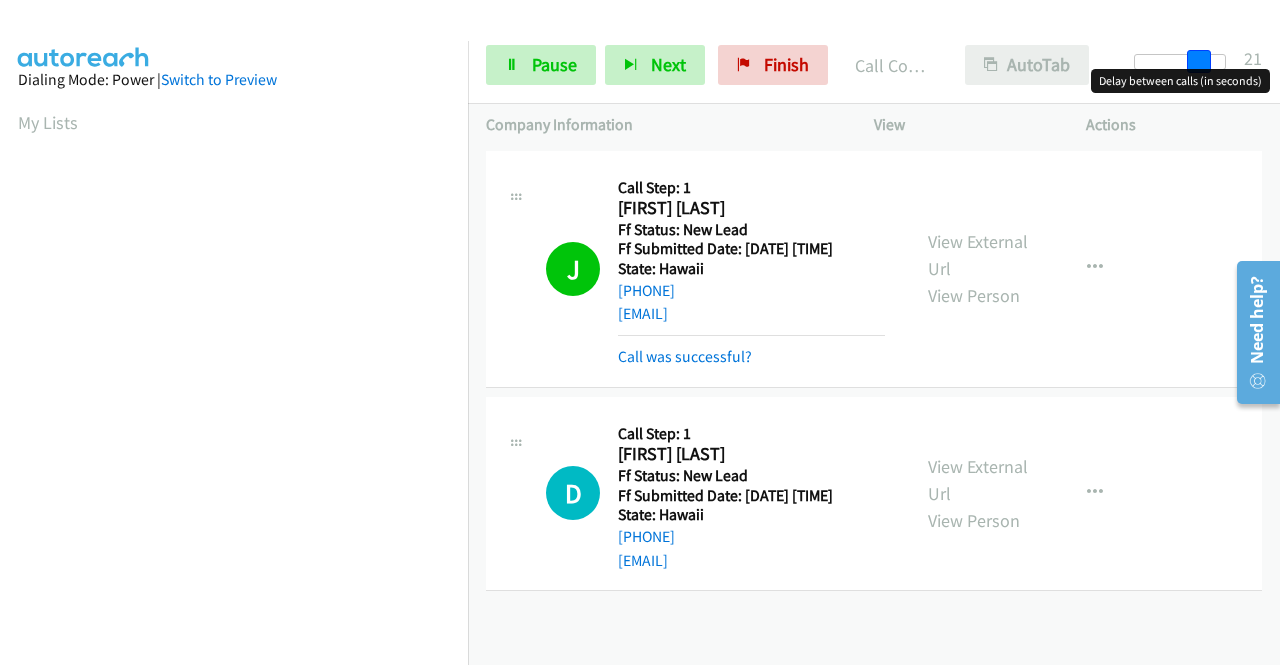 drag, startPoint x: 1222, startPoint y: 55, endPoint x: 1091, endPoint y: 69, distance: 131.74597 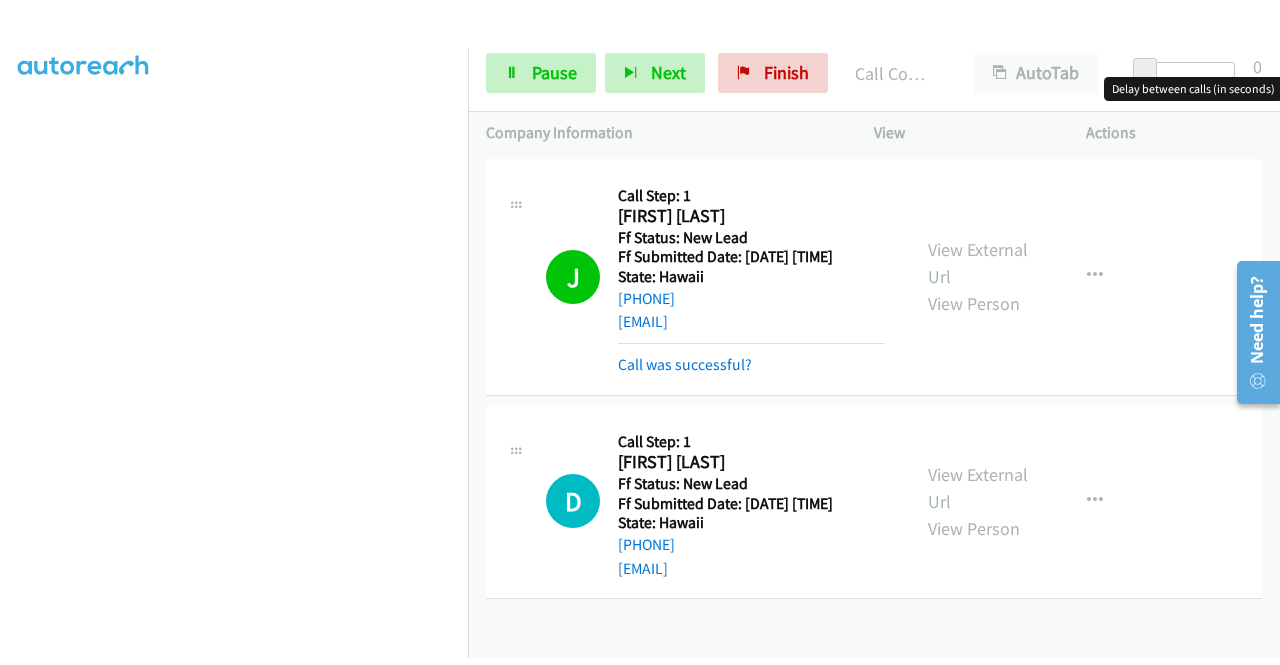 scroll, scrollTop: 456, scrollLeft: 0, axis: vertical 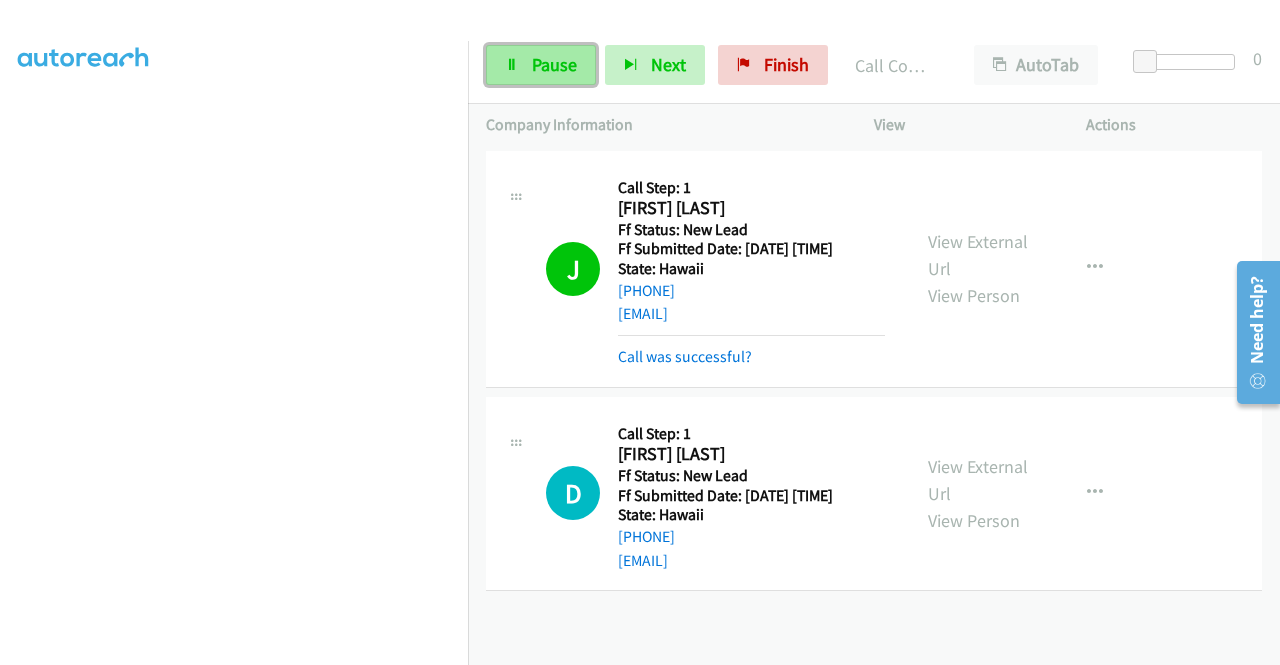 click on "Pause" at bounding box center (554, 64) 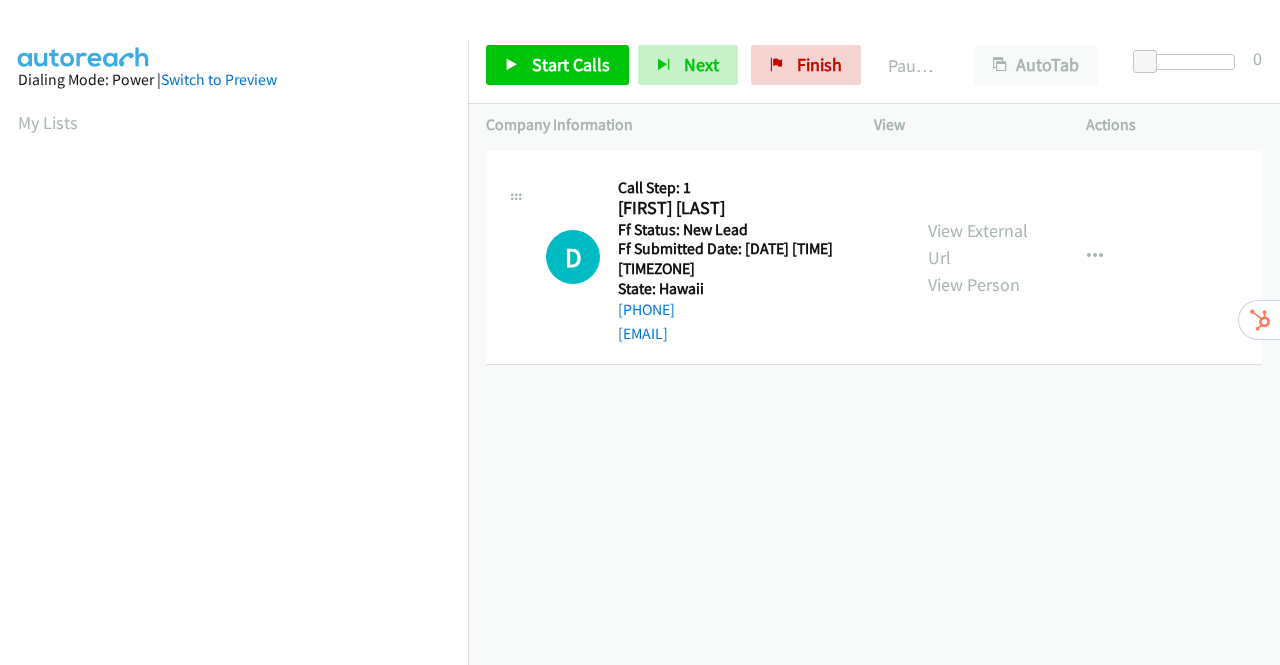 scroll, scrollTop: 0, scrollLeft: 0, axis: both 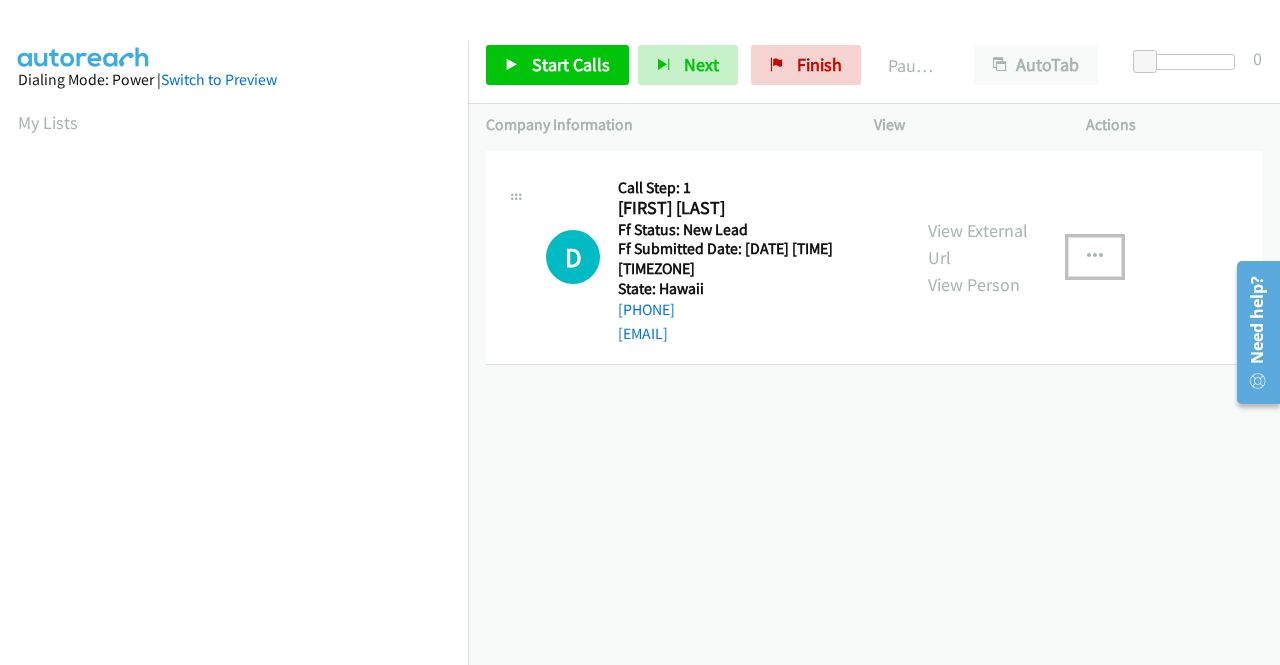 click at bounding box center (1095, 257) 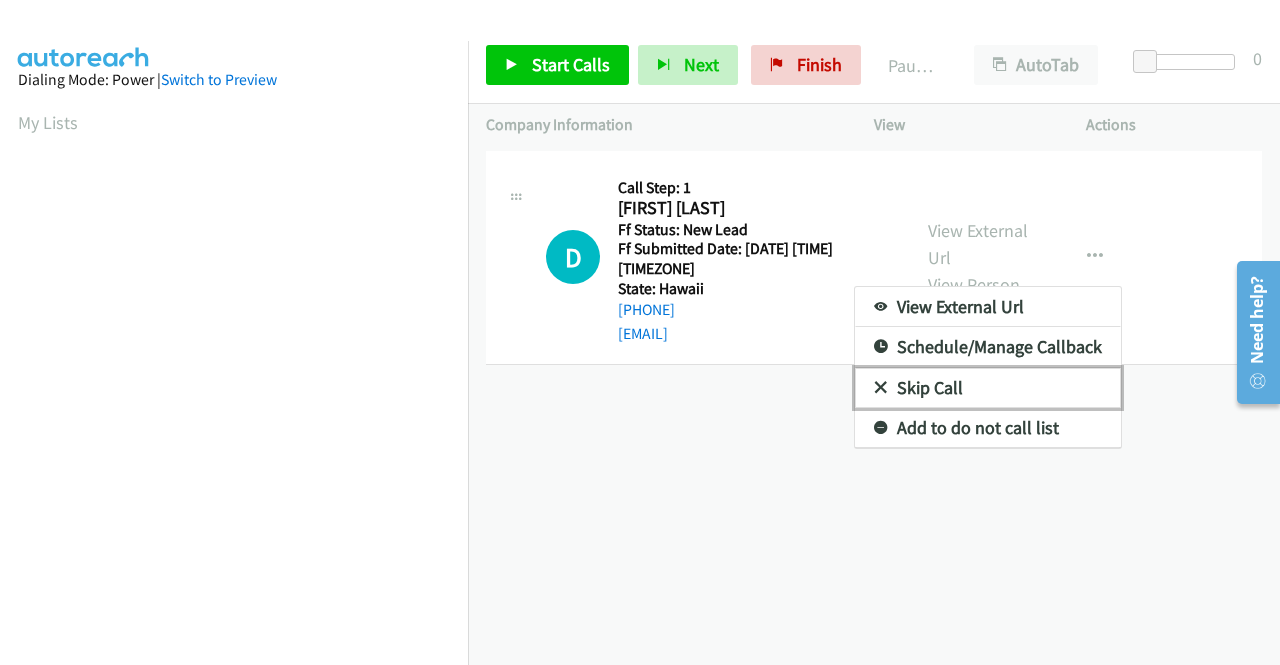 click on "Skip Call" at bounding box center [988, 388] 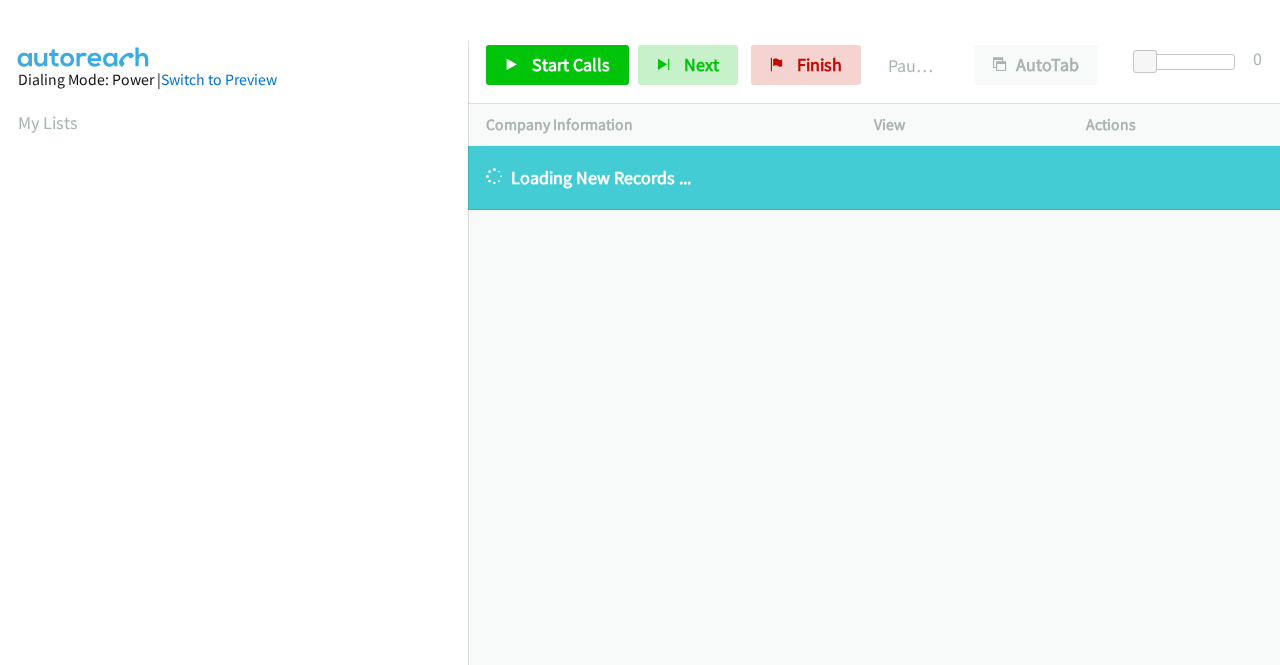 scroll, scrollTop: 0, scrollLeft: 0, axis: both 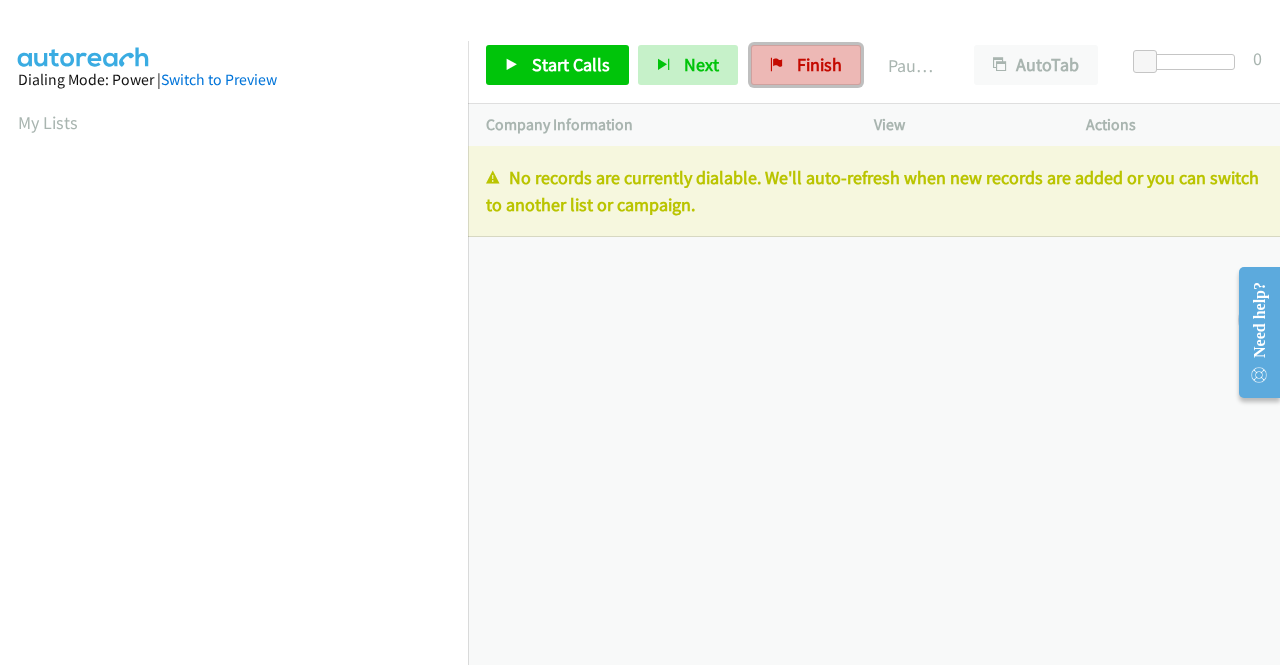 click on "Finish" at bounding box center [819, 64] 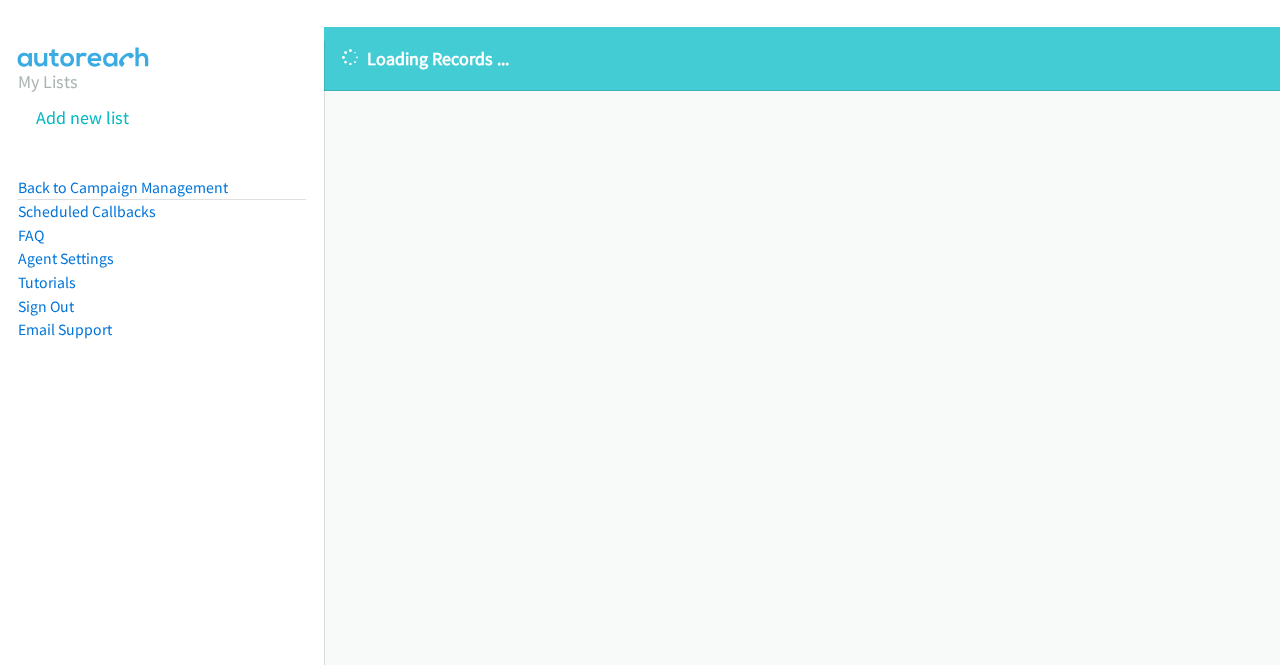 scroll, scrollTop: 0, scrollLeft: 0, axis: both 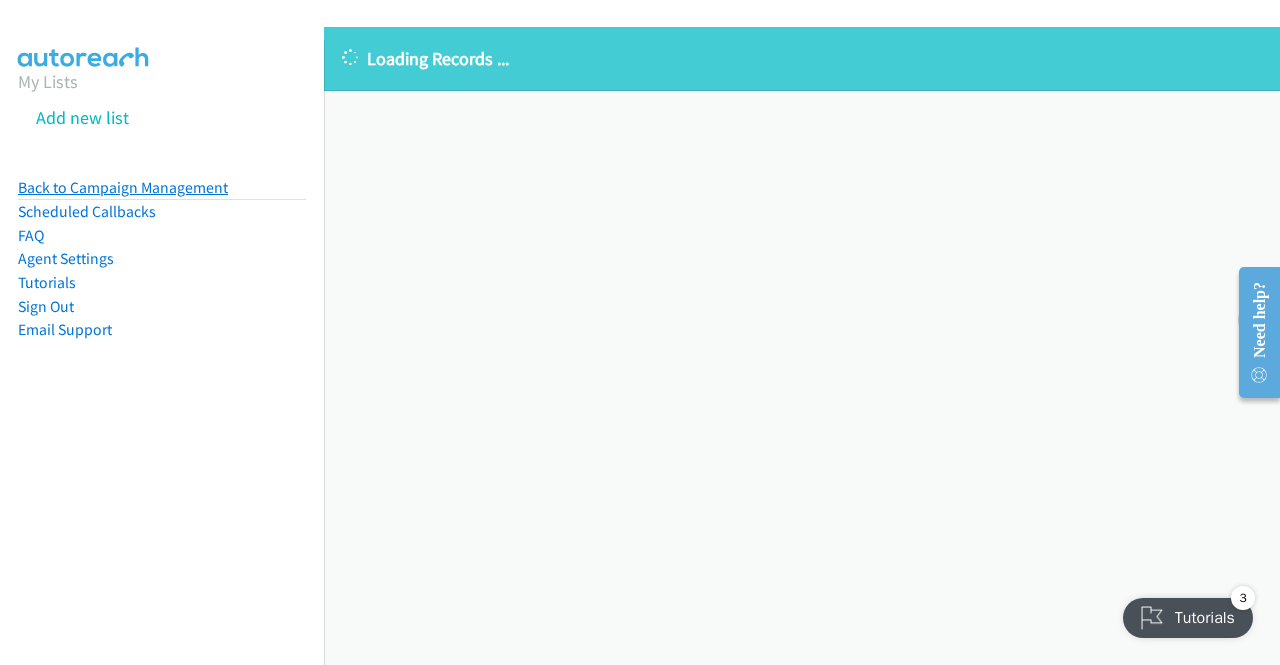 click on "Back to Campaign Management" at bounding box center [123, 187] 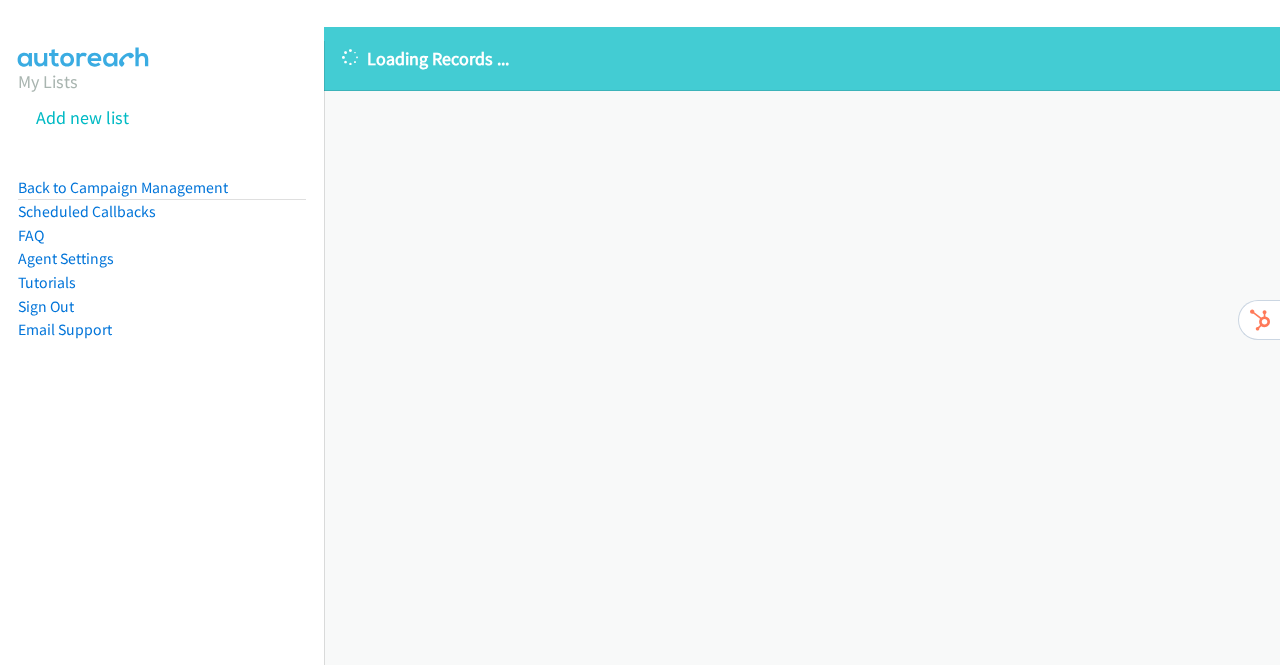 scroll, scrollTop: 0, scrollLeft: 0, axis: both 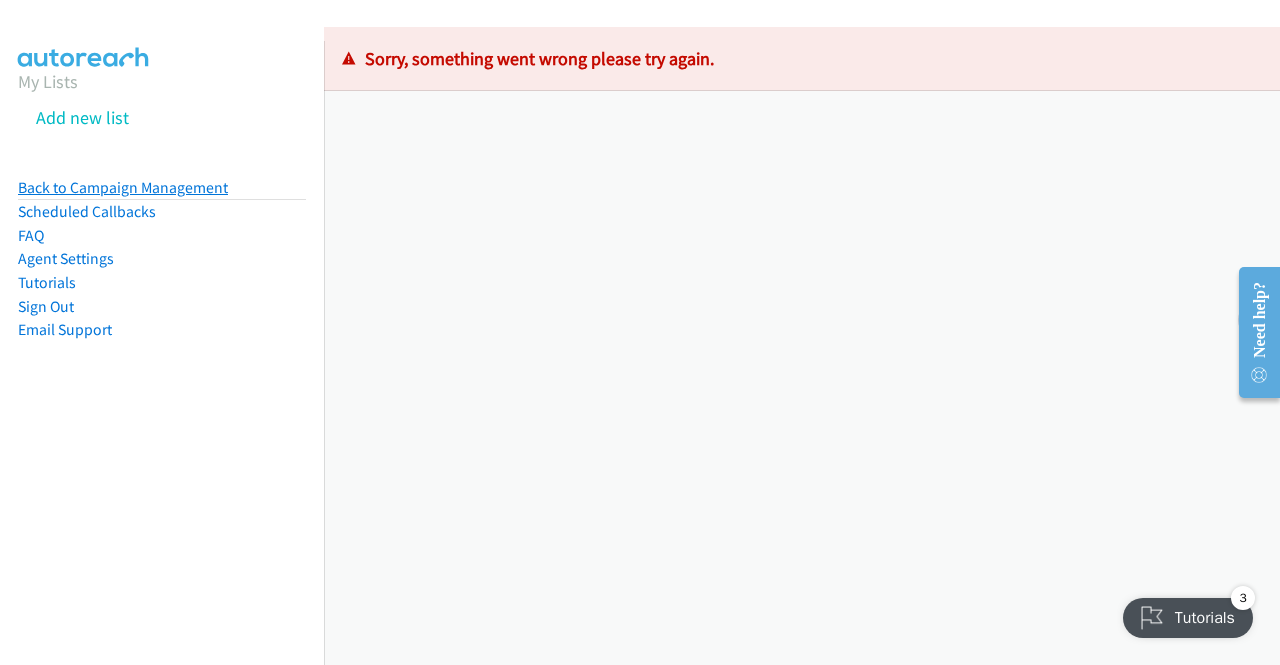 click on "Back to Campaign Management" at bounding box center (123, 187) 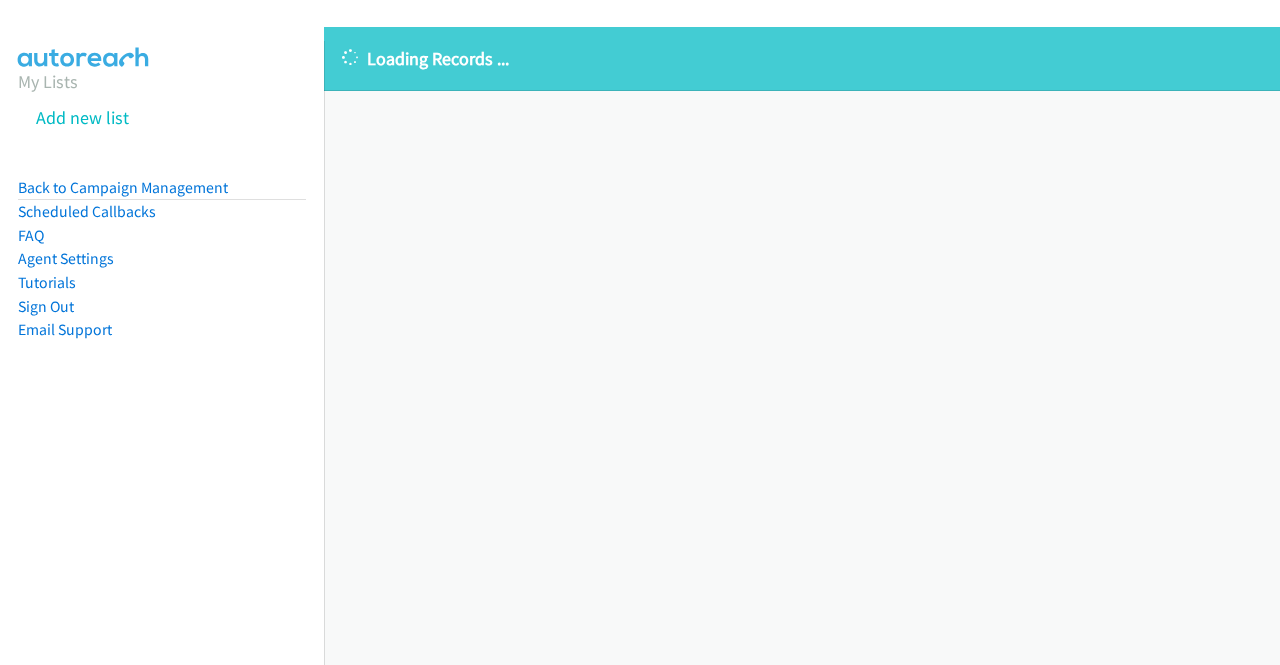 scroll, scrollTop: 0, scrollLeft: 0, axis: both 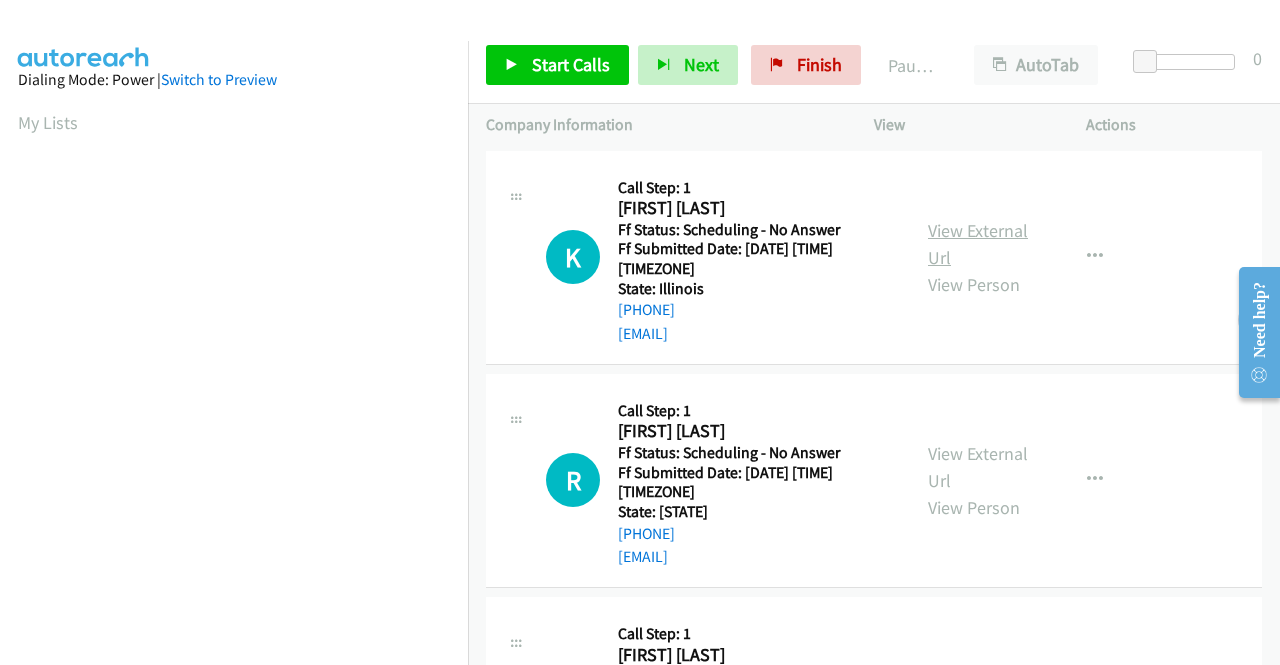 click on "View External Url" at bounding box center [978, 244] 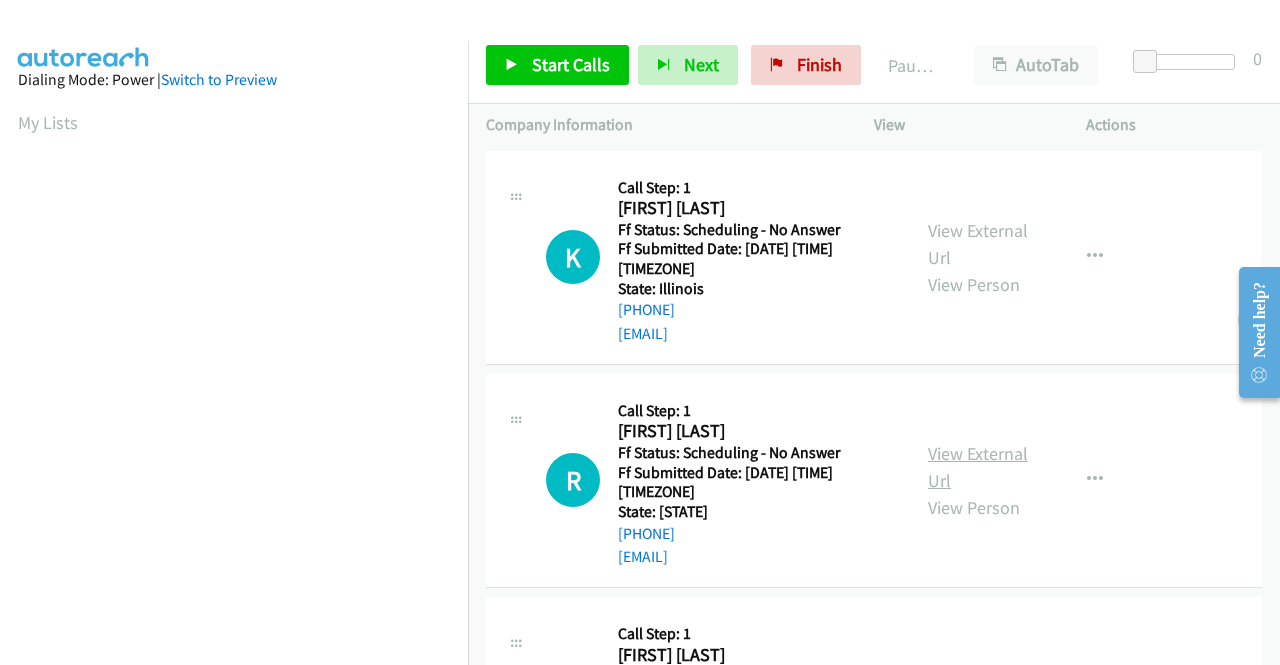 click on "View External Url" at bounding box center (978, 467) 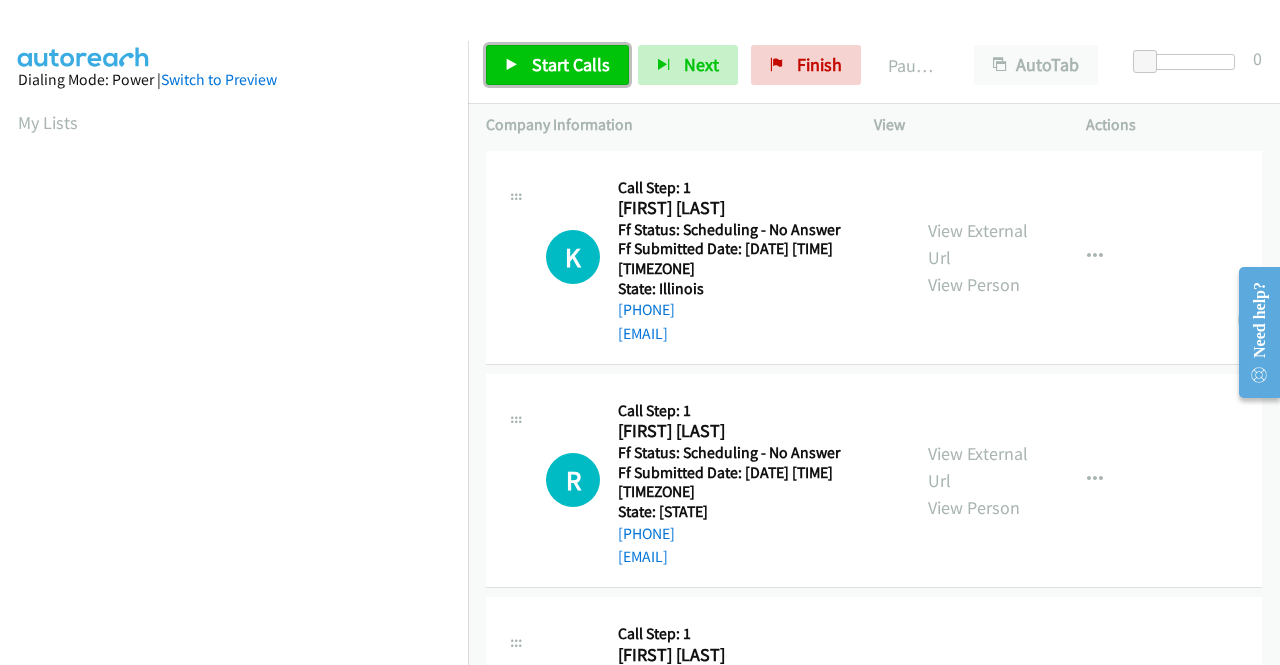 click on "Start Calls" at bounding box center (571, 64) 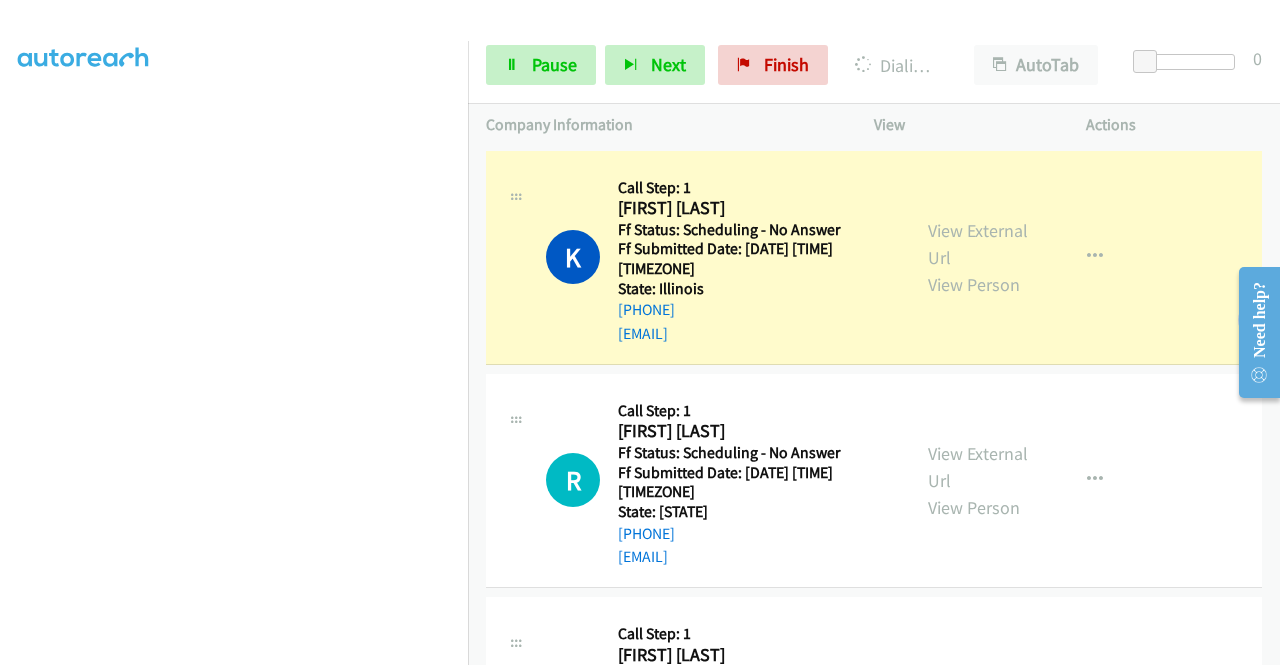 scroll, scrollTop: 0, scrollLeft: 0, axis: both 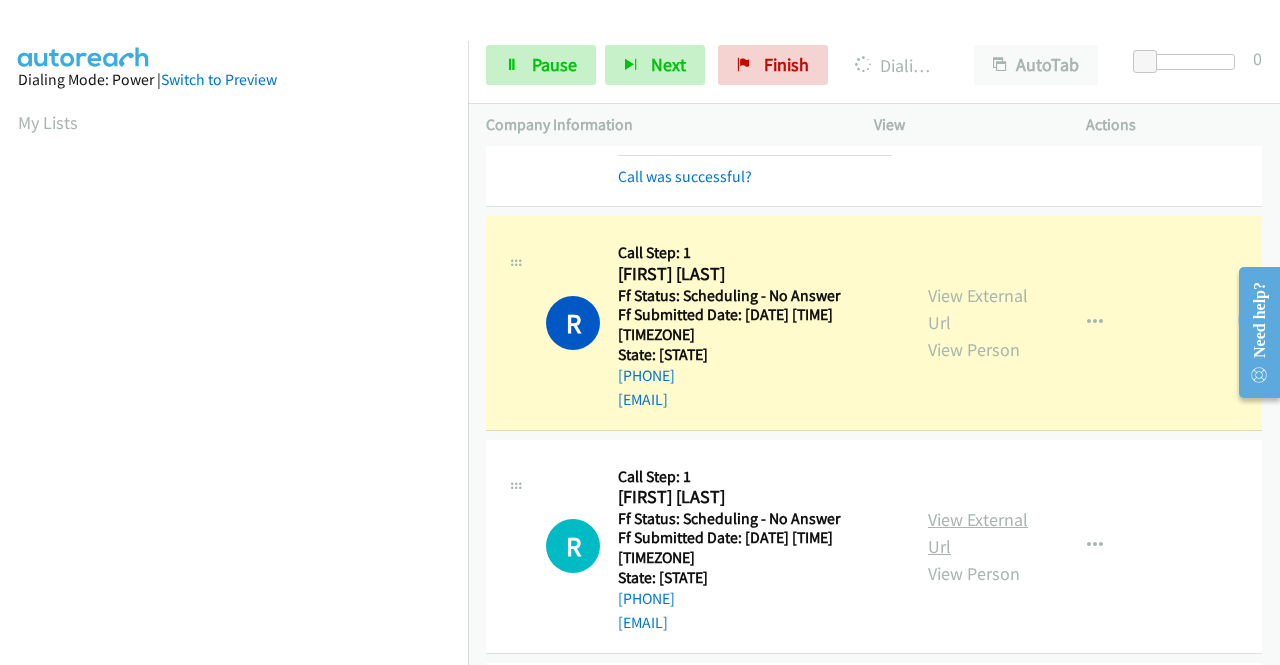 click on "View External Url" at bounding box center [978, 533] 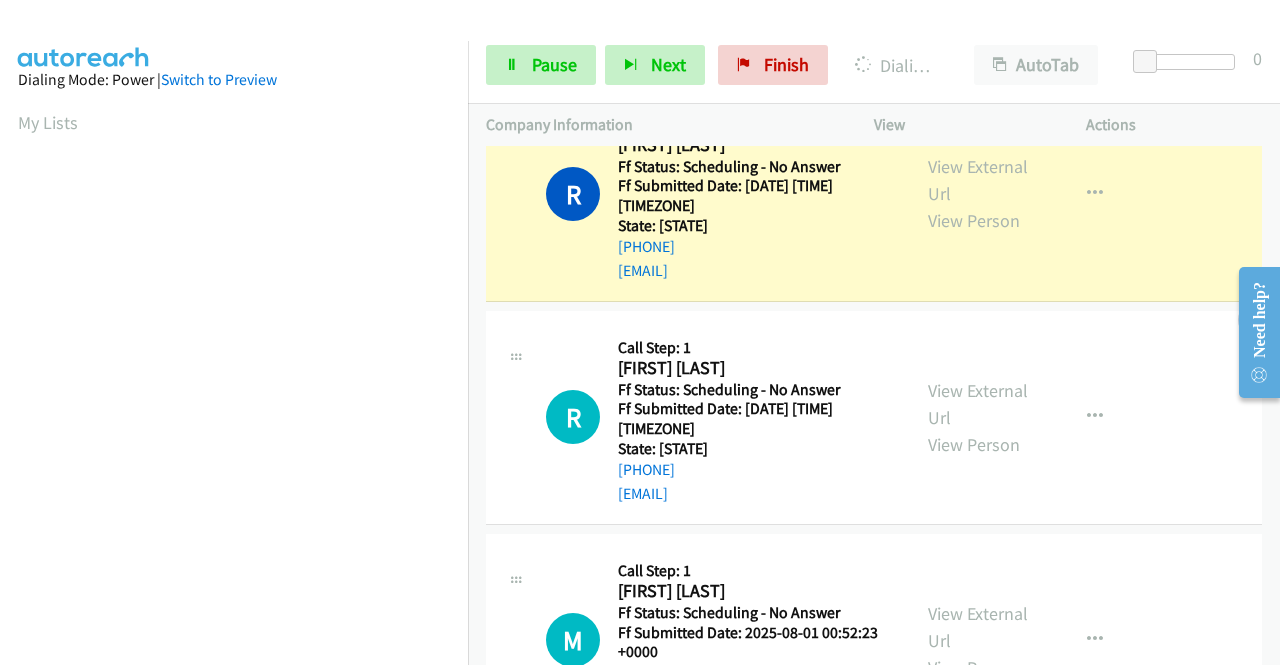 scroll, scrollTop: 400, scrollLeft: 0, axis: vertical 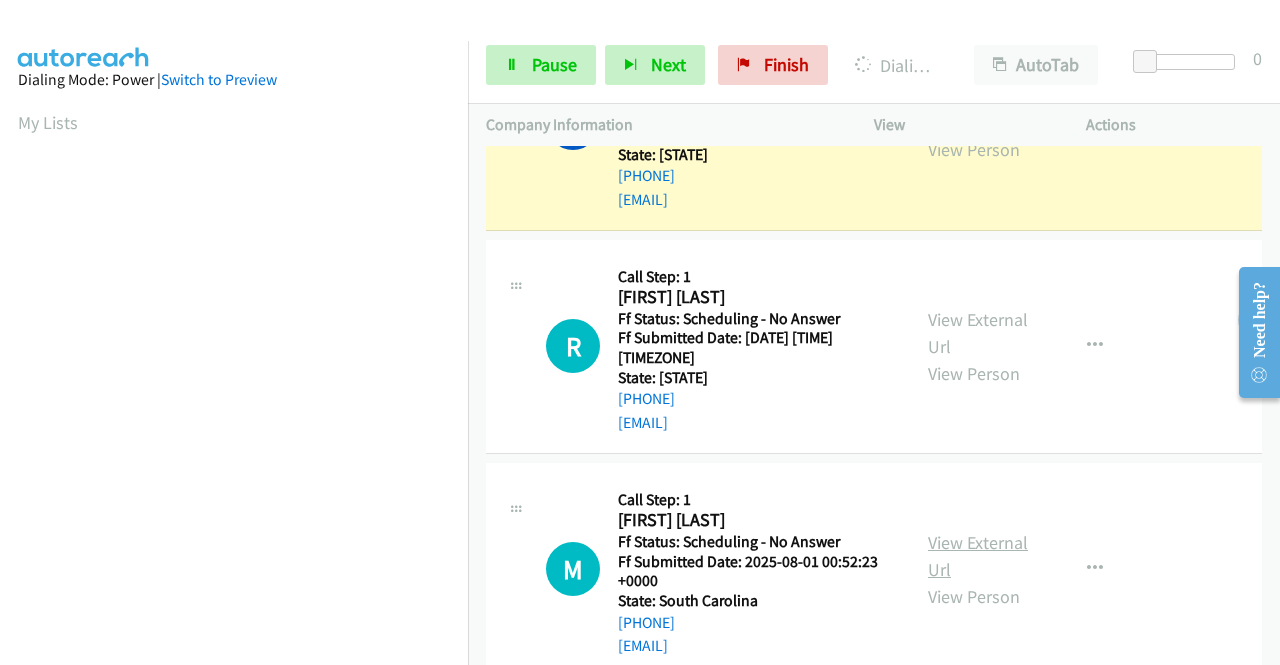 click on "View External Url" at bounding box center (978, 556) 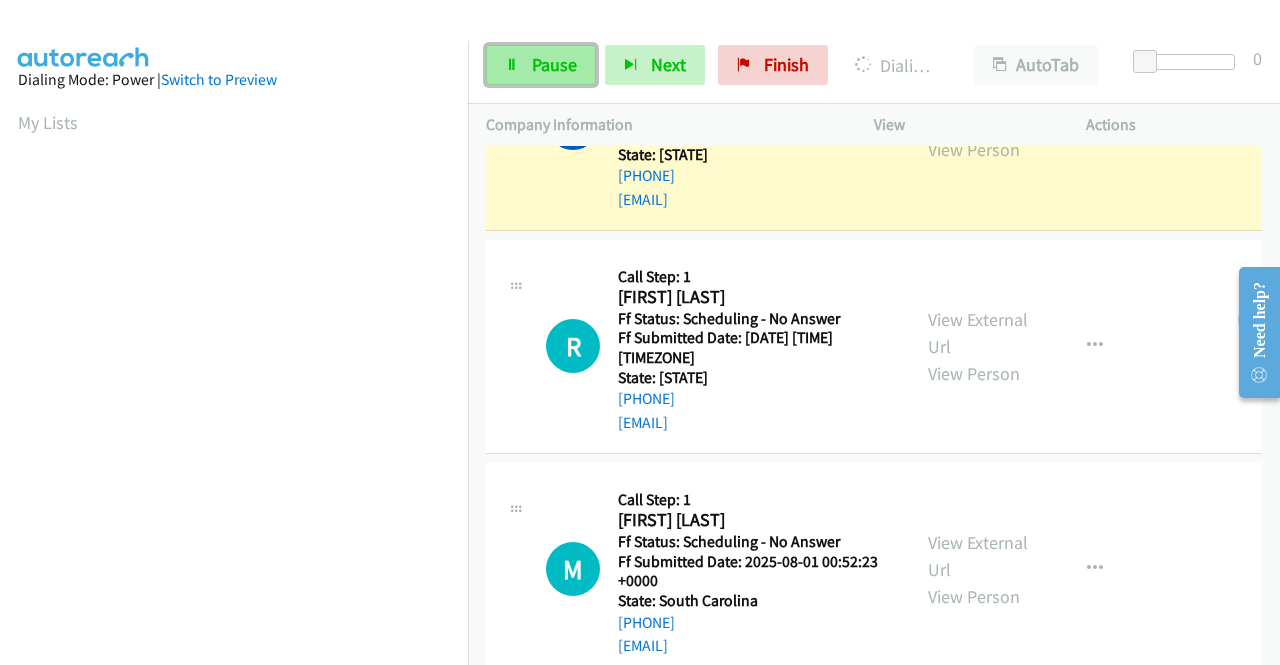 click on "Pause" at bounding box center (554, 64) 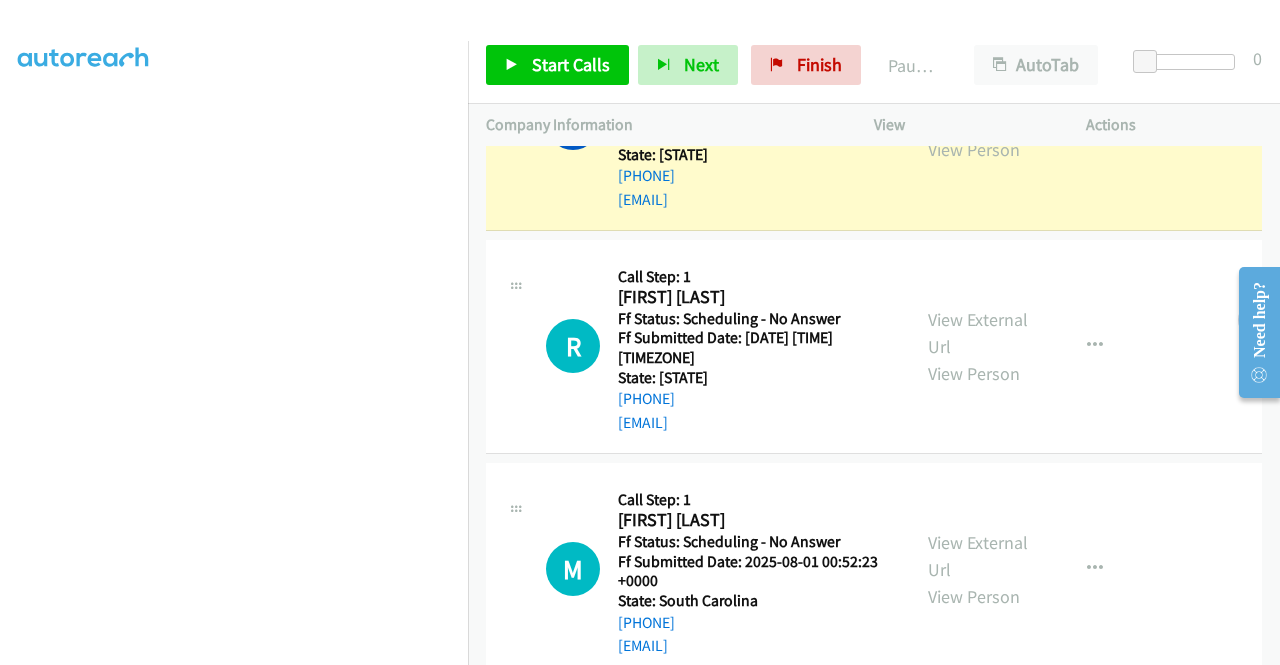 scroll, scrollTop: 456, scrollLeft: 0, axis: vertical 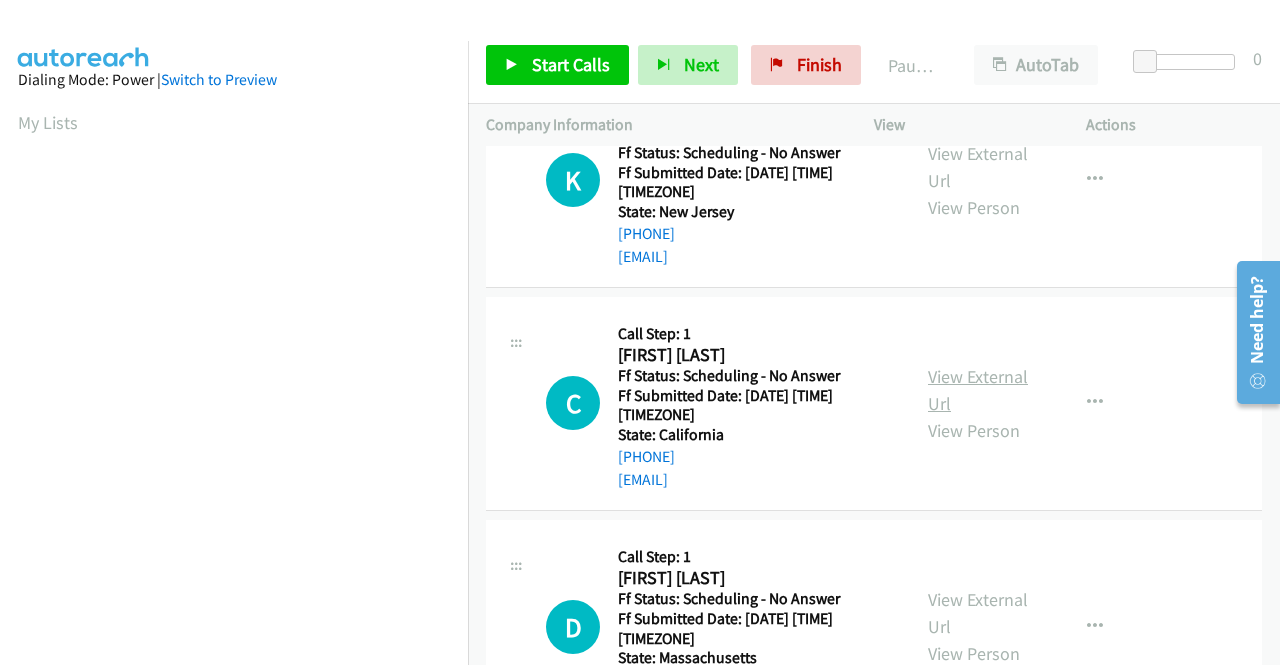 click on "View External Url" at bounding box center [978, 390] 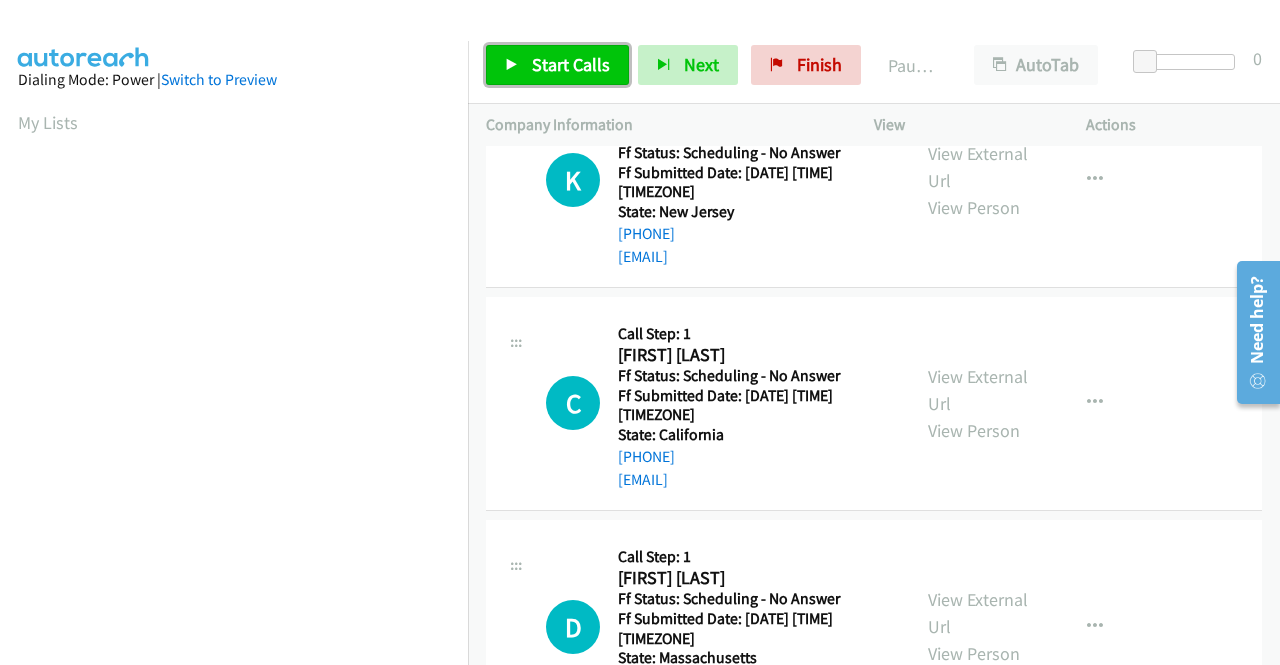 click on "Start Calls" at bounding box center [571, 64] 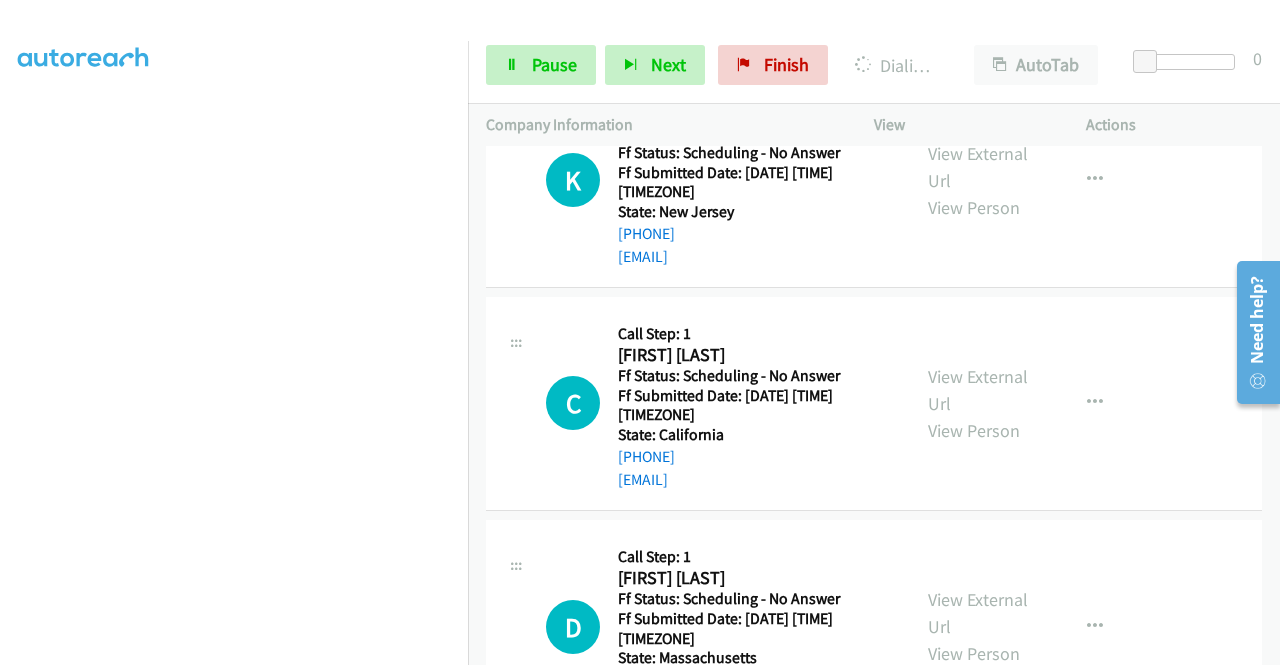 scroll, scrollTop: 456, scrollLeft: 0, axis: vertical 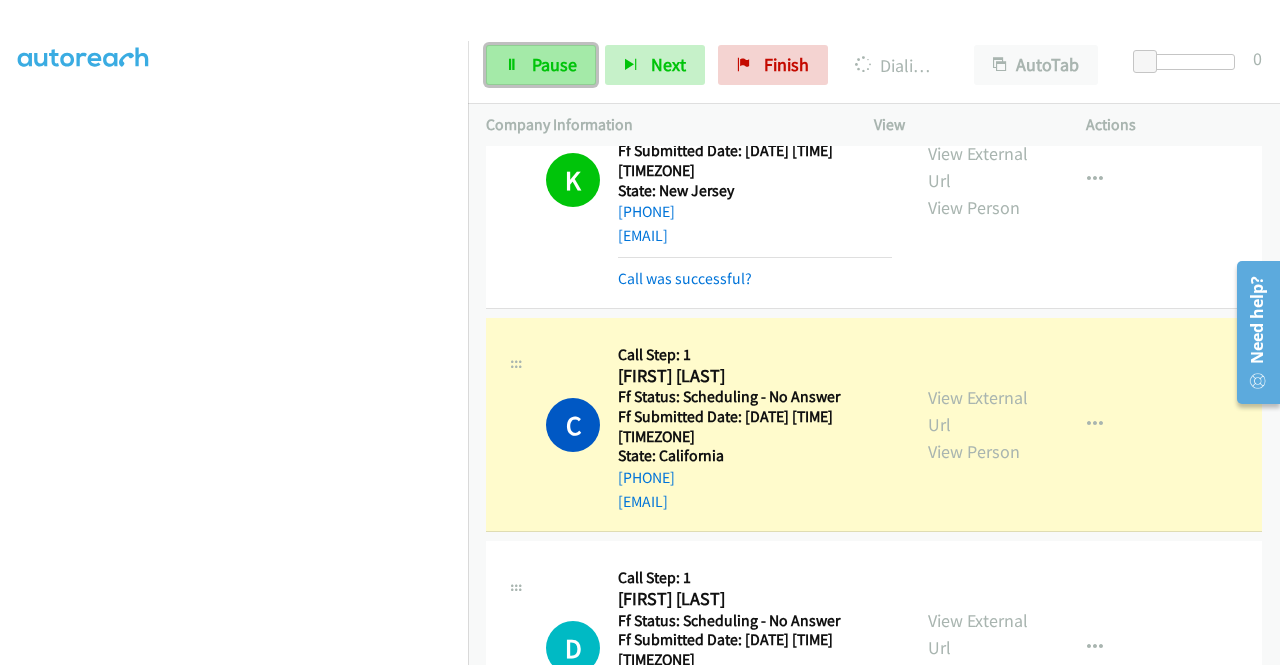 drag, startPoint x: 542, startPoint y: 73, endPoint x: 564, endPoint y: 64, distance: 23.769728 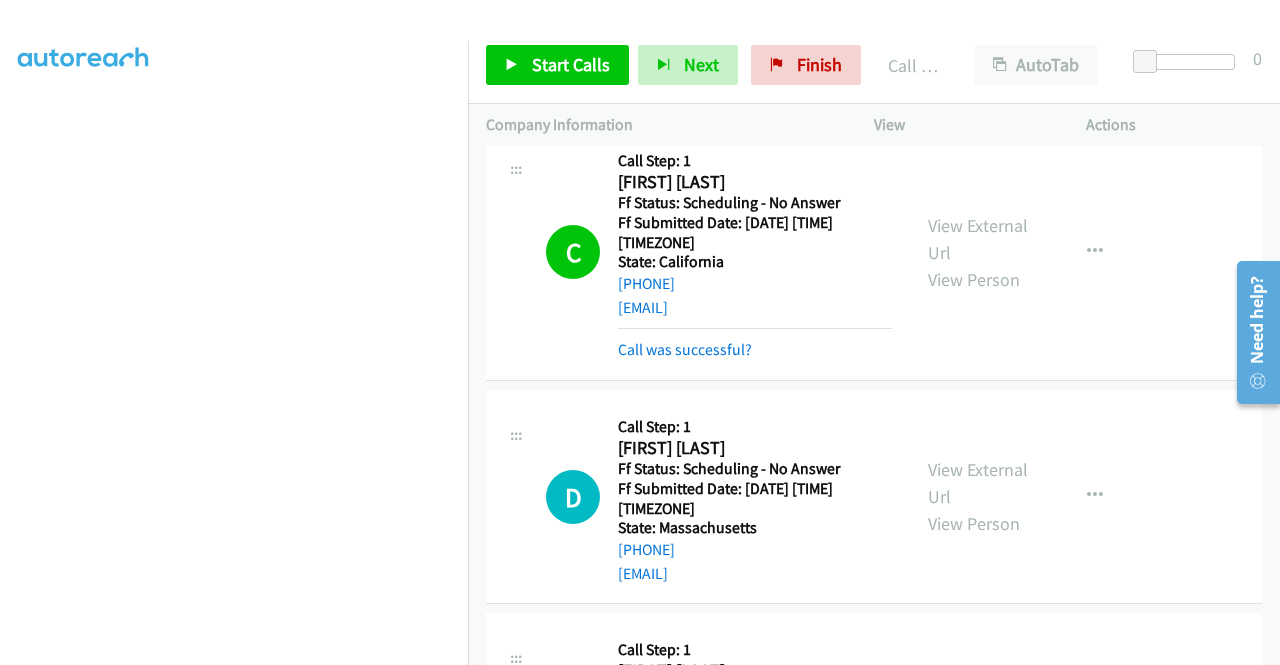 scroll, scrollTop: 564, scrollLeft: 0, axis: vertical 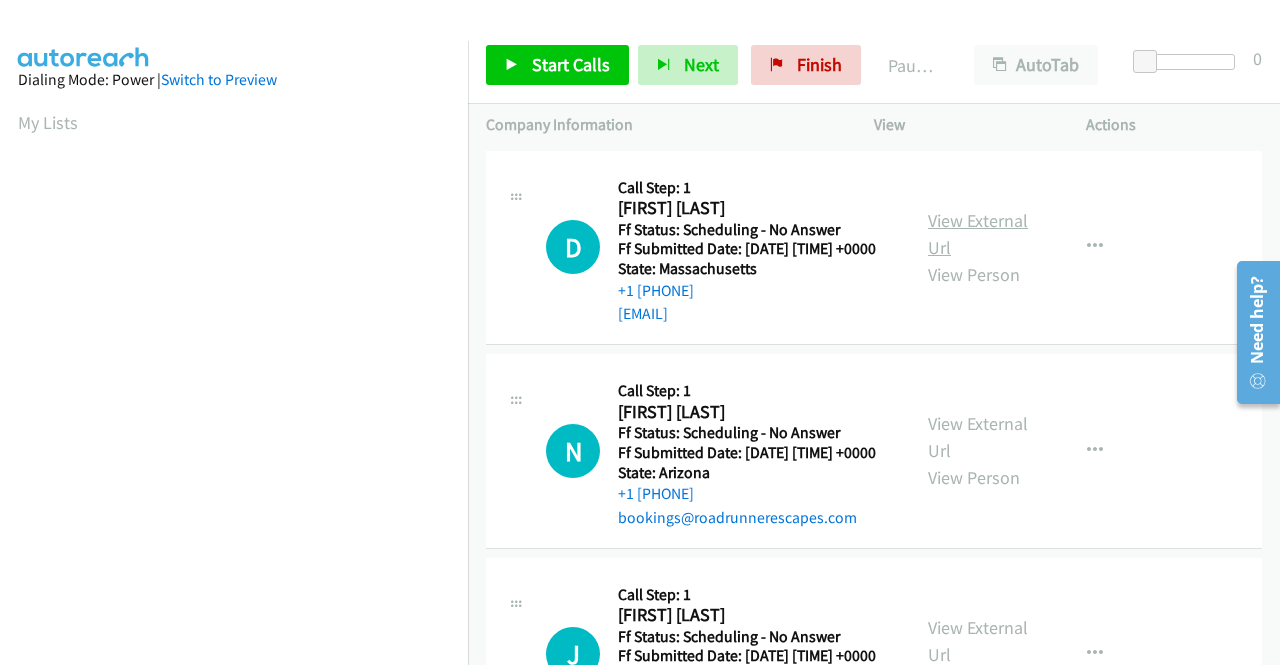 click on "View External Url" at bounding box center [978, 234] 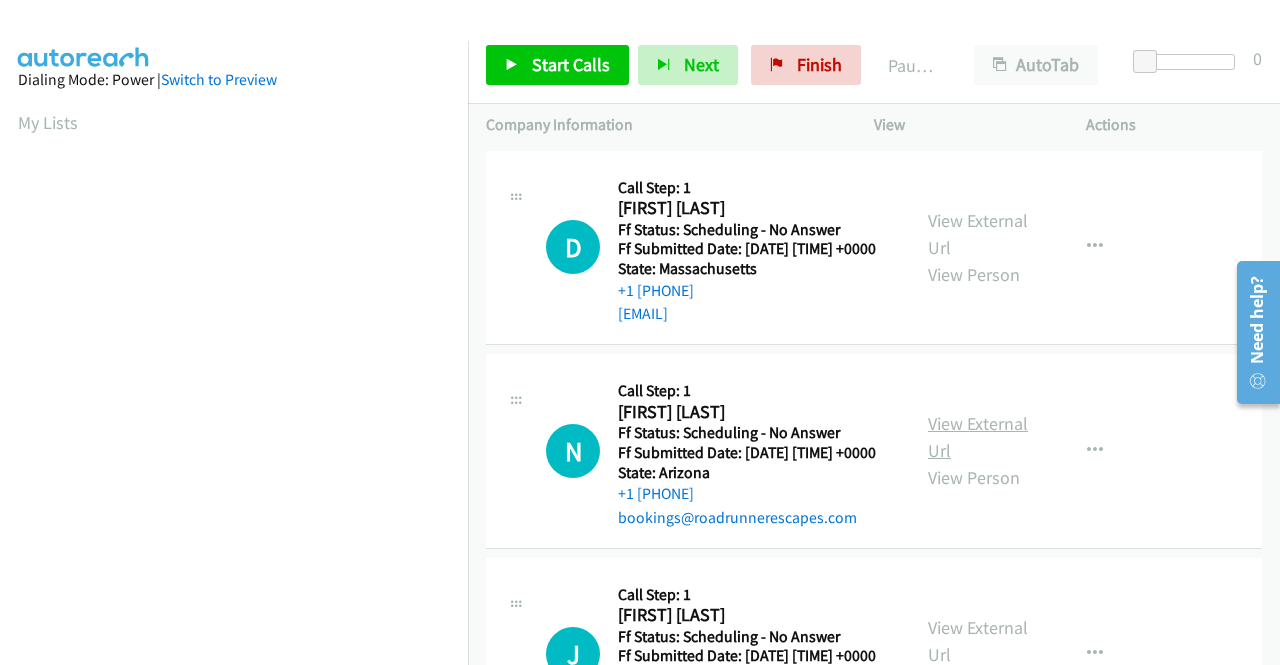 click on "View External Url" at bounding box center (978, 437) 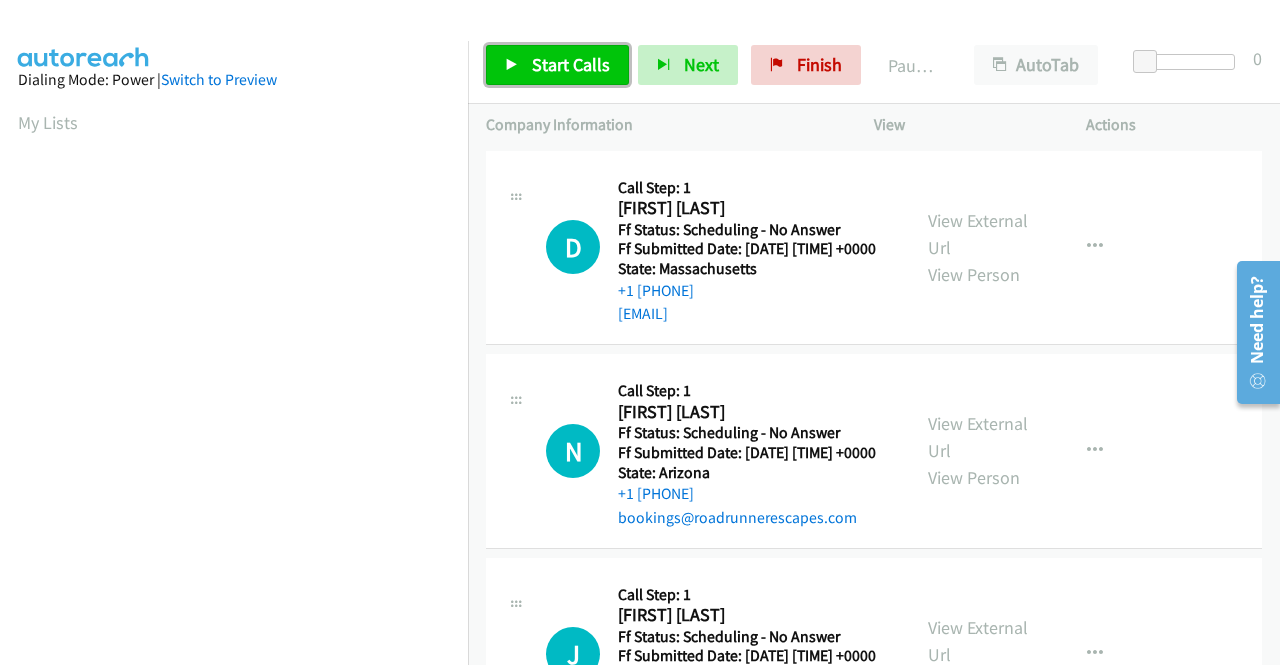 click on "Start Calls" at bounding box center (571, 64) 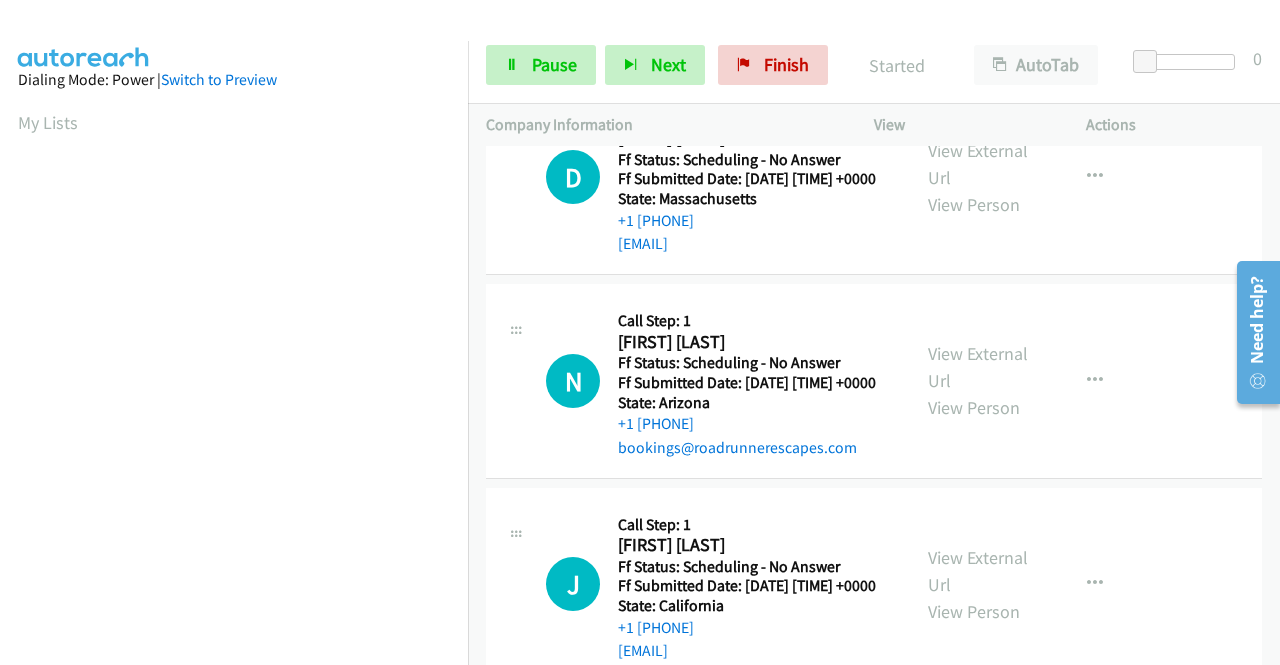 scroll, scrollTop: 100, scrollLeft: 0, axis: vertical 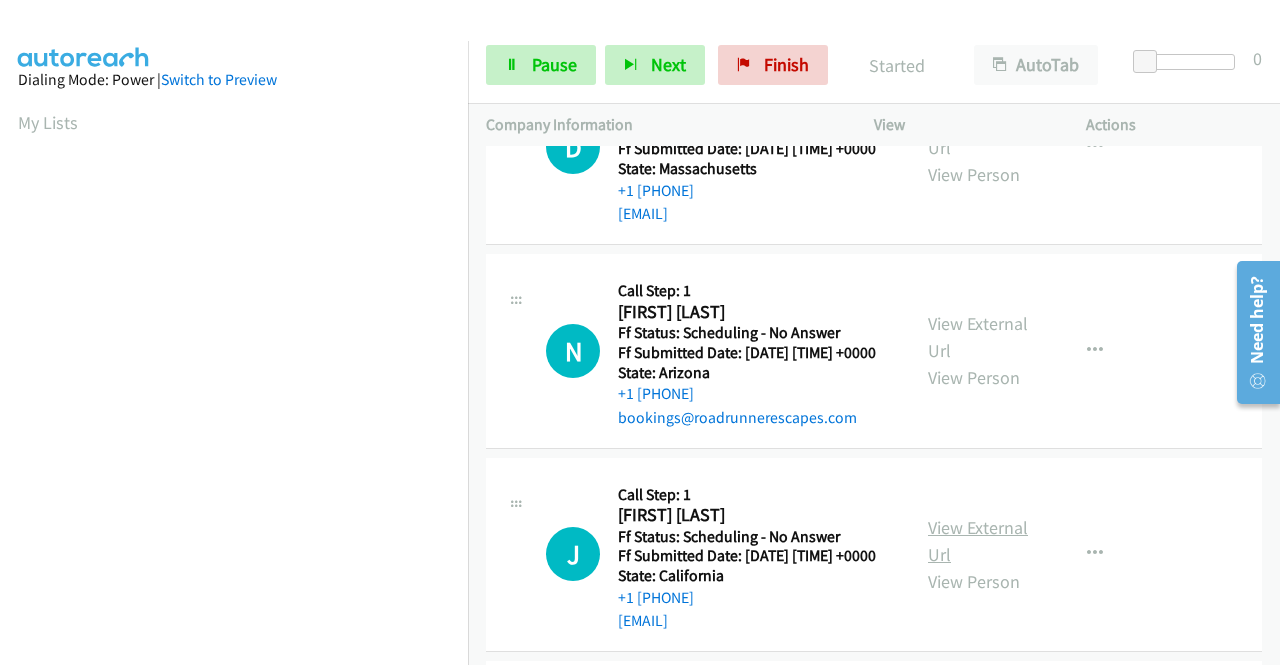 click on "View External Url" at bounding box center (978, 541) 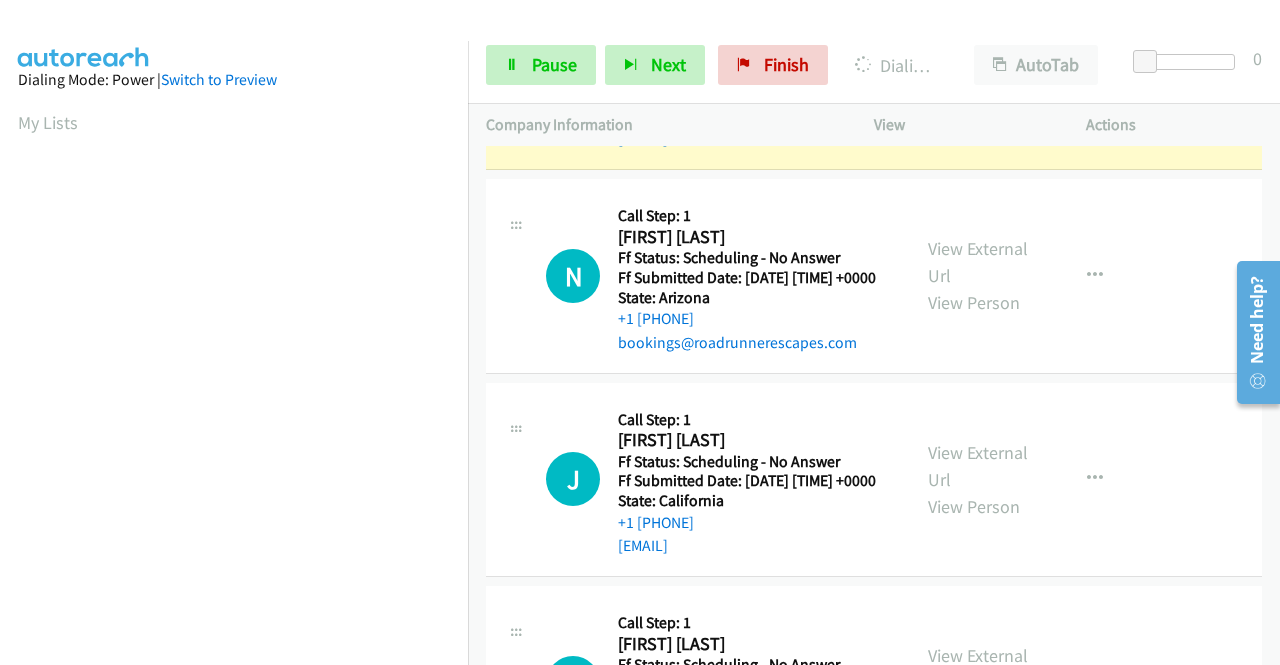 scroll, scrollTop: 300, scrollLeft: 0, axis: vertical 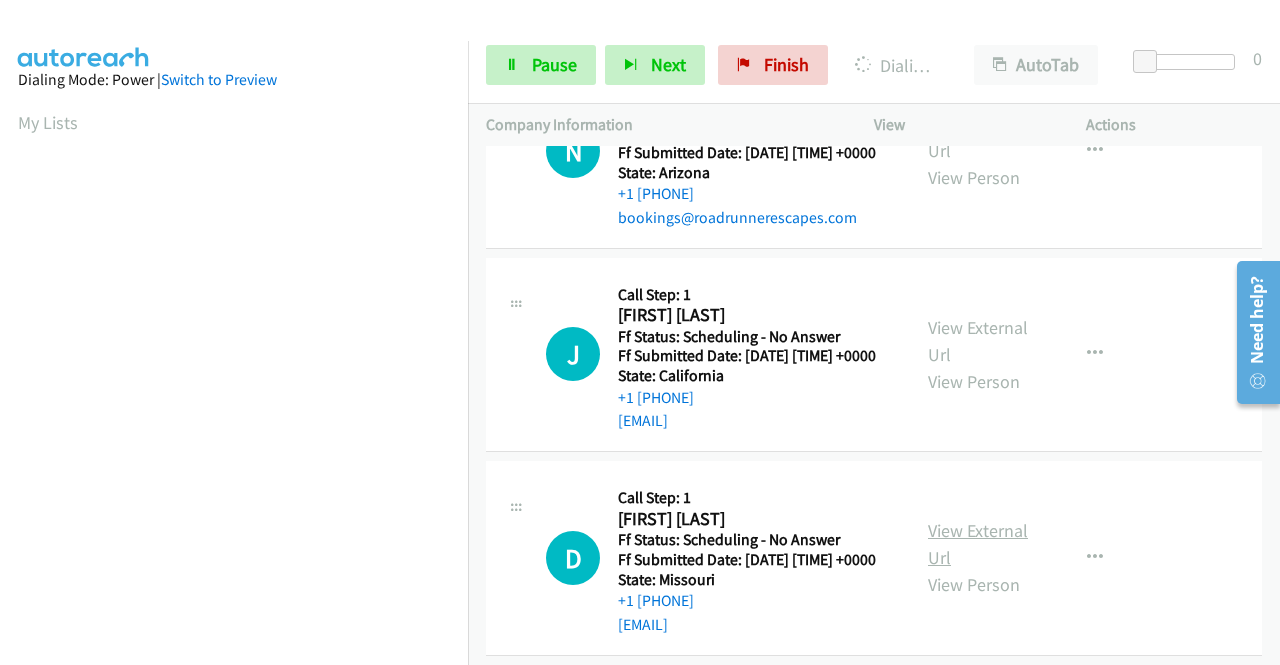 click on "View External Url" at bounding box center (978, 544) 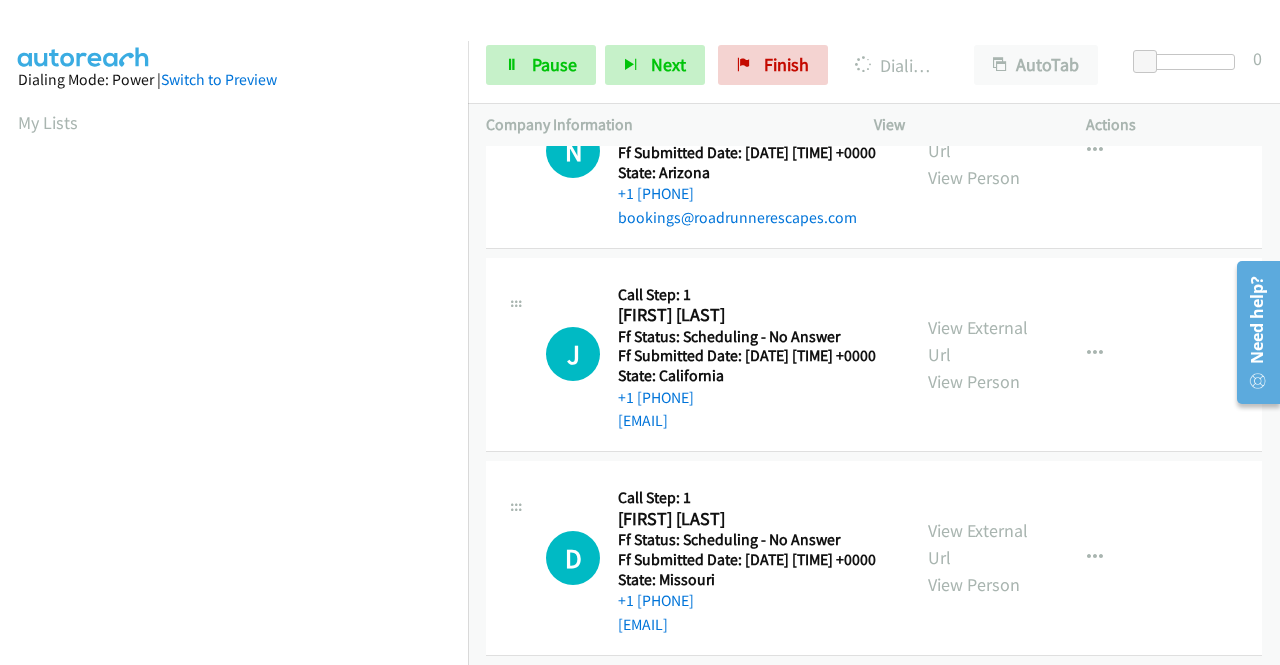 scroll, scrollTop: 400, scrollLeft: 0, axis: vertical 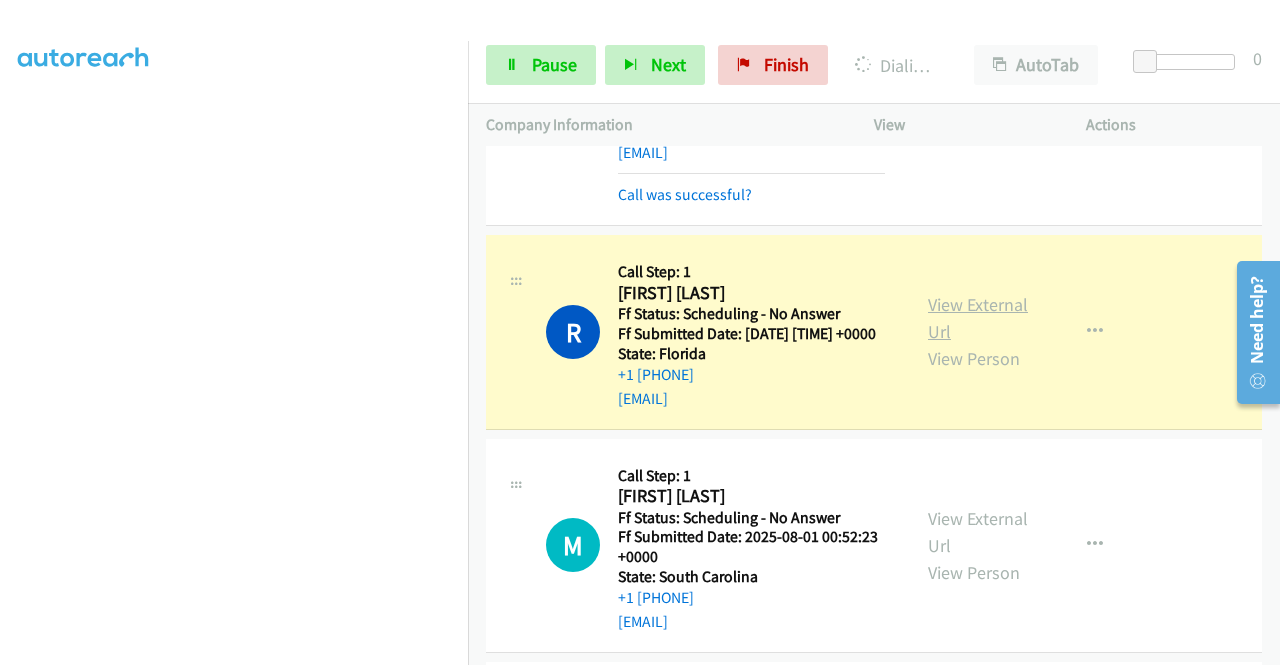 click on "View External Url" at bounding box center (978, 318) 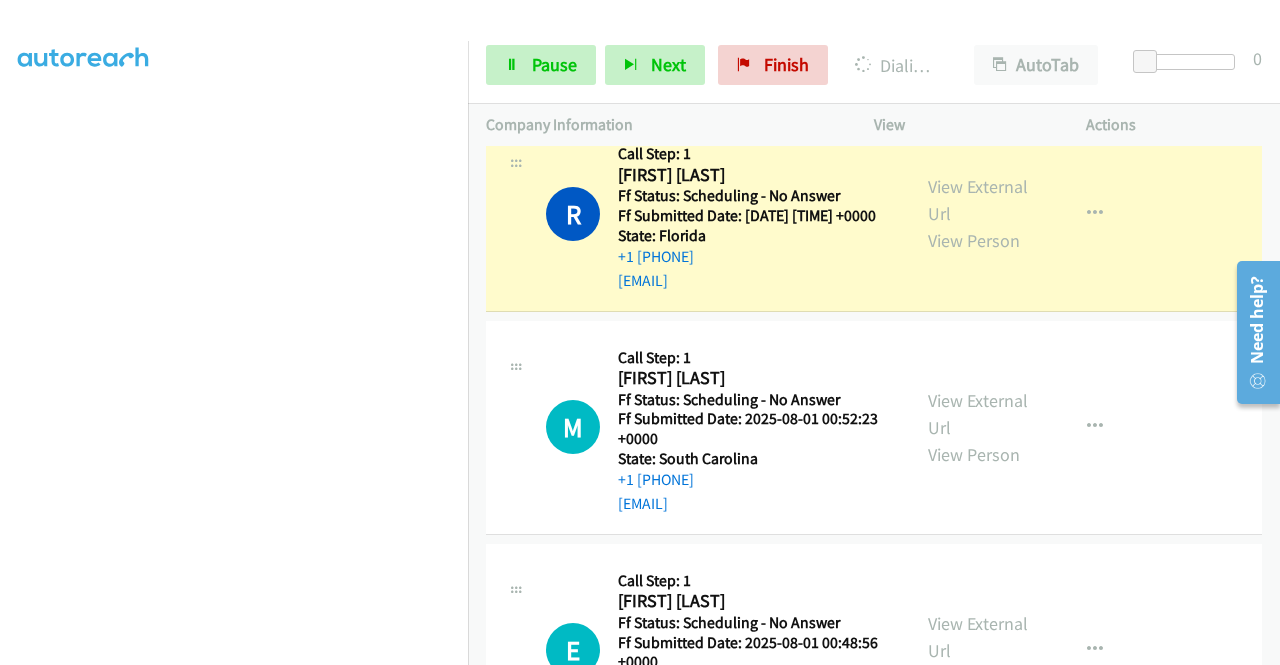 scroll, scrollTop: 1100, scrollLeft: 0, axis: vertical 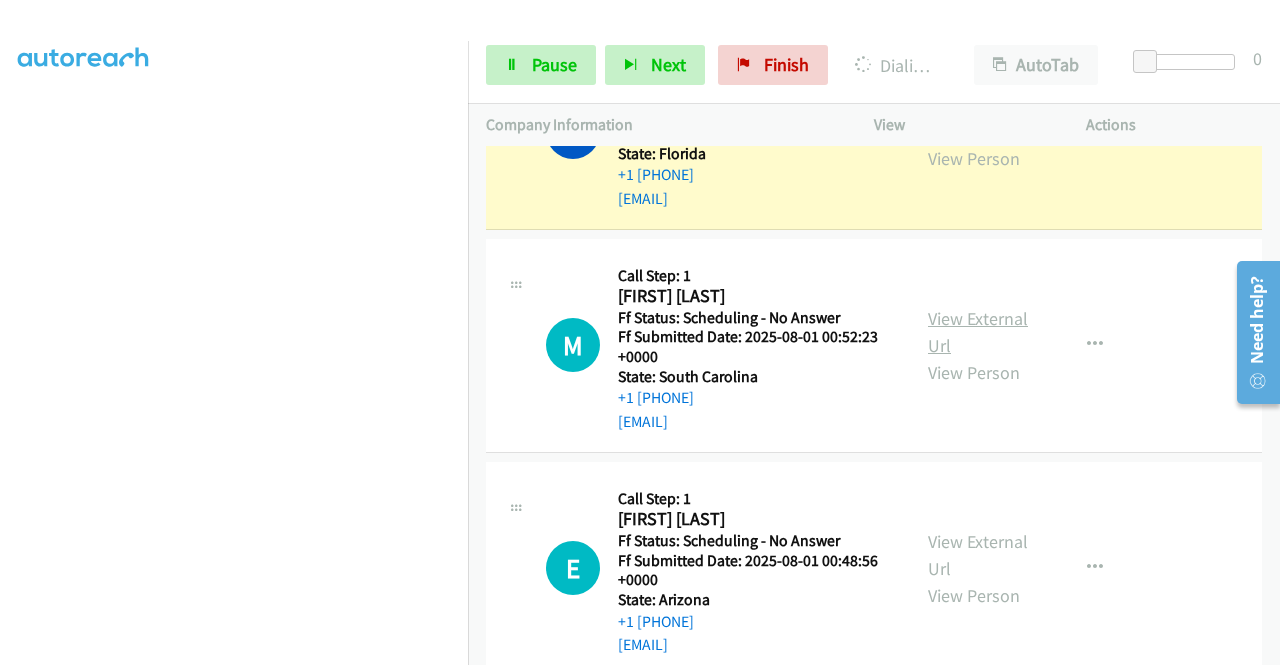 click on "View External Url" at bounding box center [978, 332] 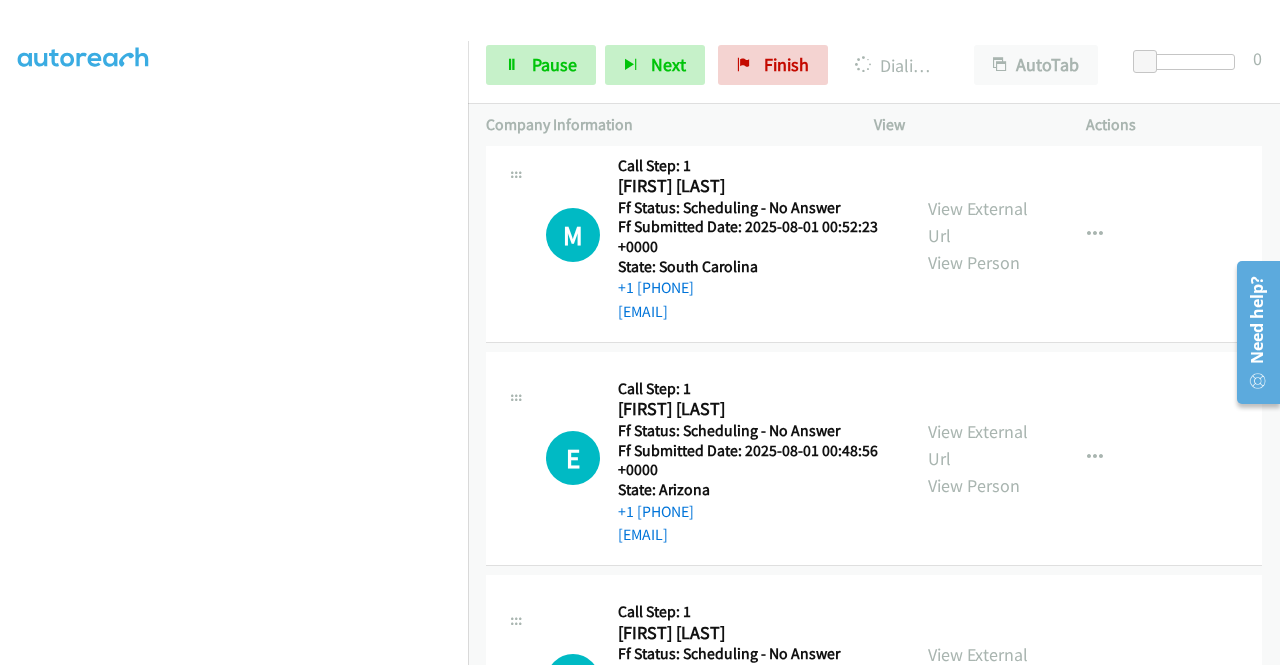 scroll, scrollTop: 1300, scrollLeft: 0, axis: vertical 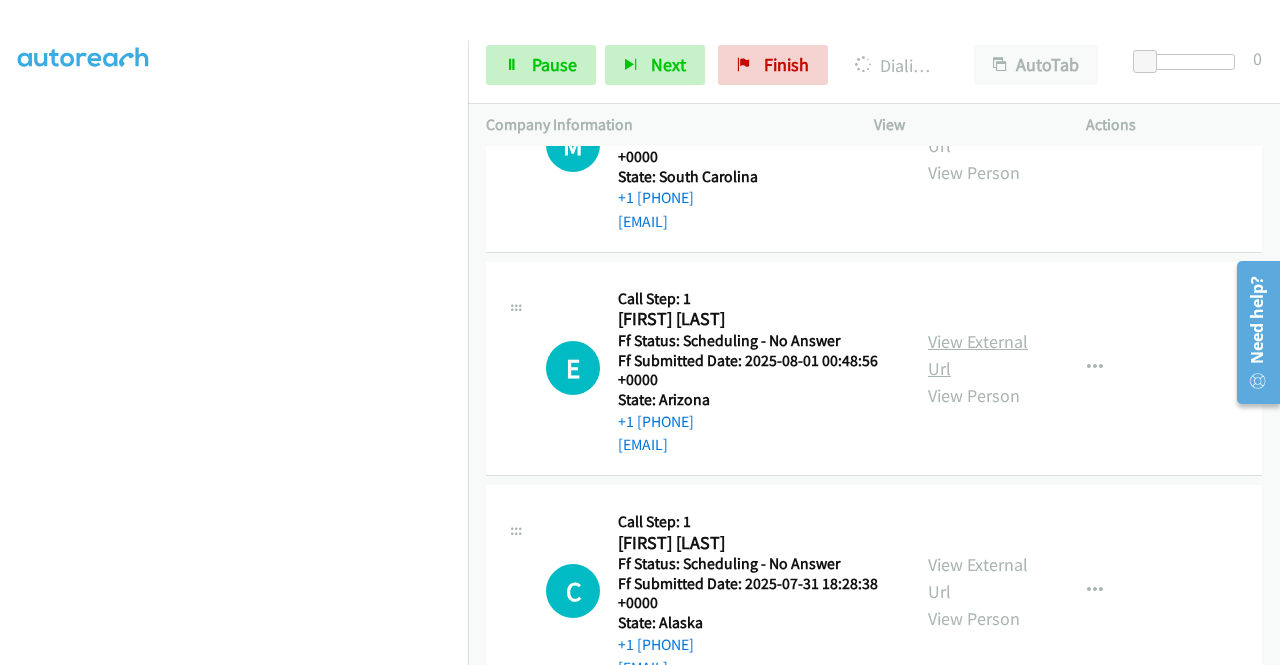 click on "View External Url" at bounding box center [978, 355] 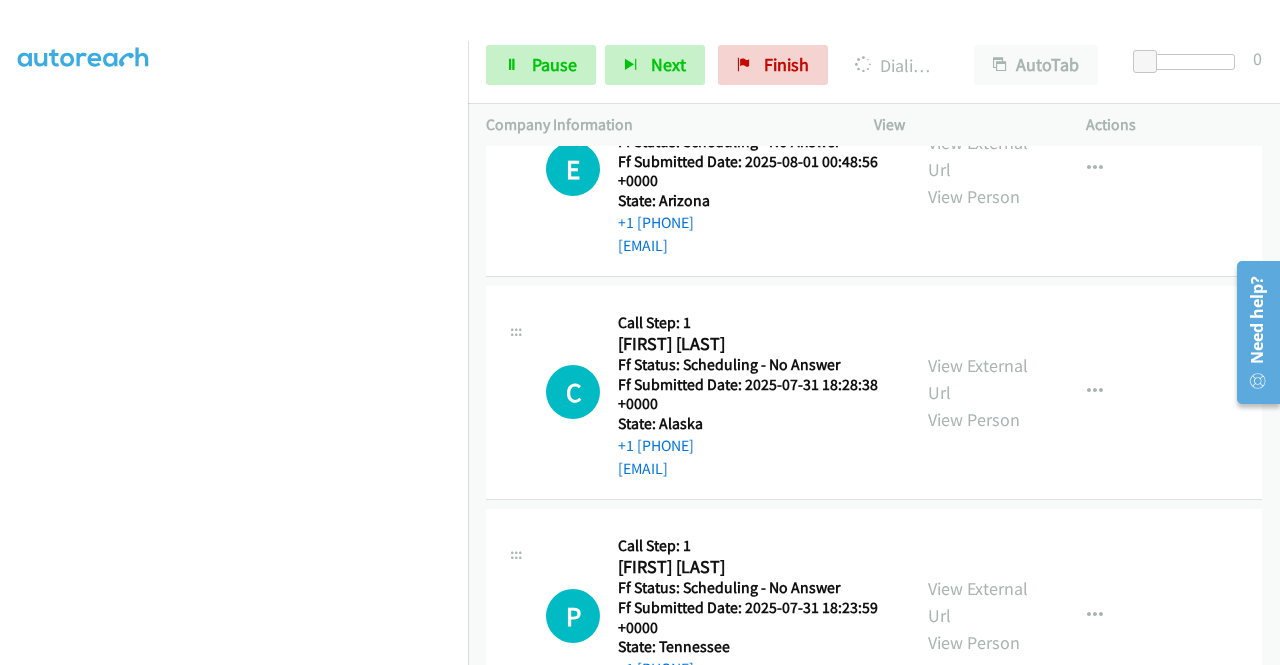 scroll, scrollTop: 1500, scrollLeft: 0, axis: vertical 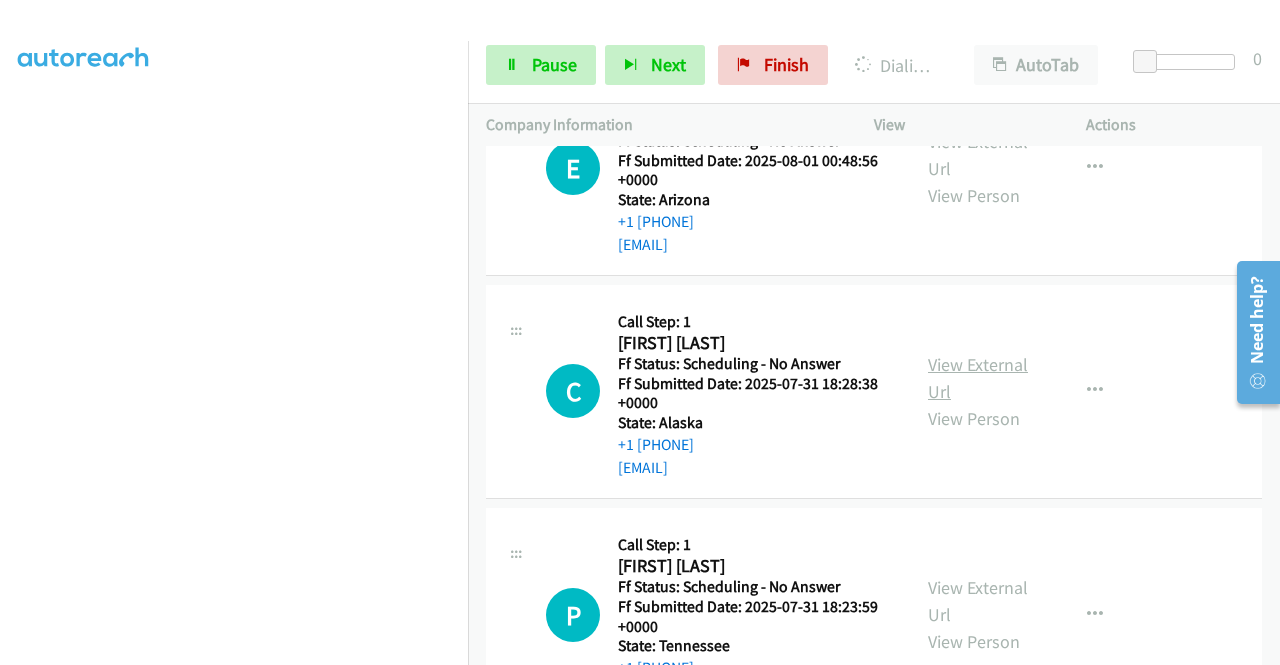 click on "View External Url" at bounding box center [978, 378] 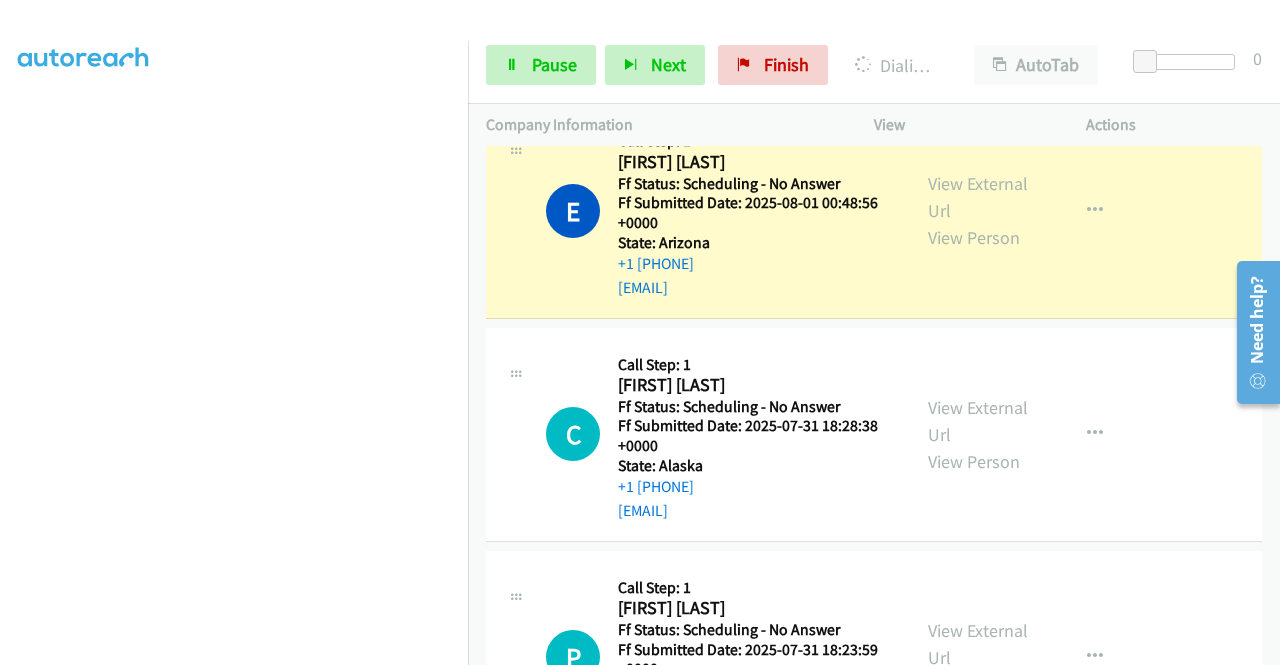 scroll, scrollTop: 1542, scrollLeft: 0, axis: vertical 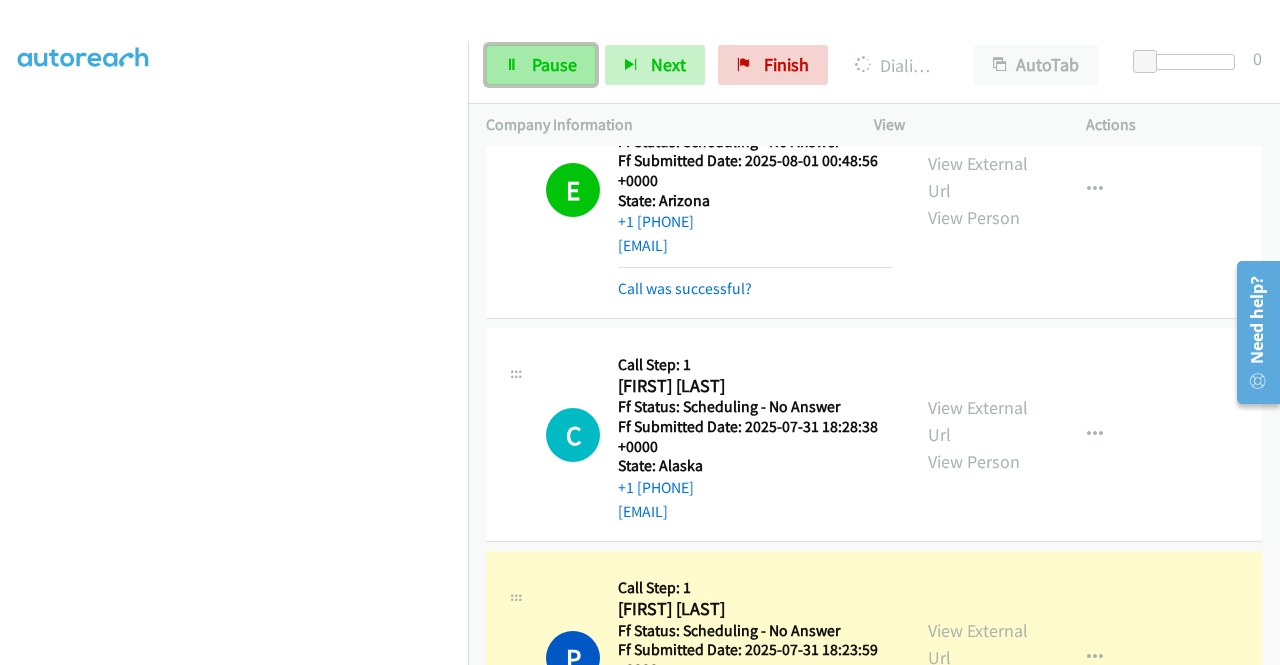 click on "Pause" at bounding box center (554, 64) 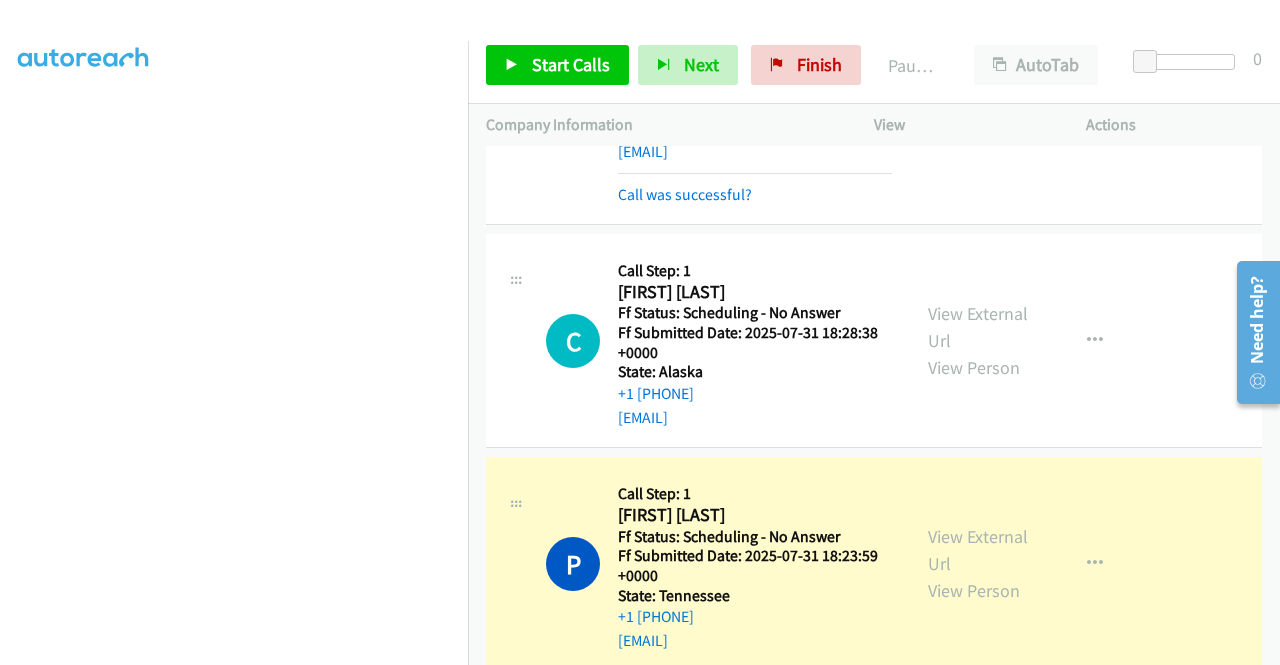 scroll, scrollTop: 1842, scrollLeft: 0, axis: vertical 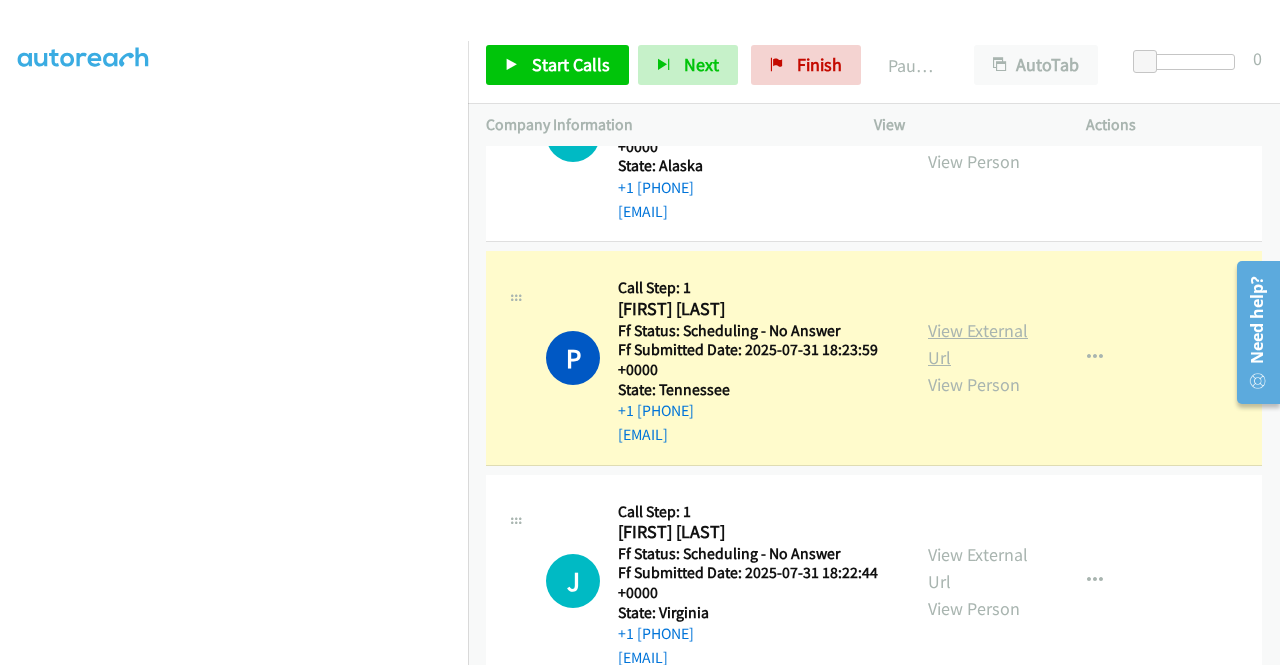 click on "View External Url" at bounding box center [978, 344] 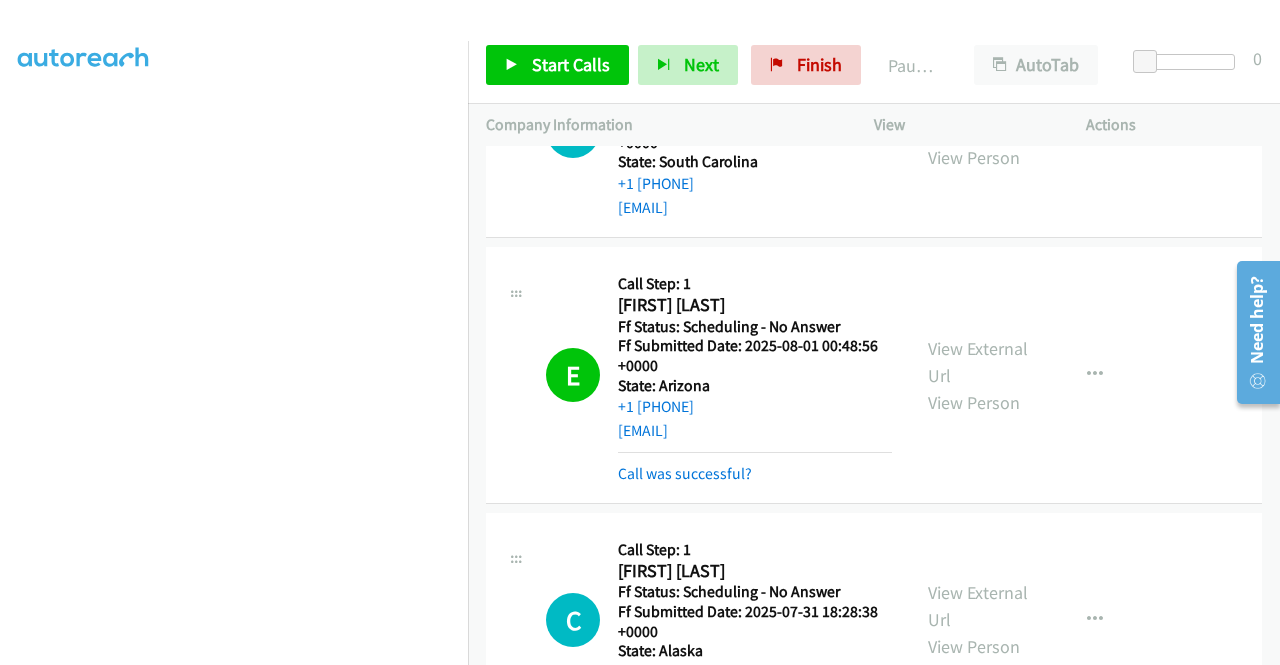 scroll, scrollTop: 1342, scrollLeft: 0, axis: vertical 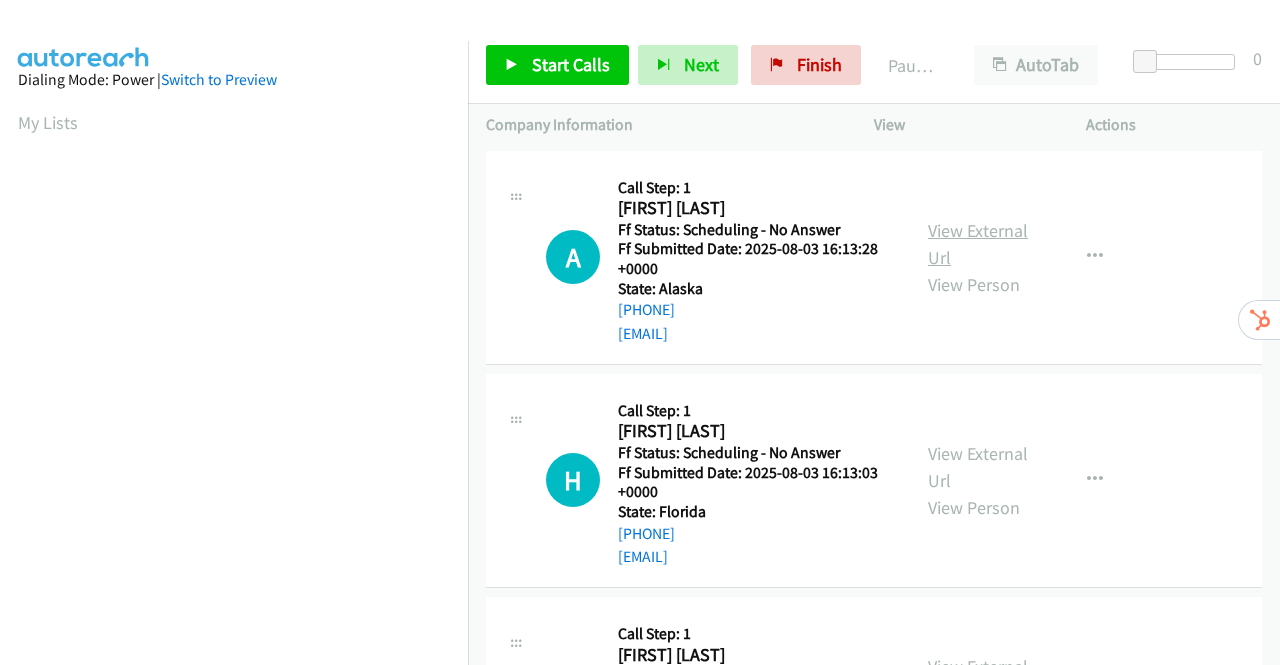 click on "View External Url" at bounding box center [978, 244] 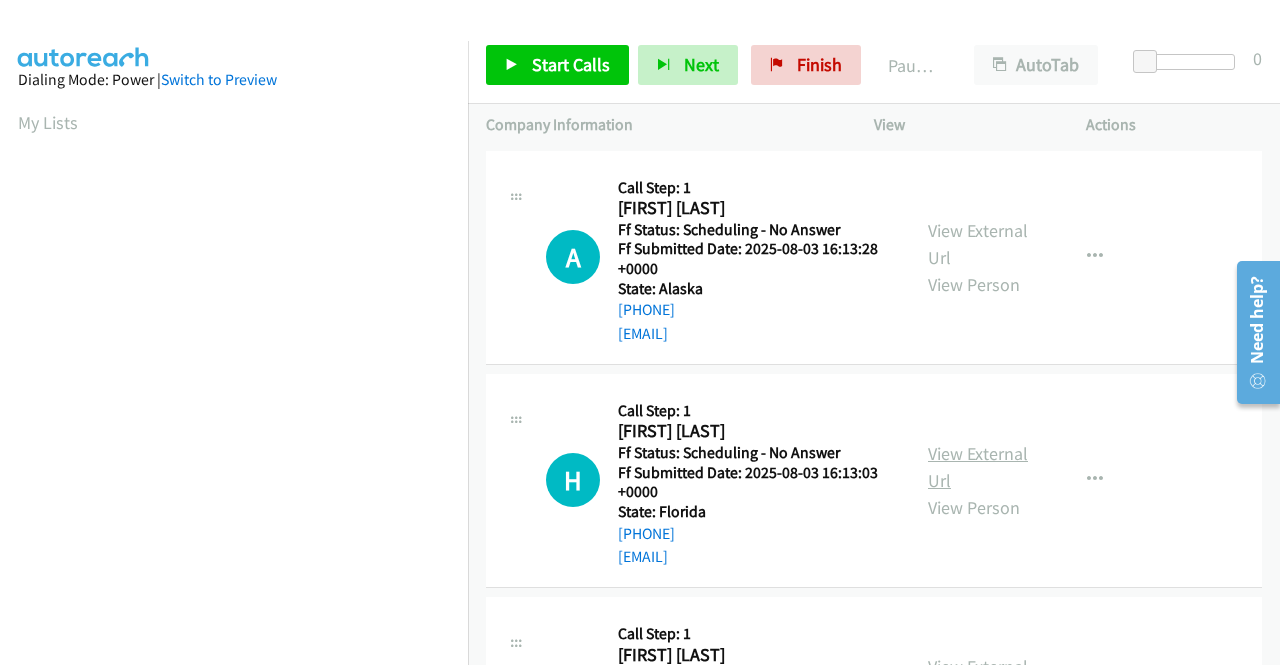 click on "View External Url" at bounding box center [978, 467] 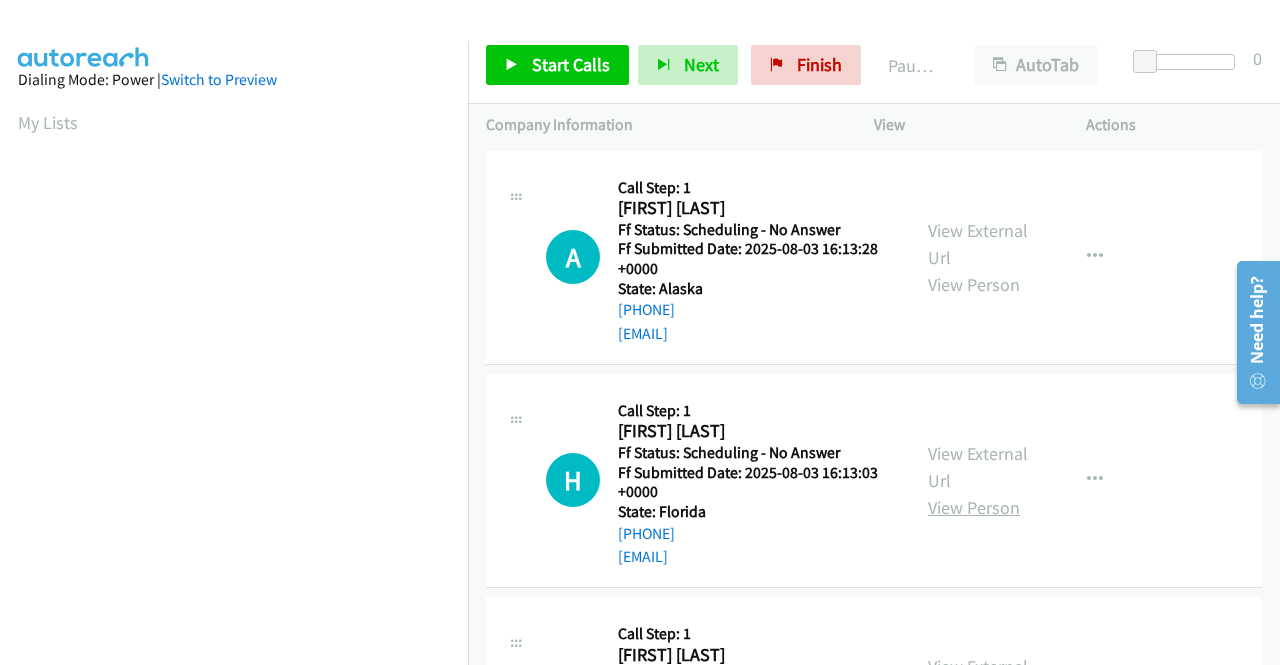 scroll, scrollTop: 100, scrollLeft: 0, axis: vertical 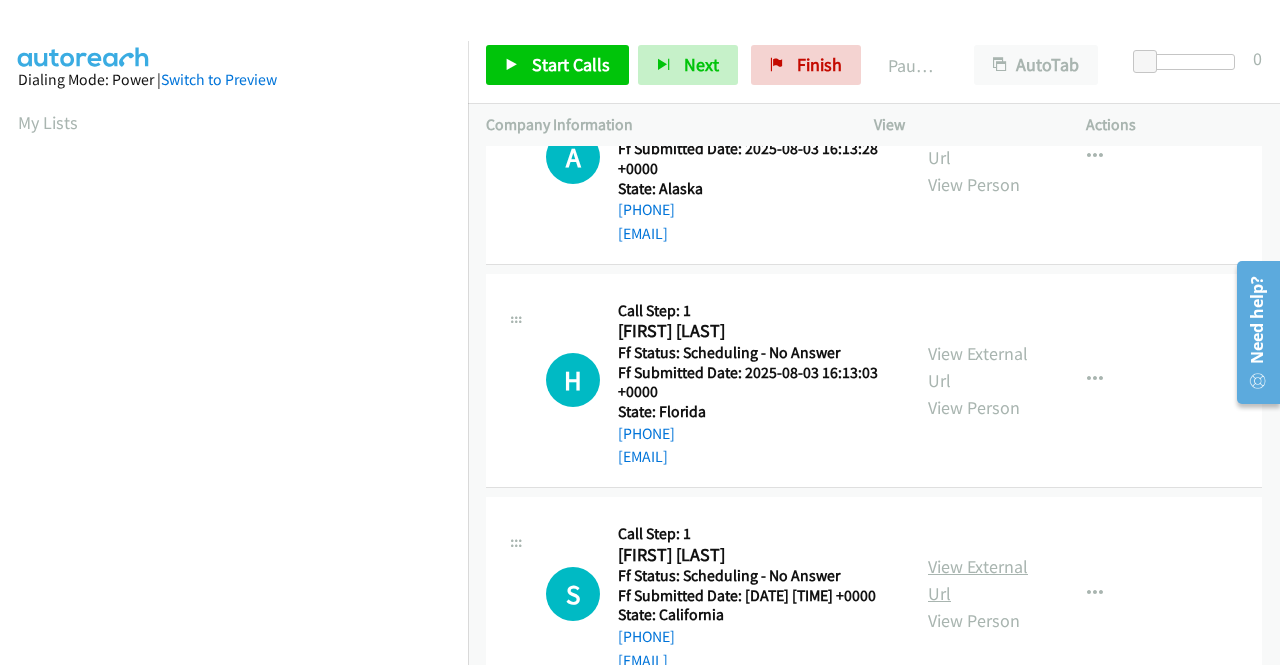 click on "View External Url" at bounding box center (978, 580) 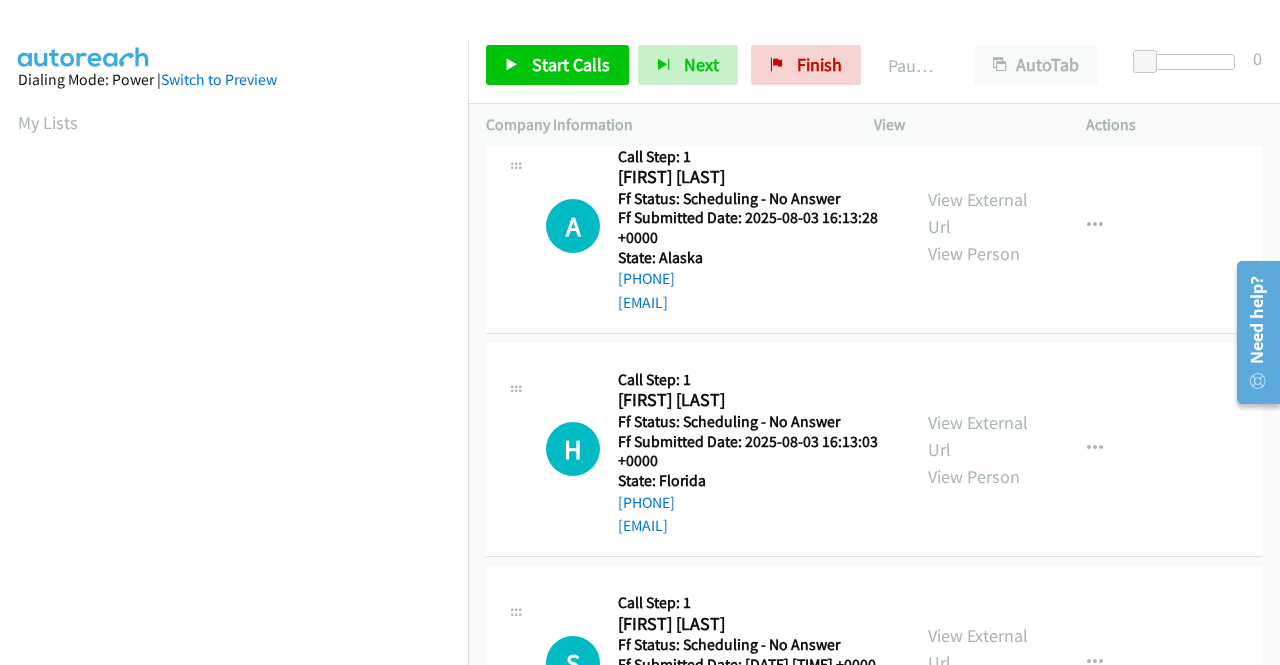 scroll, scrollTop: 0, scrollLeft: 0, axis: both 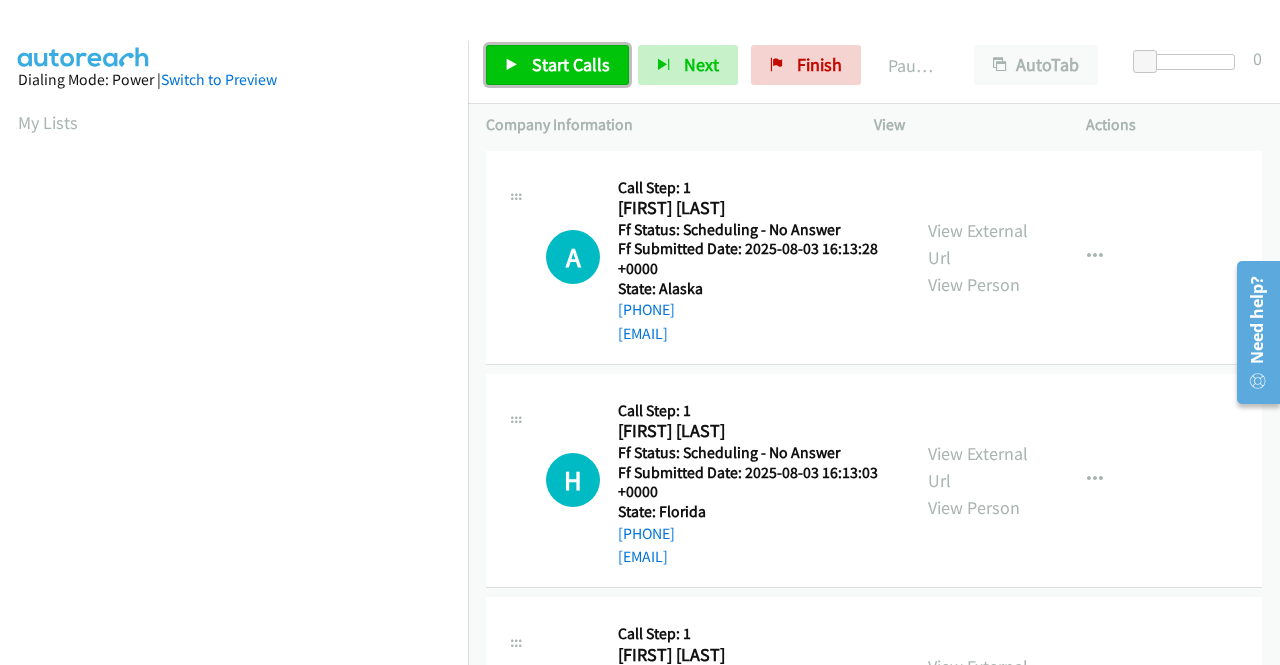 click on "Start Calls" at bounding box center [557, 65] 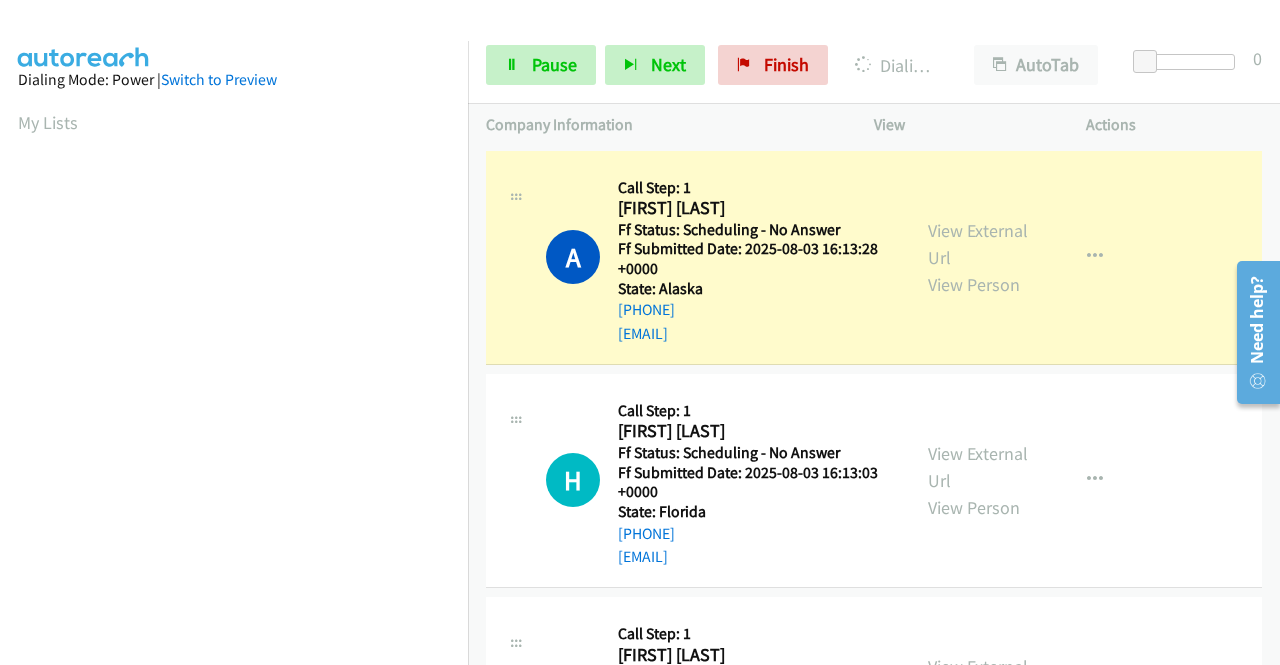scroll, scrollTop: 456, scrollLeft: 0, axis: vertical 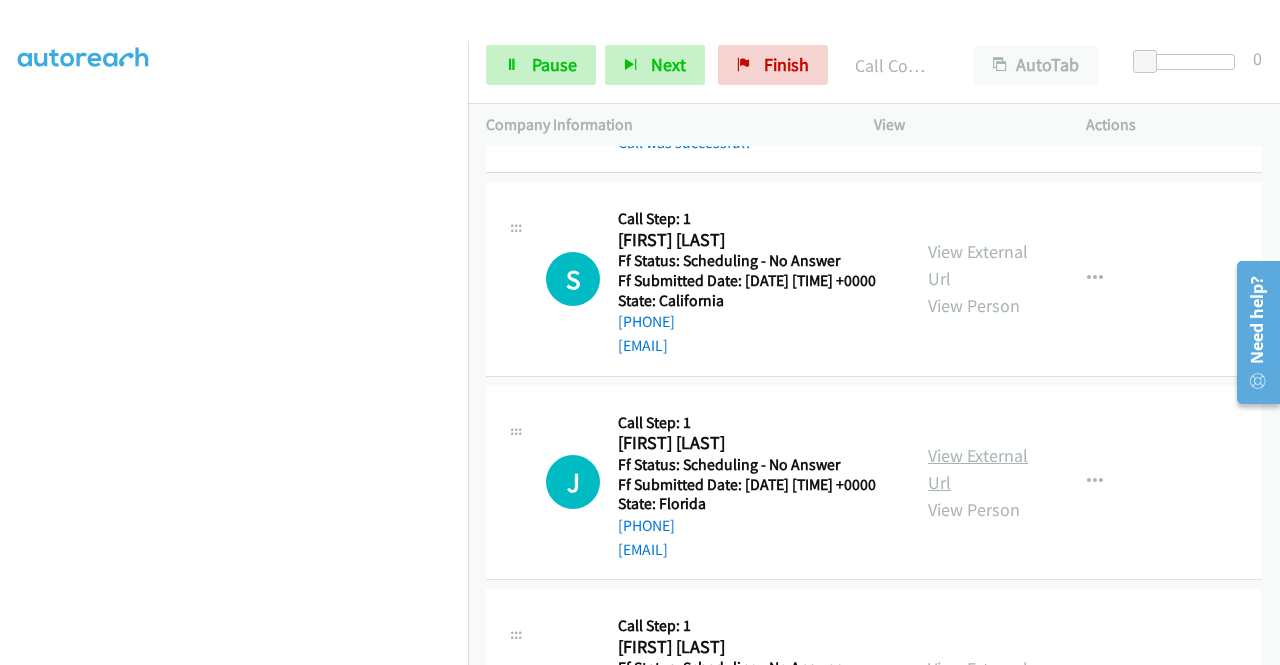 click on "View External Url" at bounding box center [978, 469] 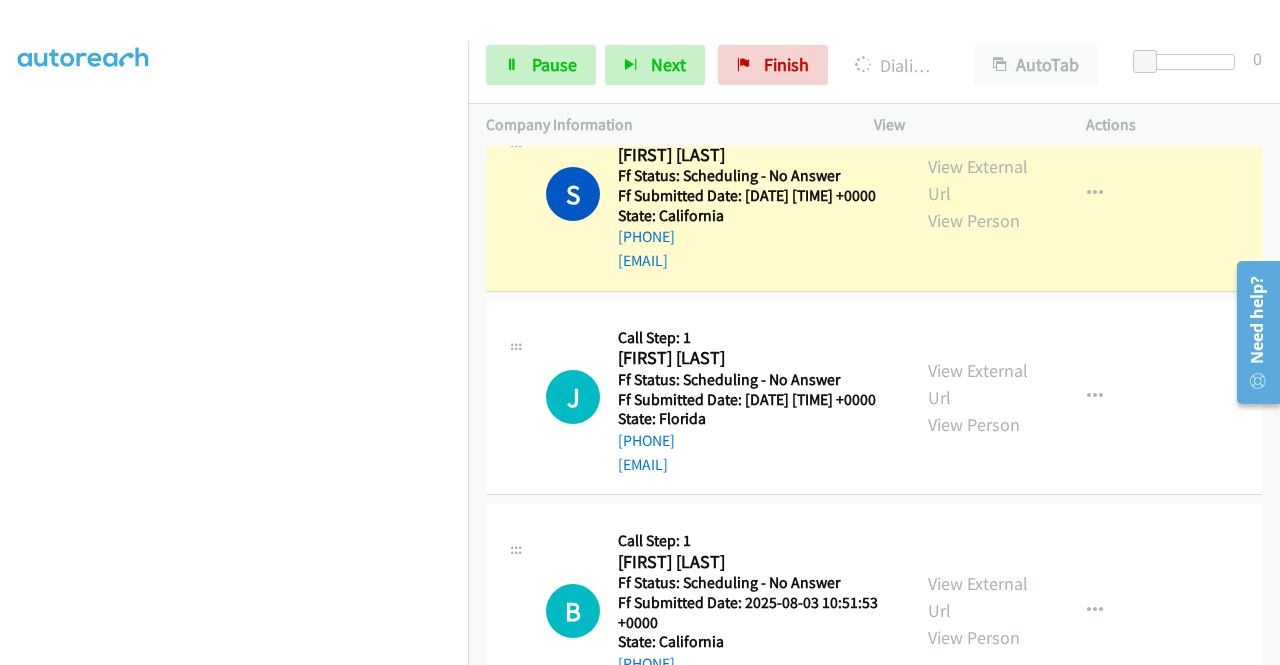 scroll, scrollTop: 700, scrollLeft: 0, axis: vertical 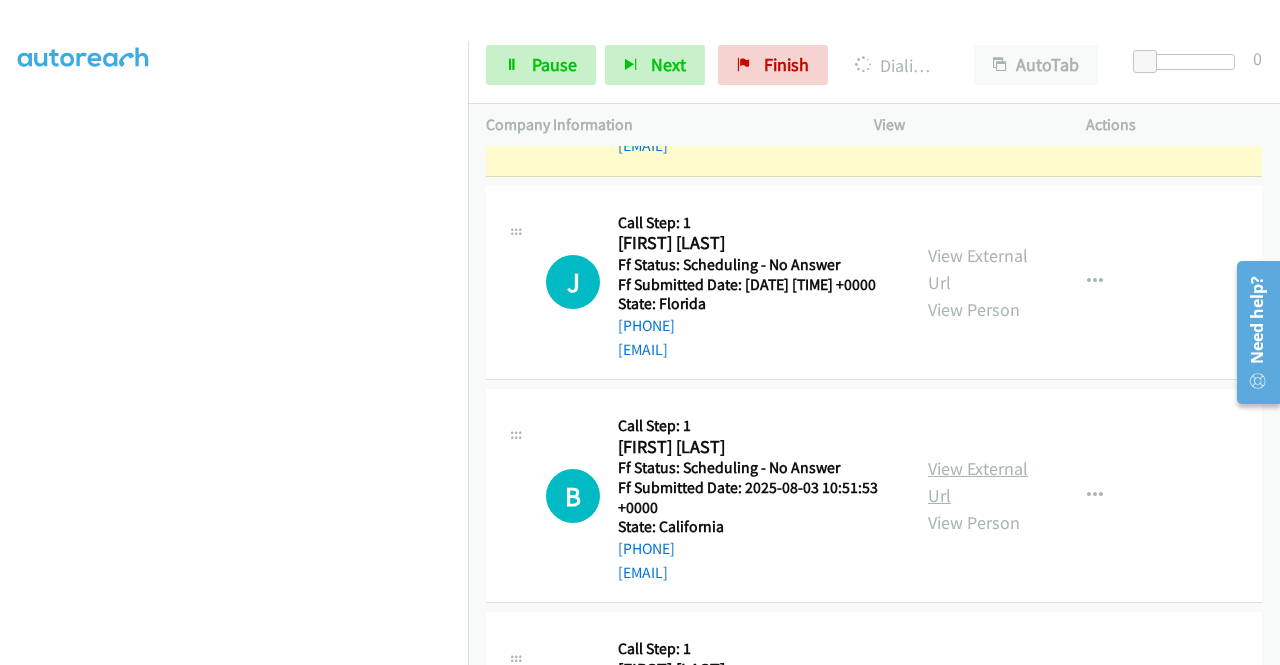 click on "View External Url" at bounding box center [978, 482] 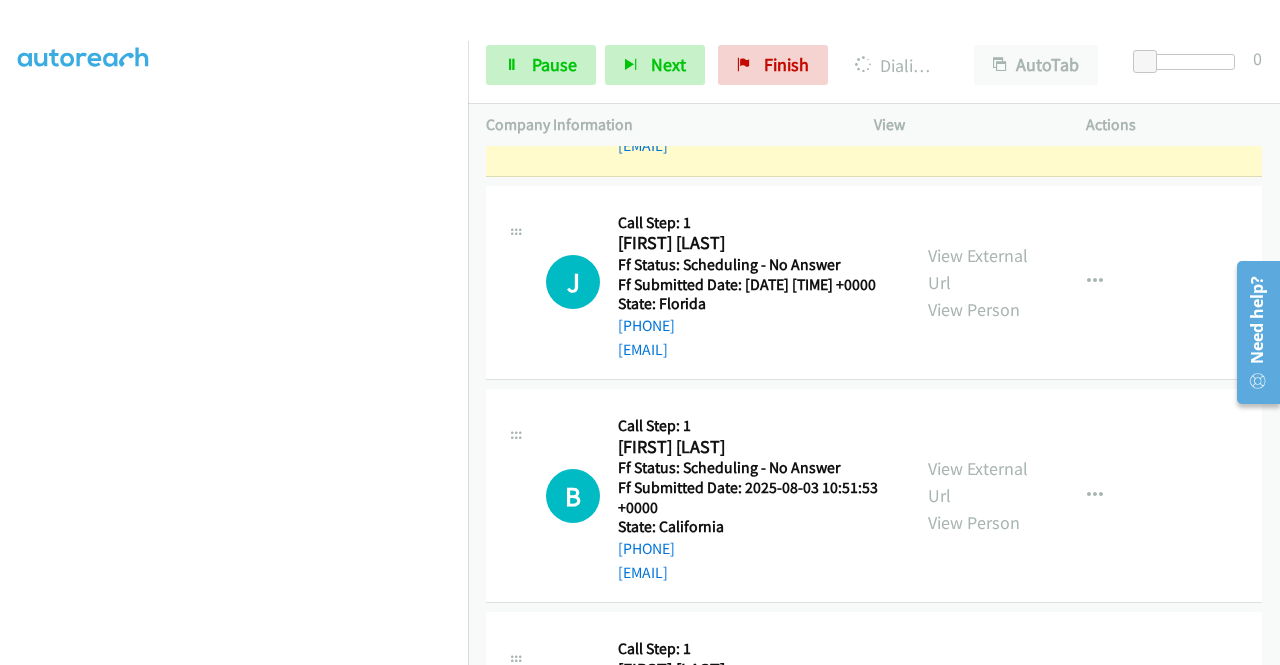 scroll, scrollTop: 0, scrollLeft: 0, axis: both 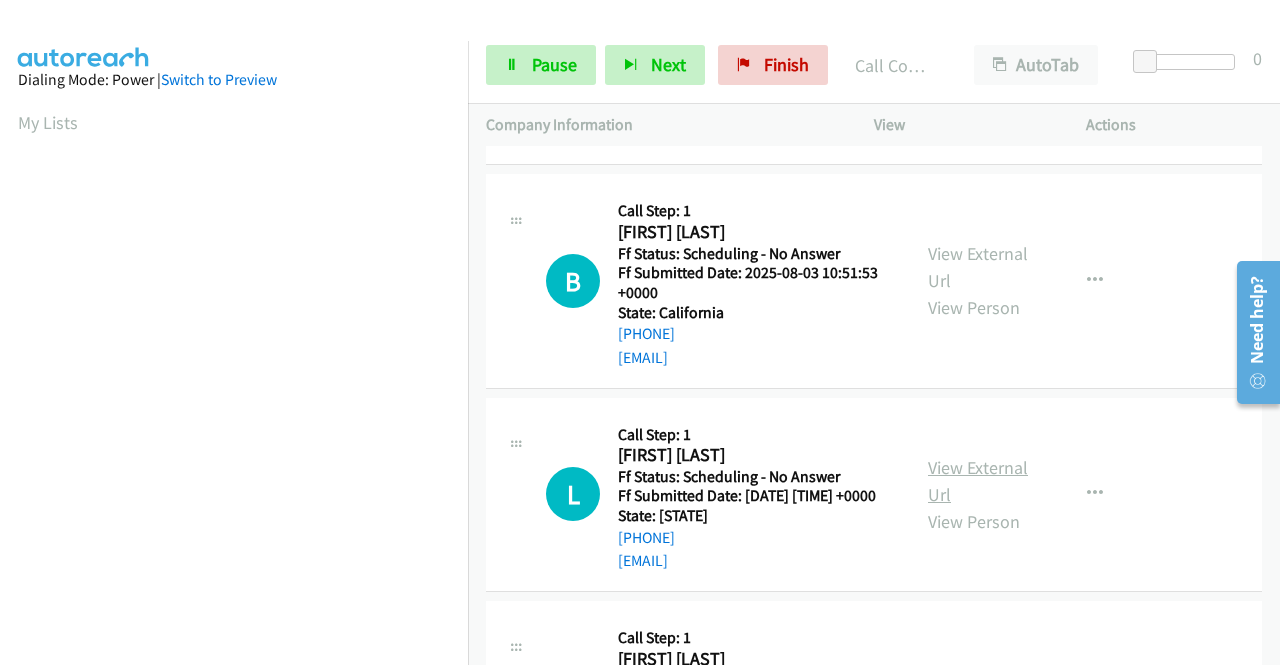click on "View External Url" at bounding box center (978, 481) 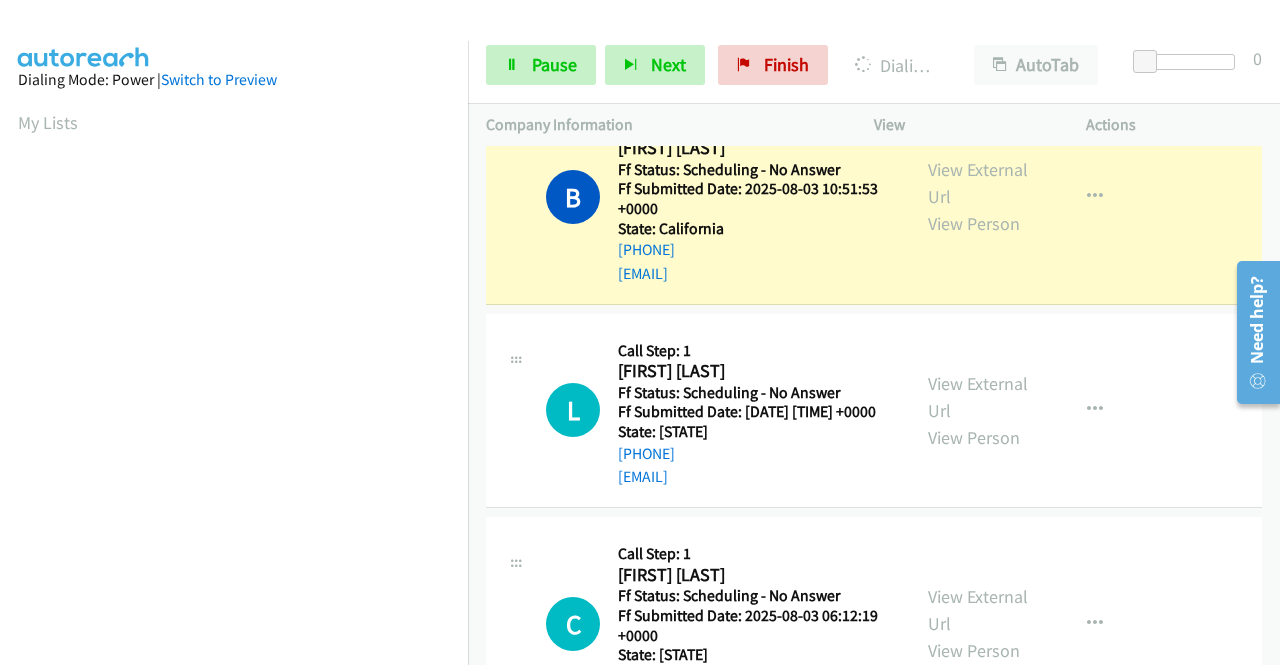 scroll, scrollTop: 1200, scrollLeft: 0, axis: vertical 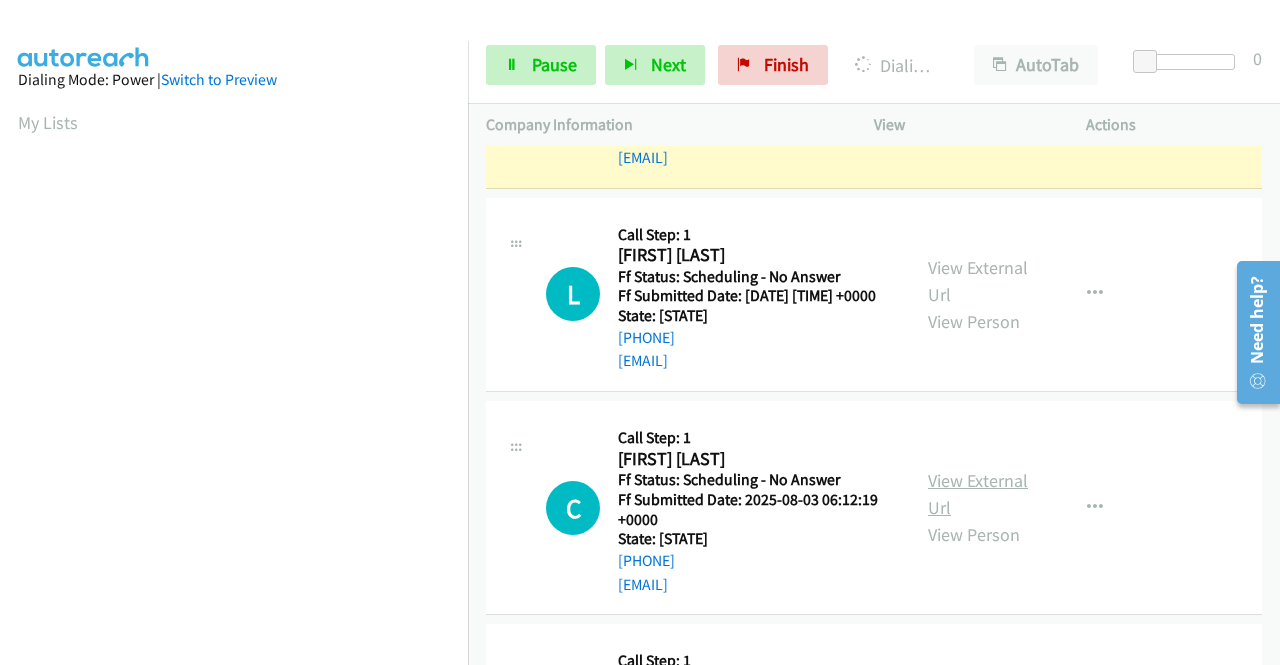 click on "View External Url" at bounding box center [978, 494] 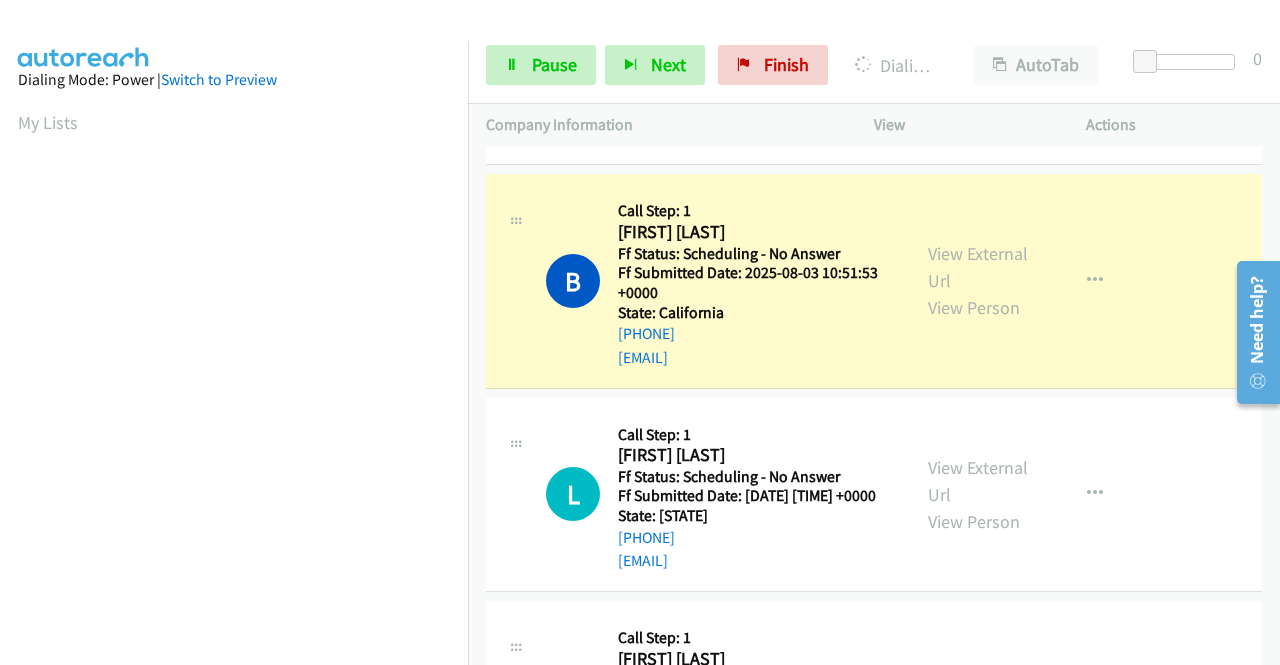 scroll, scrollTop: 800, scrollLeft: 0, axis: vertical 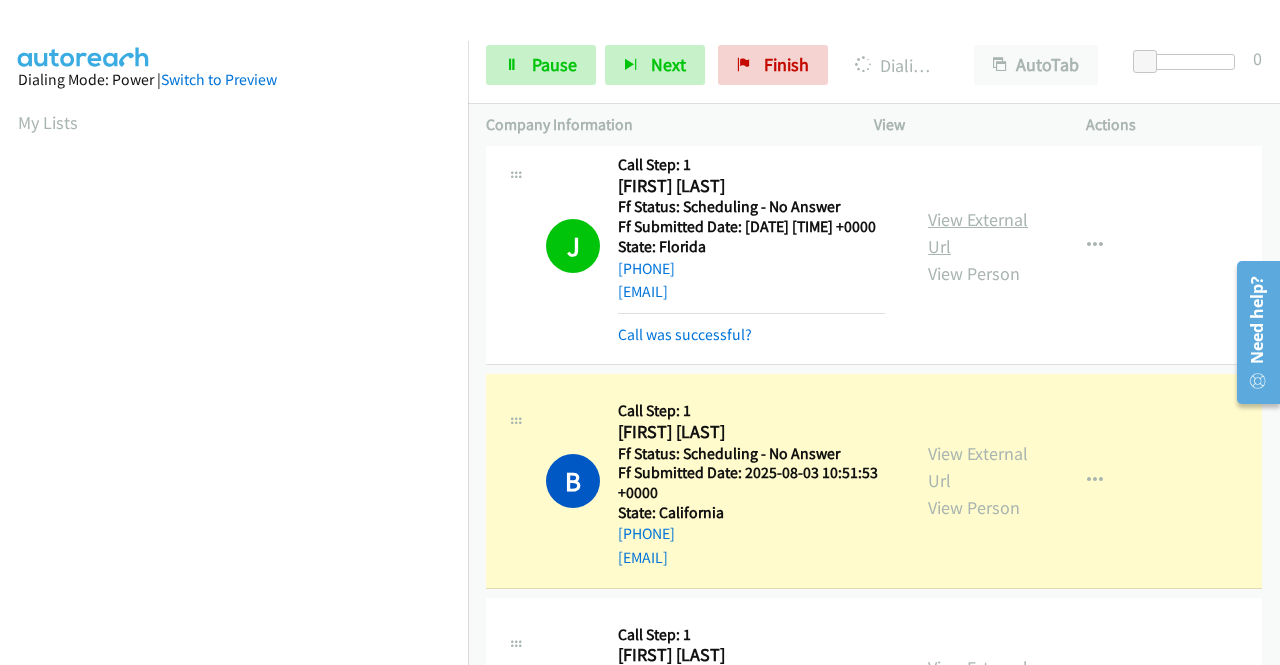 click on "View External Url" at bounding box center [978, 233] 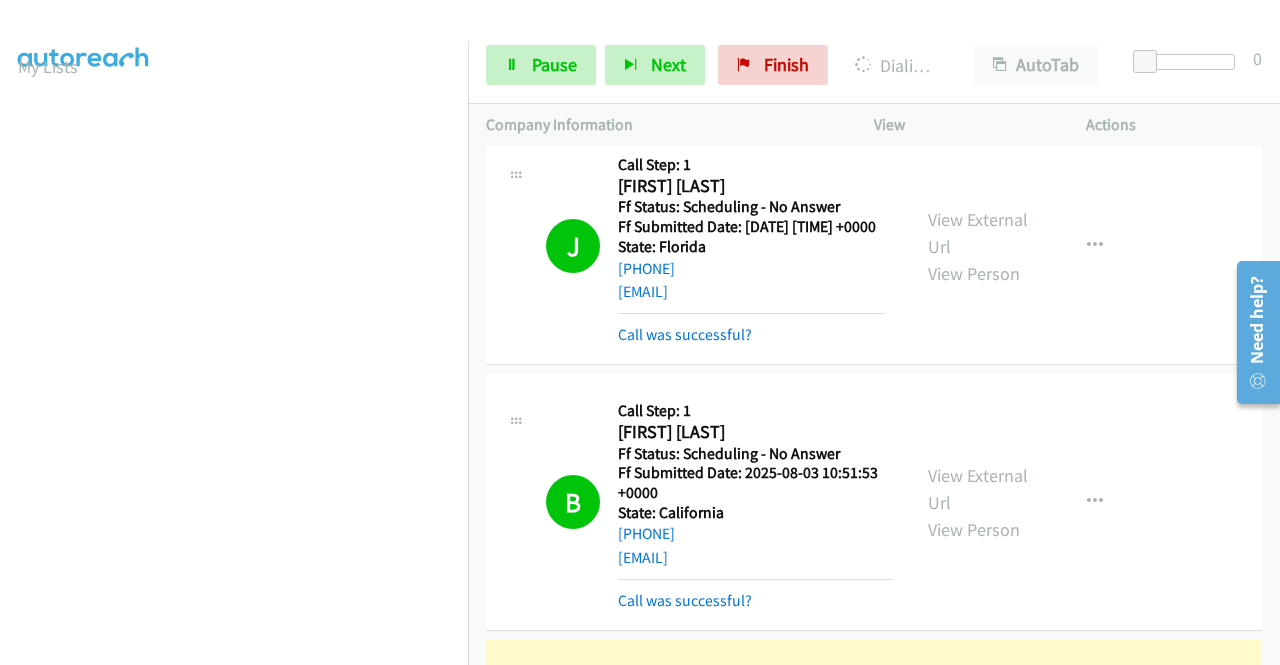 scroll, scrollTop: 456, scrollLeft: 0, axis: vertical 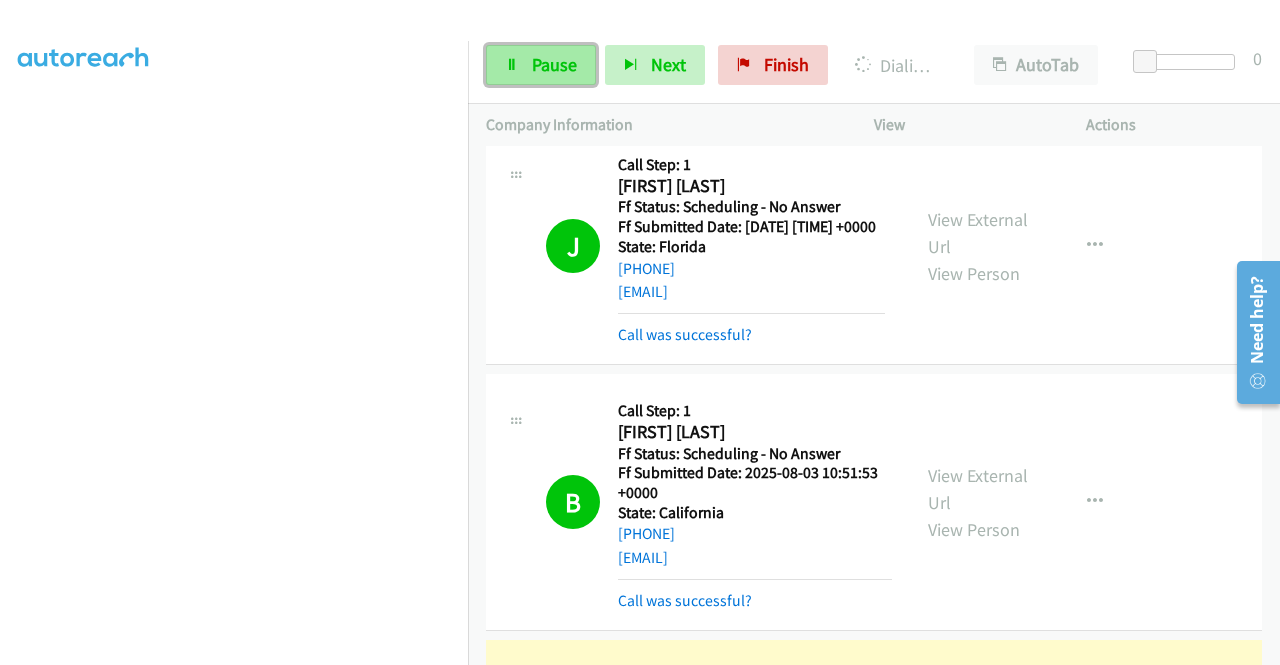 click on "Pause" at bounding box center (541, 65) 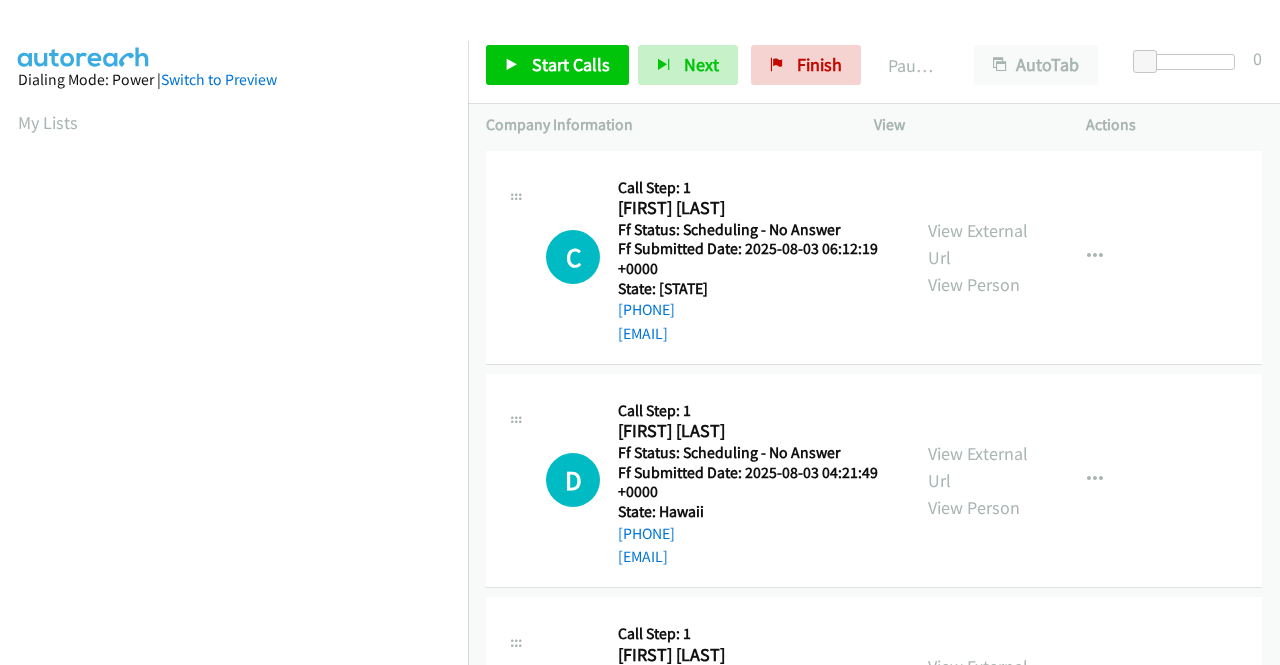 scroll, scrollTop: 0, scrollLeft: 0, axis: both 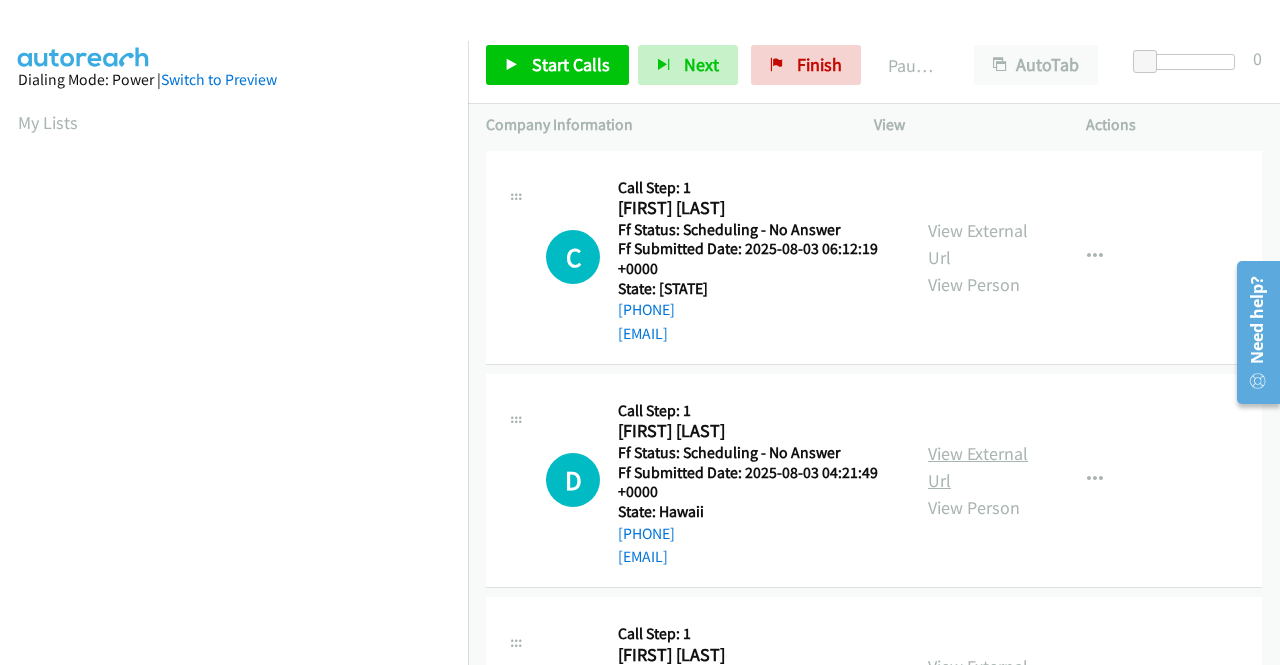 click on "View External Url" at bounding box center [978, 467] 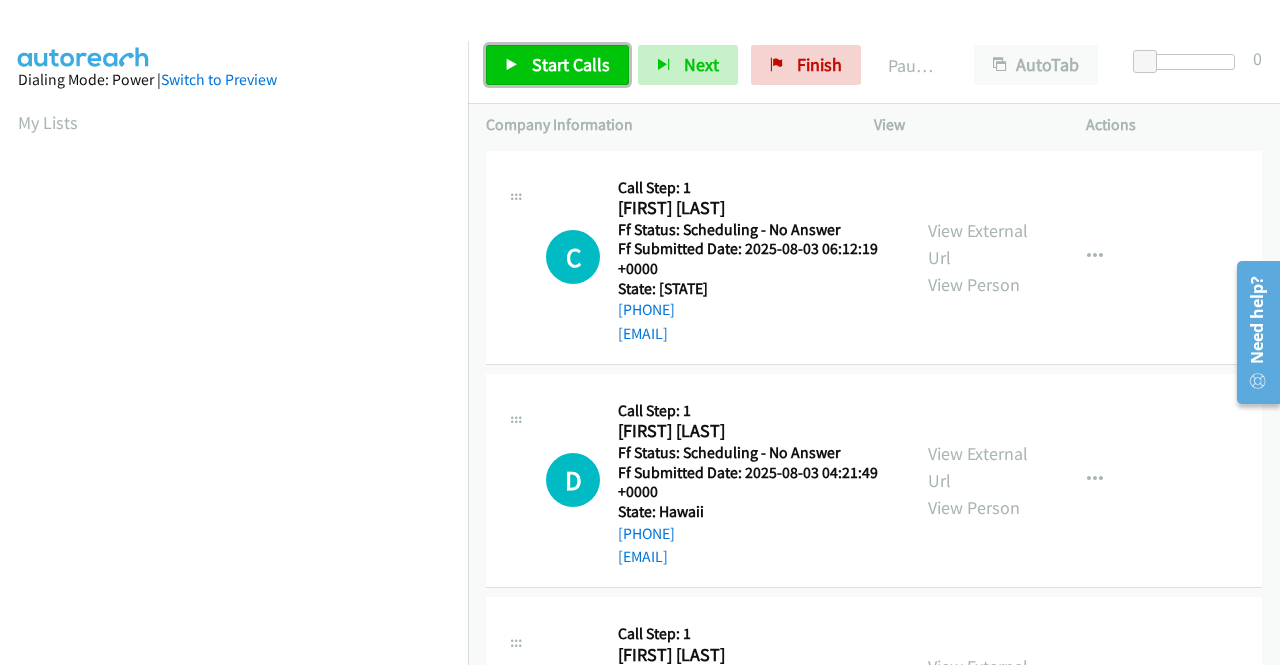 click on "Start Calls" at bounding box center [571, 64] 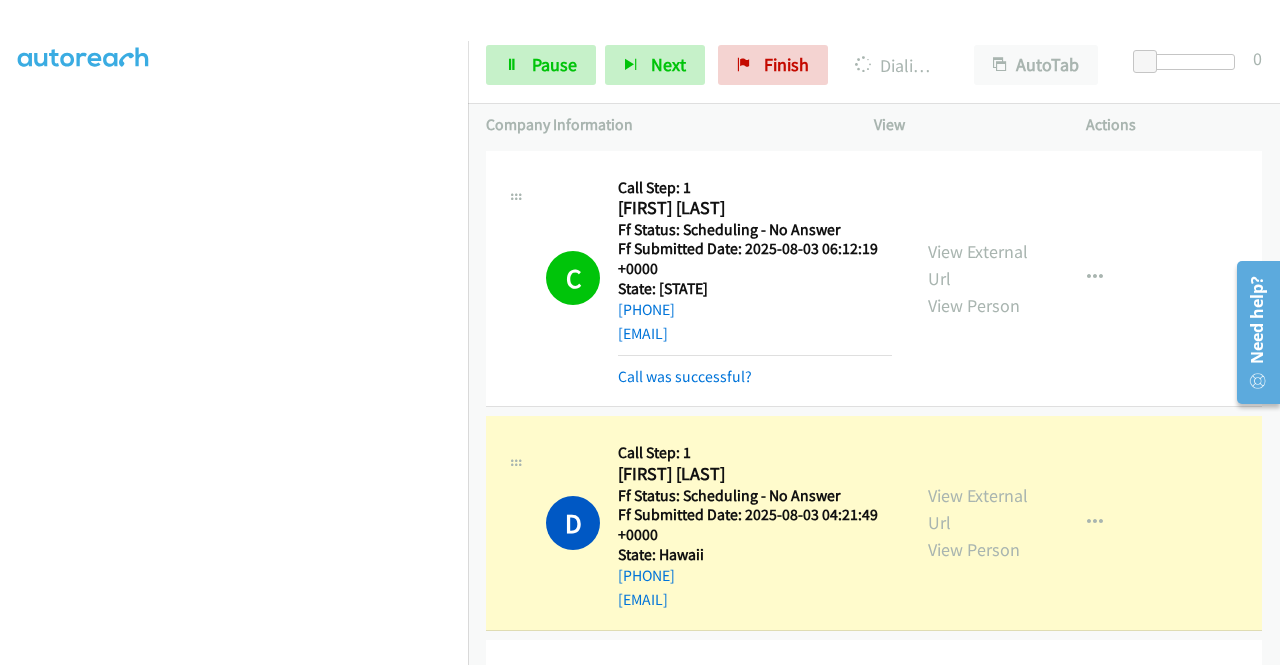 scroll, scrollTop: 456, scrollLeft: 0, axis: vertical 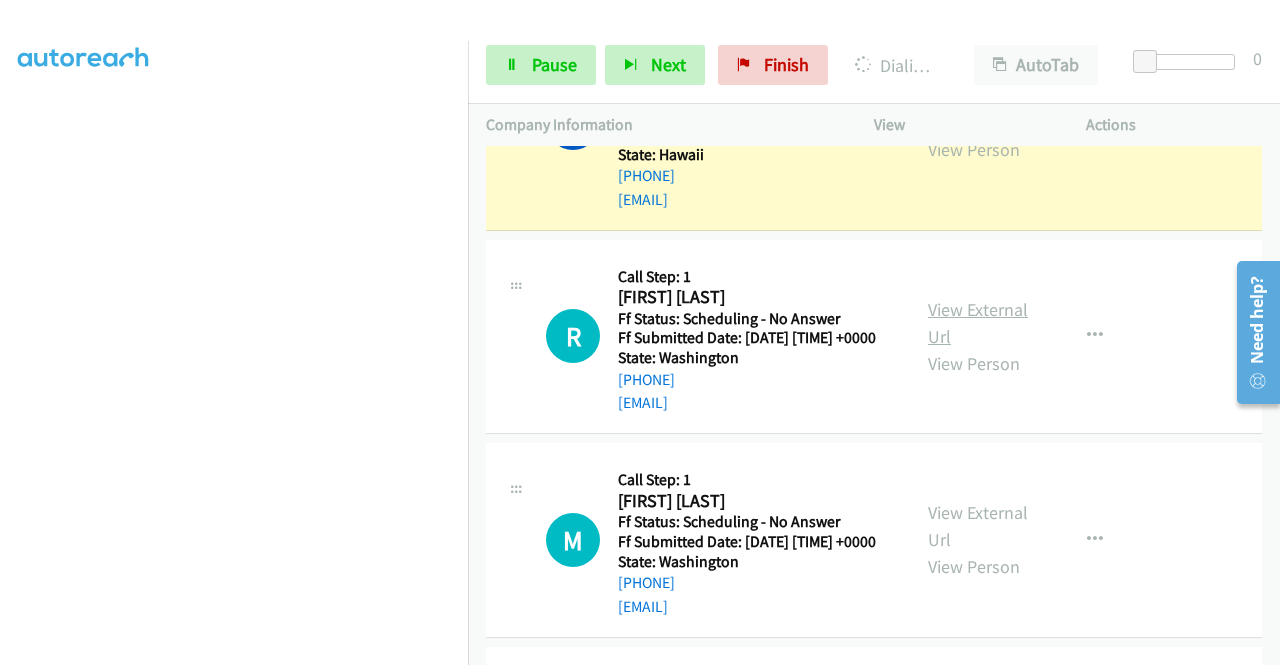 click on "View External Url" at bounding box center [978, 323] 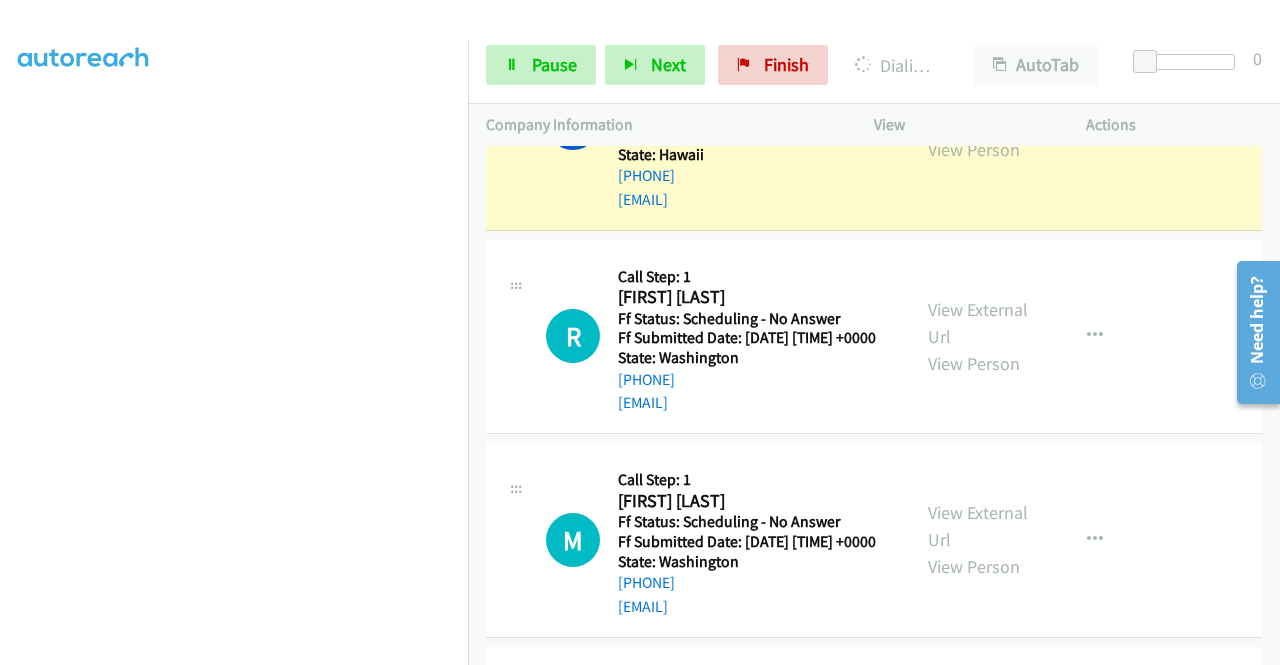 scroll, scrollTop: 0, scrollLeft: 0, axis: both 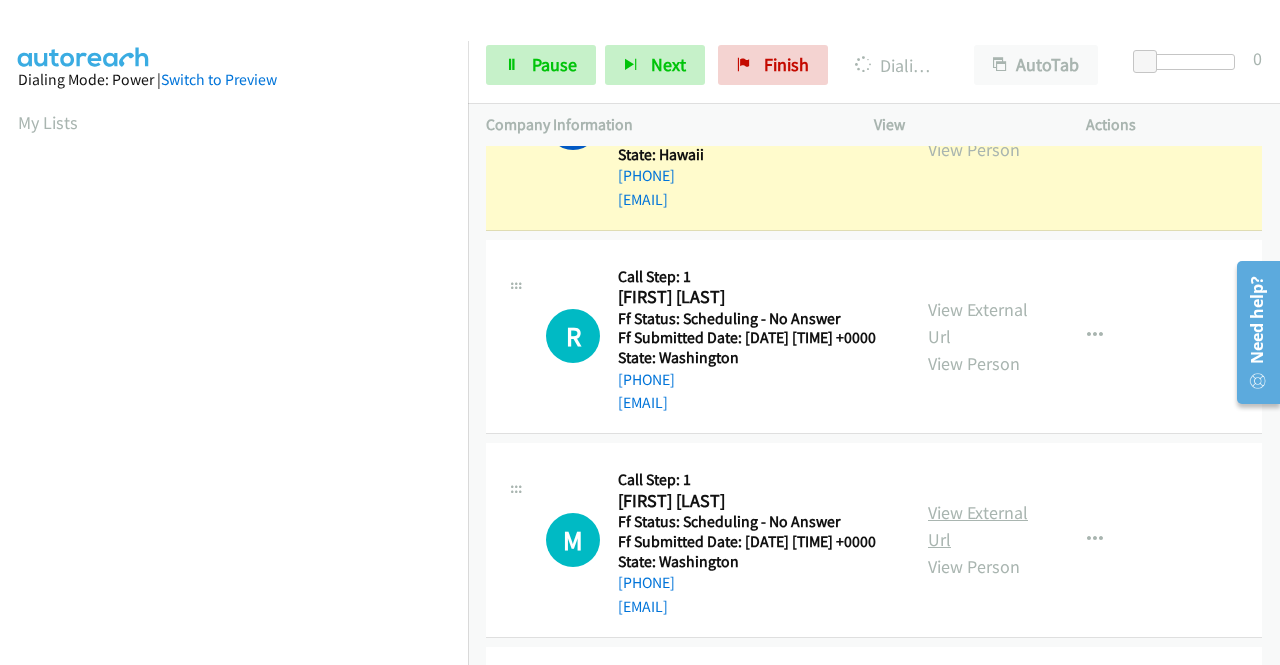 click on "View External Url" at bounding box center [978, 526] 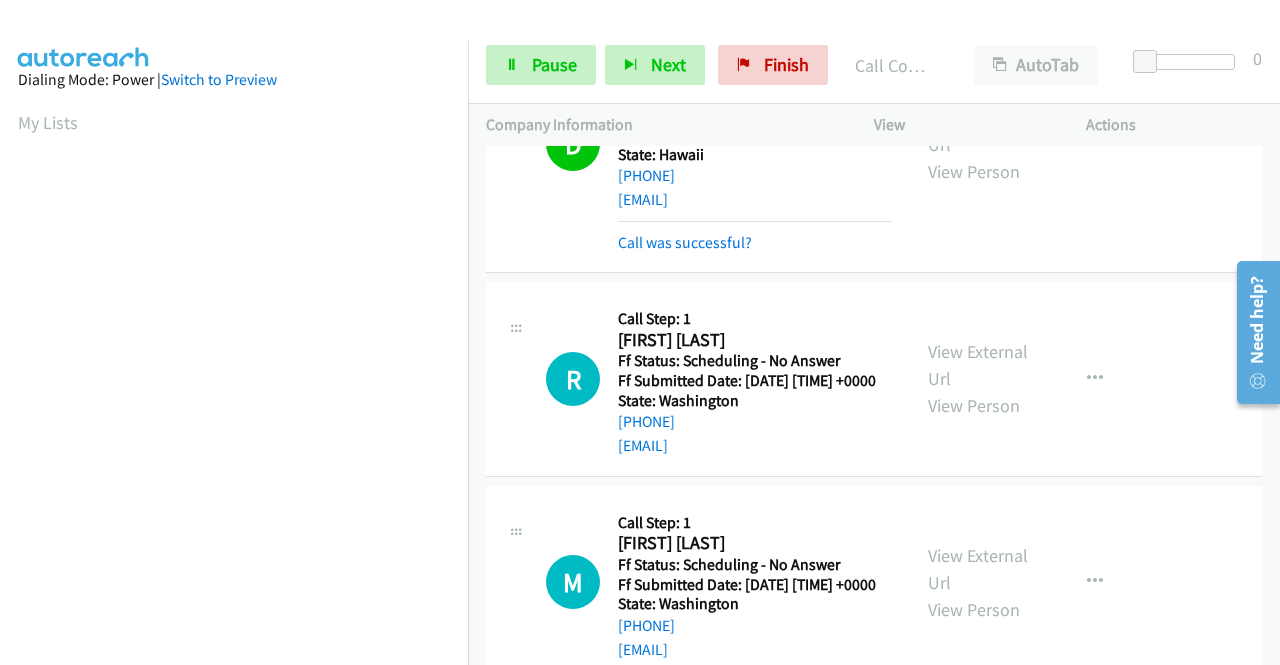 scroll, scrollTop: 421, scrollLeft: 0, axis: vertical 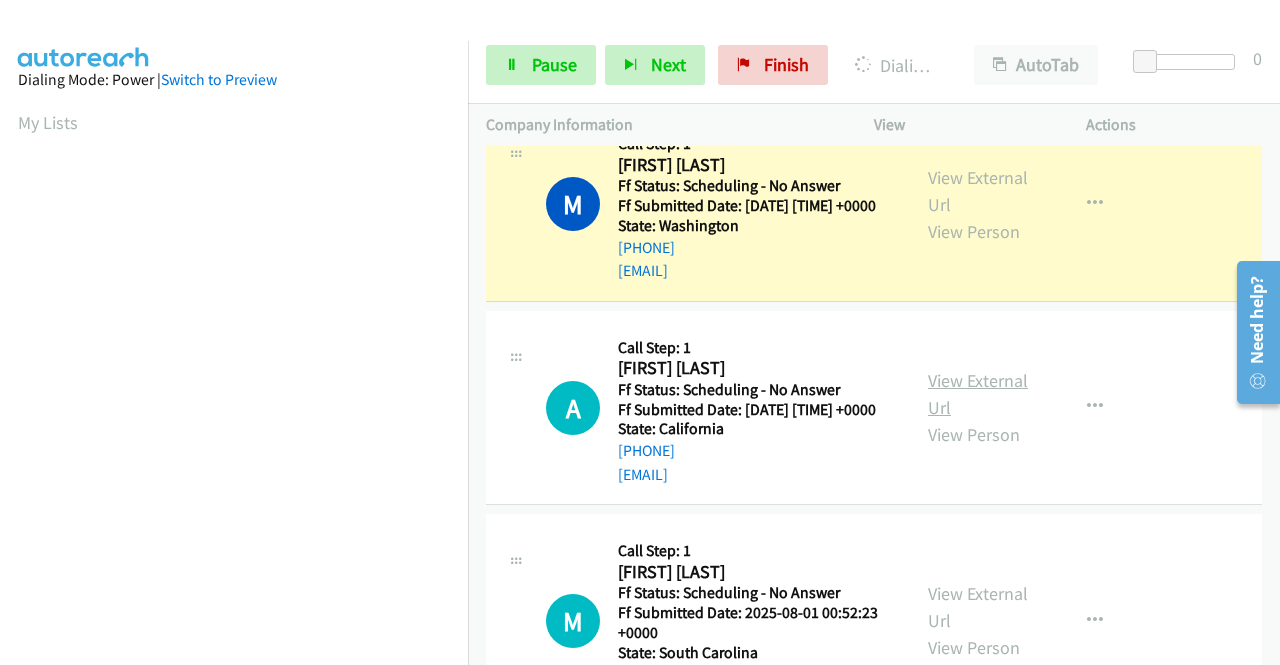 click on "View External Url" at bounding box center (978, 394) 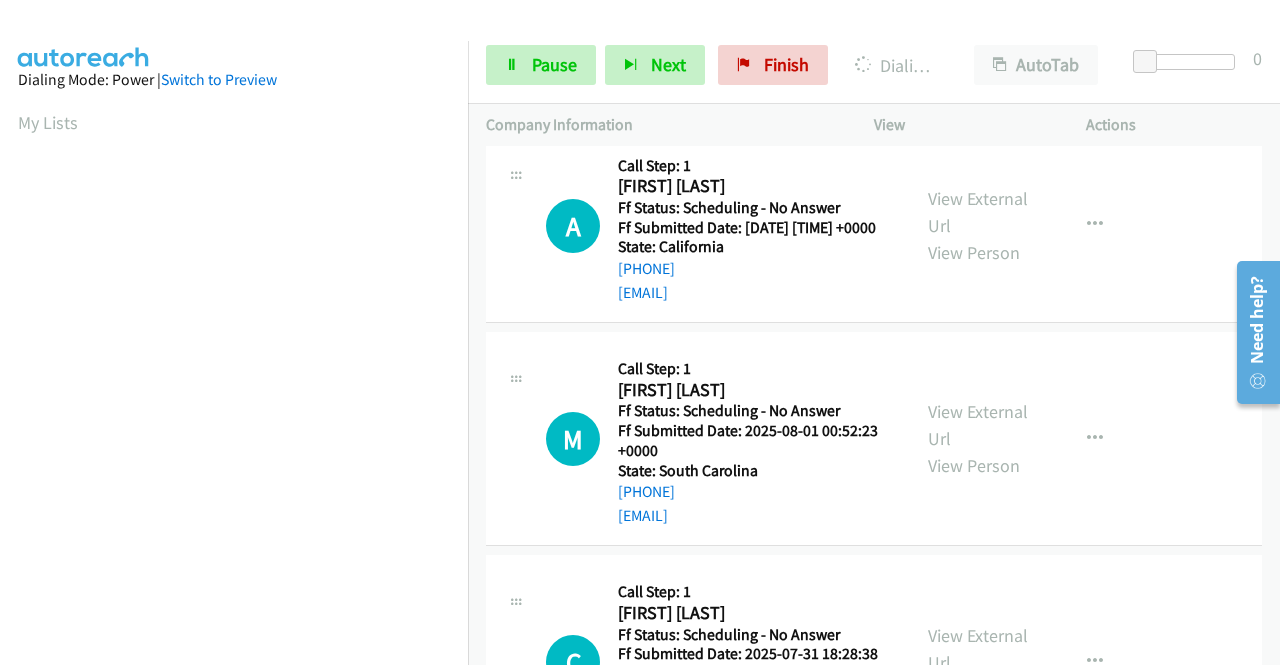 scroll, scrollTop: 1021, scrollLeft: 0, axis: vertical 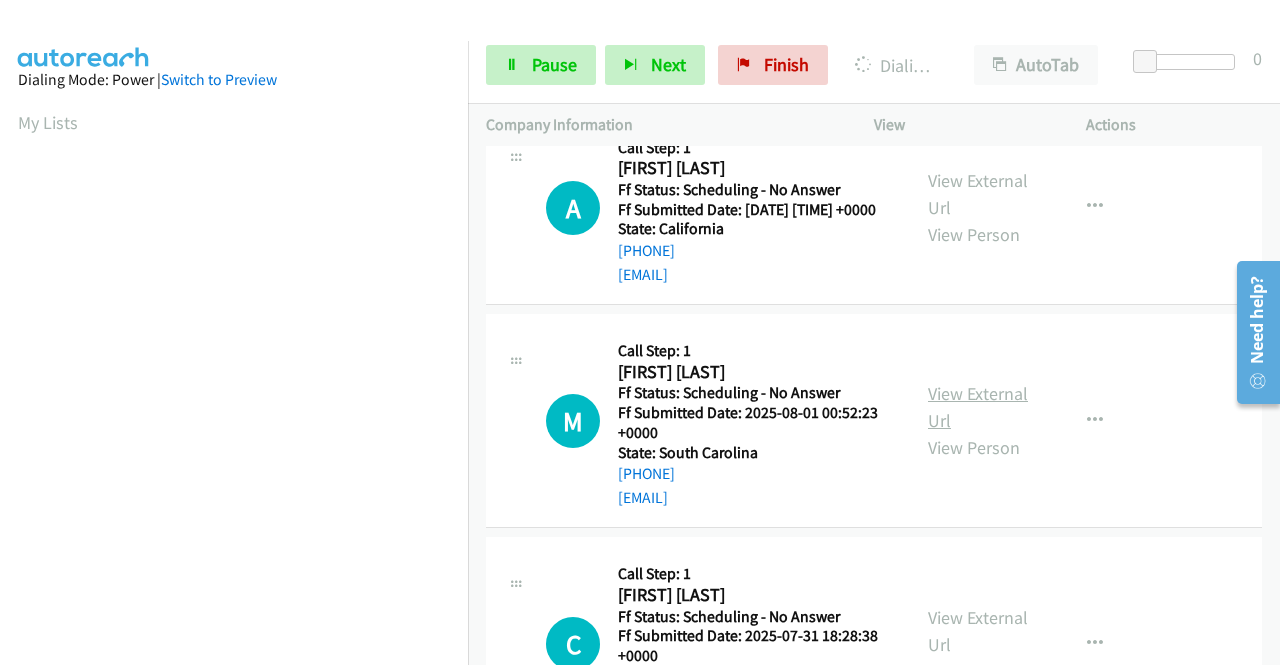 click on "View External Url" at bounding box center (978, 407) 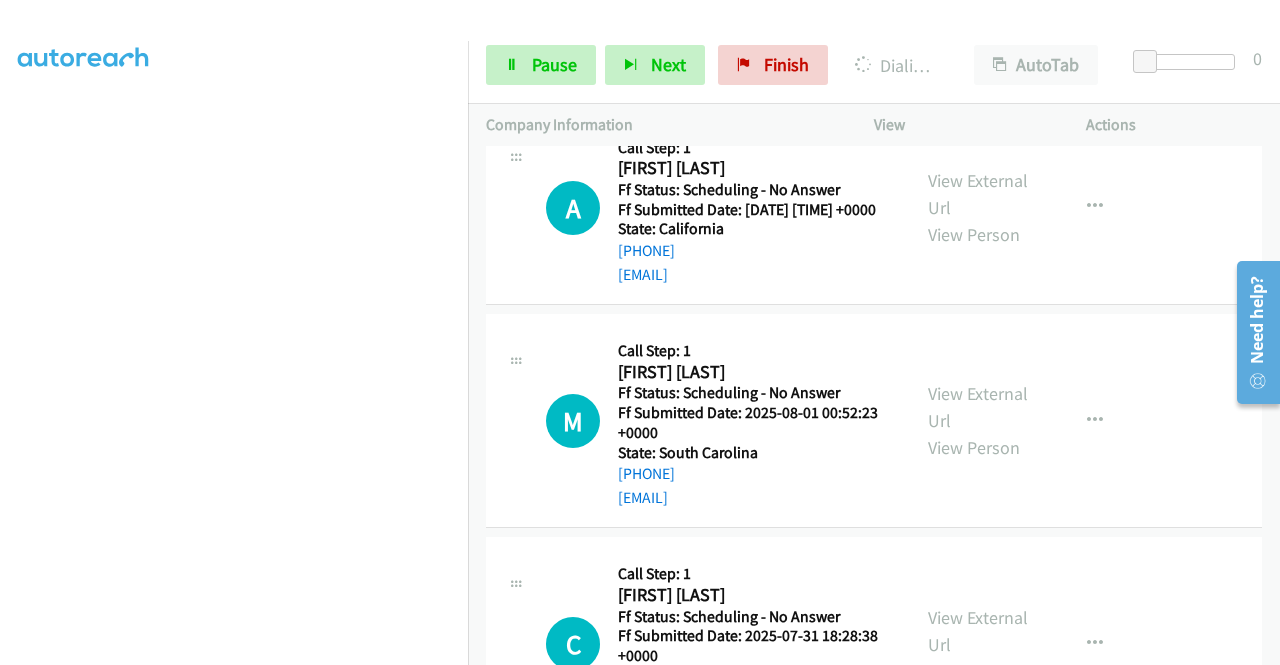 scroll, scrollTop: 456, scrollLeft: 0, axis: vertical 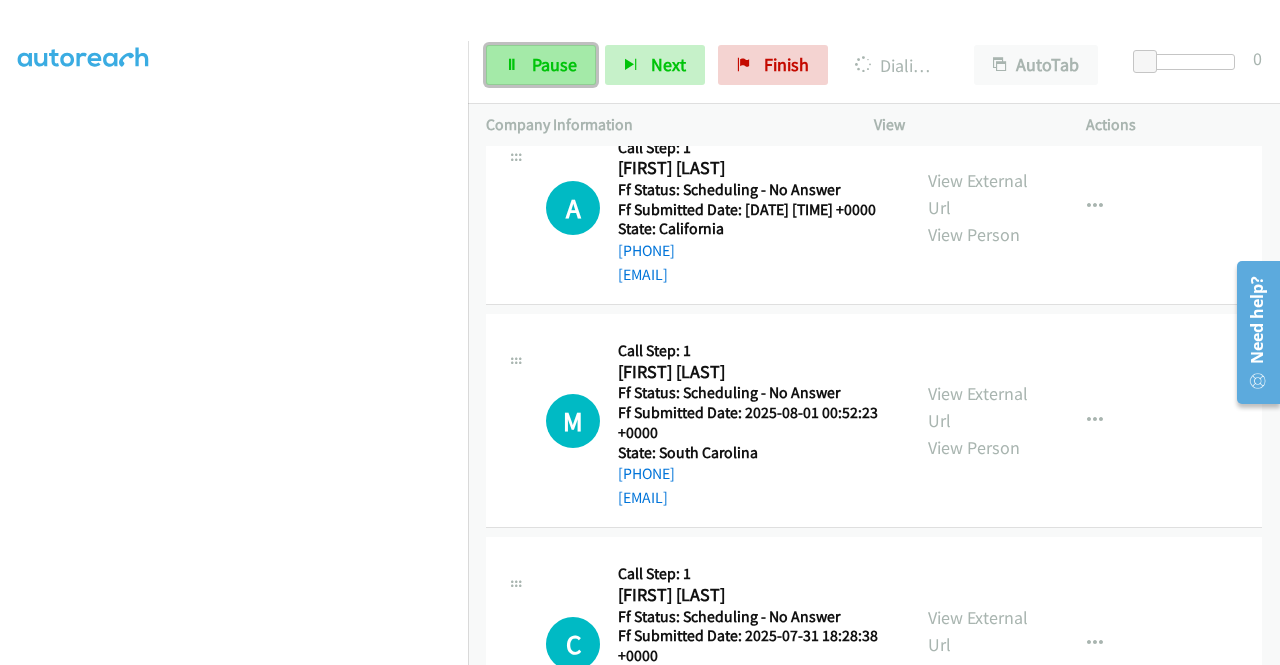 click on "Pause" at bounding box center (554, 64) 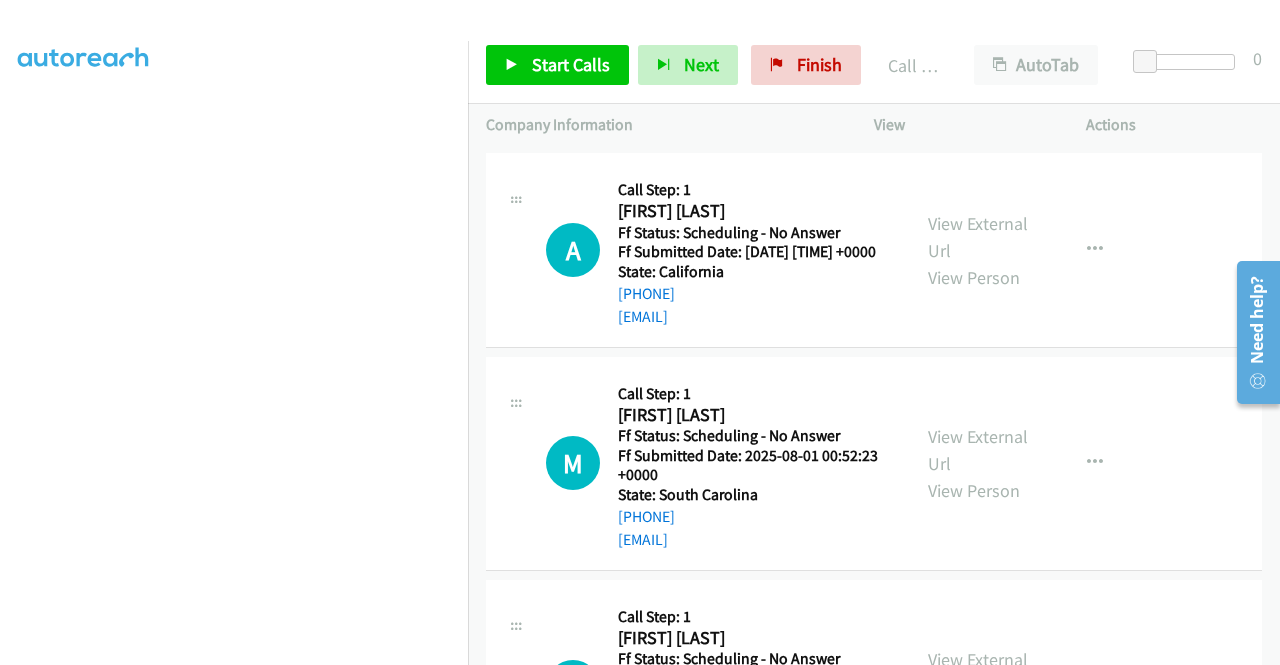 scroll, scrollTop: 1064, scrollLeft: 0, axis: vertical 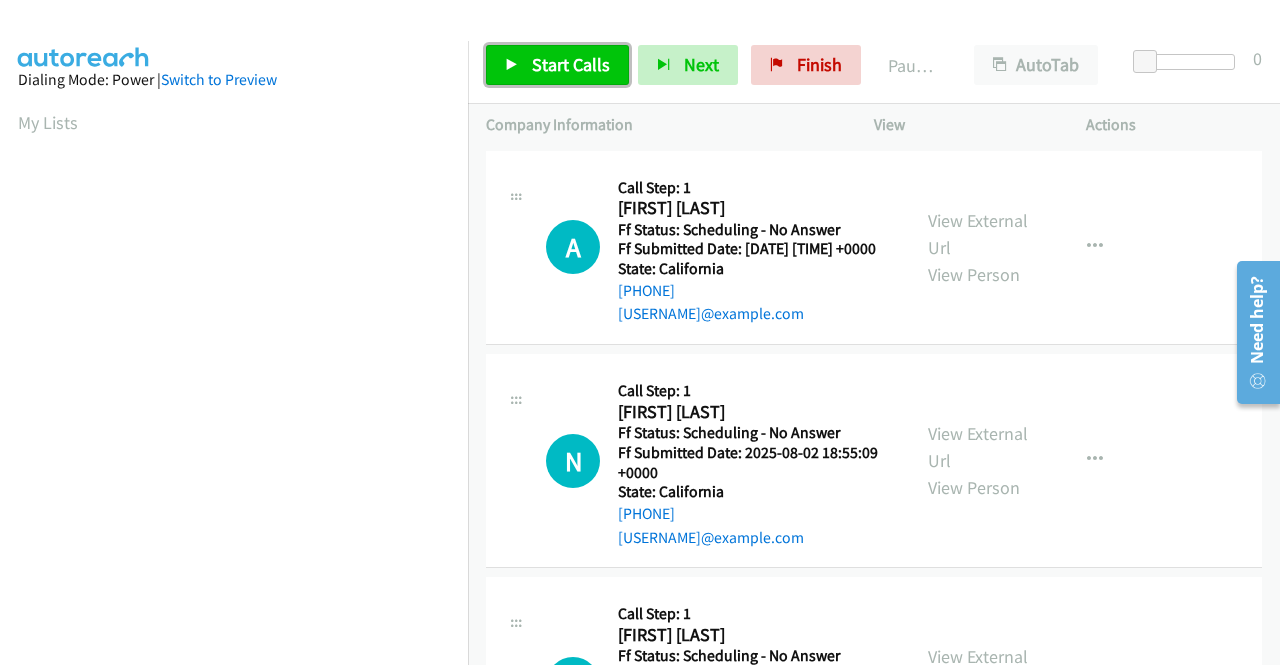 click on "Start Calls" at bounding box center (571, 64) 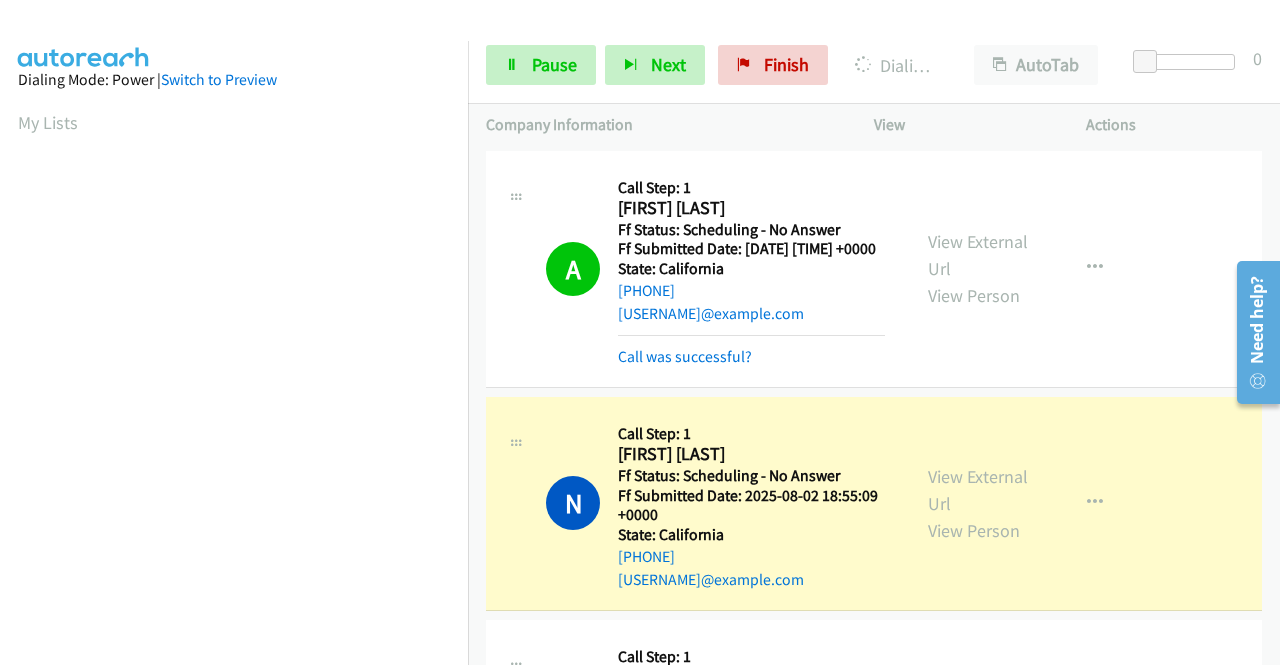 scroll, scrollTop: 456, scrollLeft: 0, axis: vertical 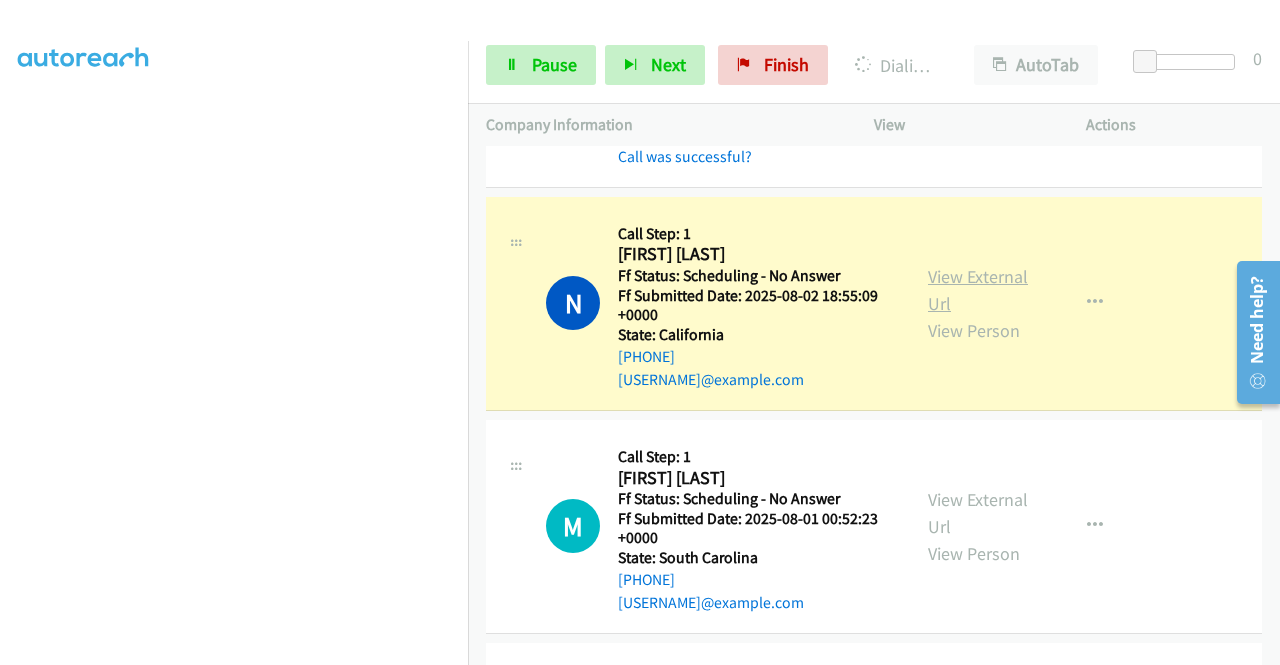 click on "View External Url" at bounding box center [978, 290] 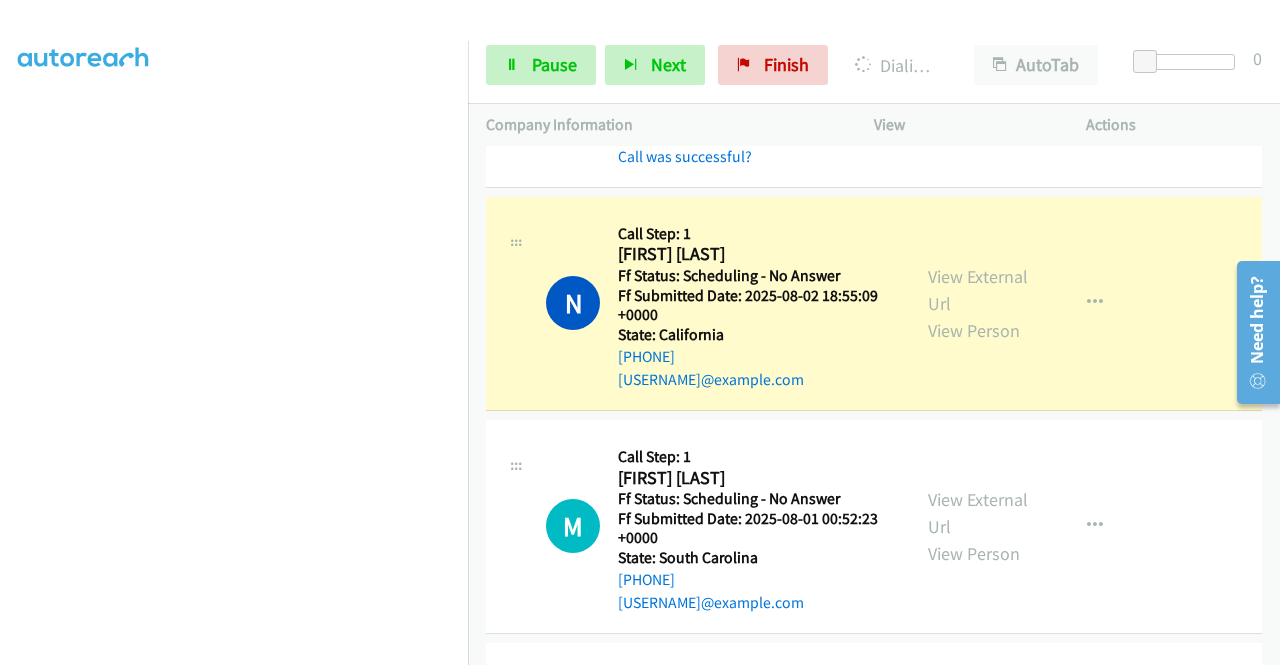 scroll, scrollTop: 56, scrollLeft: 0, axis: vertical 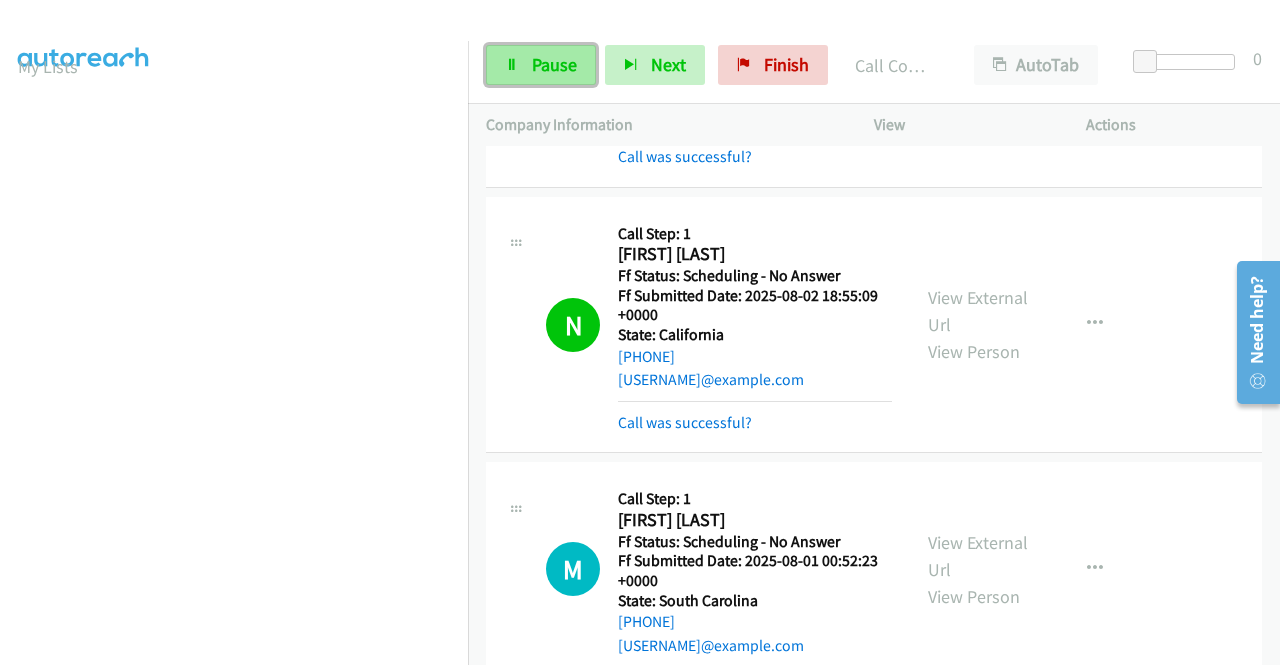 click on "Pause" at bounding box center (554, 64) 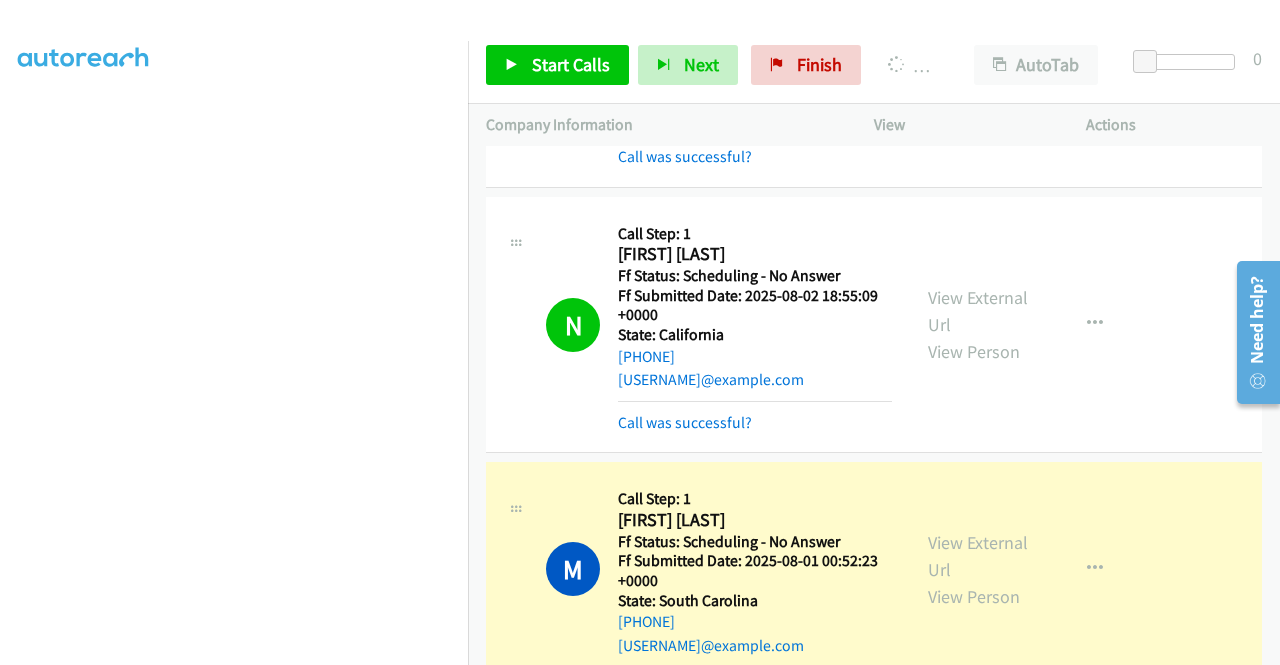 scroll, scrollTop: 456, scrollLeft: 0, axis: vertical 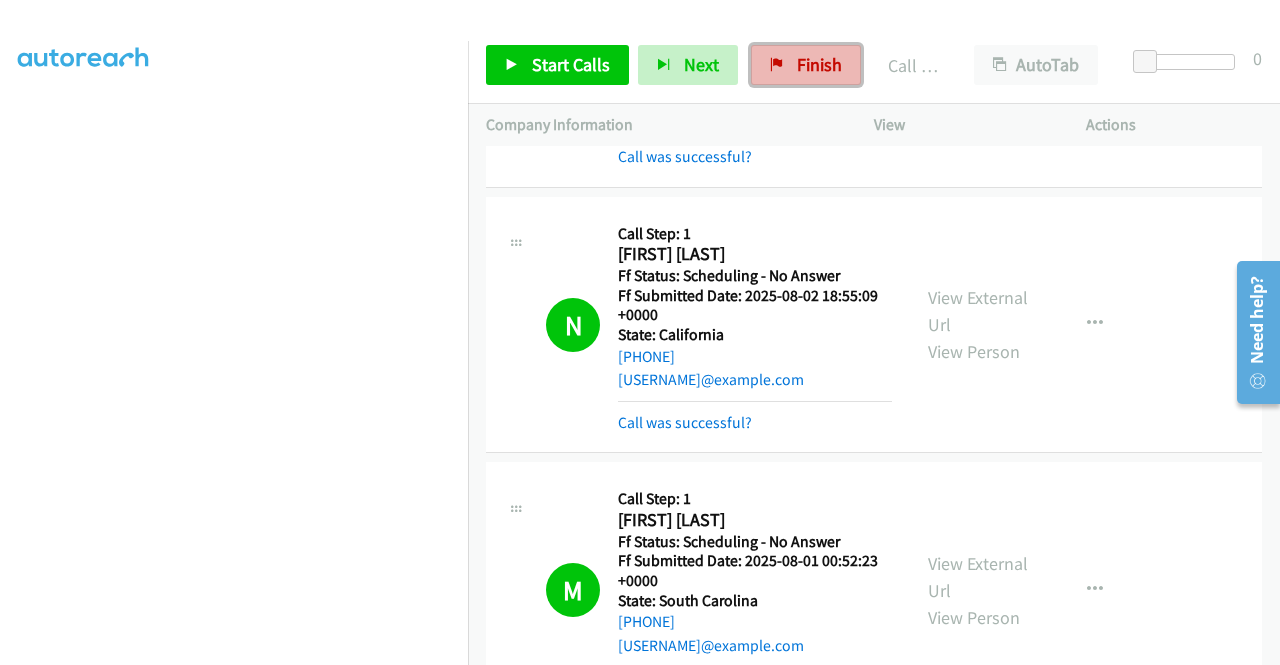 click on "Finish" at bounding box center [819, 64] 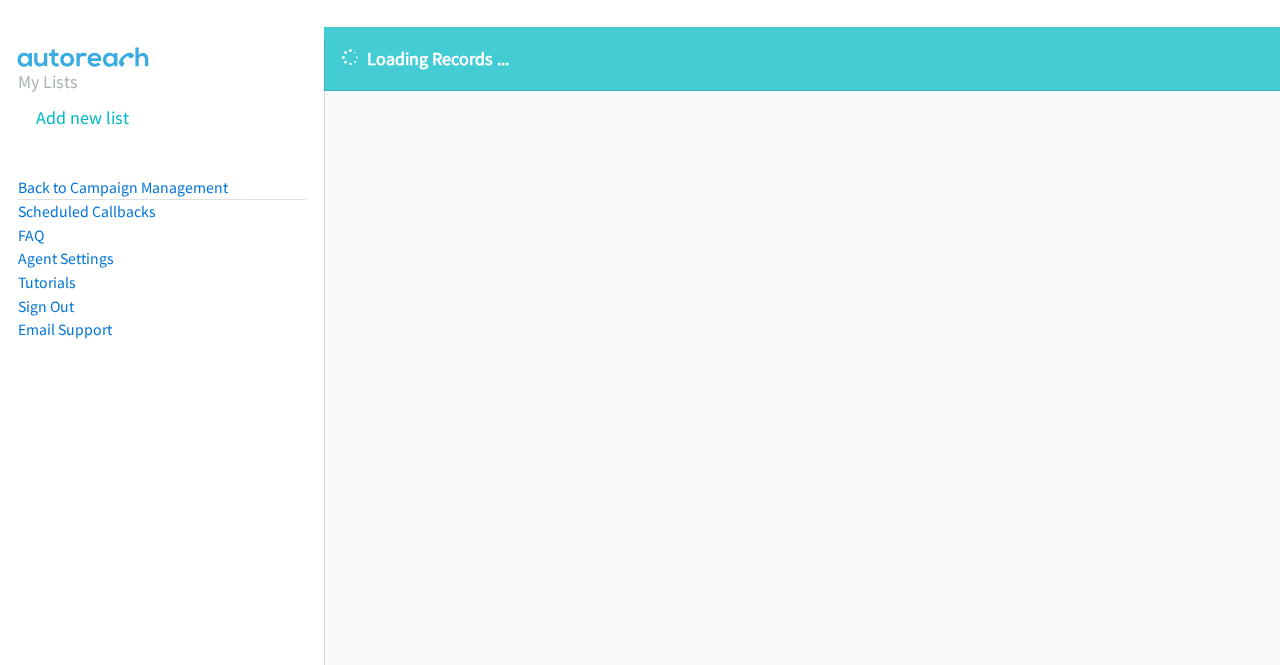 scroll, scrollTop: 0, scrollLeft: 0, axis: both 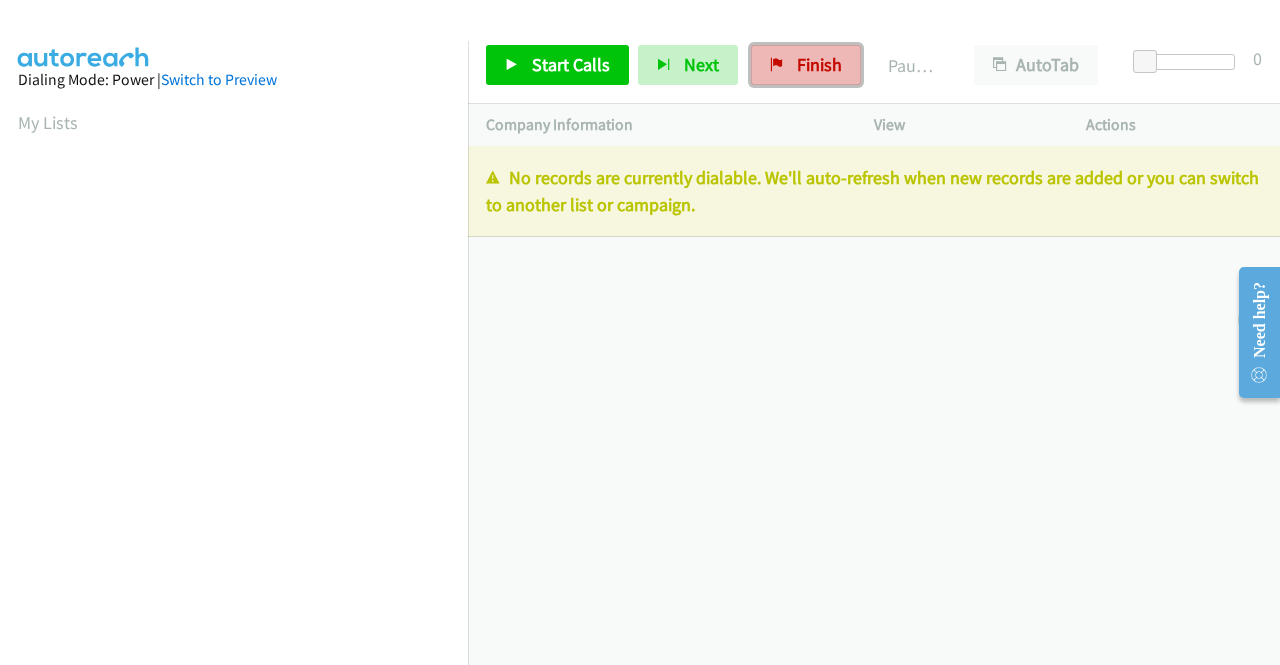 click on "Finish" at bounding box center (819, 64) 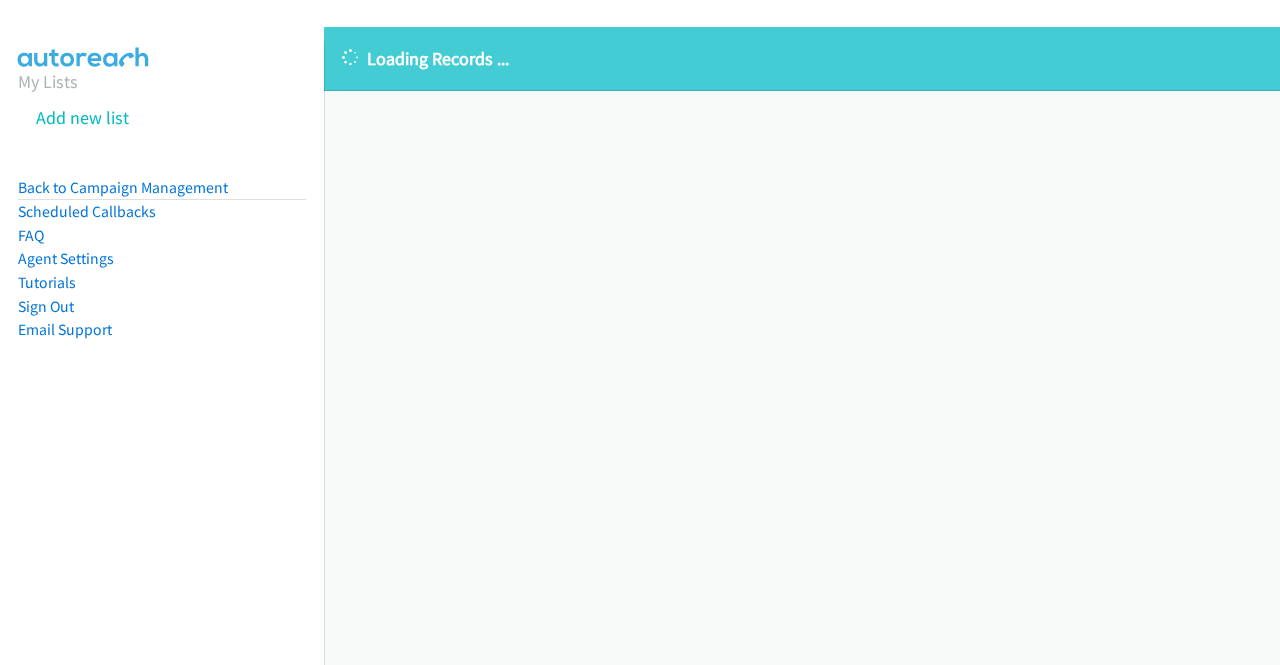 scroll, scrollTop: 0, scrollLeft: 0, axis: both 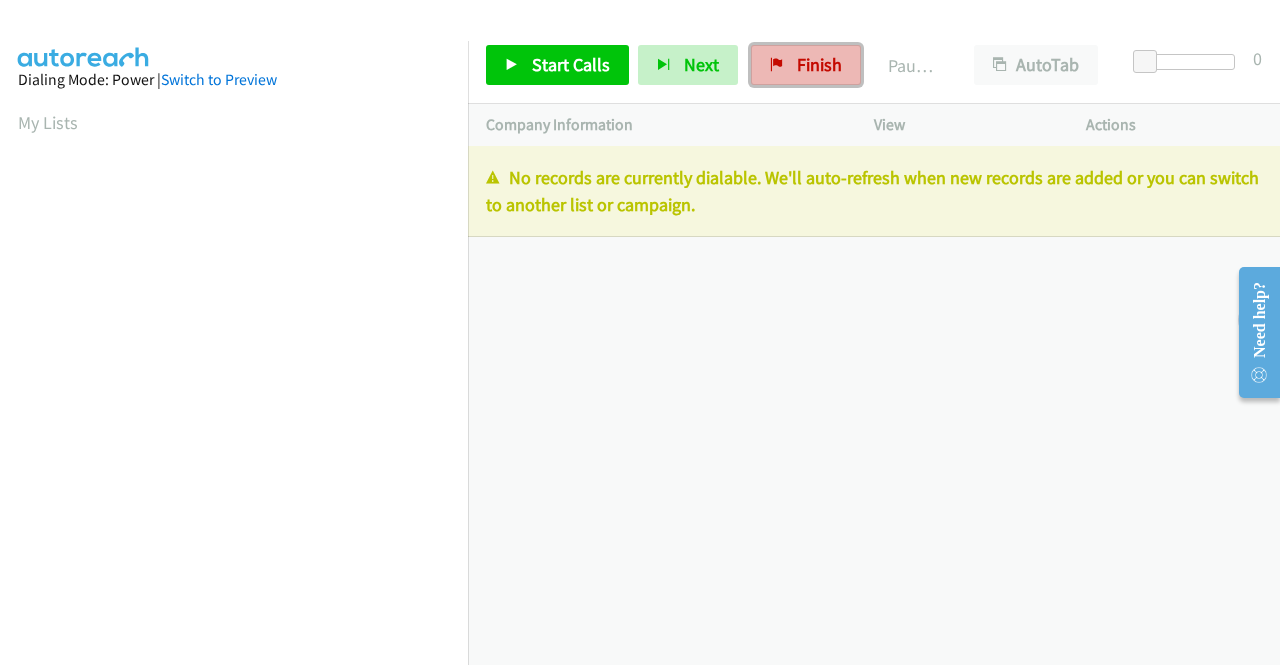 click on "Finish" at bounding box center (806, 65) 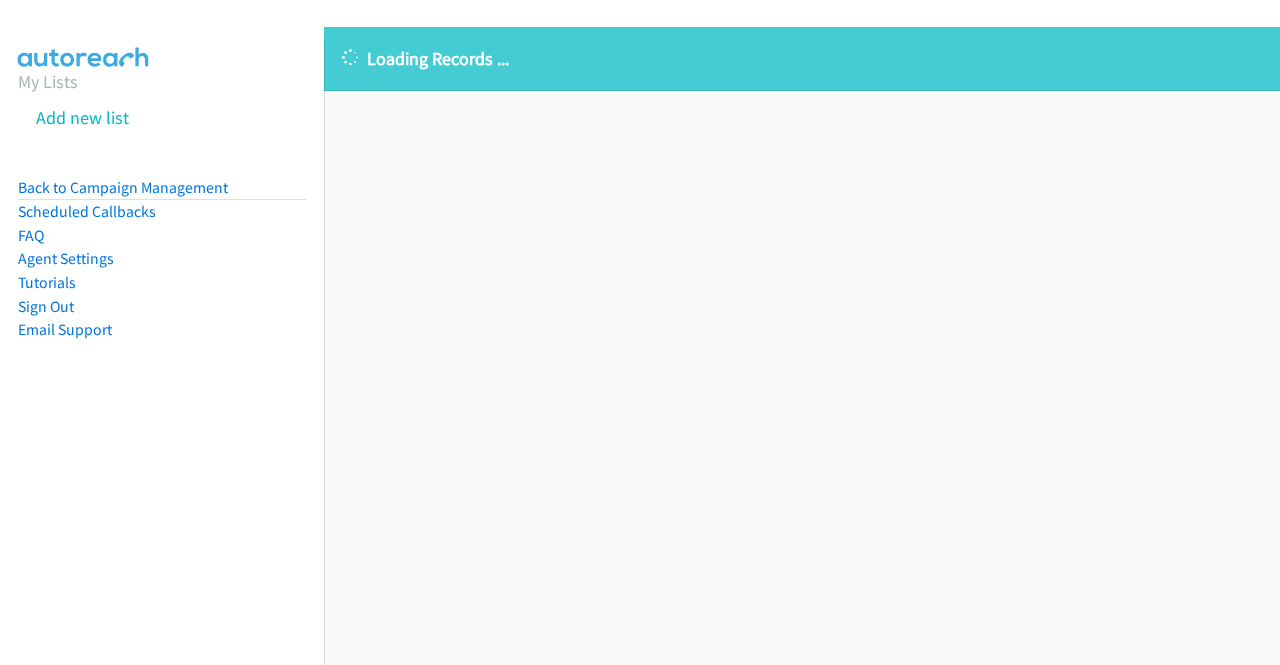 scroll, scrollTop: 0, scrollLeft: 0, axis: both 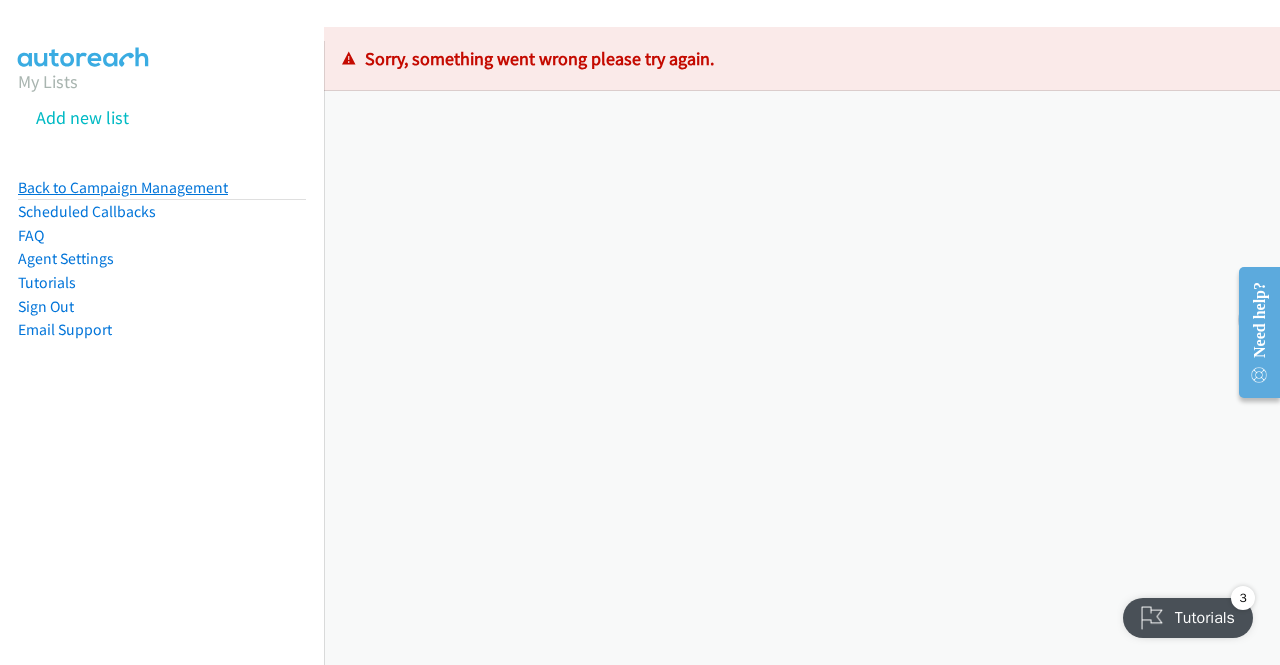 click on "Back to Campaign Management" at bounding box center (123, 187) 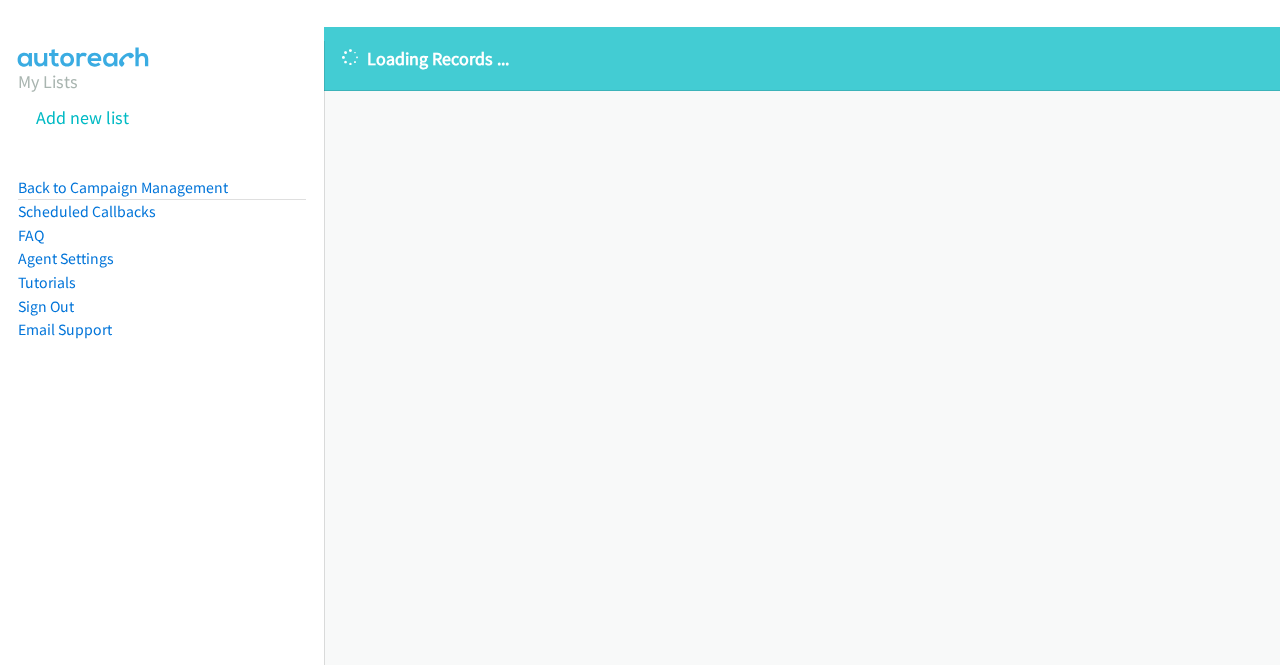 scroll, scrollTop: 0, scrollLeft: 0, axis: both 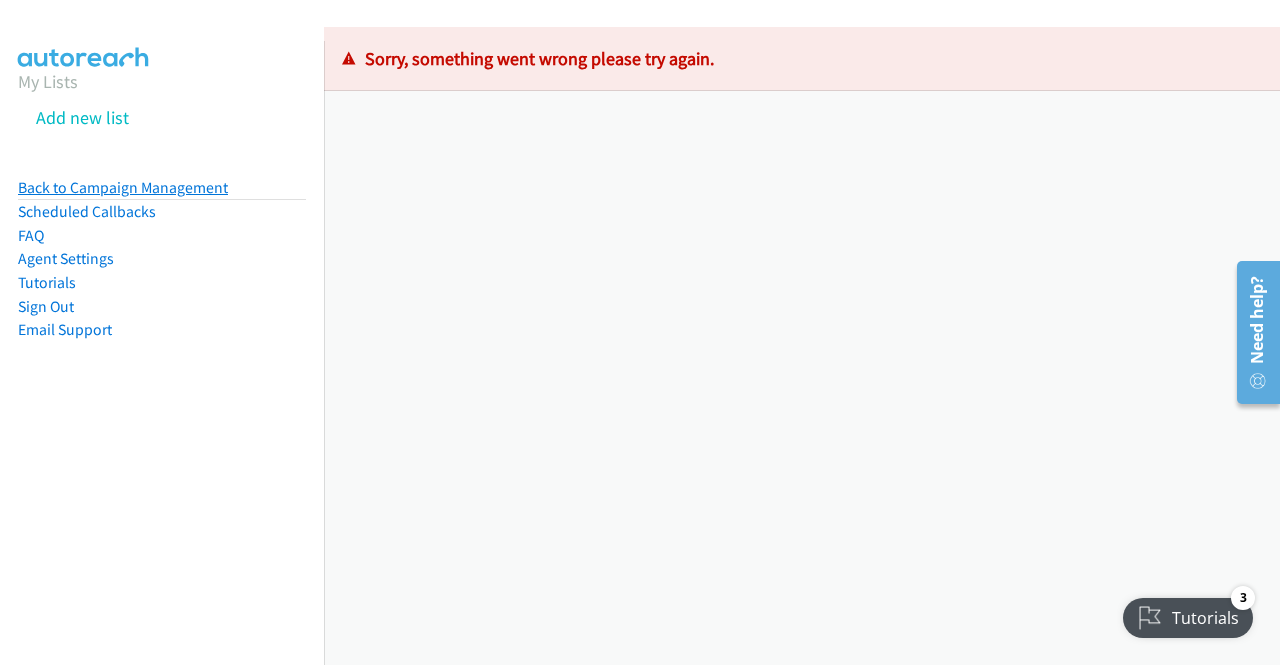 click on "Back to Campaign Management" at bounding box center (123, 187) 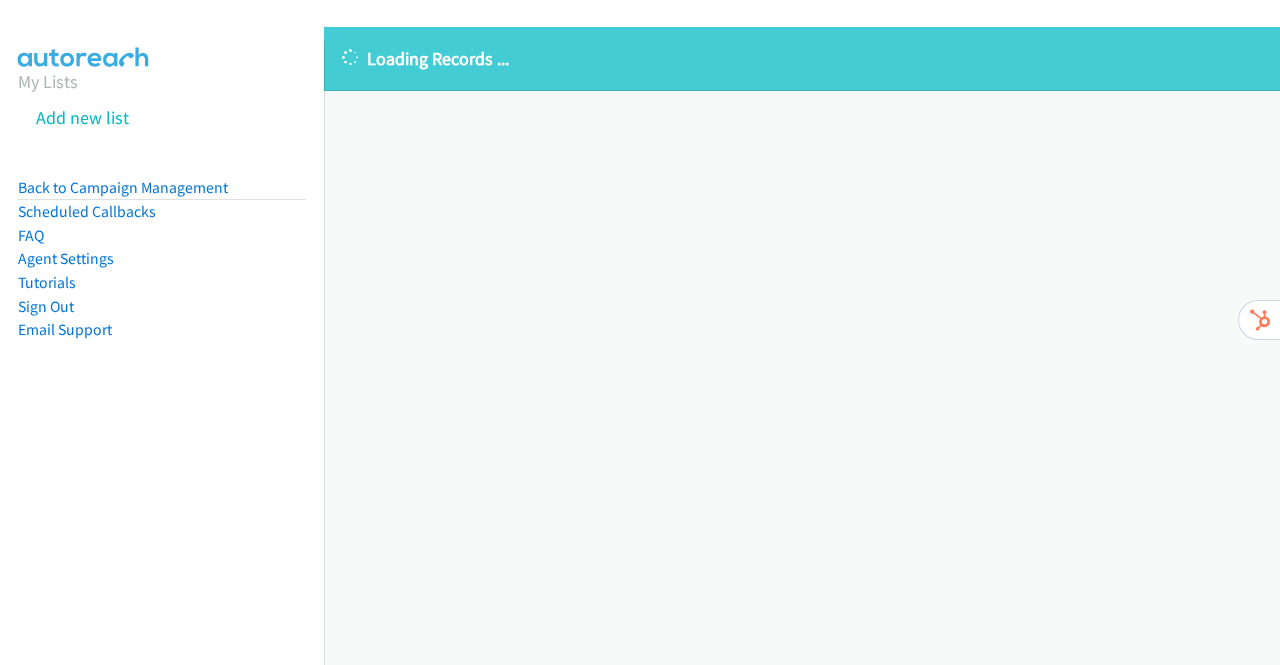 scroll, scrollTop: 0, scrollLeft: 0, axis: both 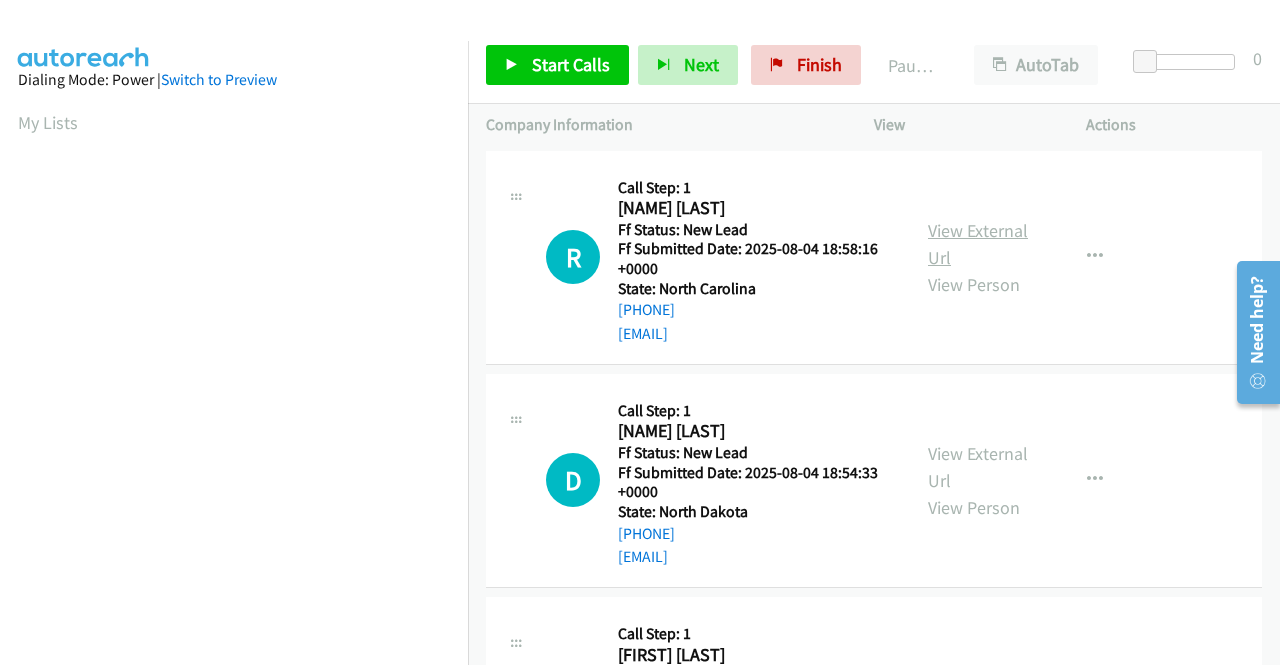 click on "View External Url" at bounding box center [978, 244] 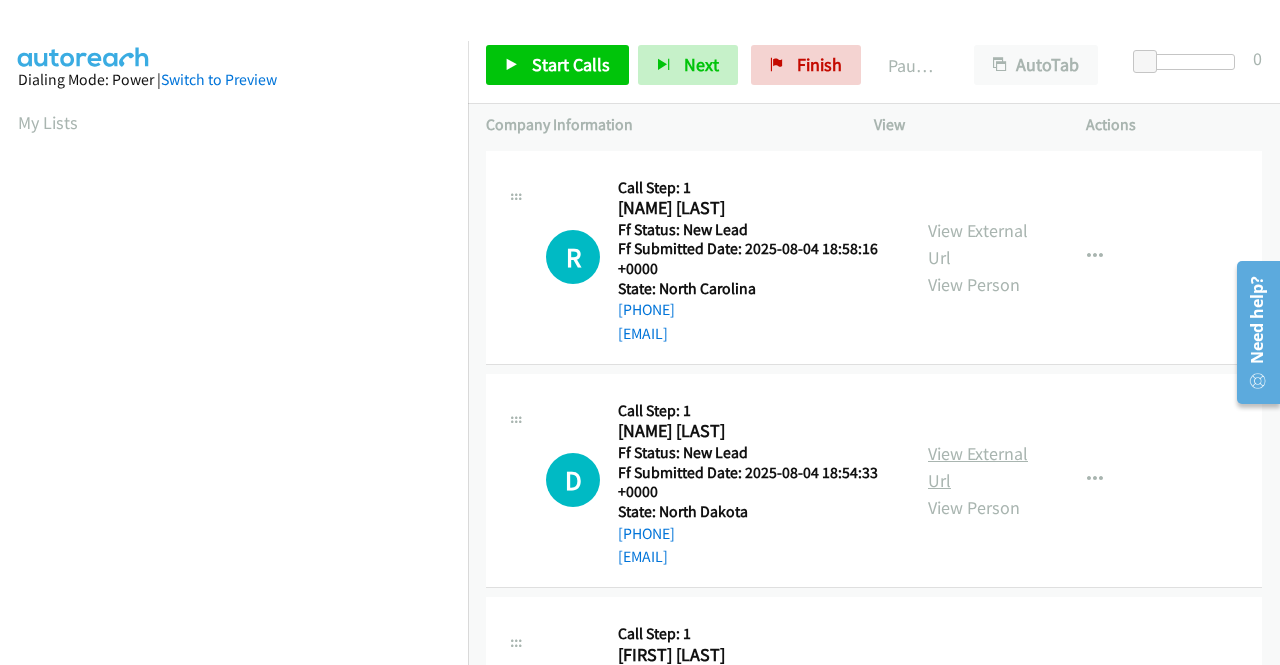 click on "View External Url" at bounding box center (978, 467) 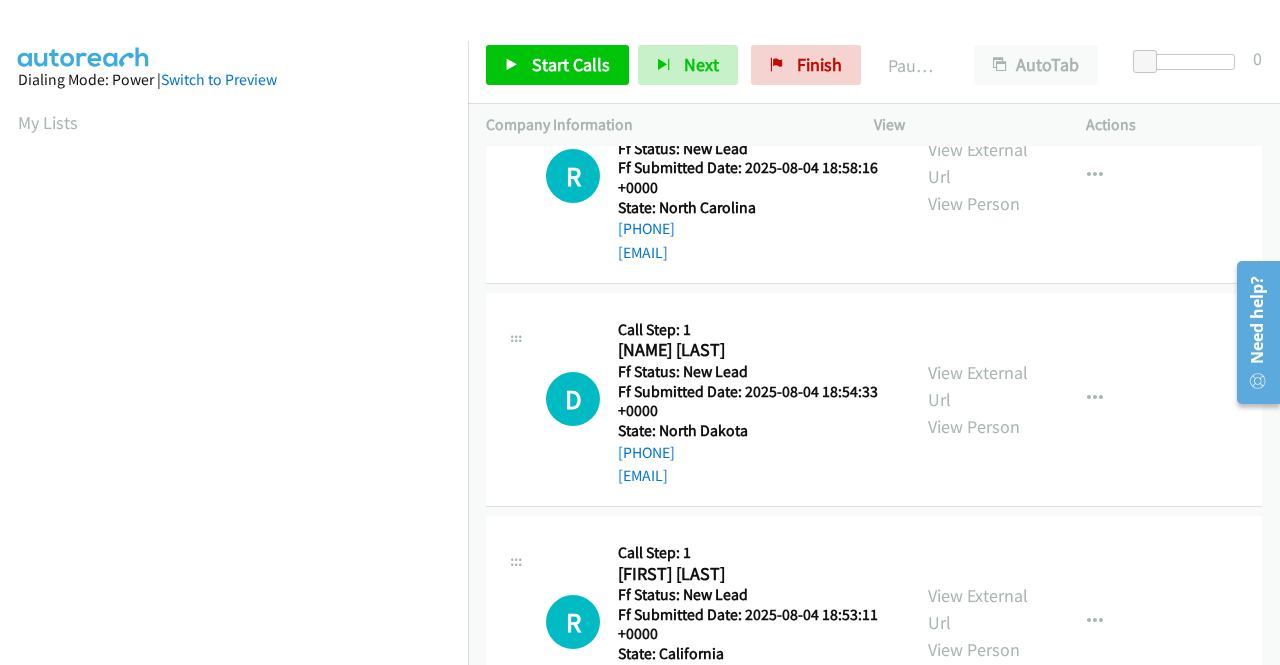 scroll, scrollTop: 200, scrollLeft: 0, axis: vertical 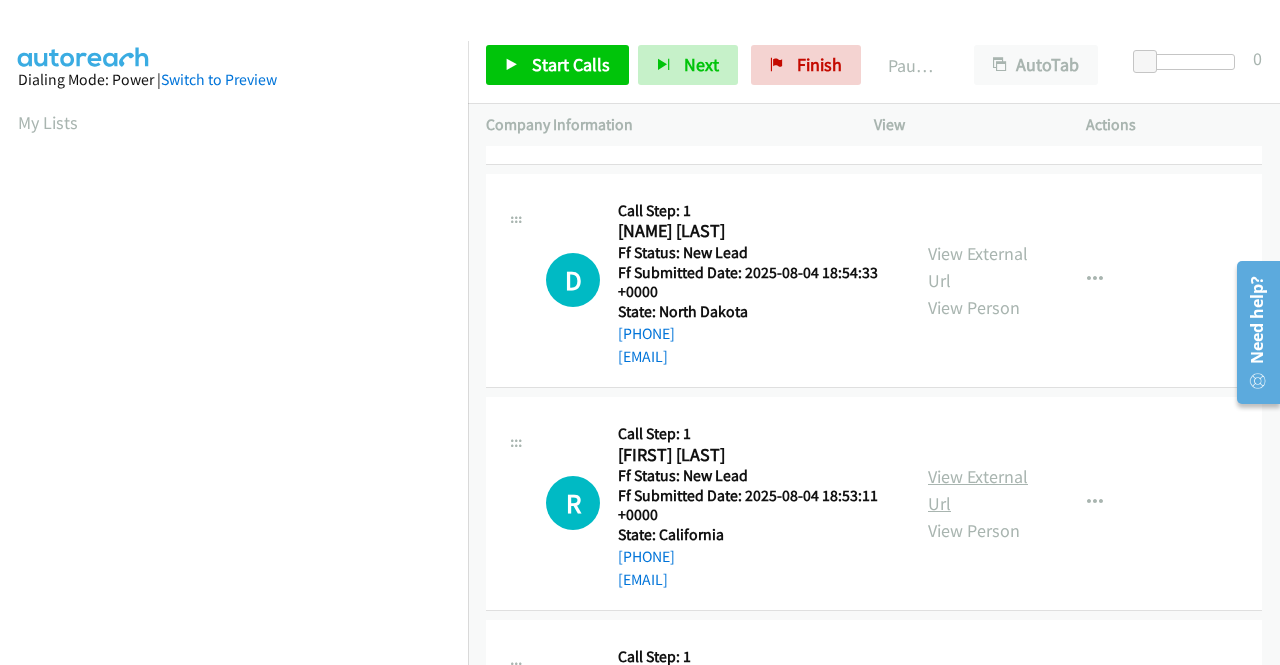 click on "View External Url" at bounding box center [978, 490] 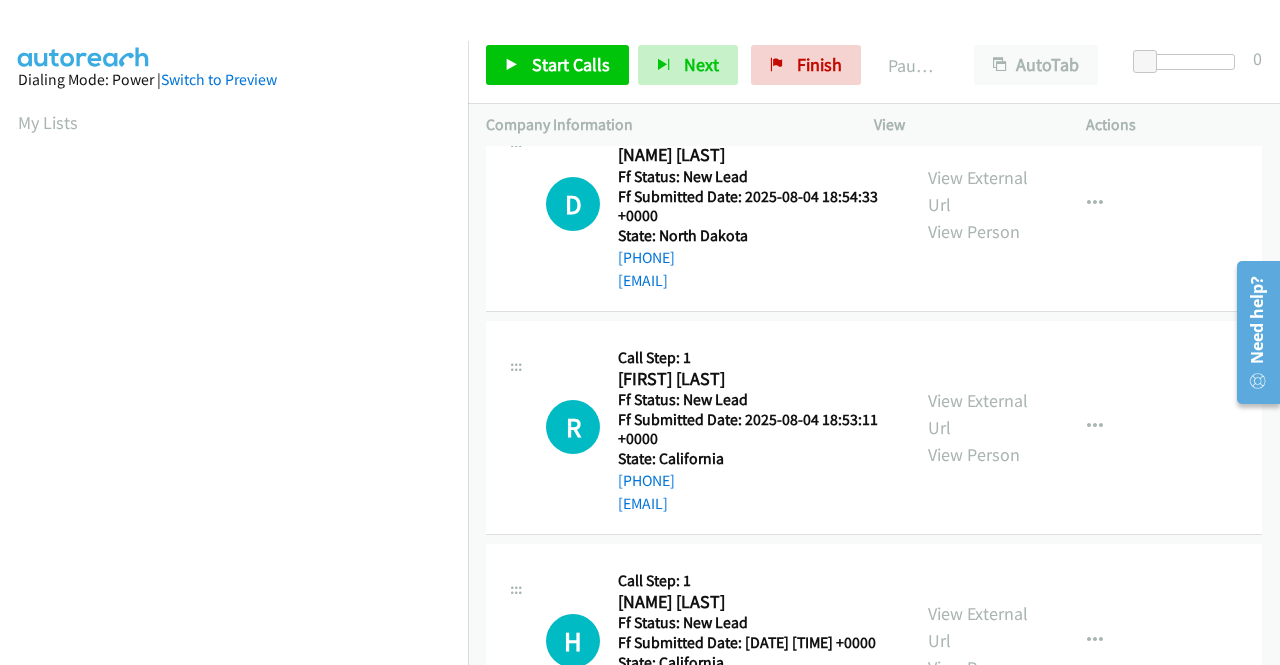 scroll, scrollTop: 400, scrollLeft: 0, axis: vertical 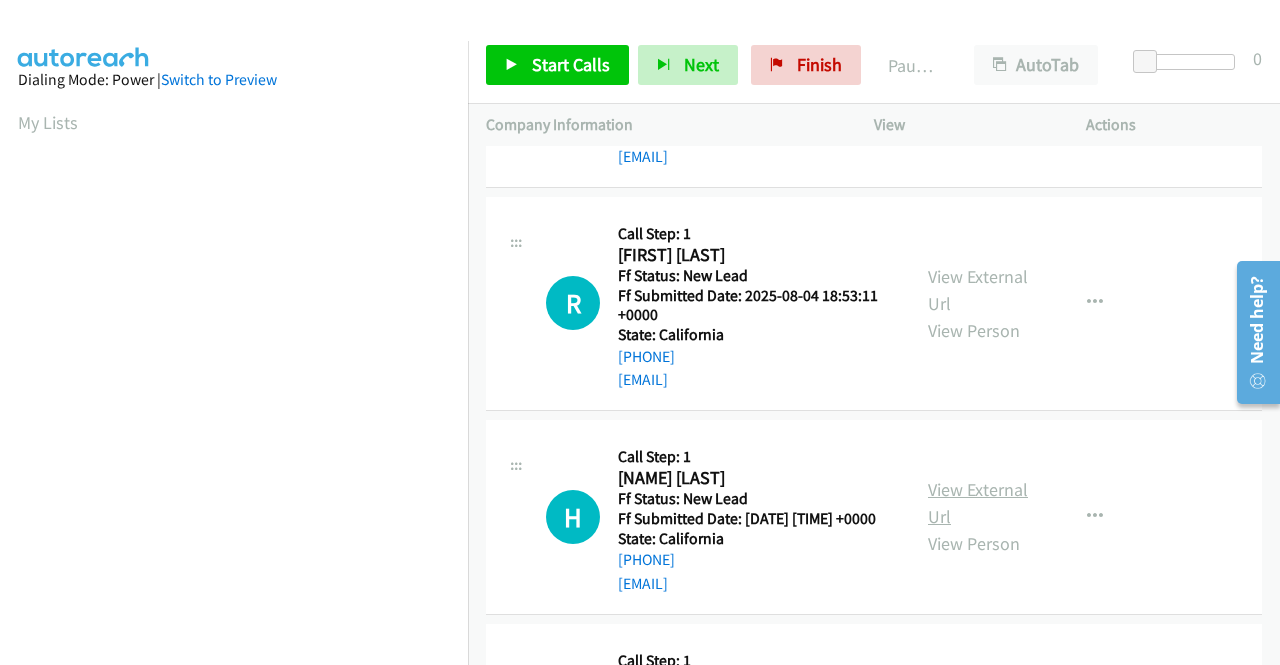 click on "View External Url" at bounding box center (978, 503) 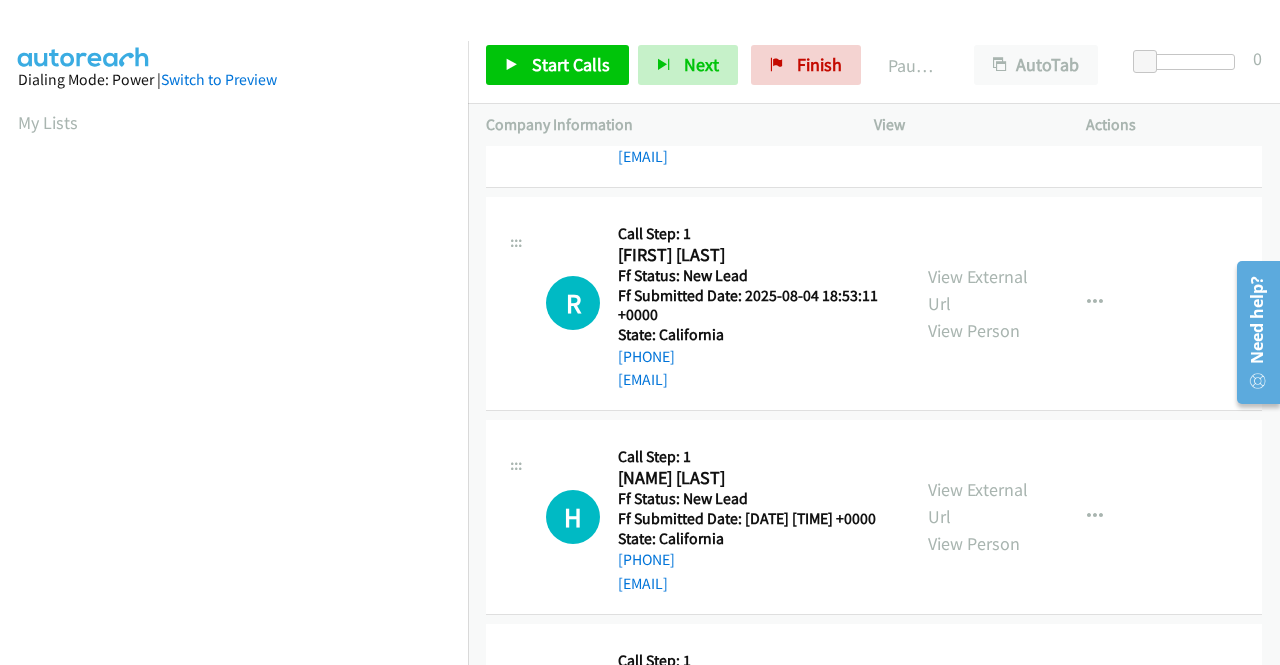 scroll, scrollTop: 600, scrollLeft: 0, axis: vertical 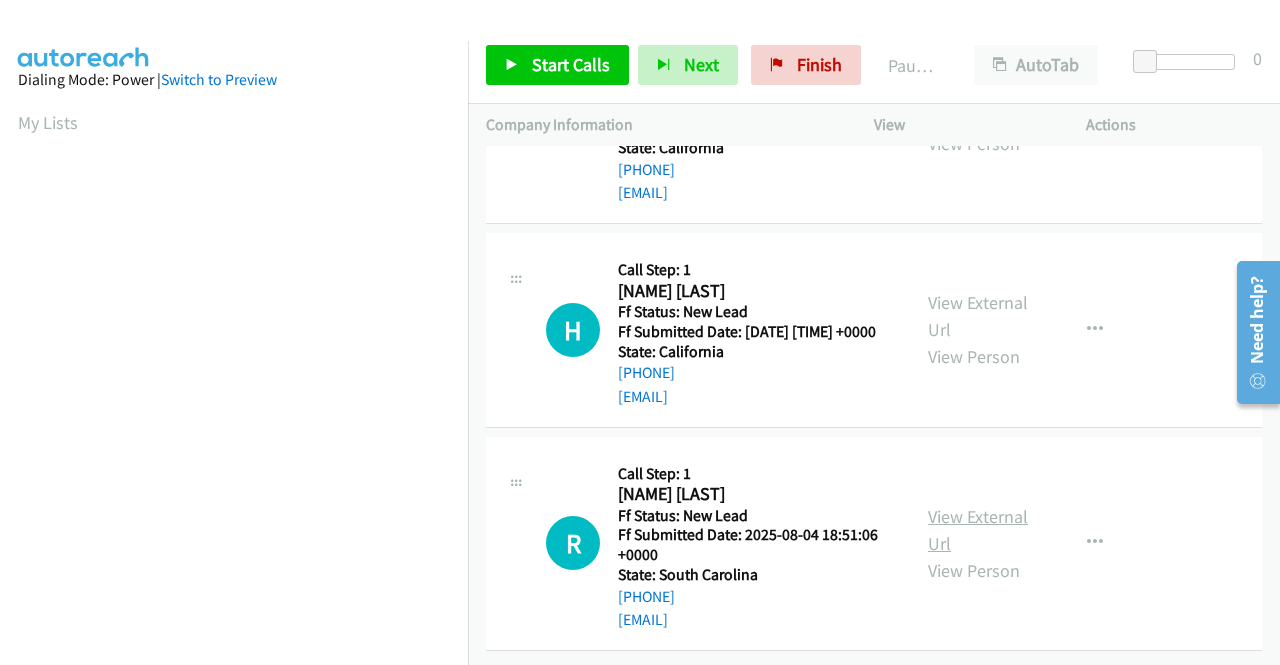 click on "View External Url" at bounding box center (978, 530) 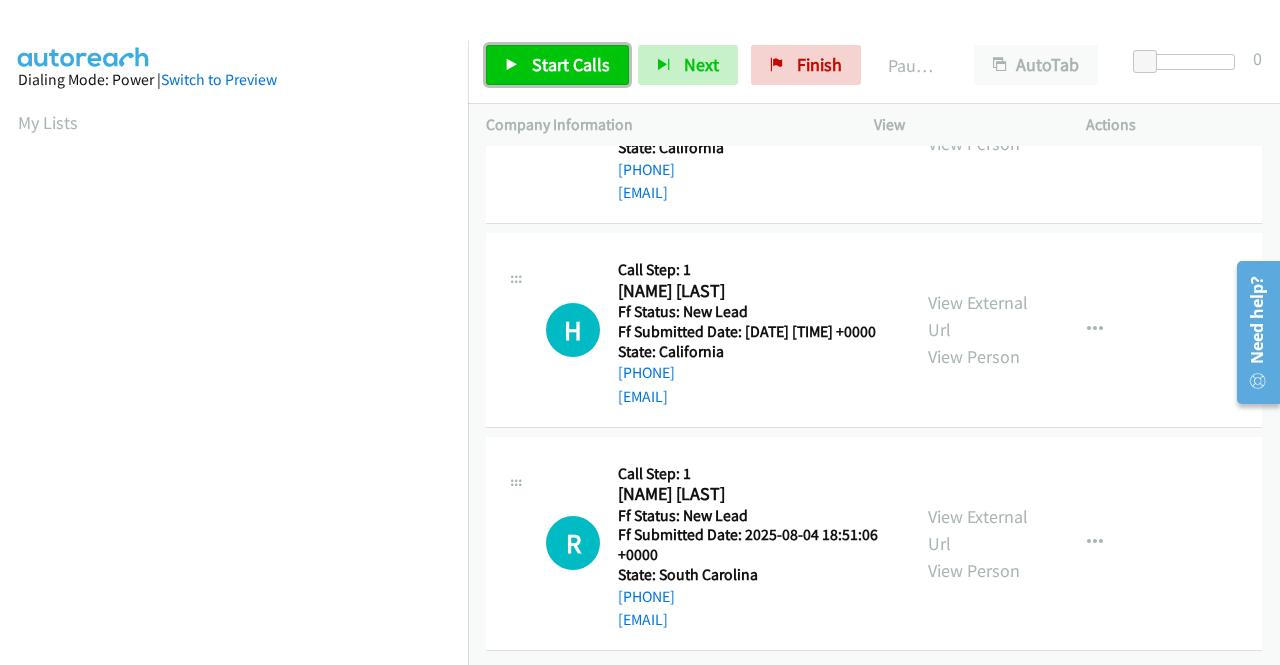 click on "Start Calls" at bounding box center (571, 64) 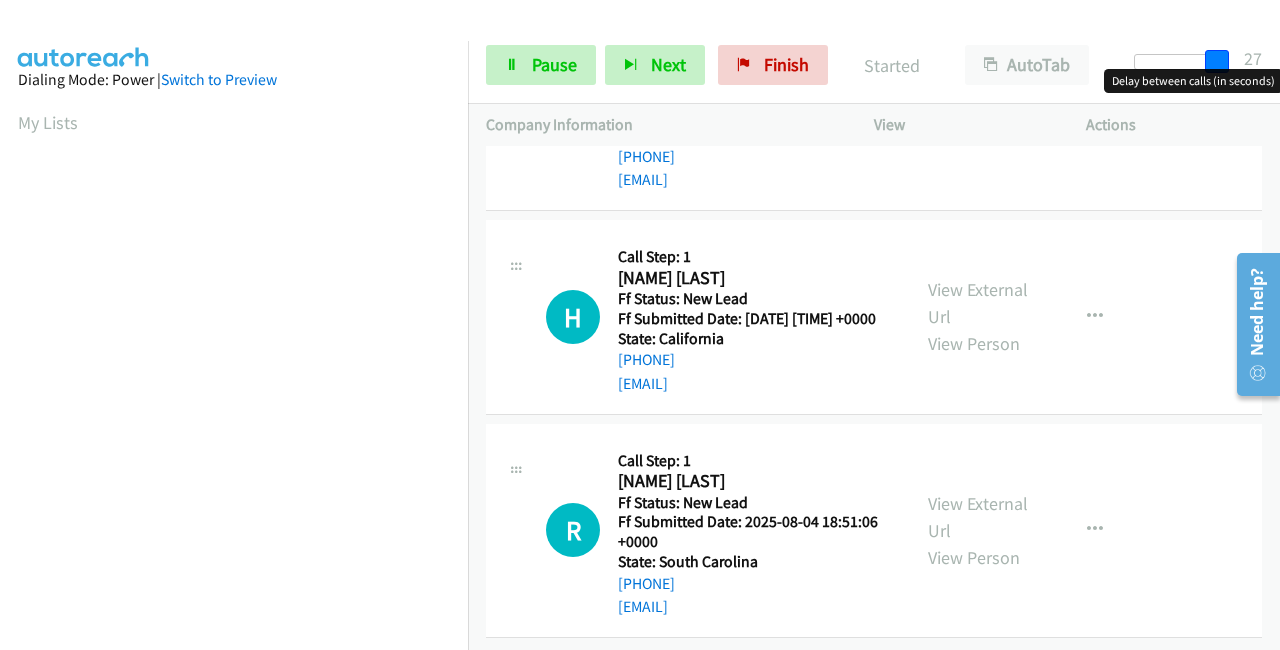 drag, startPoint x: 1146, startPoint y: 60, endPoint x: 1266, endPoint y: 48, distance: 120.59851 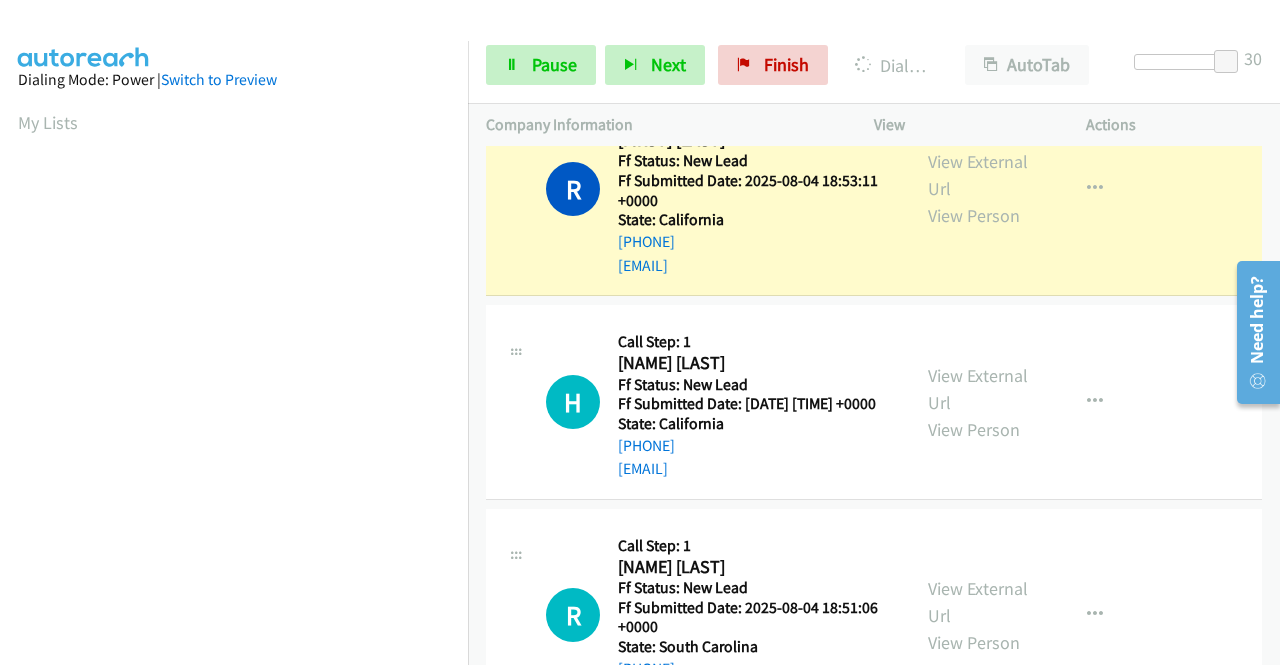 scroll, scrollTop: 456, scrollLeft: 0, axis: vertical 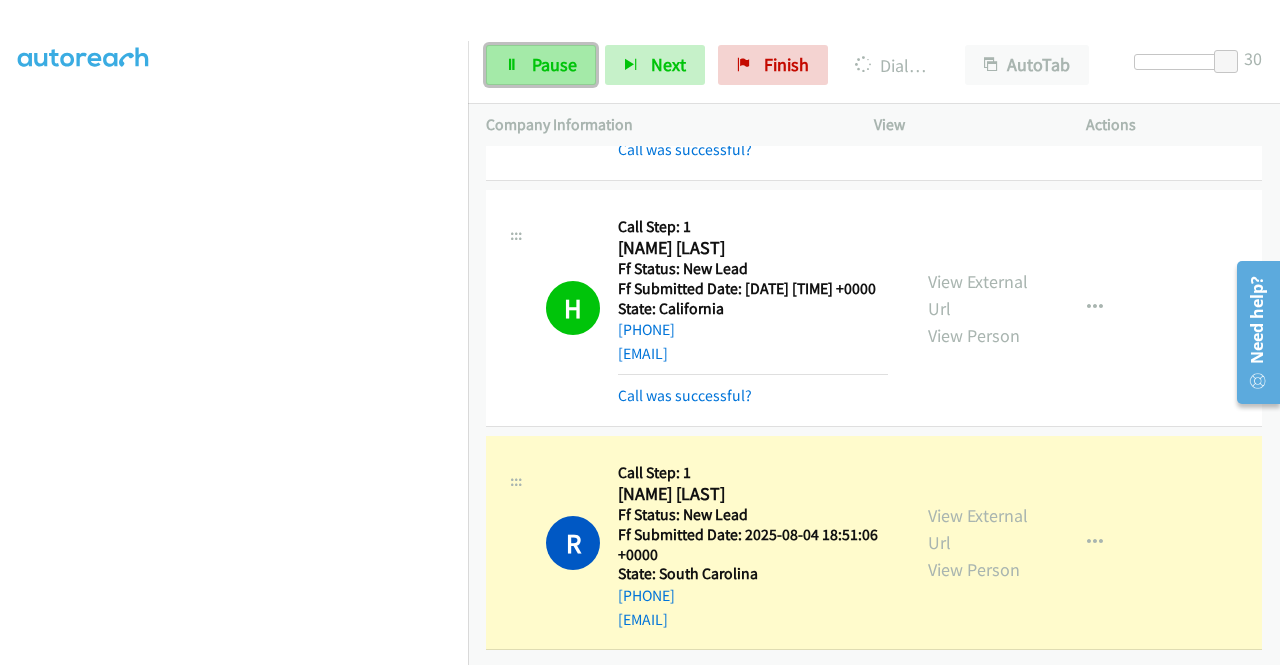 click on "Pause" at bounding box center [554, 64] 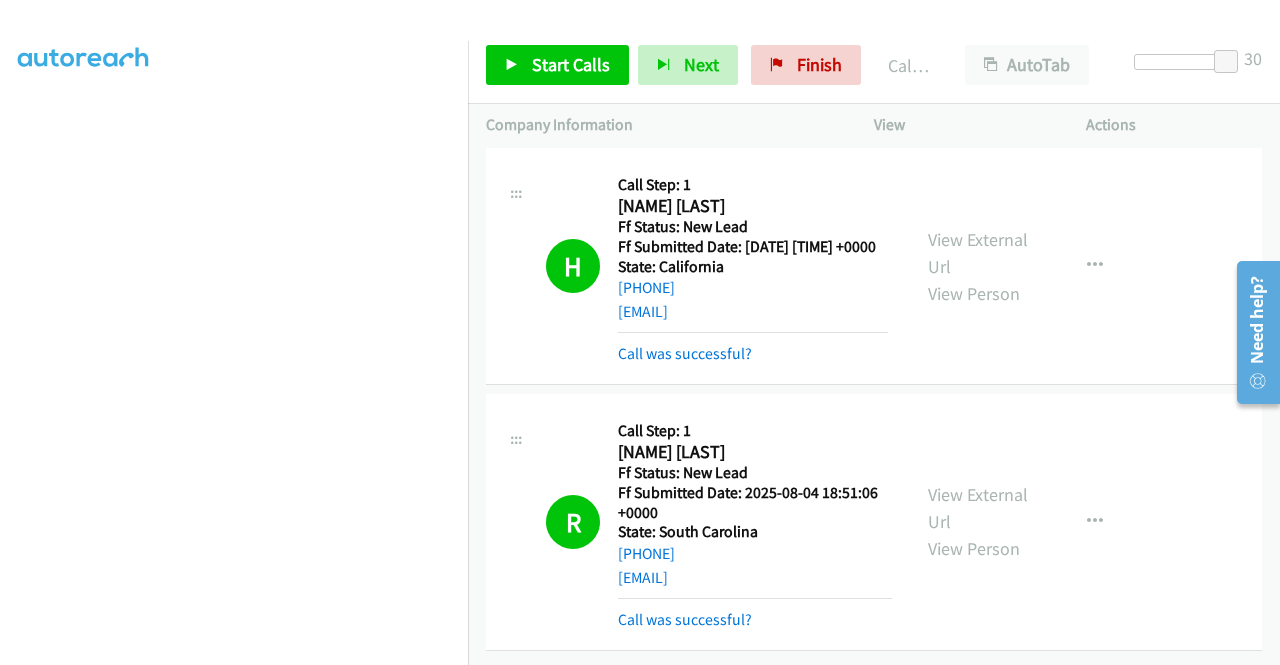 scroll, scrollTop: 922, scrollLeft: 0, axis: vertical 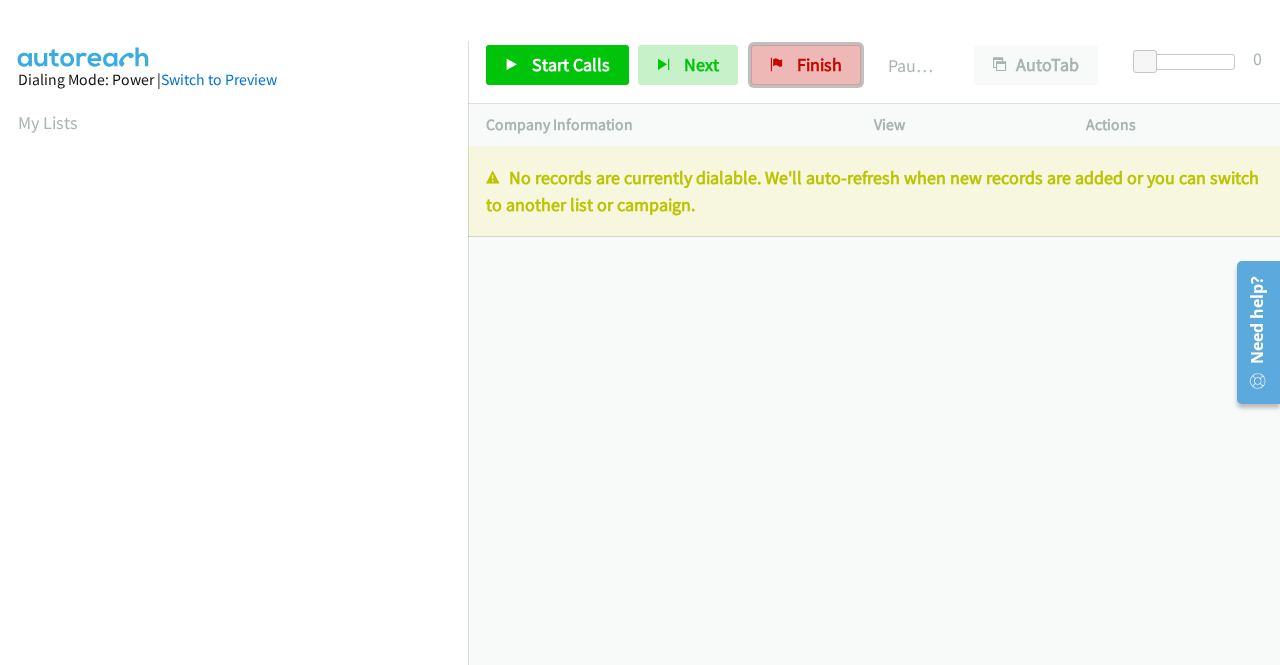 click on "Finish" at bounding box center [819, 64] 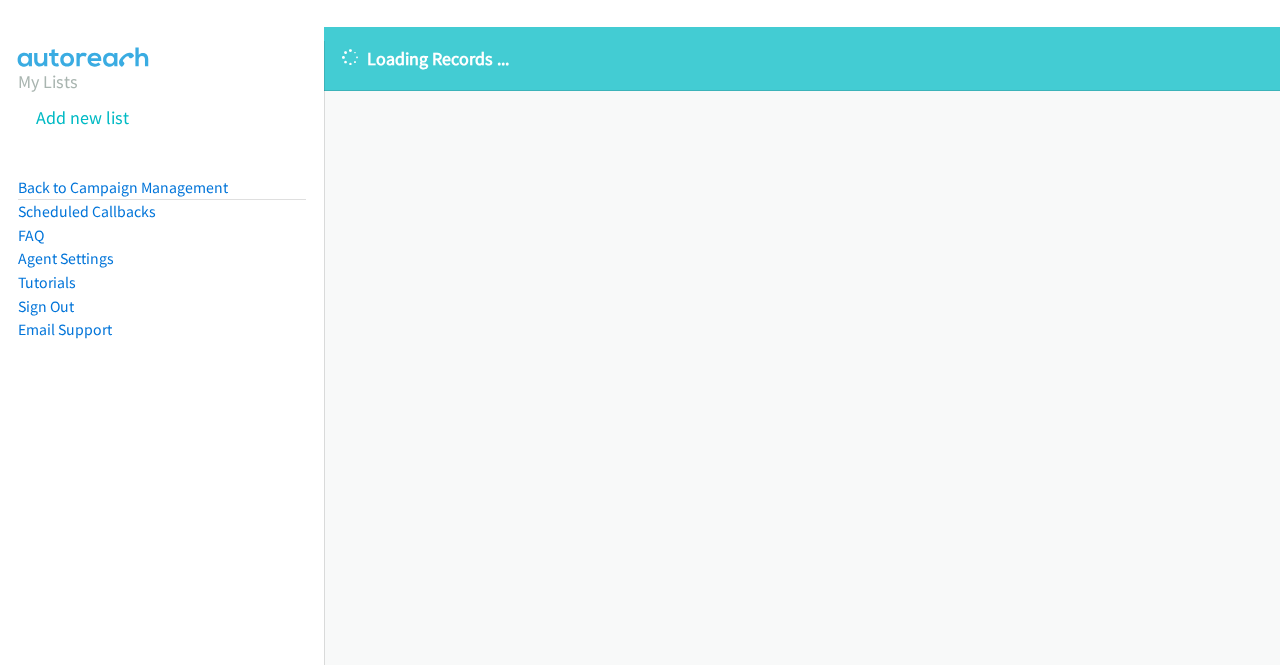 scroll, scrollTop: 0, scrollLeft: 0, axis: both 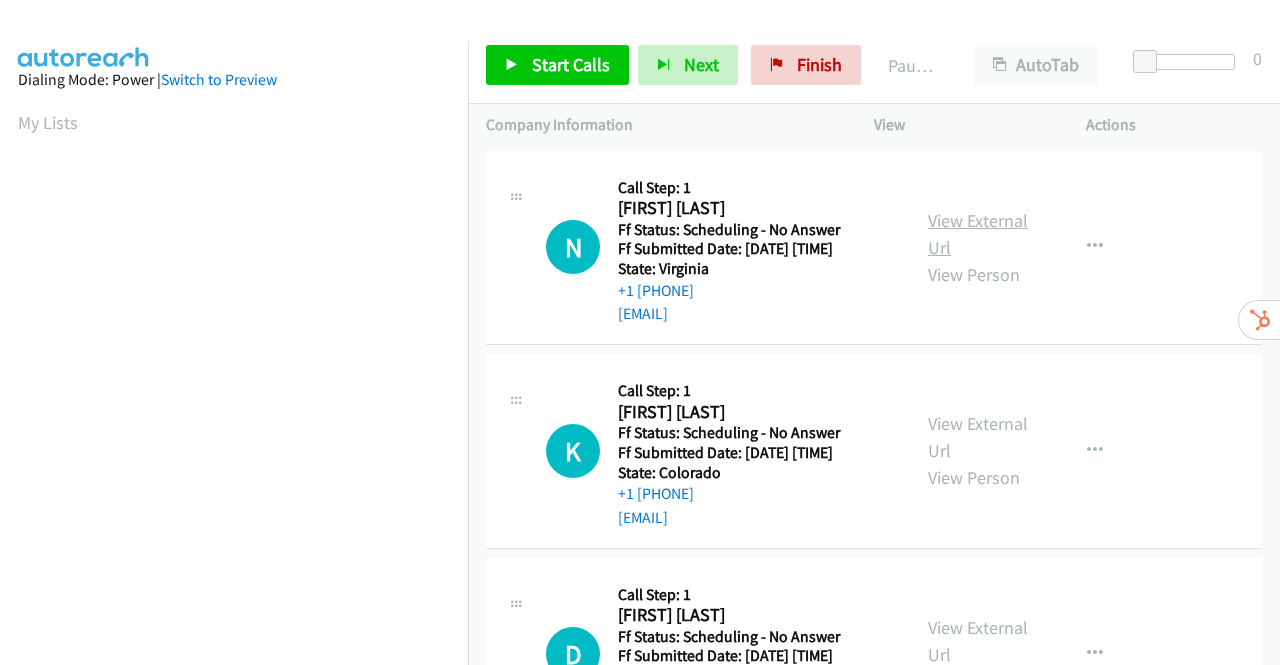 click on "View External Url" at bounding box center (978, 234) 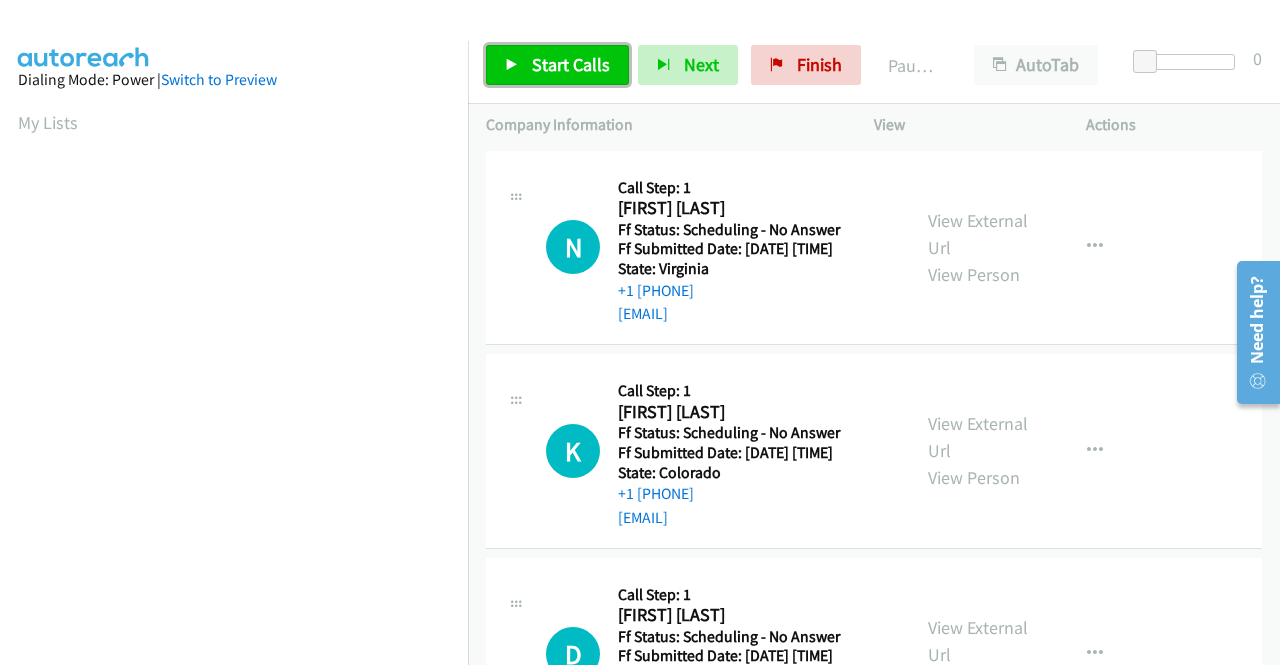 click on "Start Calls" at bounding box center (571, 64) 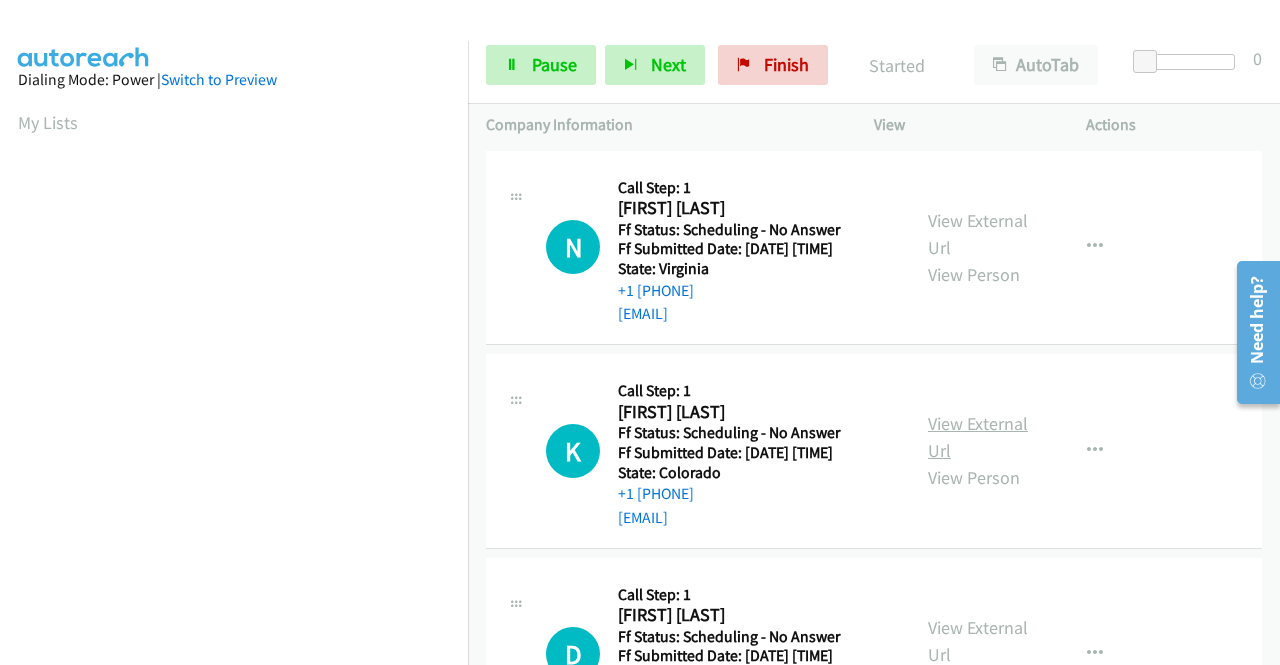 click on "View External Url" at bounding box center (978, 437) 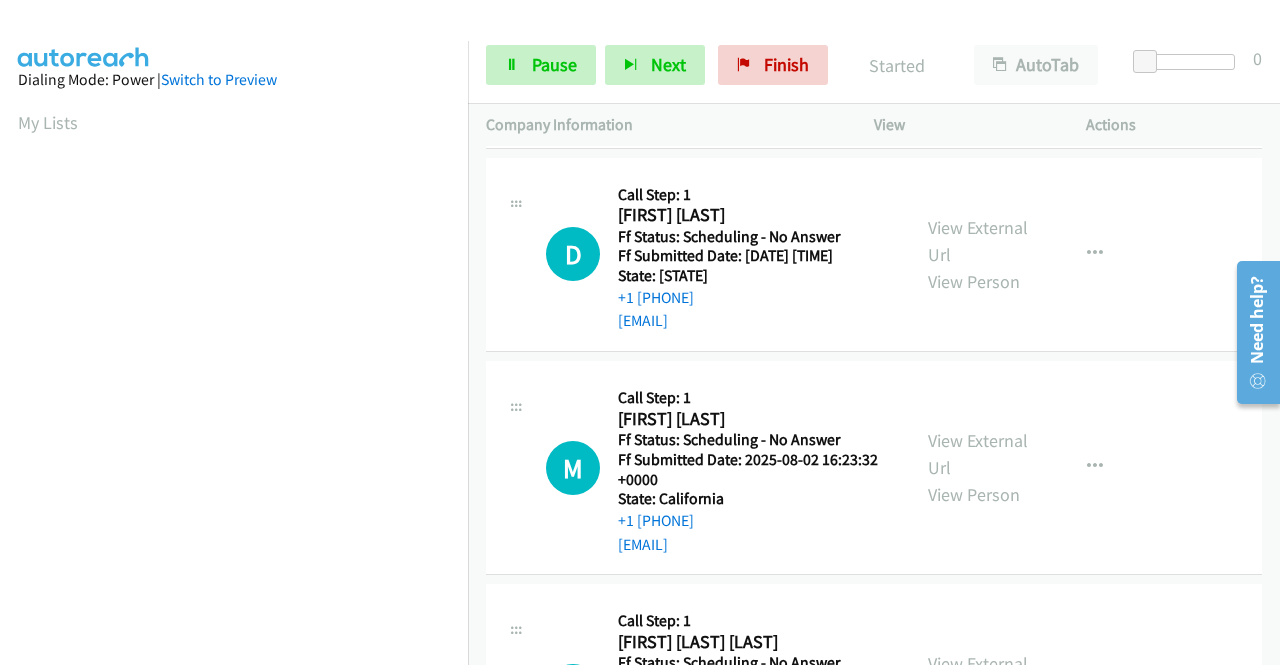 scroll, scrollTop: 0, scrollLeft: 0, axis: both 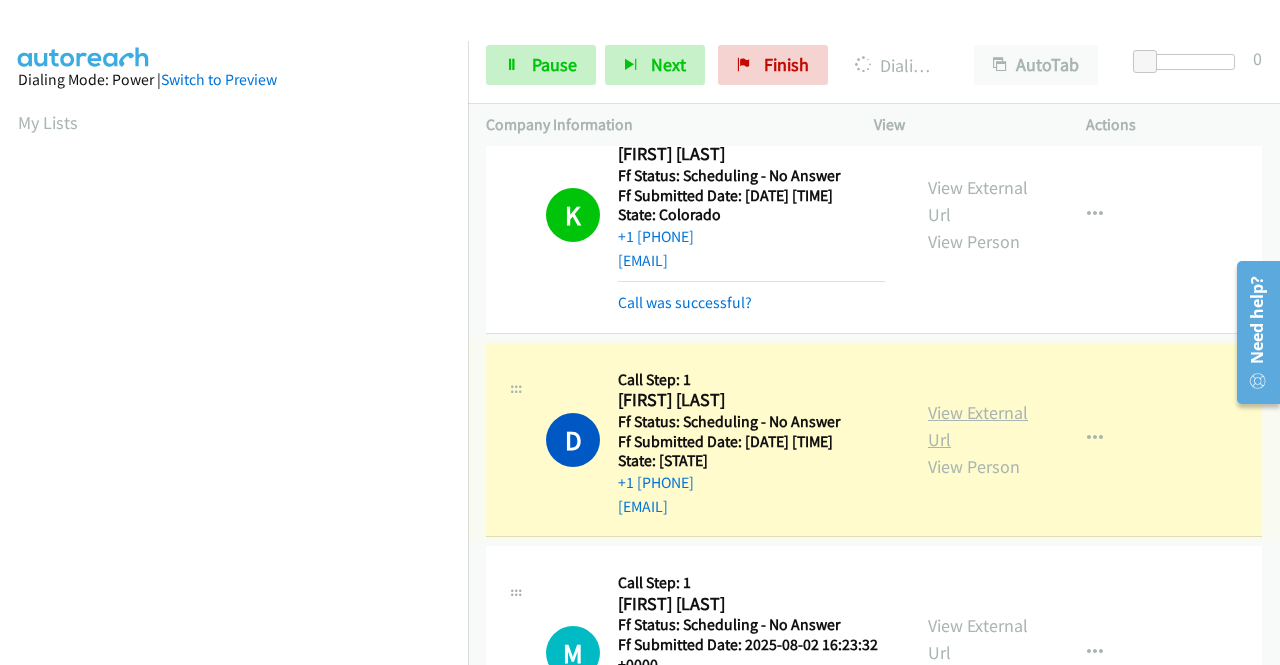 click on "View External Url" at bounding box center (978, 426) 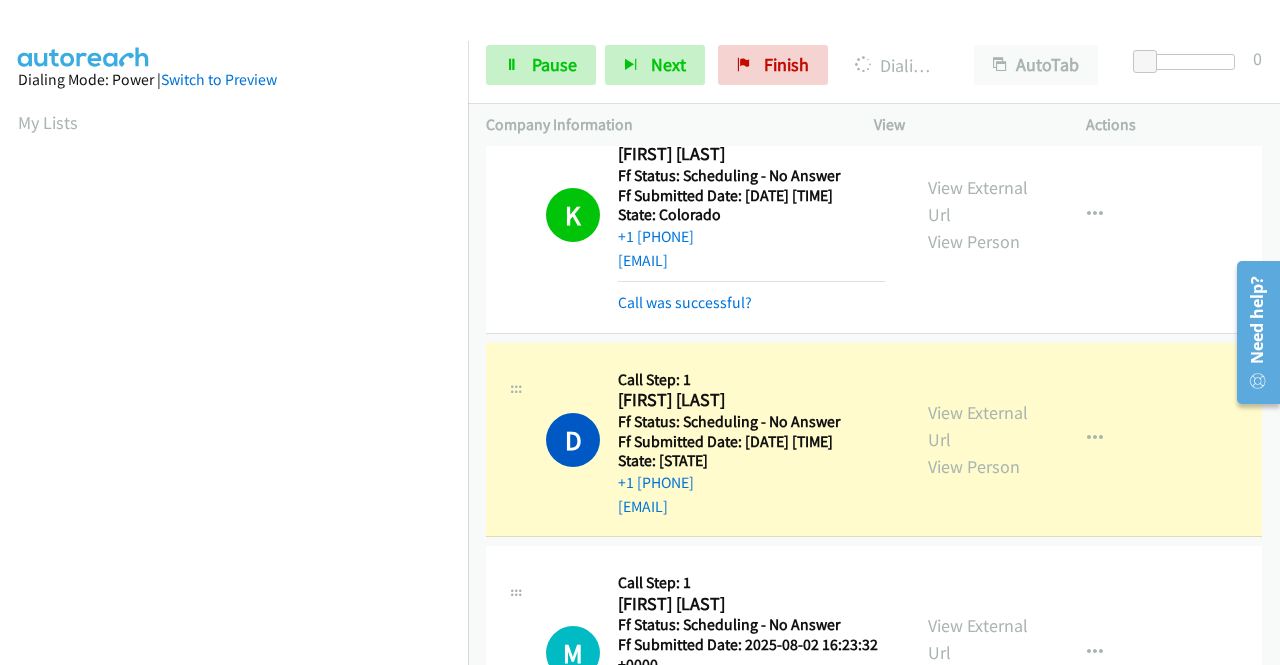 scroll, scrollTop: 600, scrollLeft: 0, axis: vertical 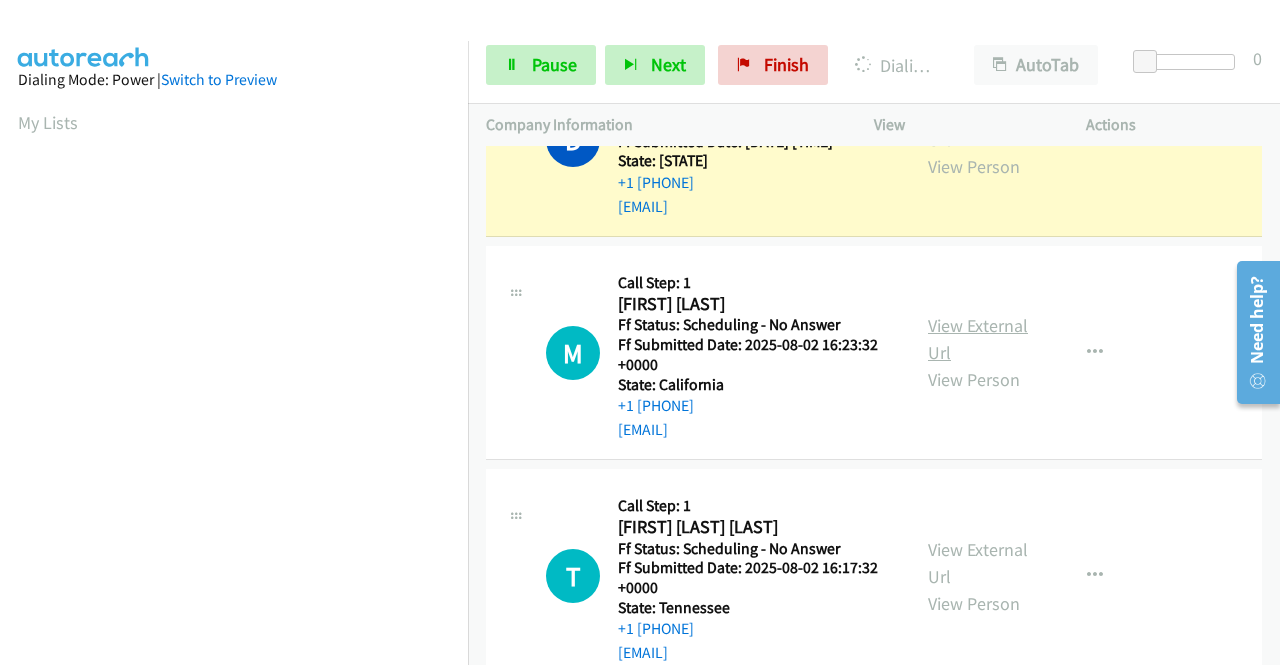 click on "View External Url" at bounding box center (978, 339) 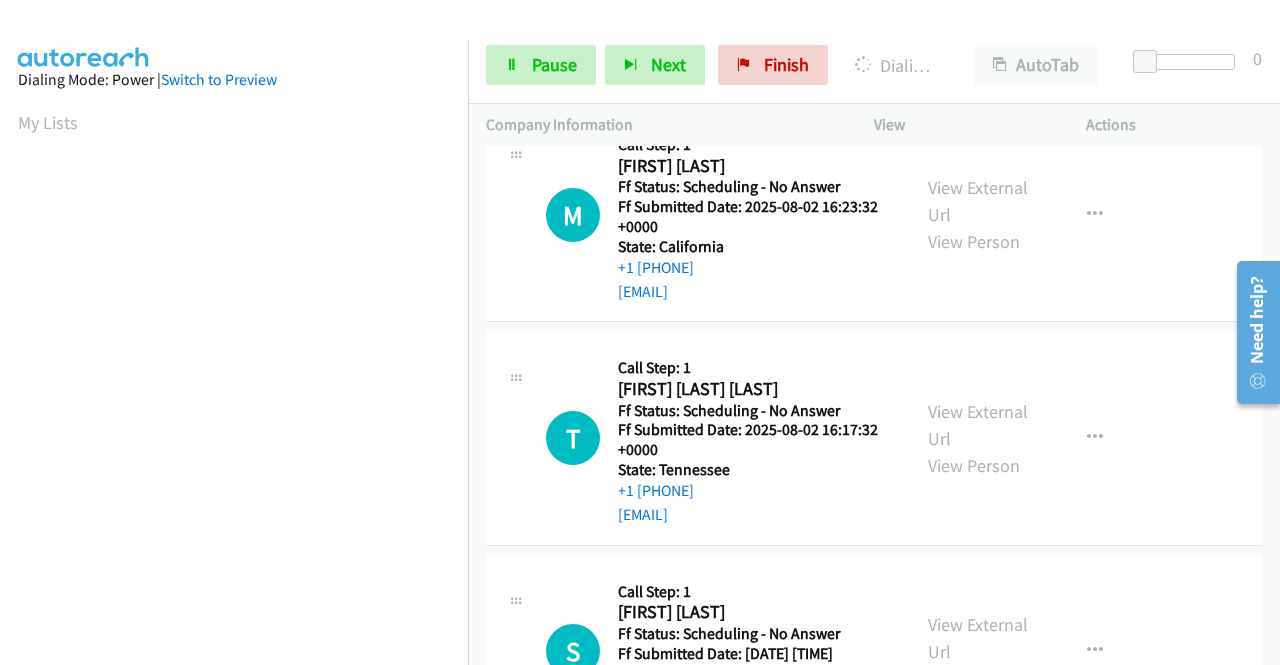 scroll, scrollTop: 800, scrollLeft: 0, axis: vertical 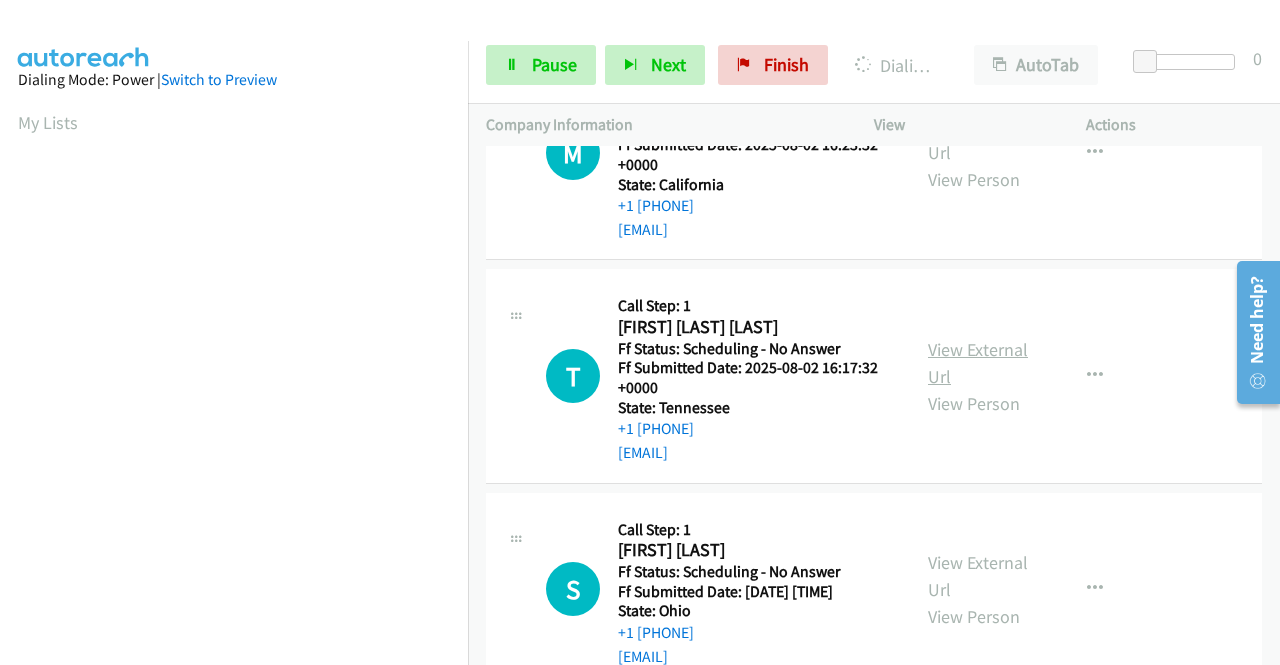 click on "View External Url" at bounding box center [978, 363] 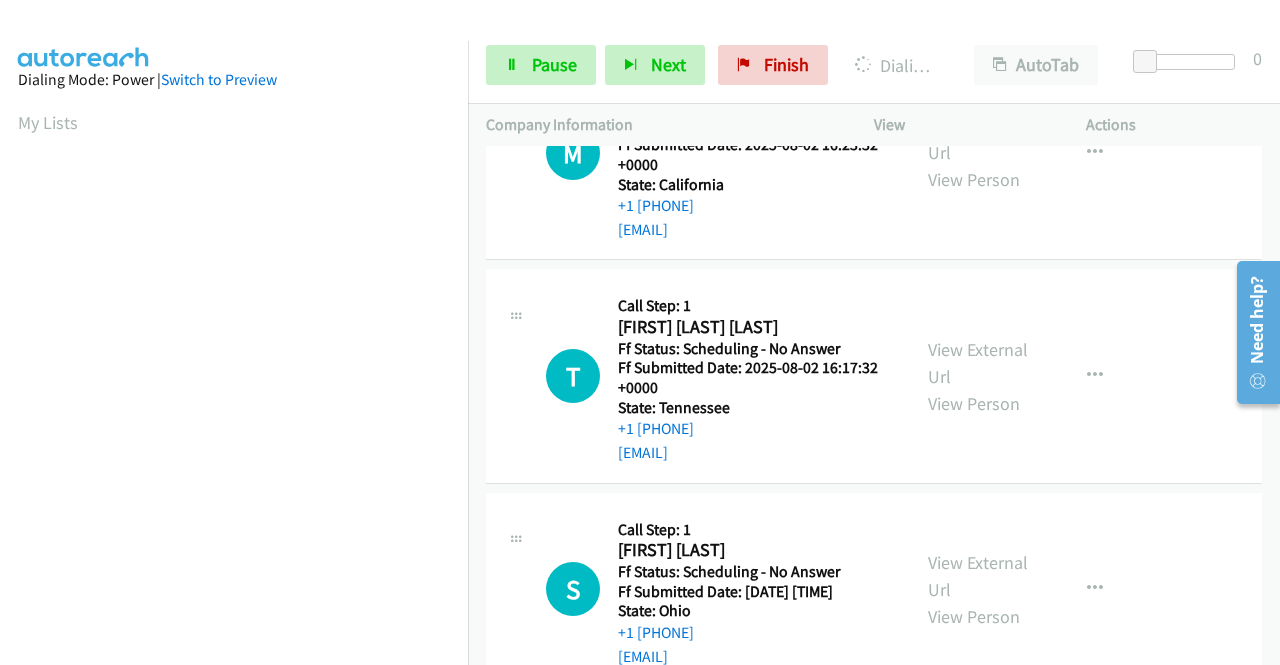 scroll, scrollTop: 456, scrollLeft: 0, axis: vertical 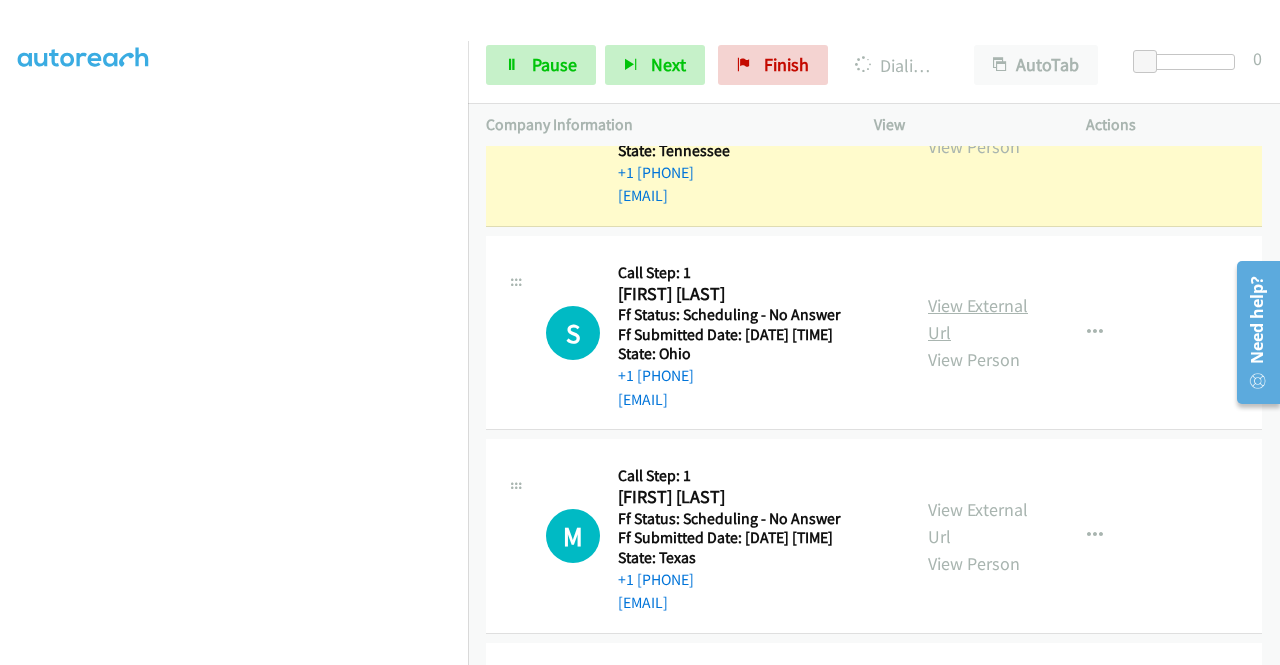 click on "View External Url" at bounding box center [978, 319] 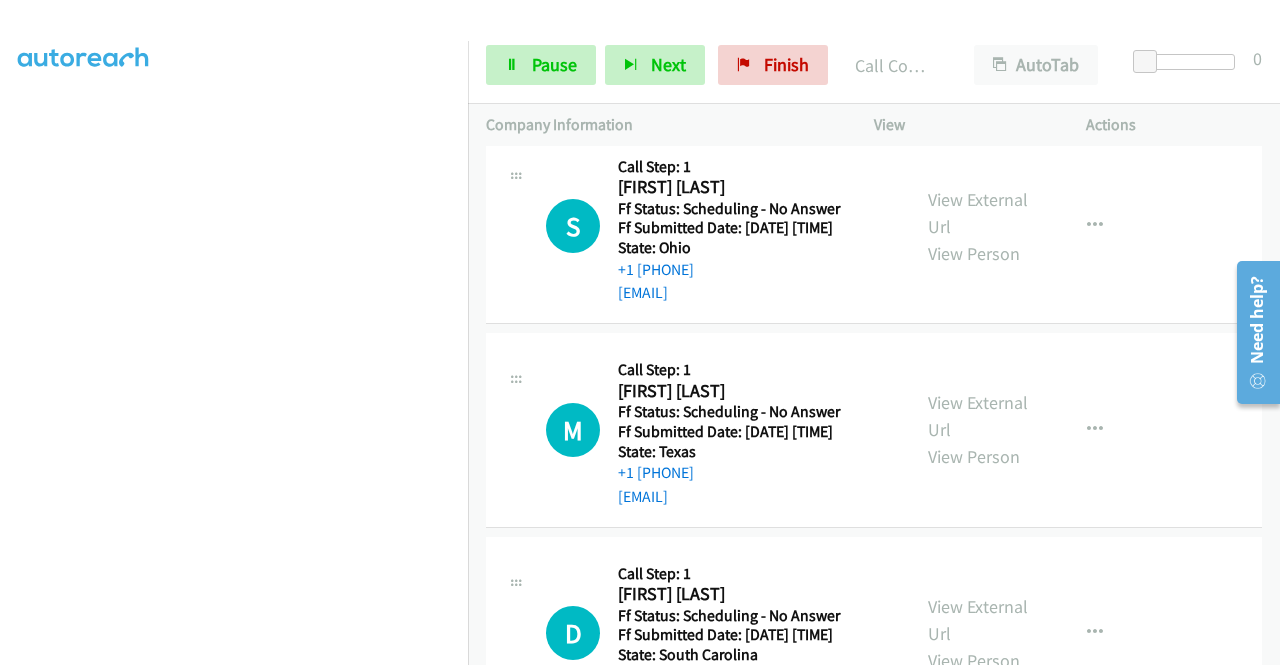 scroll, scrollTop: 1364, scrollLeft: 0, axis: vertical 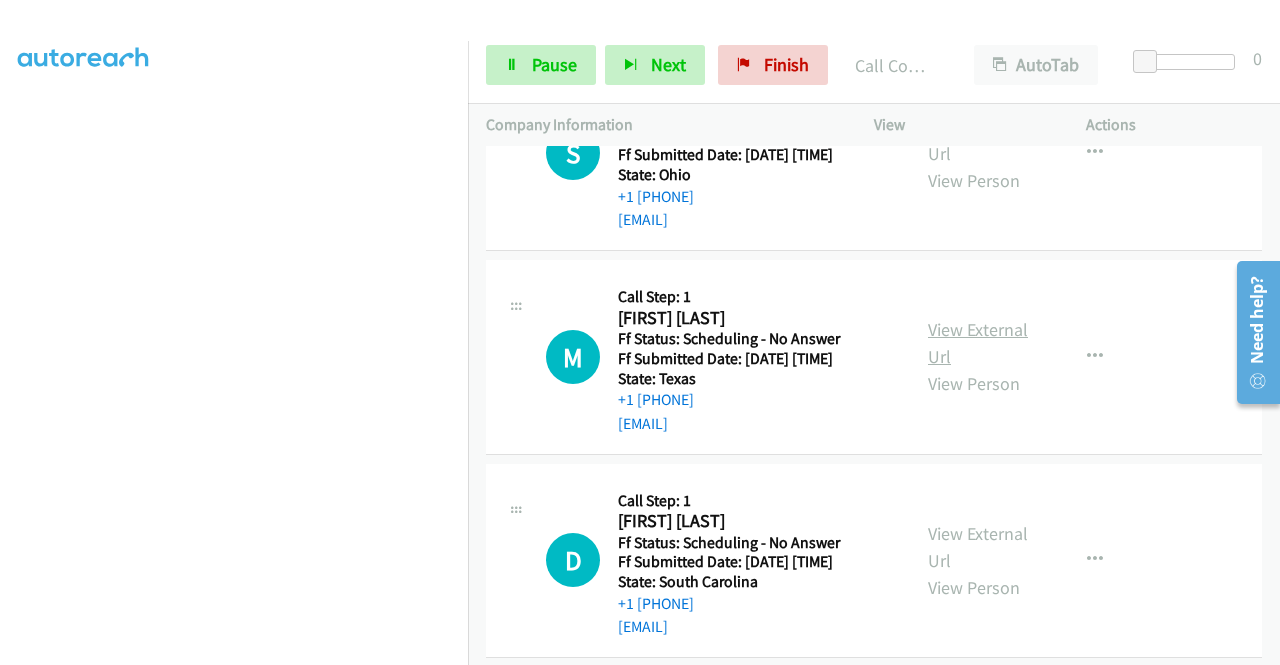 click on "View External Url" at bounding box center (978, 343) 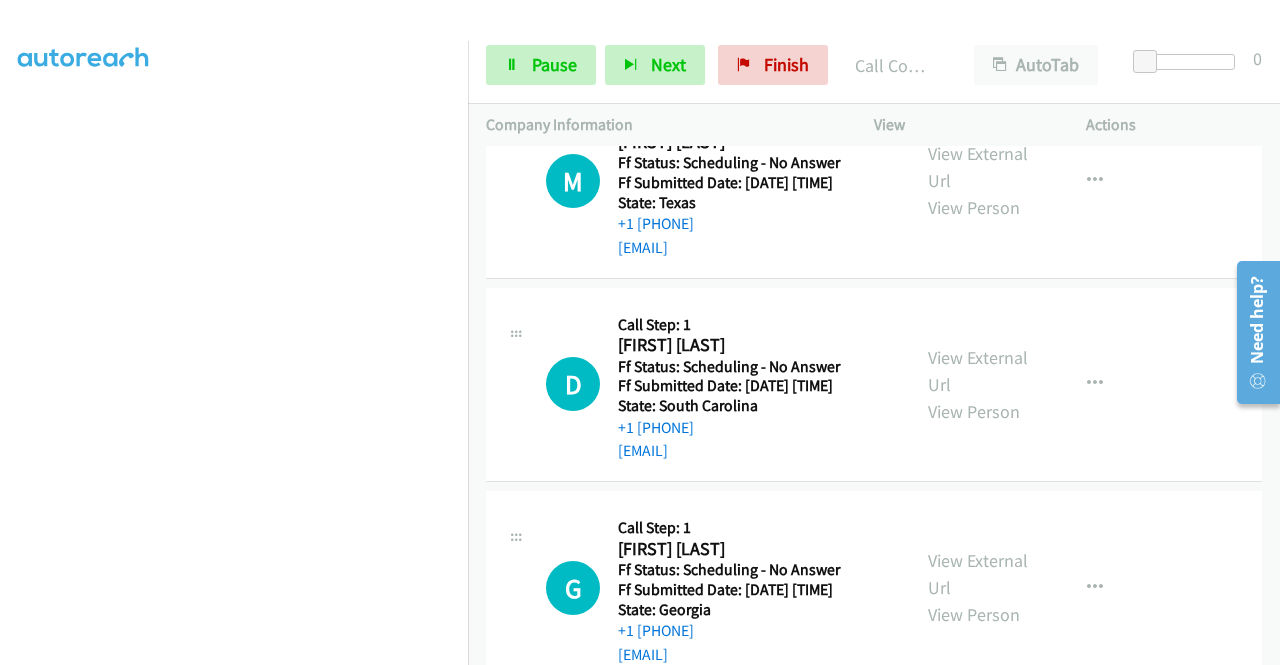 scroll, scrollTop: 1764, scrollLeft: 0, axis: vertical 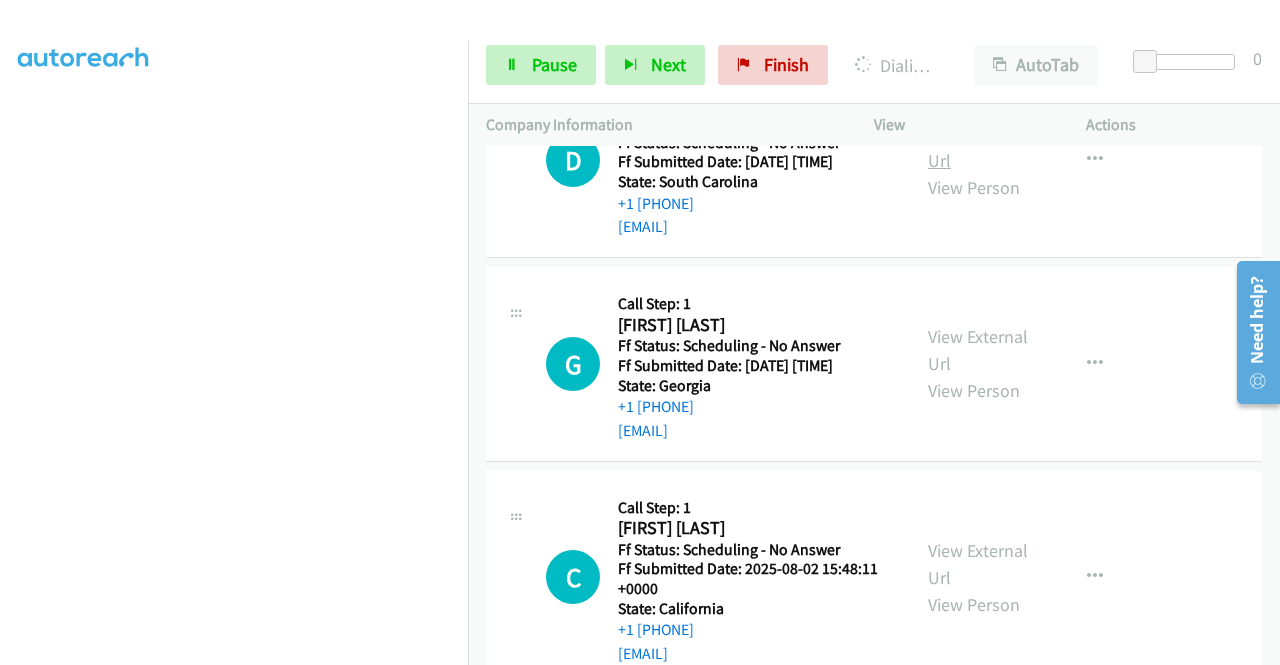 click on "View External Url" at bounding box center (978, 147) 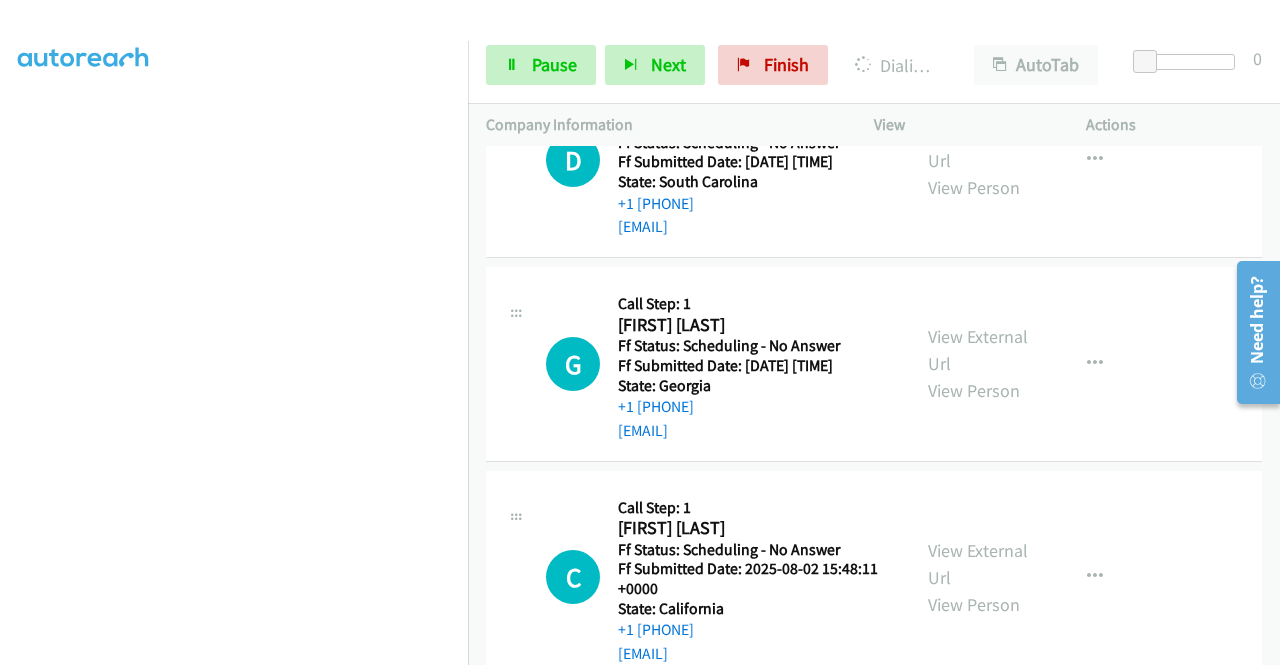 scroll, scrollTop: 0, scrollLeft: 0, axis: both 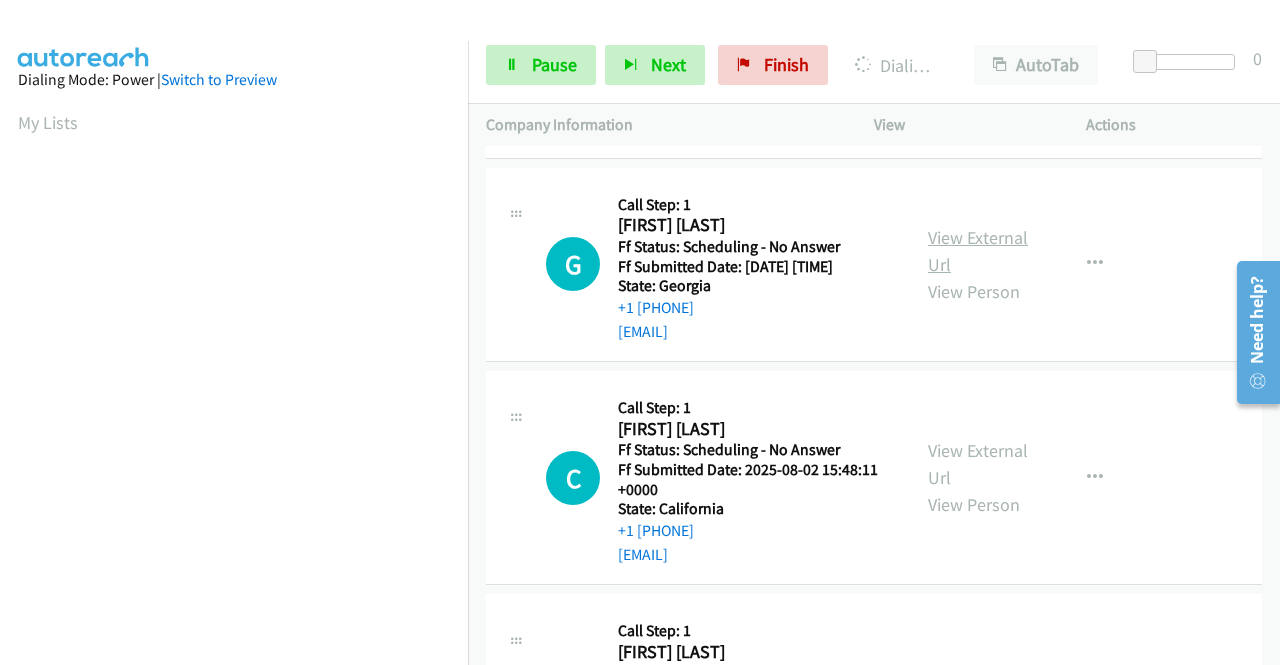 click on "View External Url" at bounding box center (978, 251) 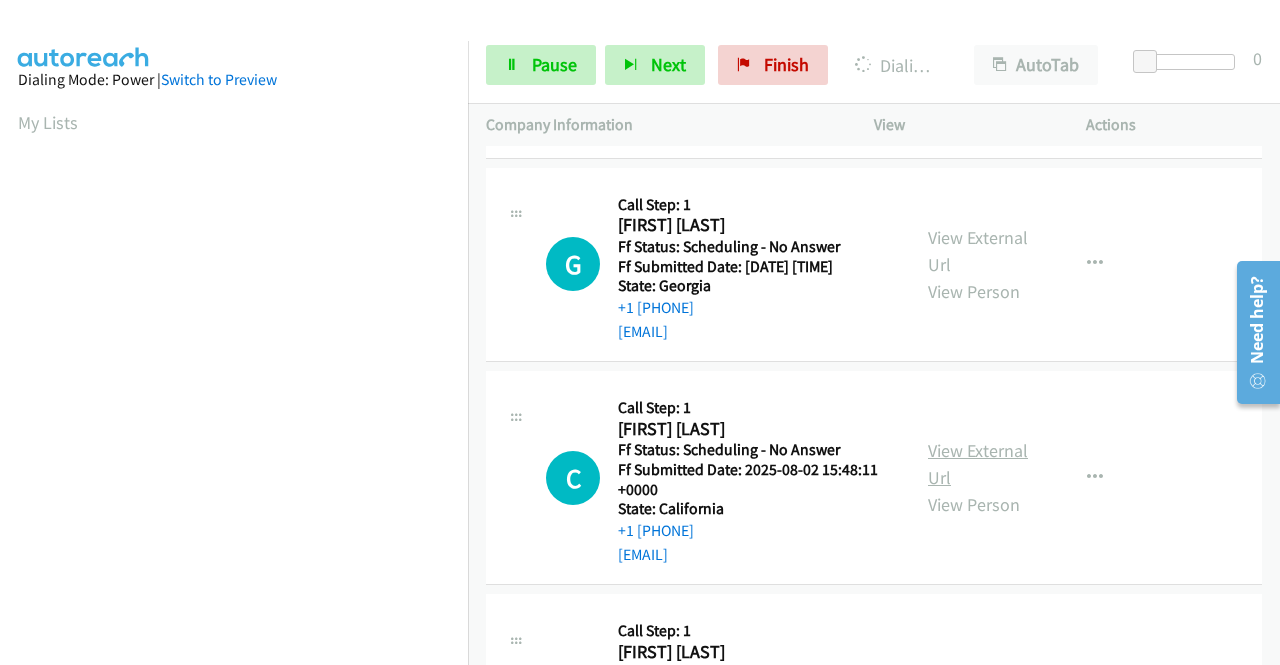 click on "View External Url" at bounding box center (978, 464) 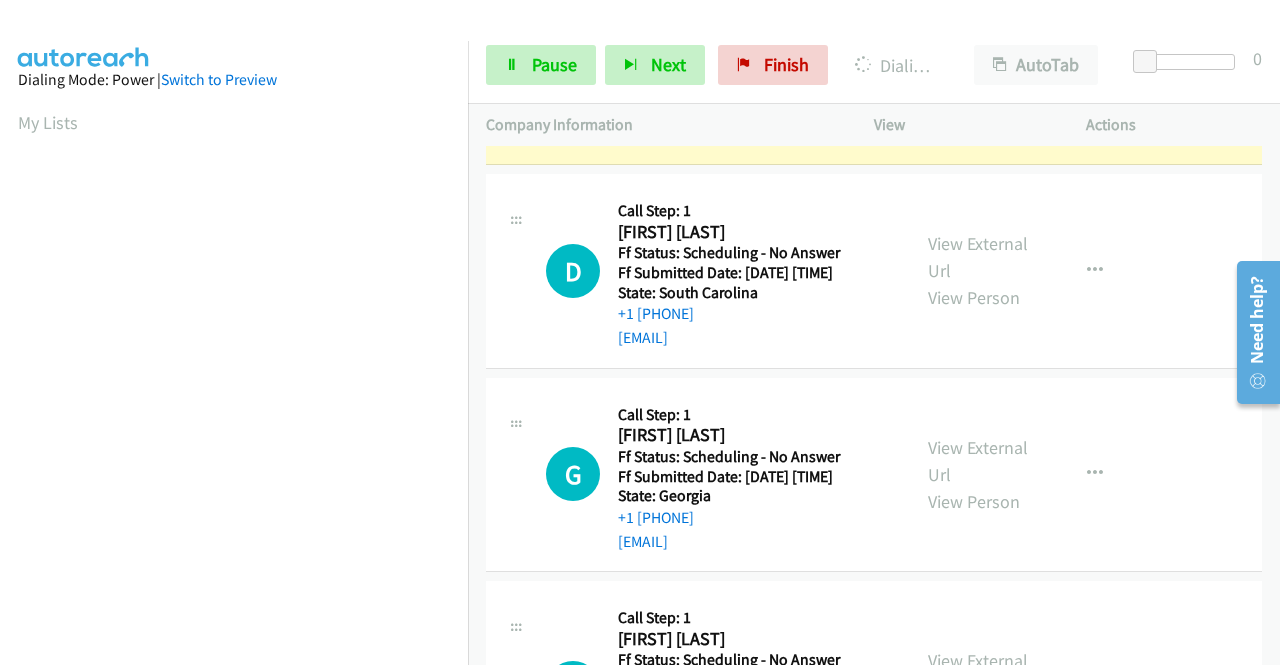 scroll, scrollTop: 1606, scrollLeft: 0, axis: vertical 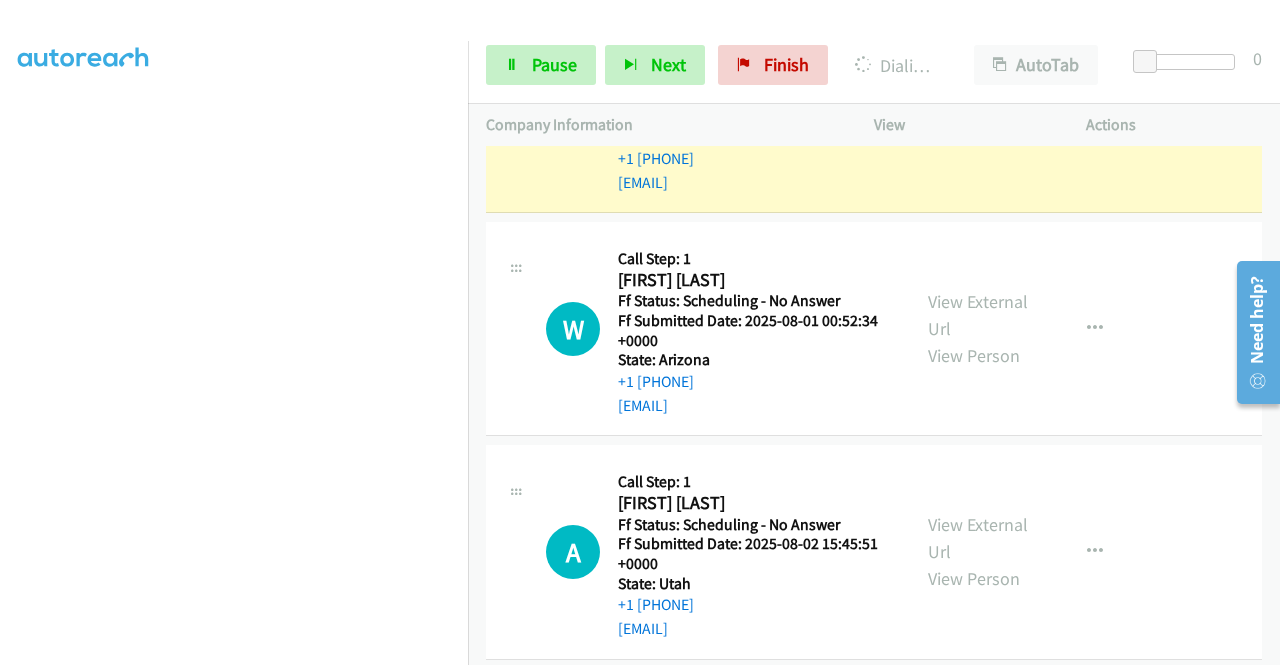 click on "Start Calls
Pause
Next
Finish
Dialing Charles Krauss
AutoTab
AutoTab
0" at bounding box center (874, 65) 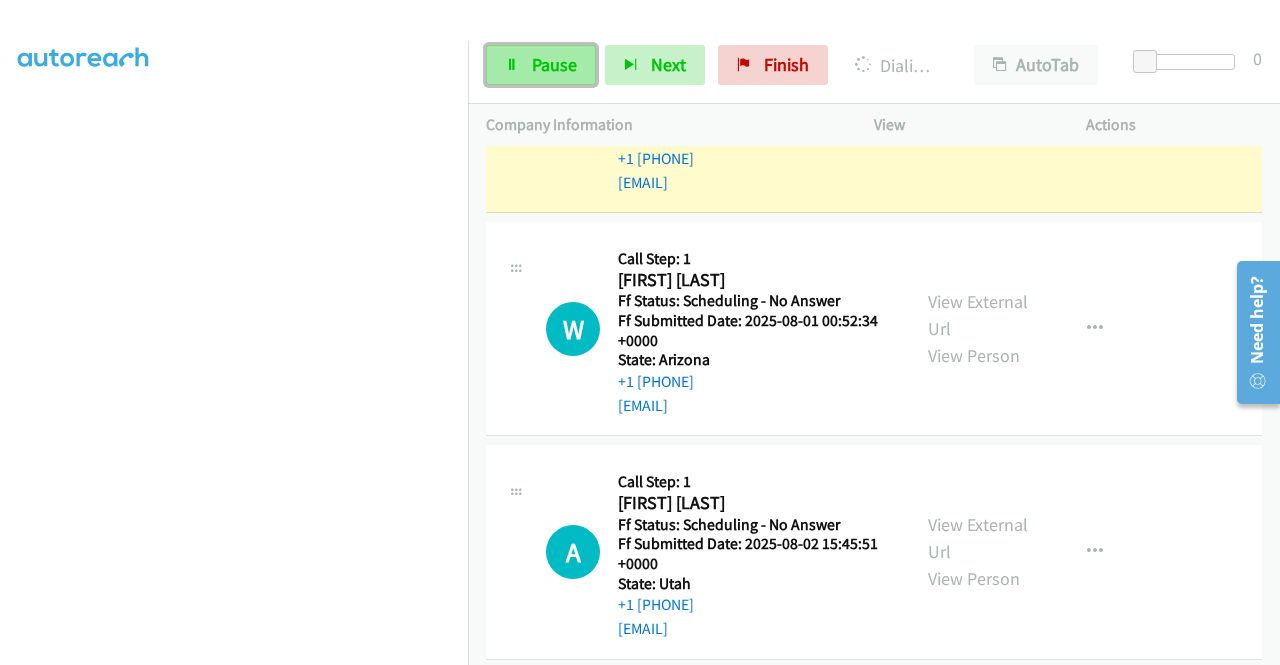 click on "Pause" at bounding box center (554, 64) 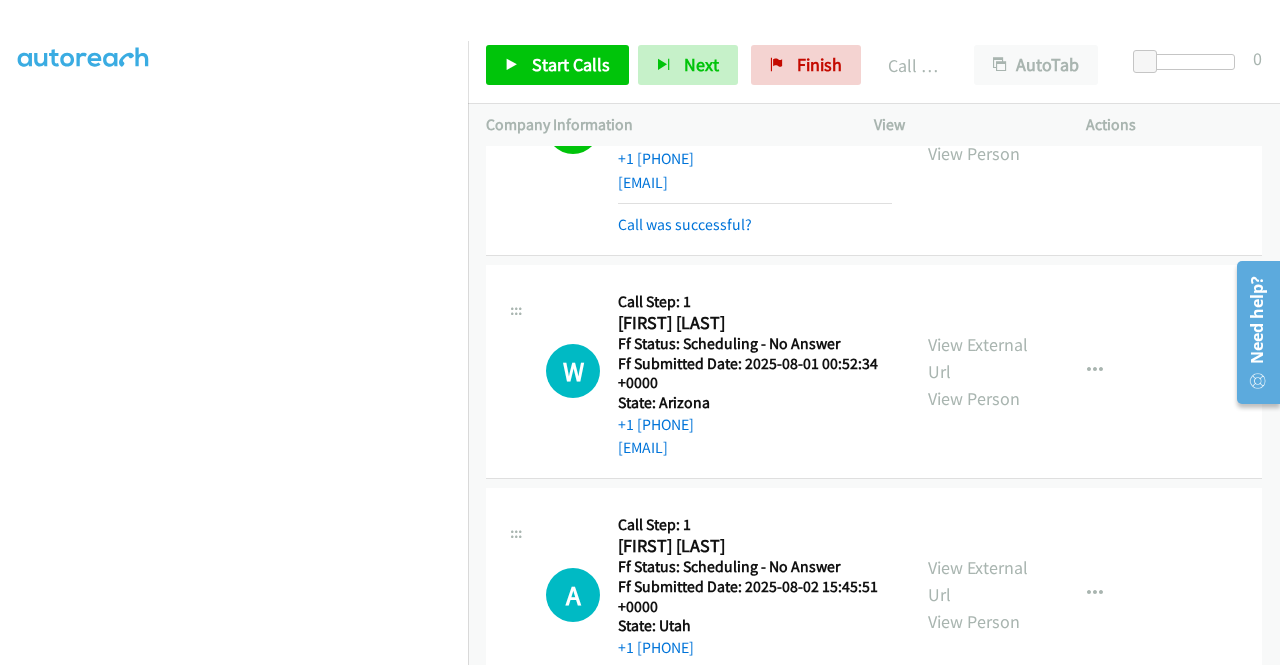 scroll, scrollTop: 456, scrollLeft: 0, axis: vertical 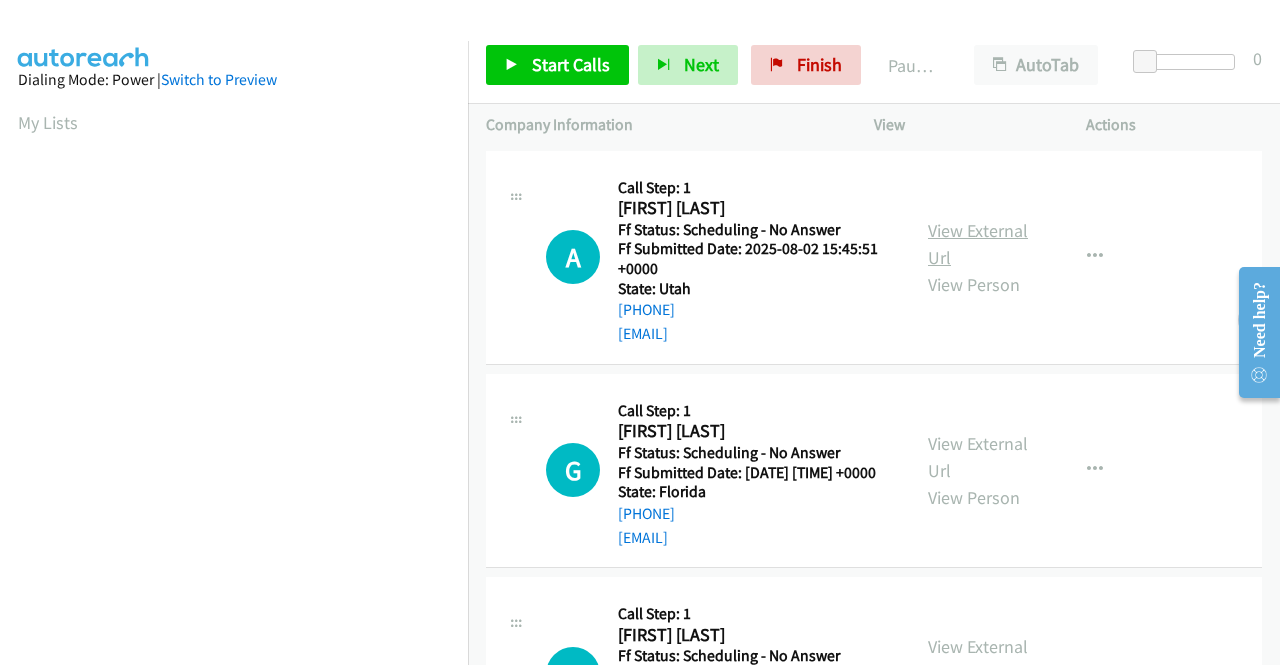 click on "View External Url" at bounding box center [978, 244] 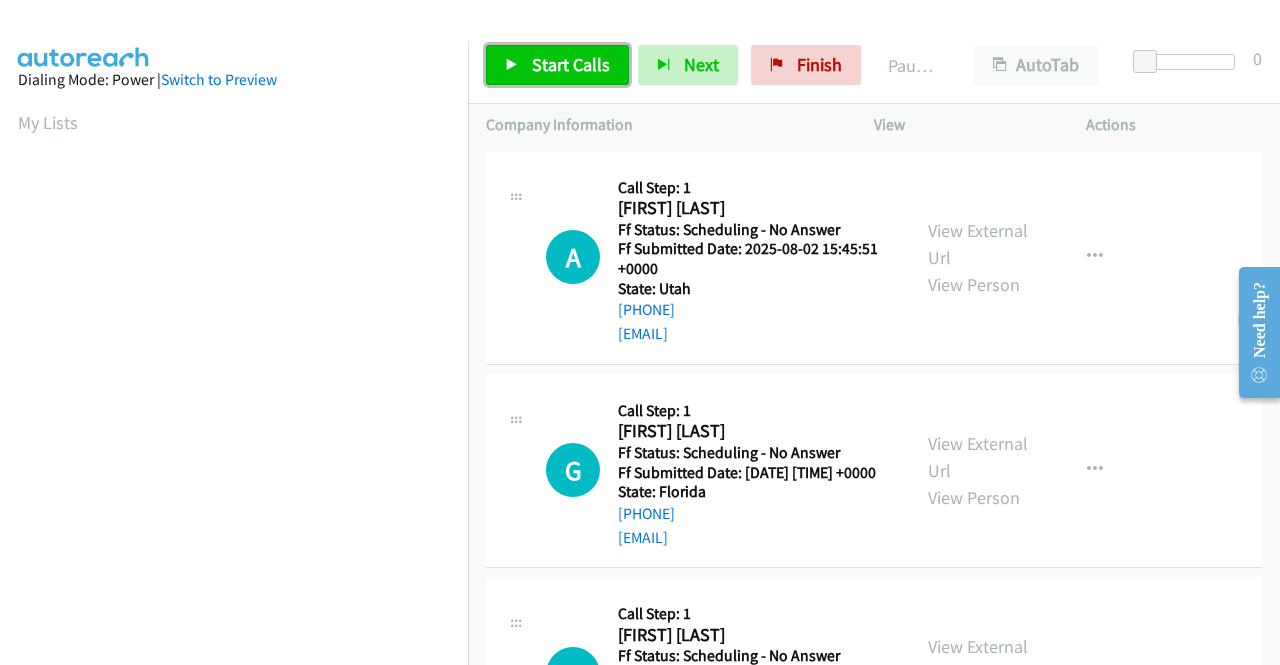 click on "Start Calls" at bounding box center [571, 64] 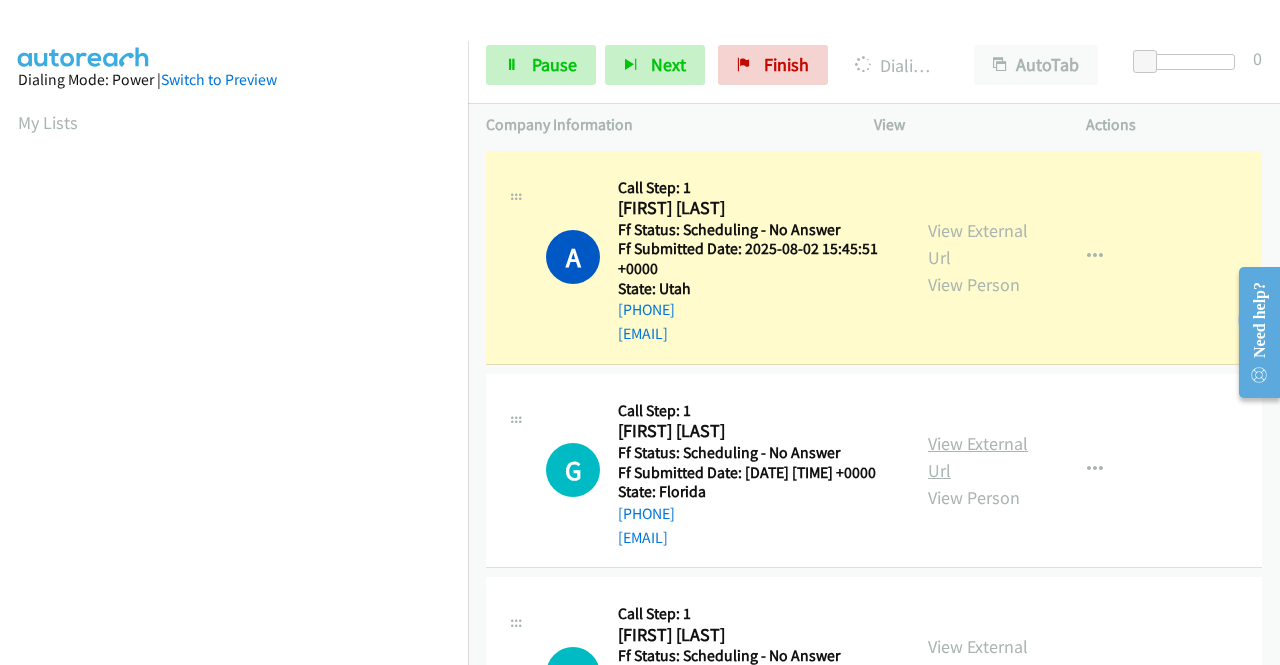 click on "View External Url" at bounding box center (978, 457) 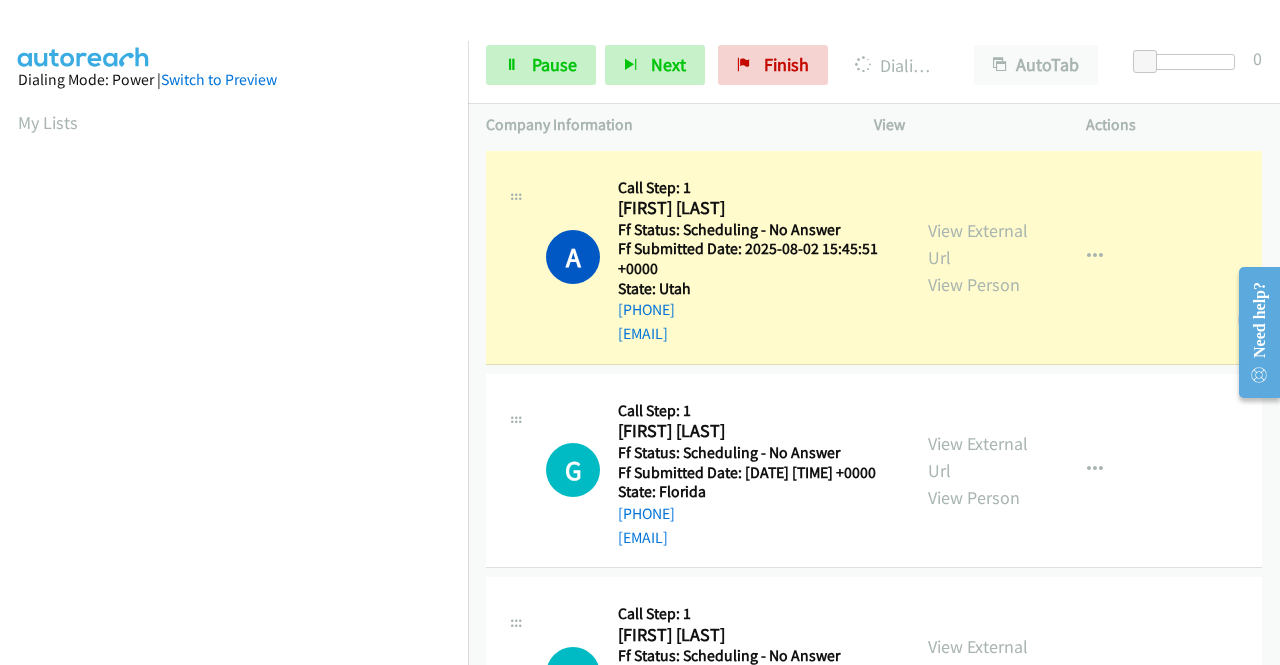 scroll, scrollTop: 200, scrollLeft: 0, axis: vertical 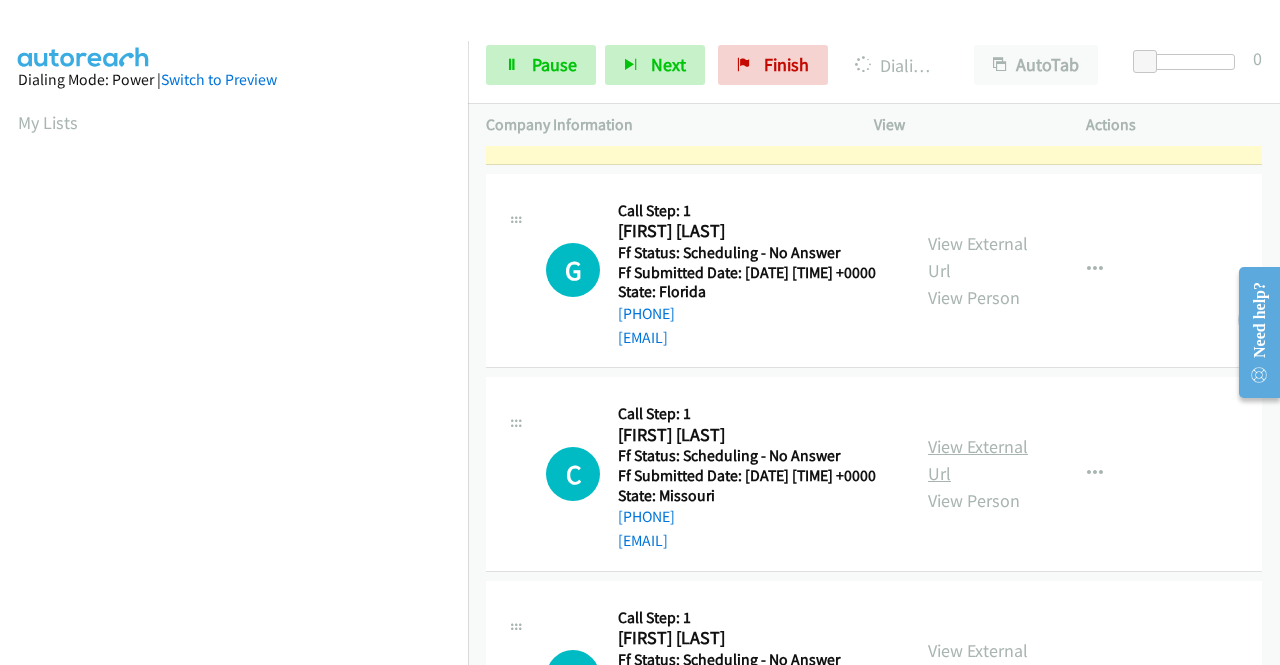 click on "View External Url" at bounding box center [978, 460] 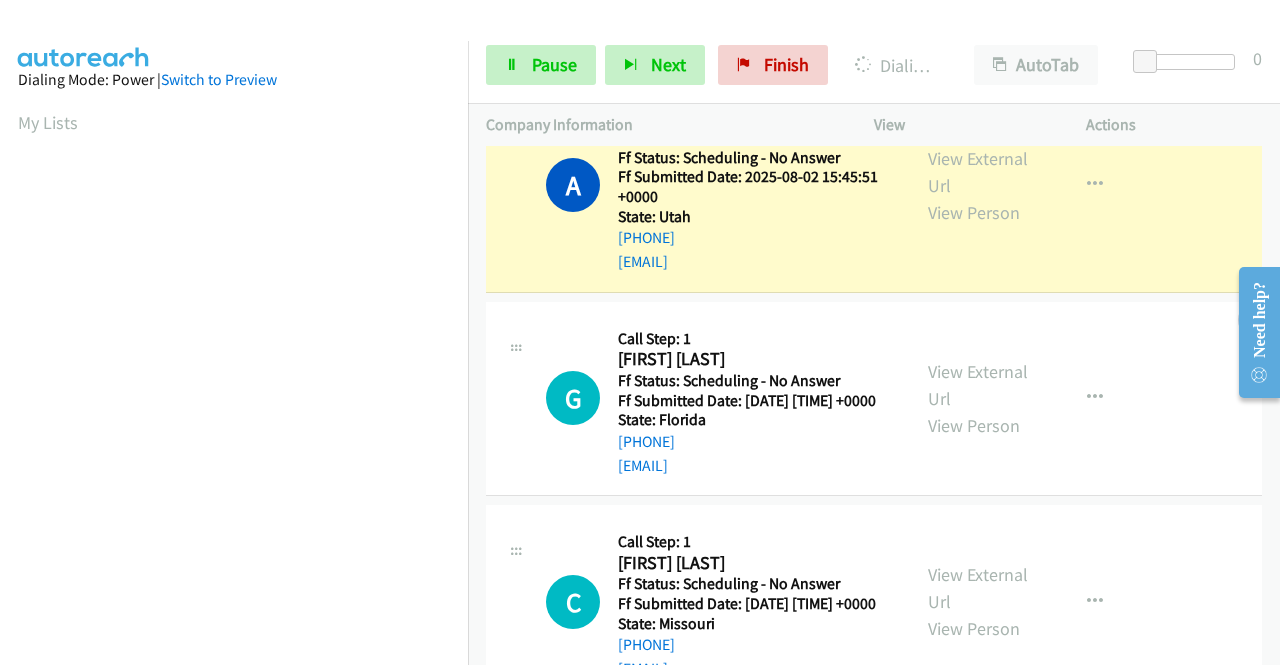 scroll, scrollTop: 0, scrollLeft: 0, axis: both 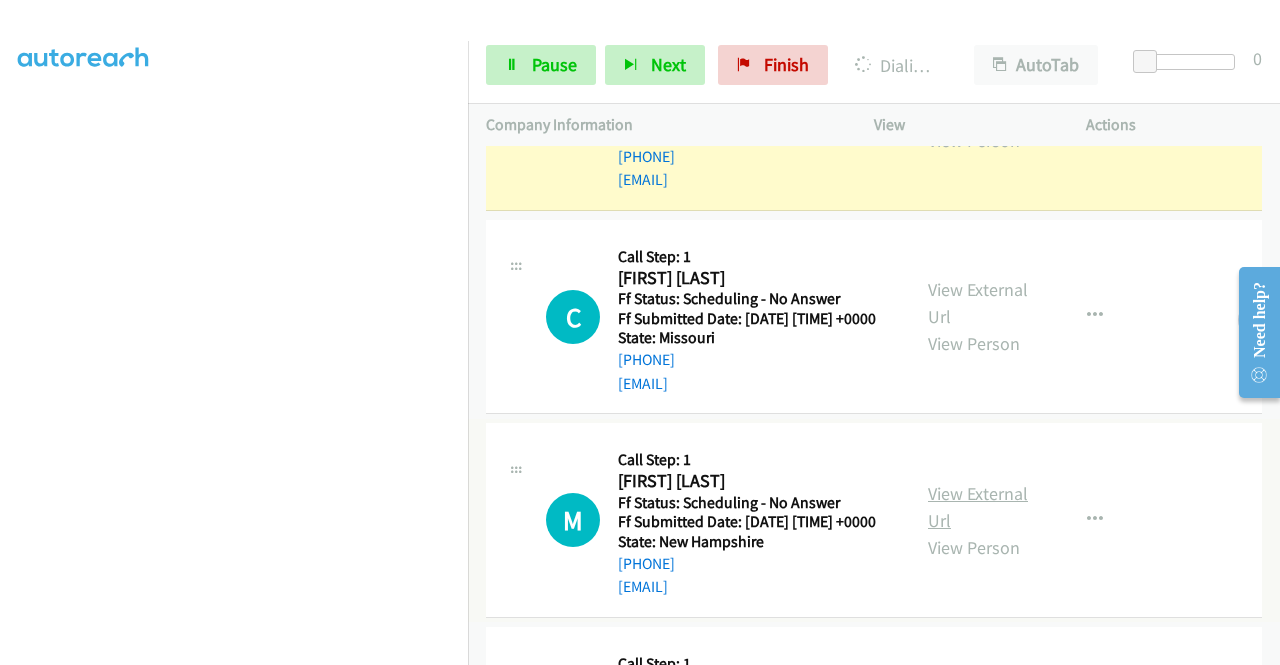click on "View External Url" at bounding box center (978, 507) 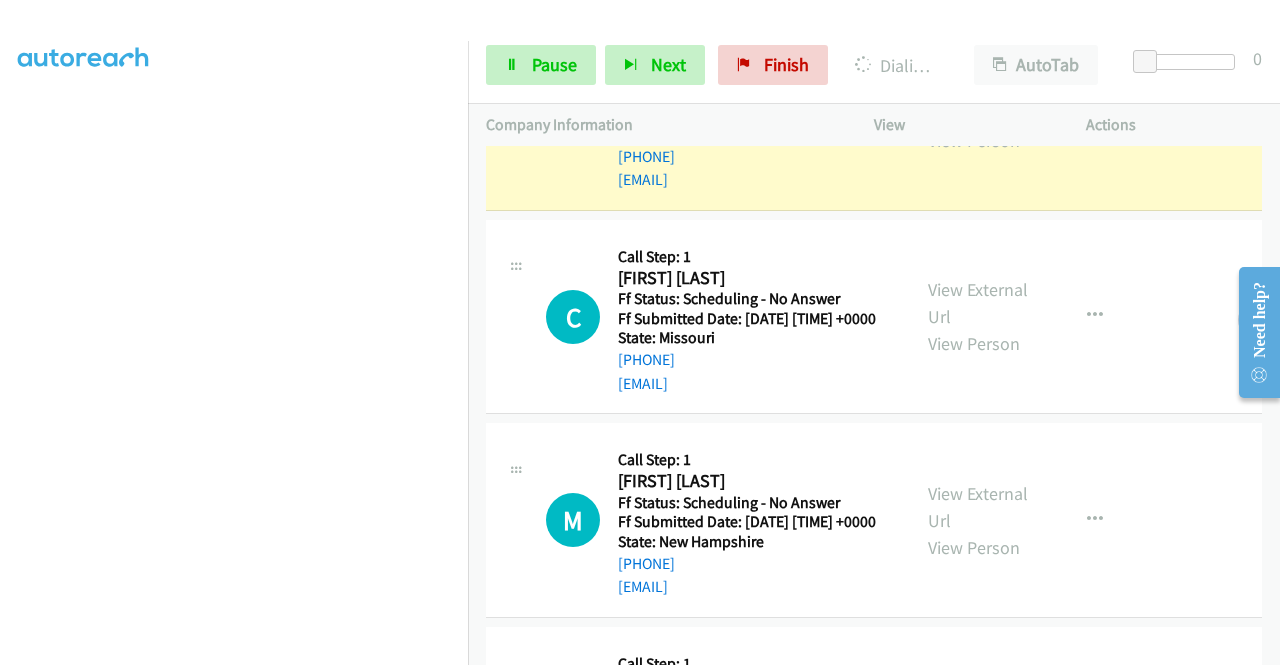scroll, scrollTop: 456, scrollLeft: 0, axis: vertical 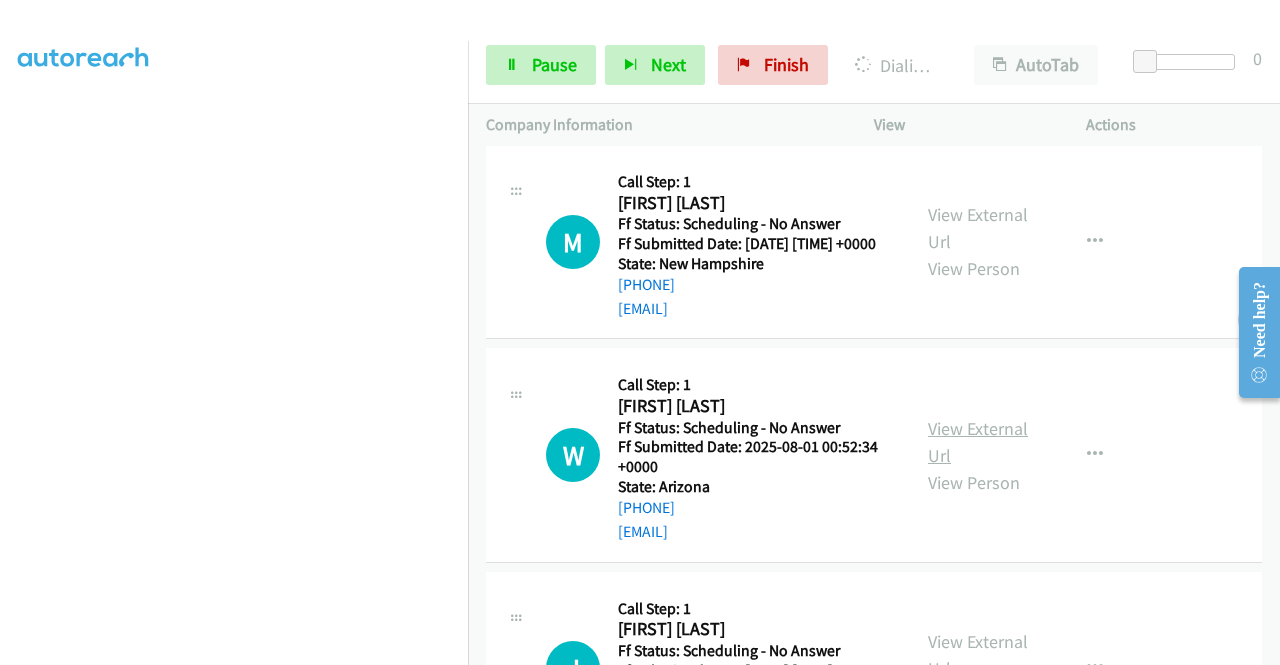 click on "View External Url" at bounding box center (978, 442) 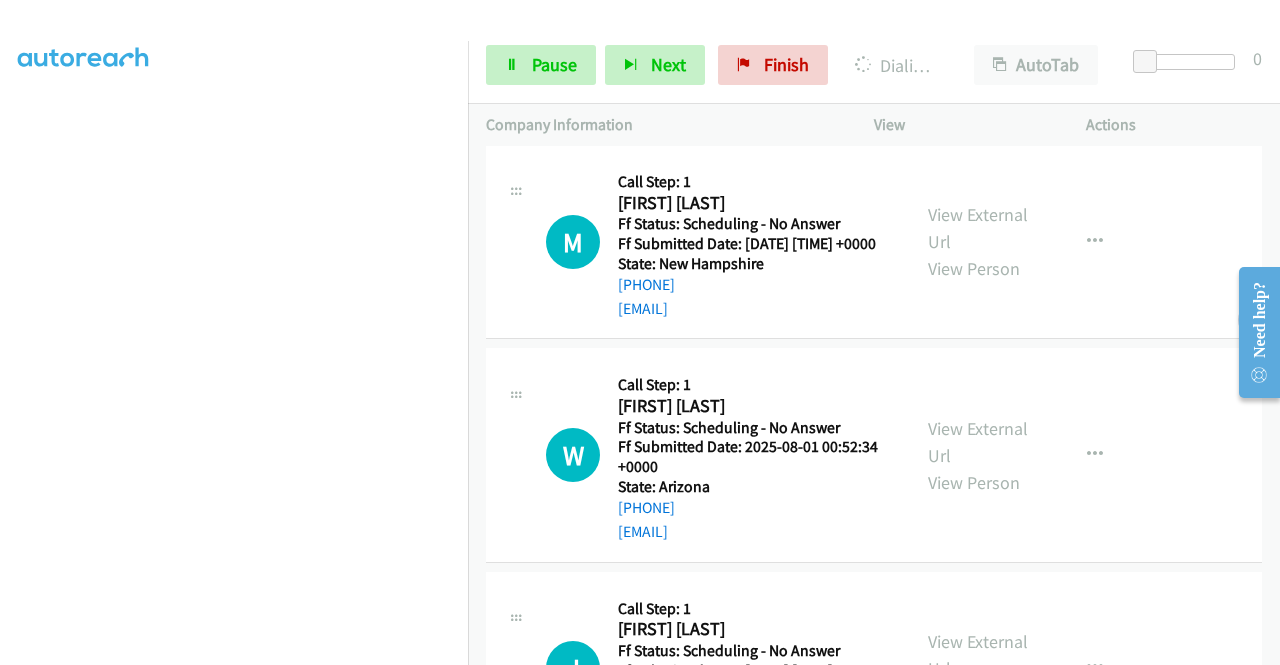 scroll, scrollTop: 56, scrollLeft: 0, axis: vertical 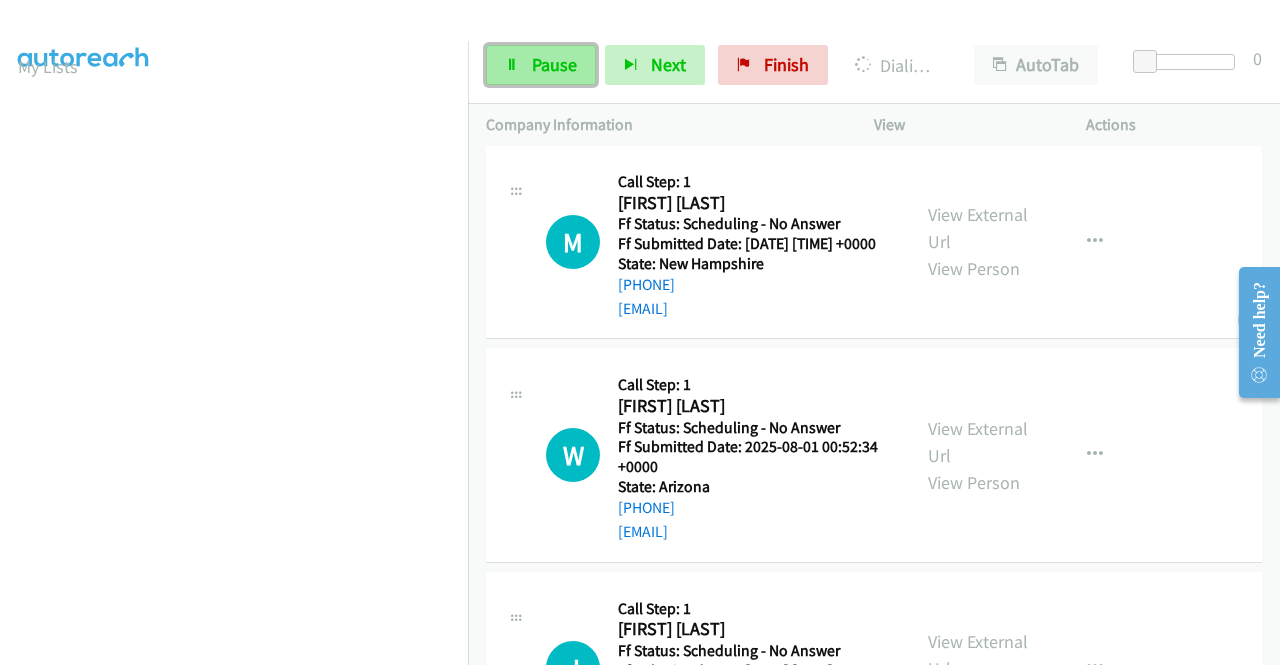 click on "Pause" at bounding box center (554, 64) 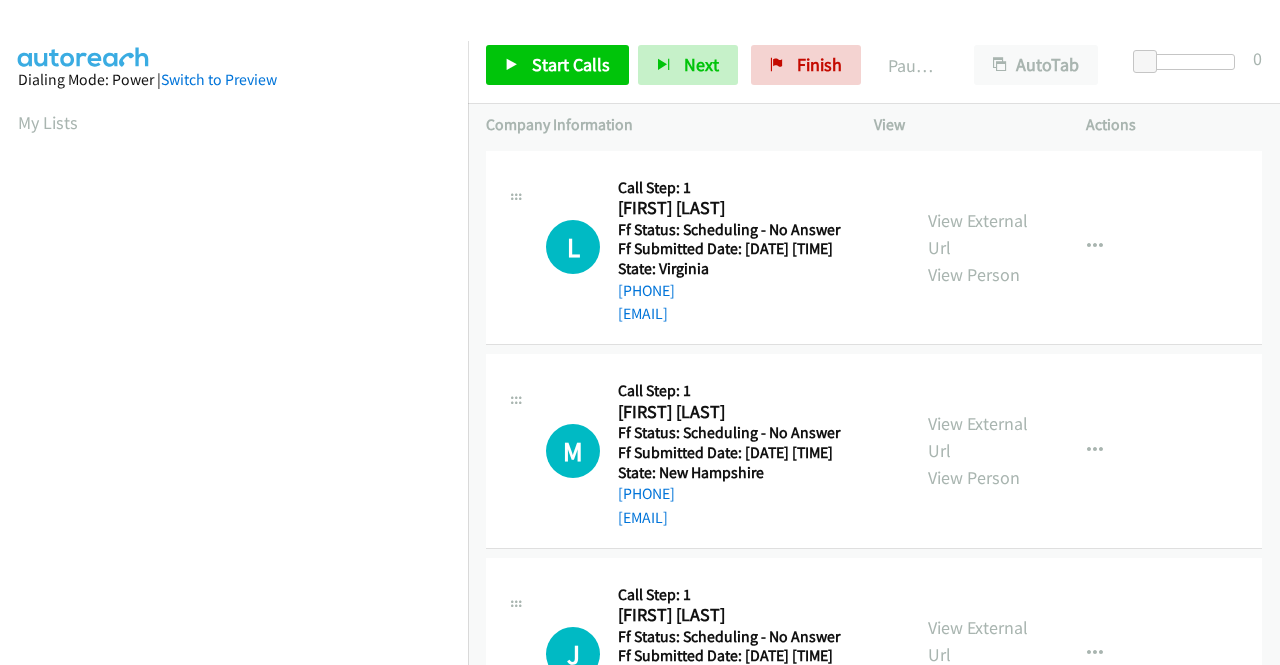 scroll, scrollTop: 0, scrollLeft: 0, axis: both 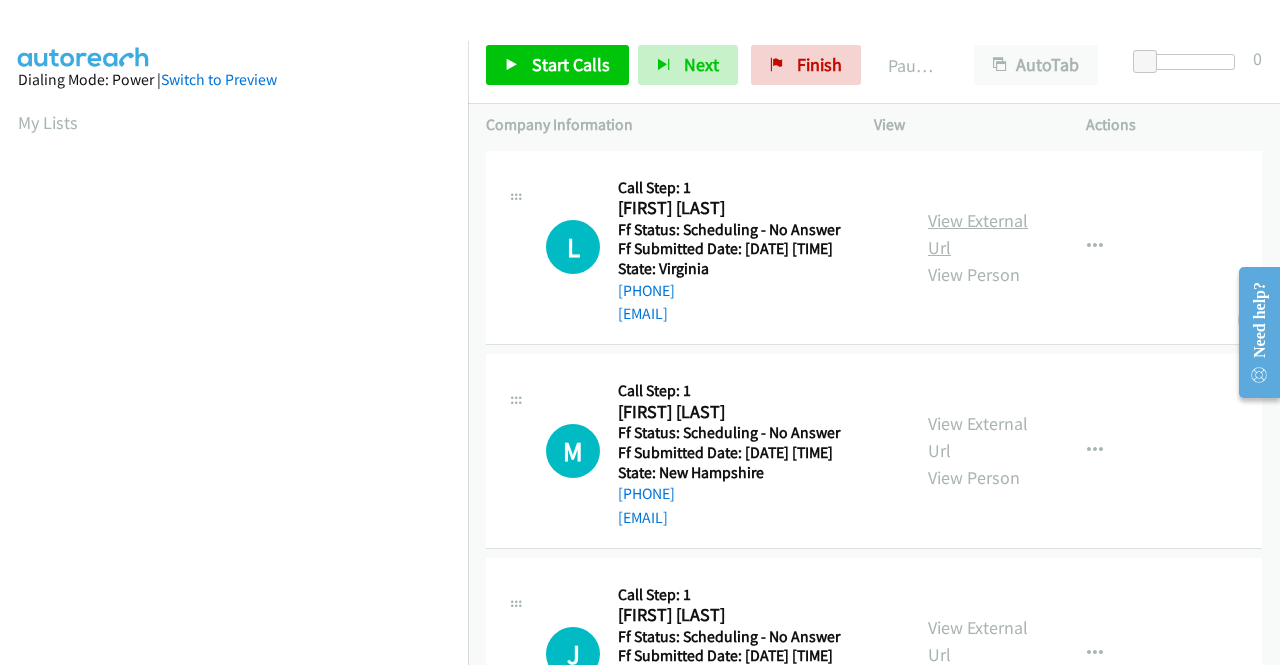 click on "View External Url" at bounding box center [978, 234] 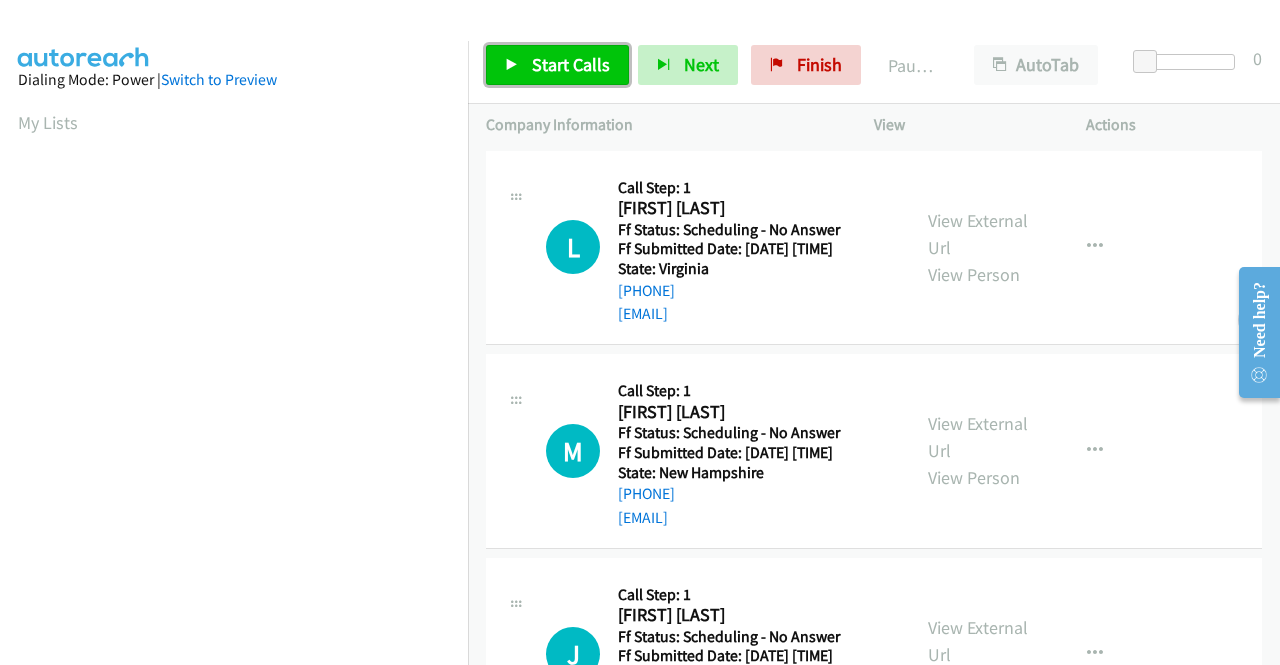 click on "Start Calls" at bounding box center [571, 64] 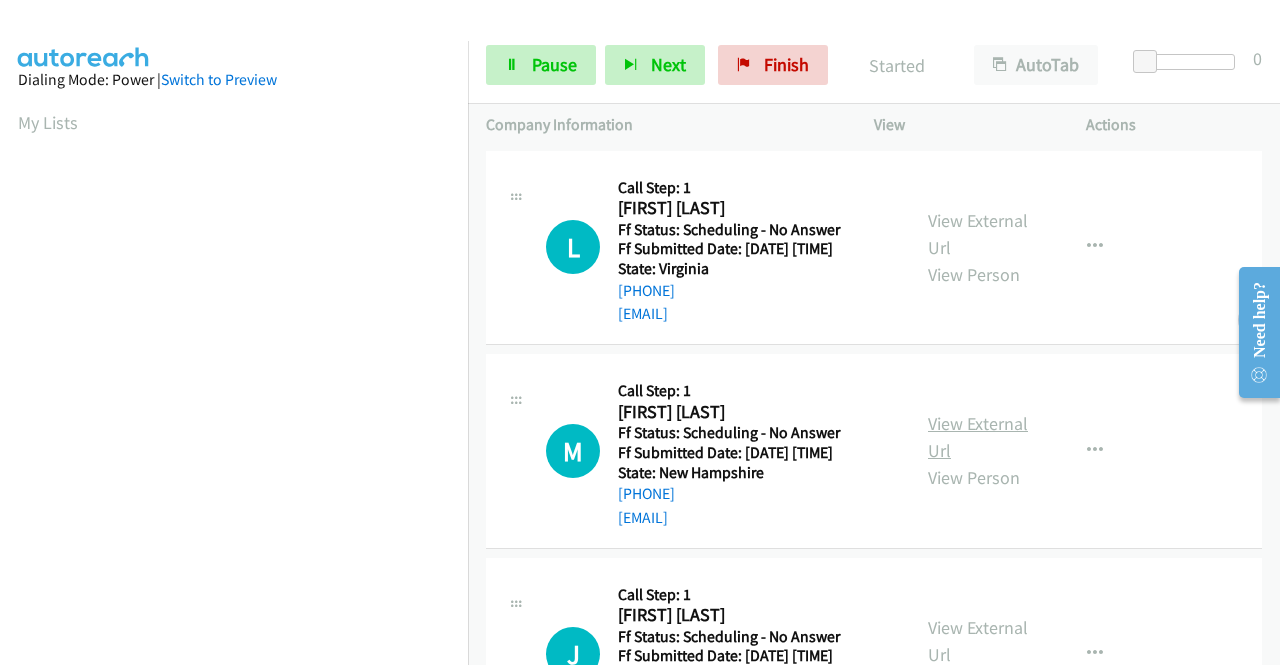 click on "View External Url" at bounding box center (978, 437) 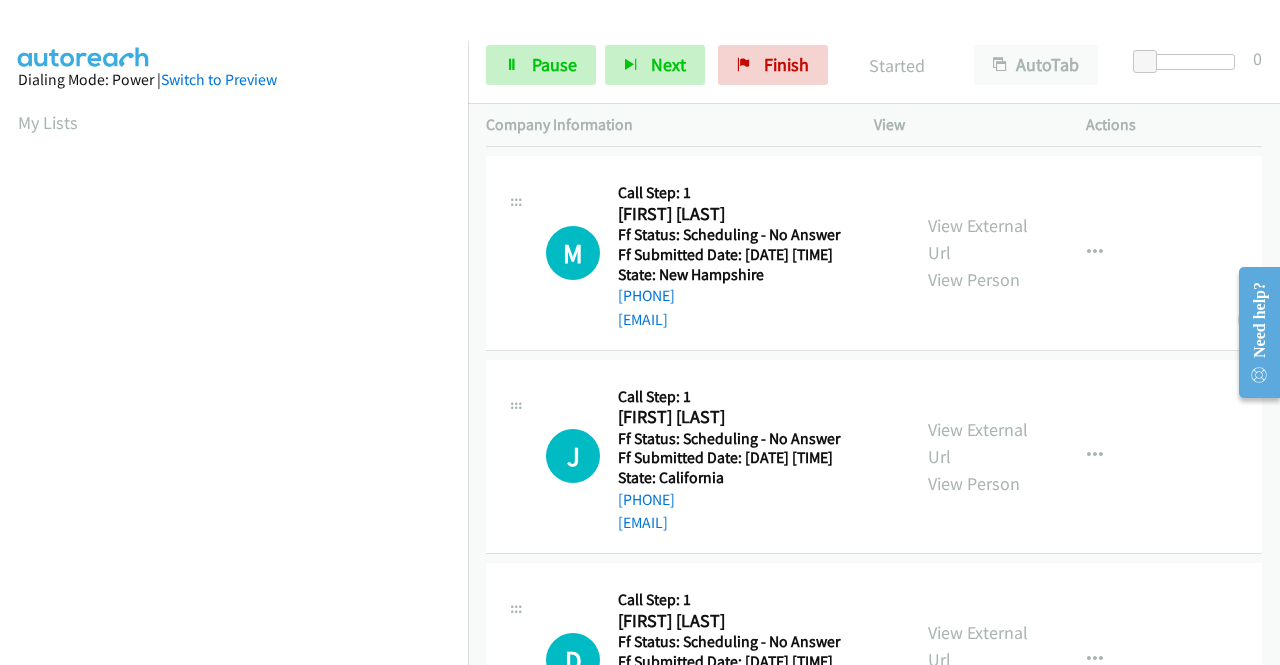 scroll, scrollTop: 200, scrollLeft: 0, axis: vertical 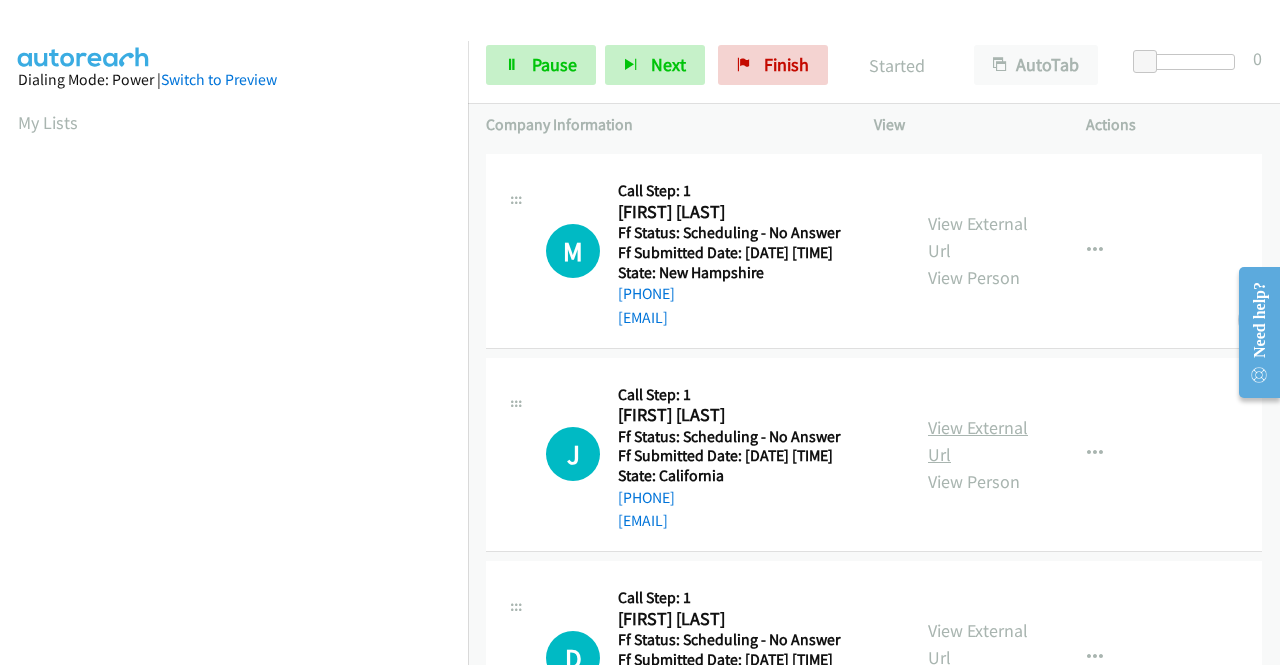 click on "View External Url" at bounding box center (978, 441) 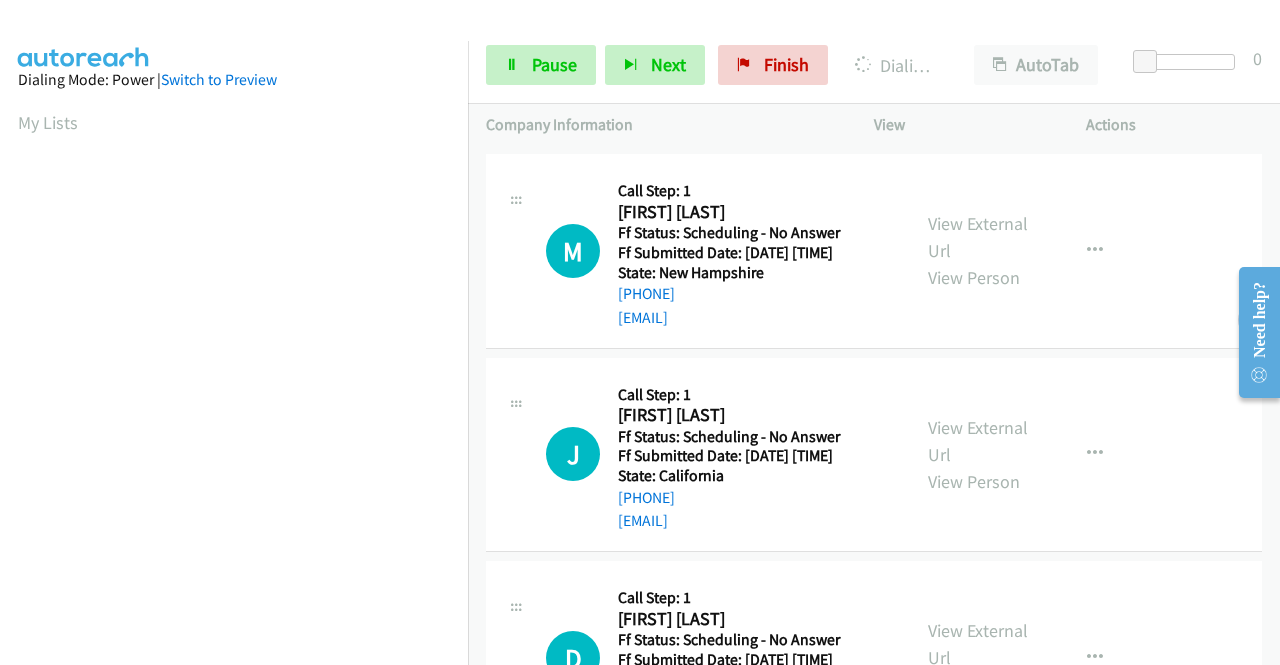 scroll, scrollTop: 0, scrollLeft: 0, axis: both 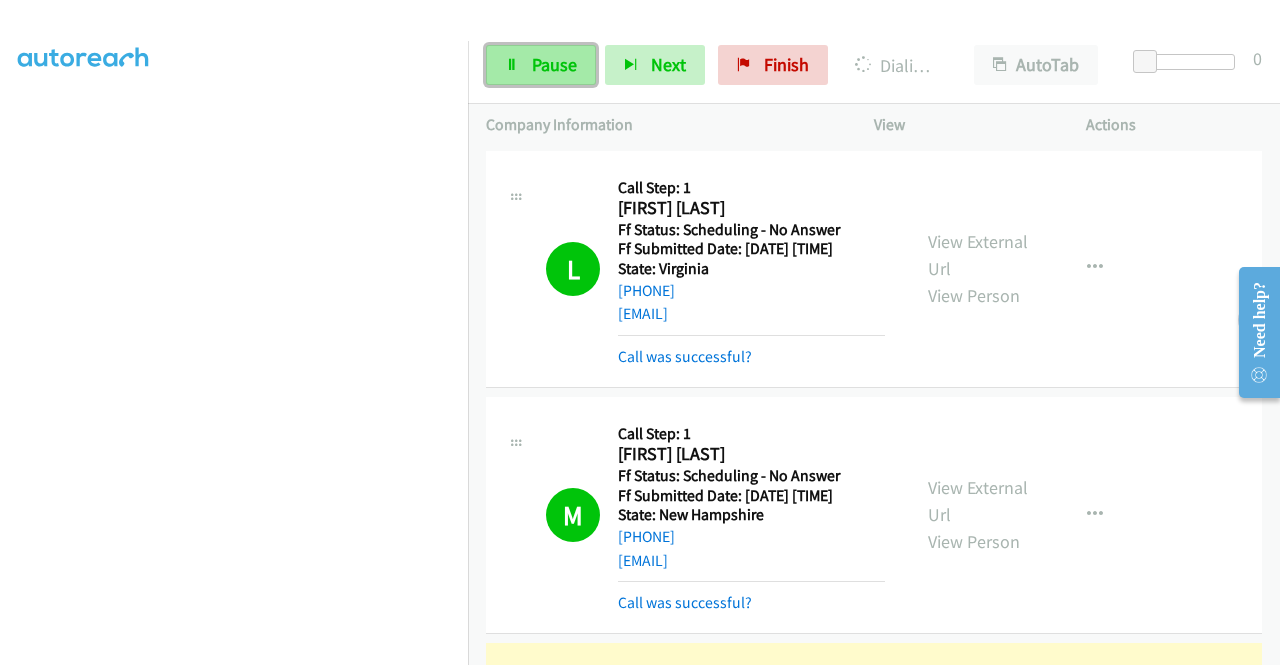 click on "Pause" at bounding box center [541, 65] 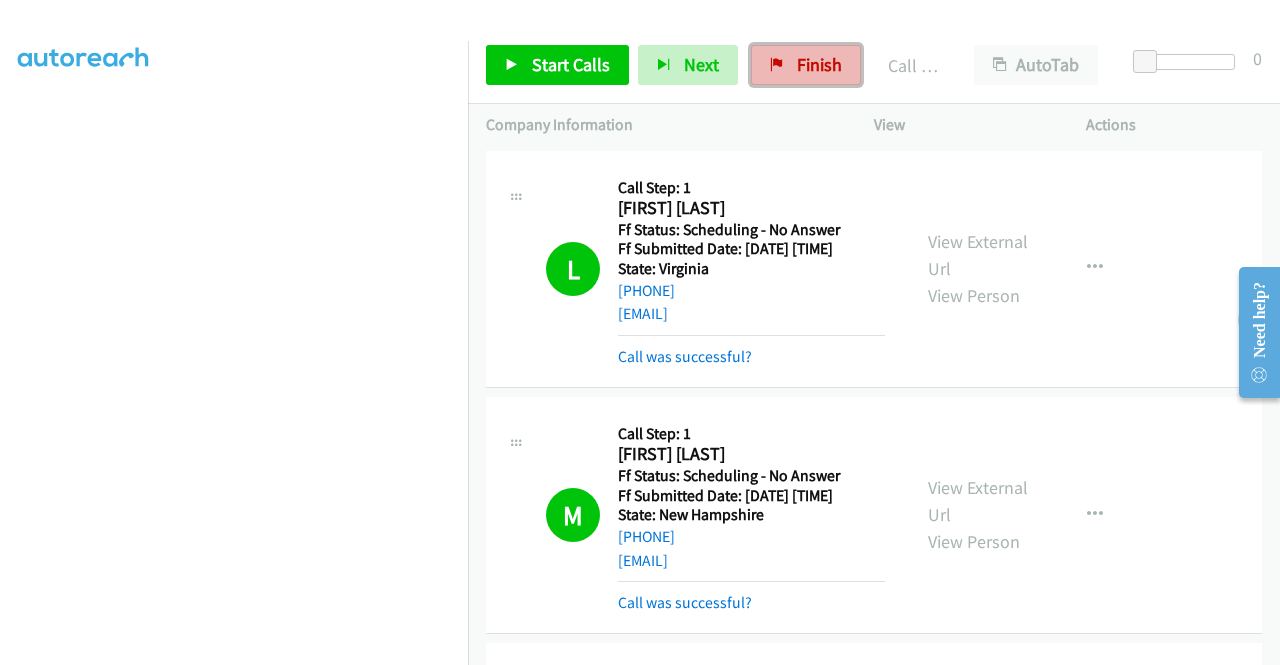 click on "Finish" at bounding box center (806, 65) 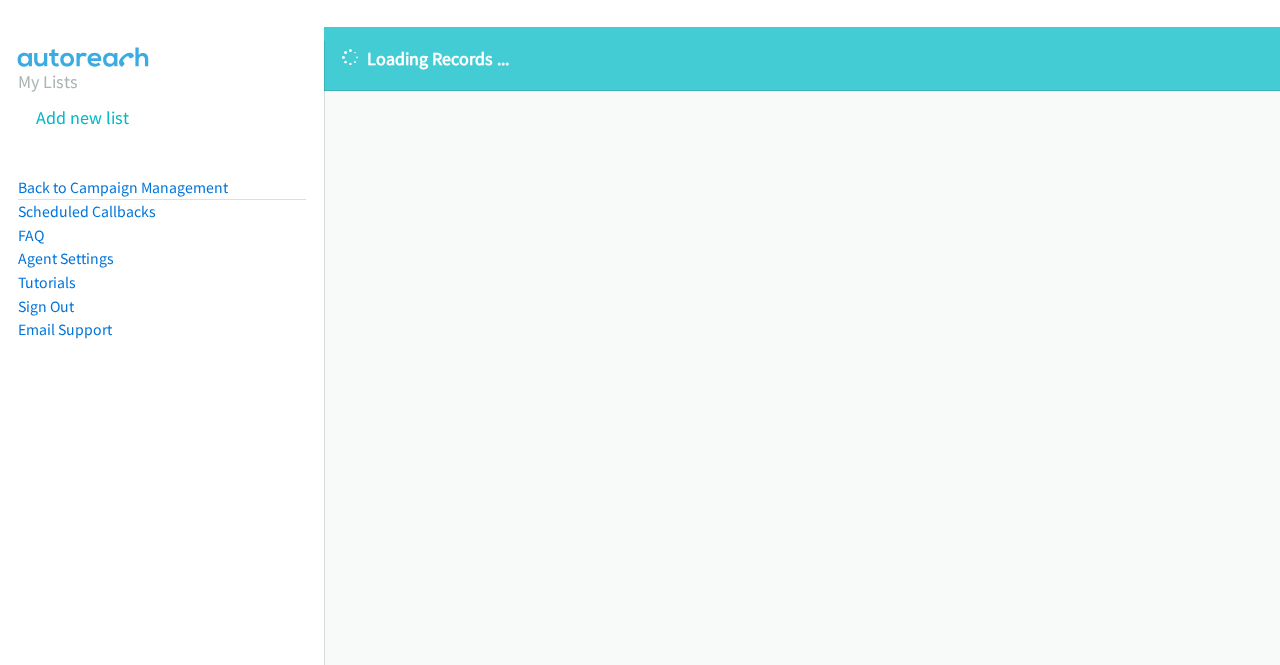 scroll, scrollTop: 0, scrollLeft: 0, axis: both 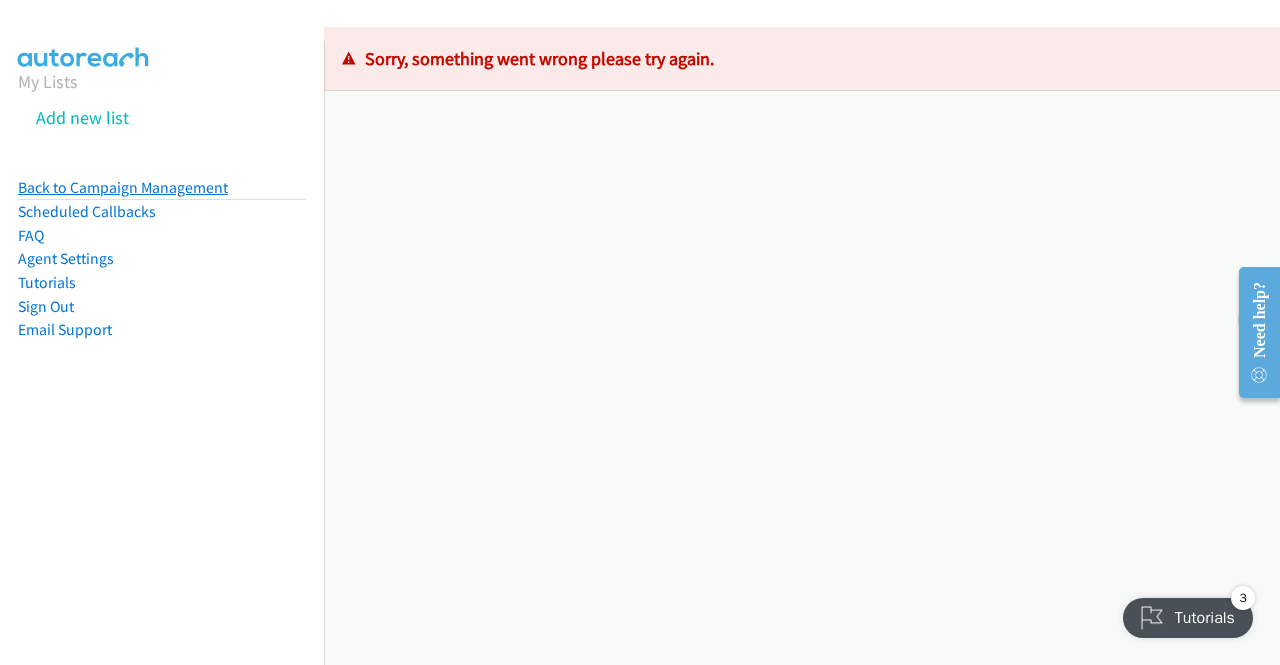 click on "Back to Campaign Management" at bounding box center [123, 187] 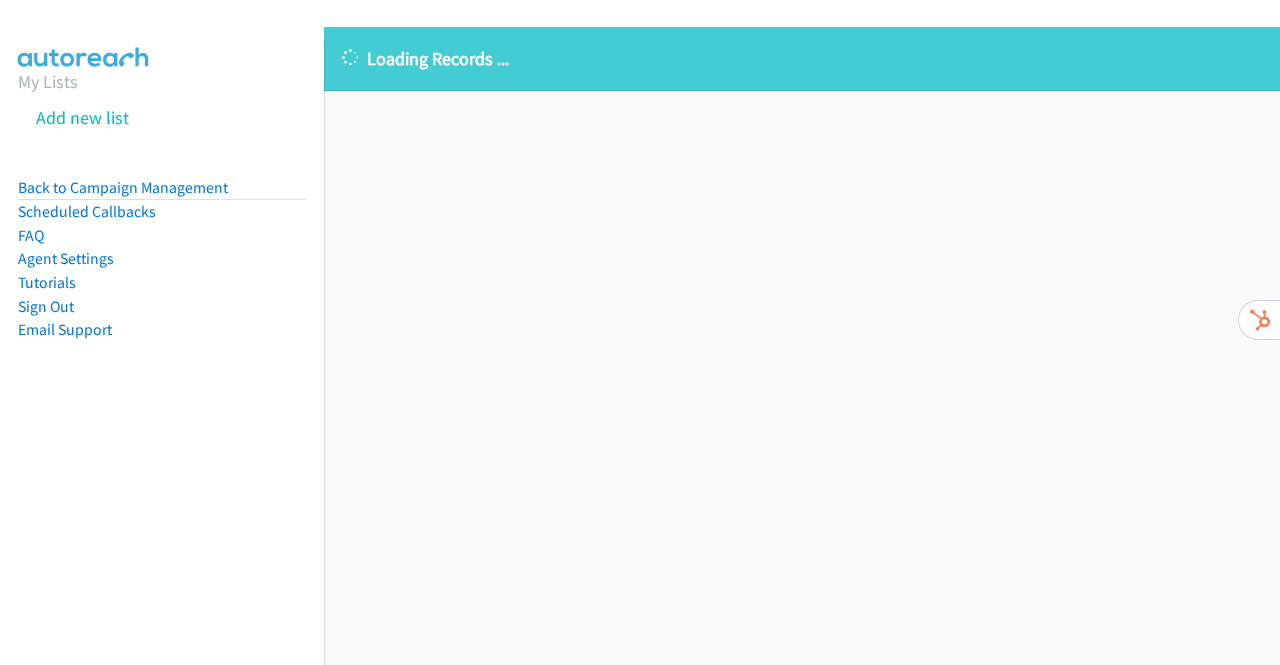 scroll, scrollTop: 0, scrollLeft: 0, axis: both 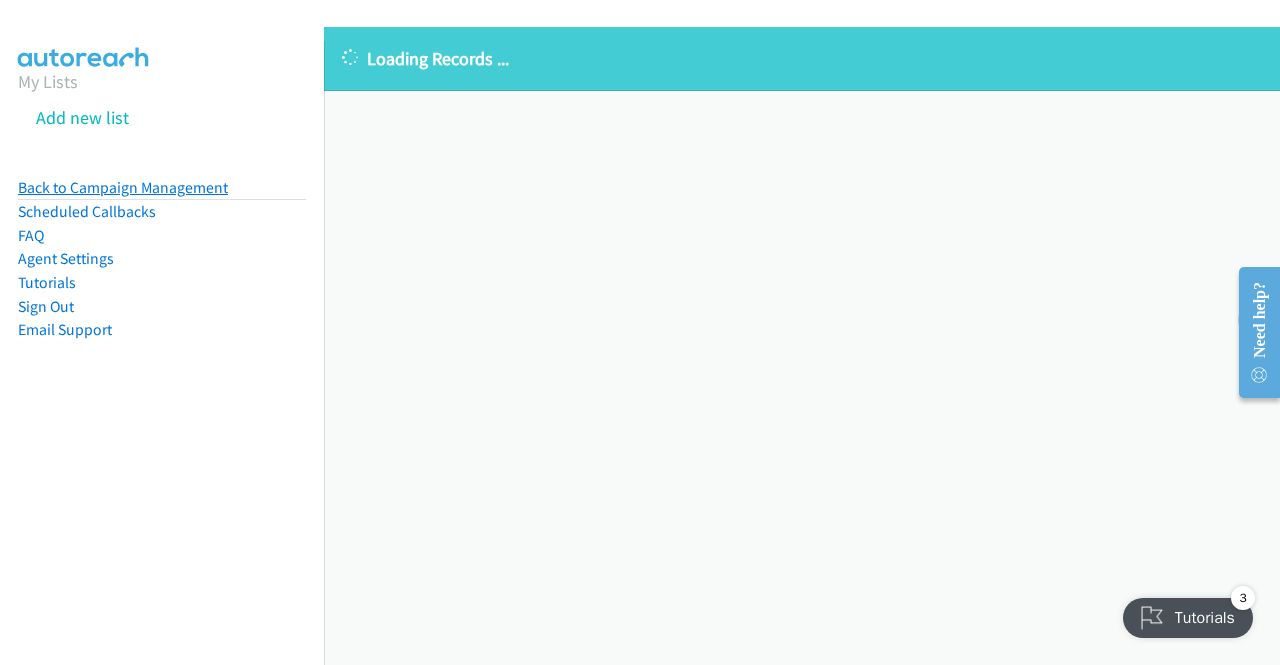 click on "Back to Campaign Management" at bounding box center (123, 187) 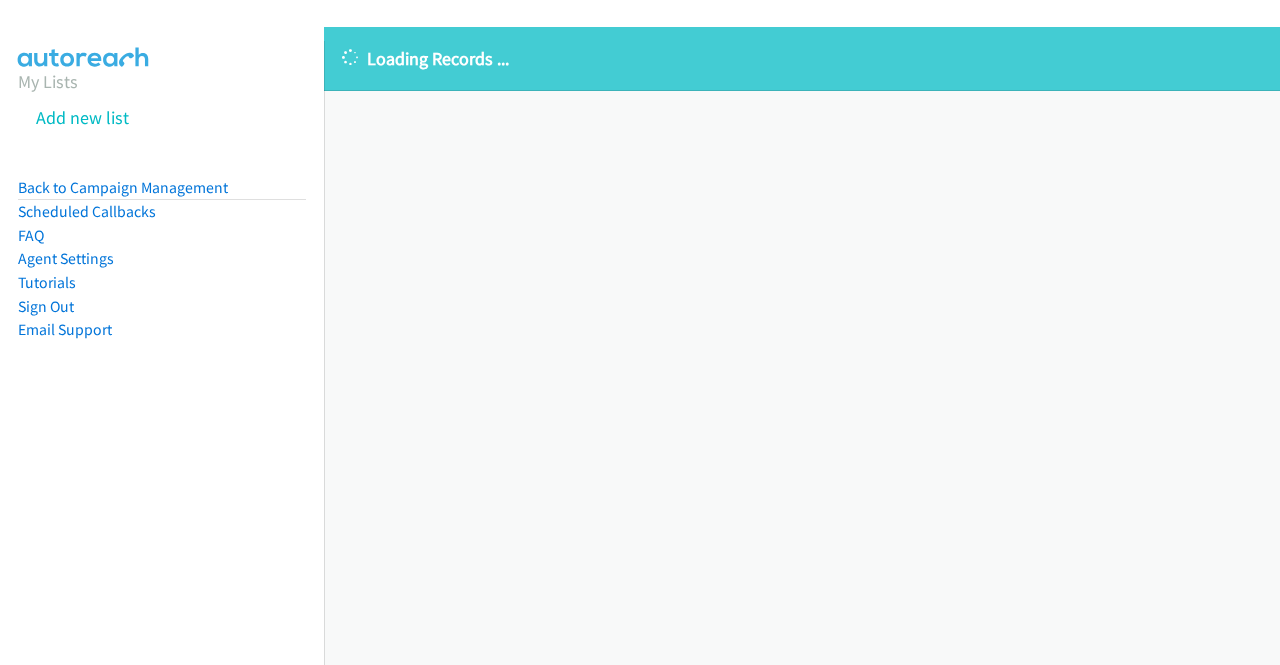 scroll, scrollTop: 0, scrollLeft: 0, axis: both 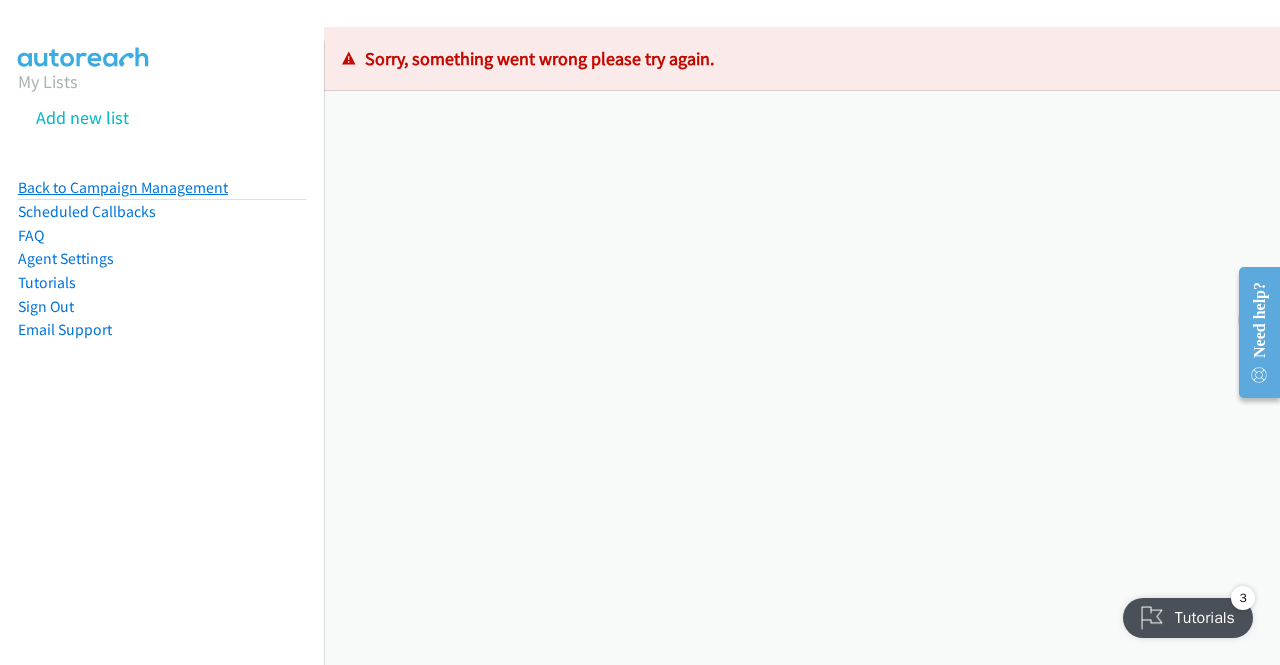 click on "Back to Campaign Management" at bounding box center [123, 187] 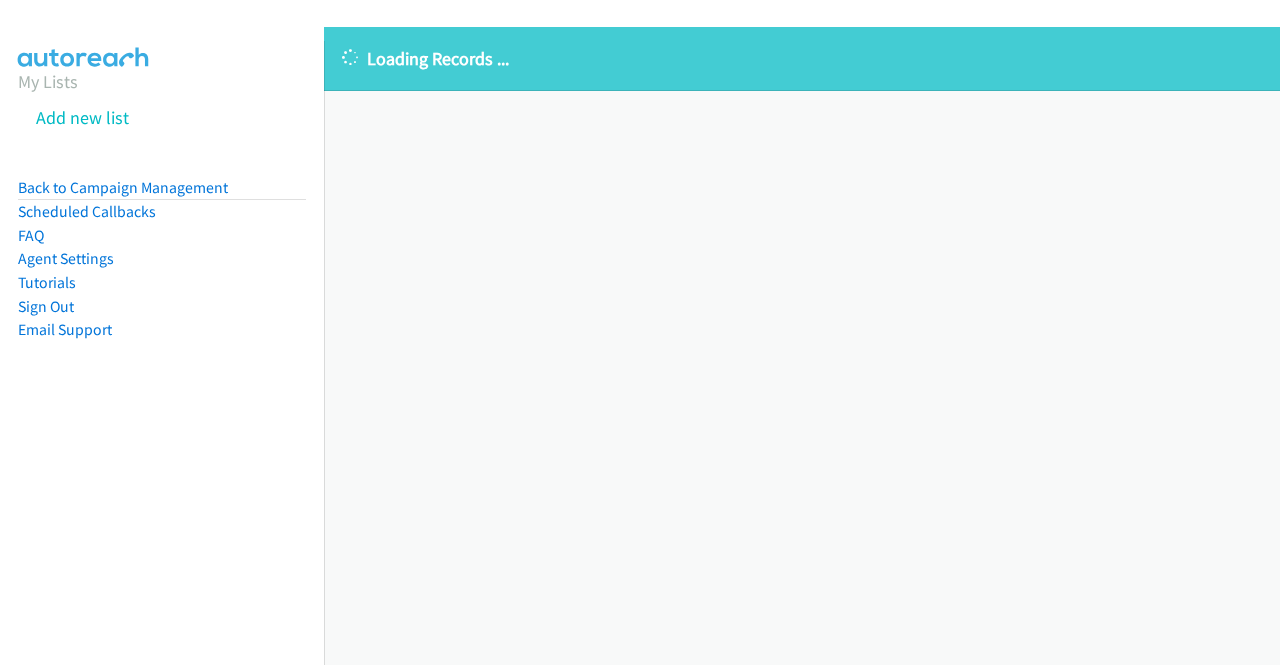 scroll, scrollTop: 0, scrollLeft: 0, axis: both 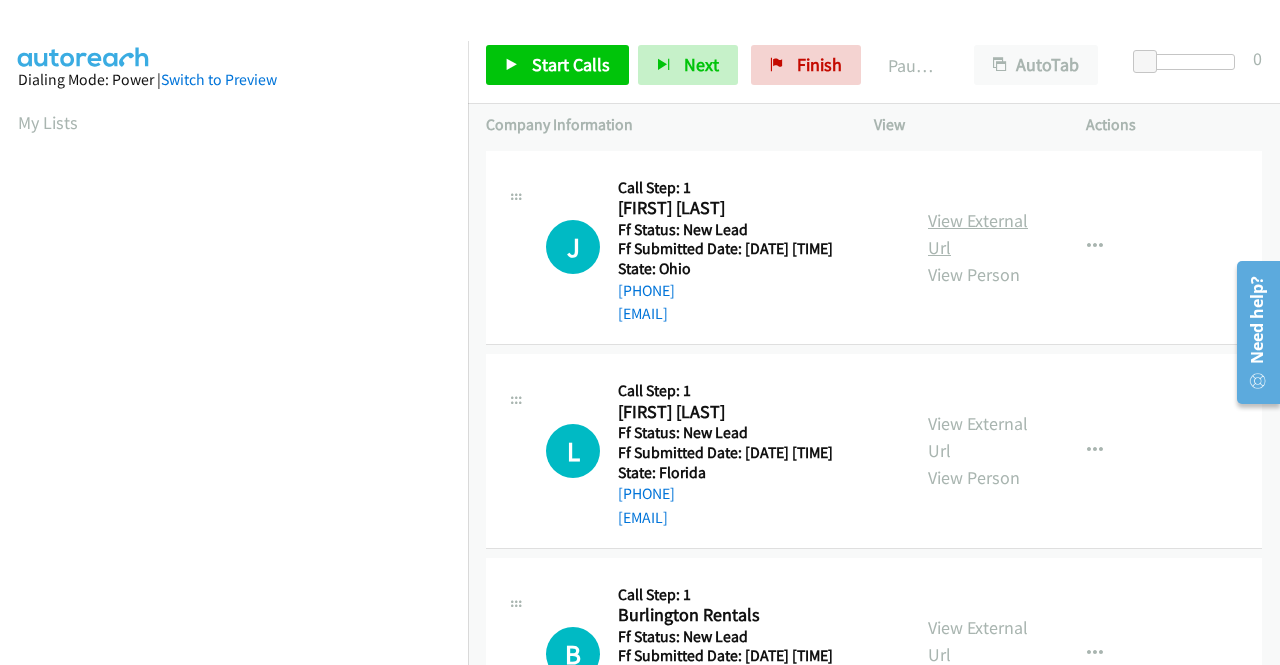 click on "View External Url" at bounding box center [978, 234] 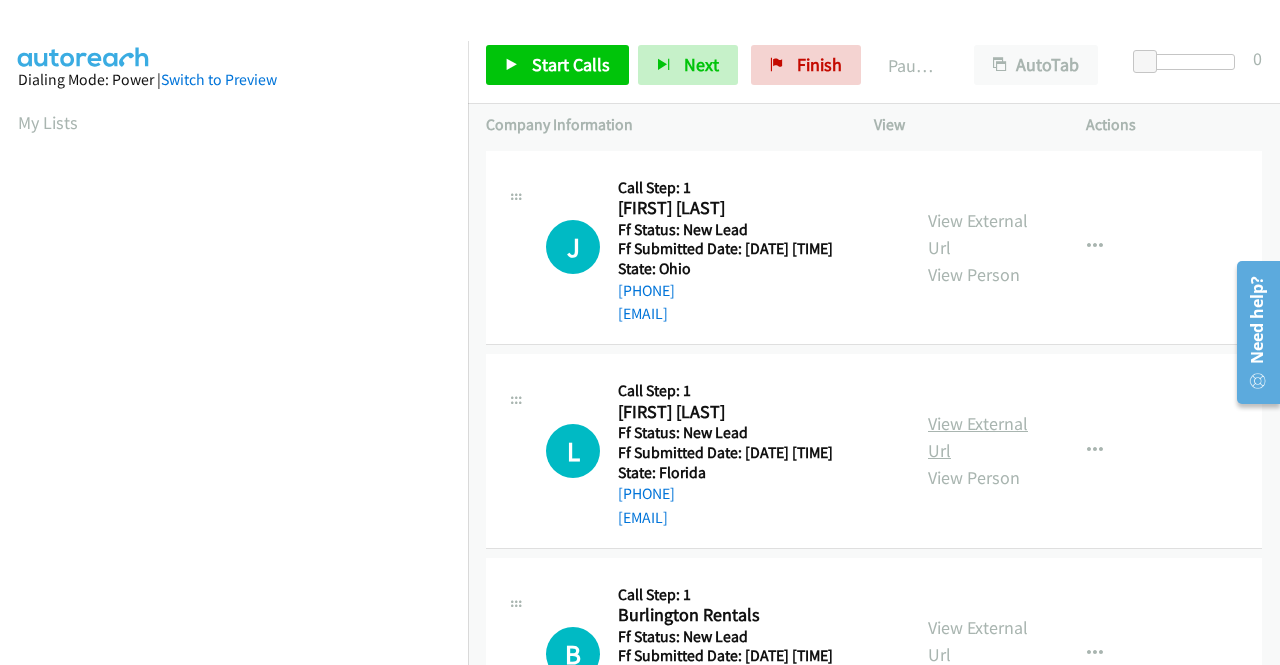 click on "View External Url" at bounding box center [978, 437] 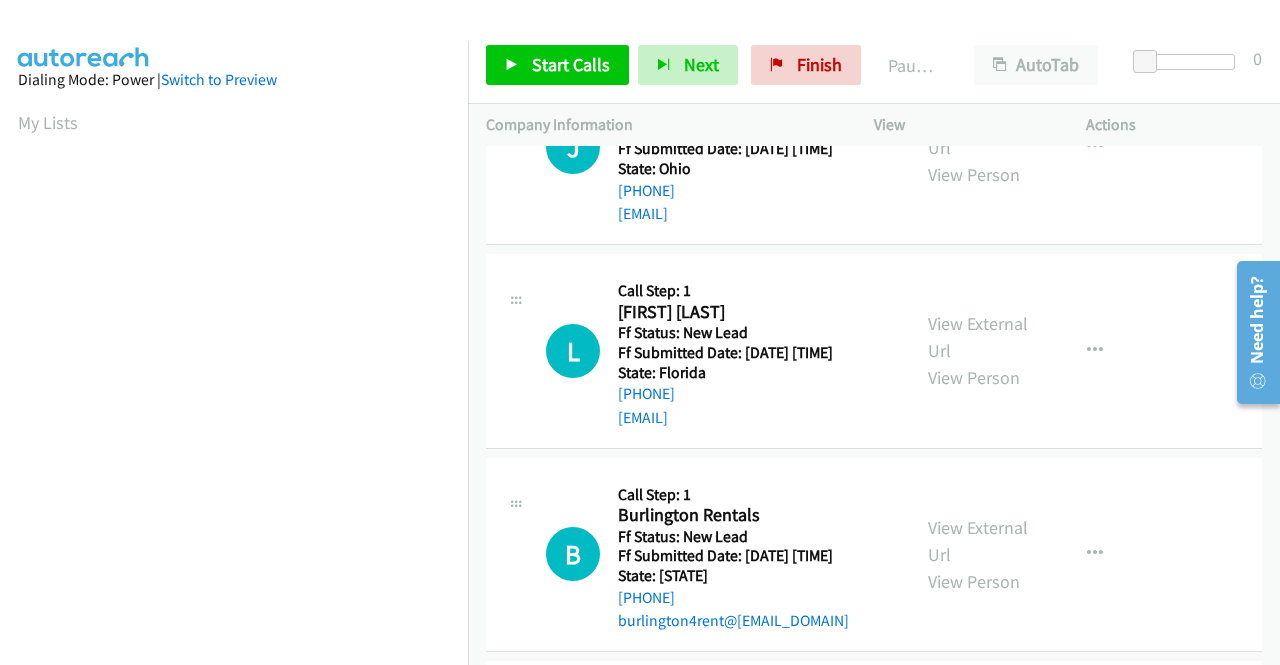 scroll, scrollTop: 200, scrollLeft: 0, axis: vertical 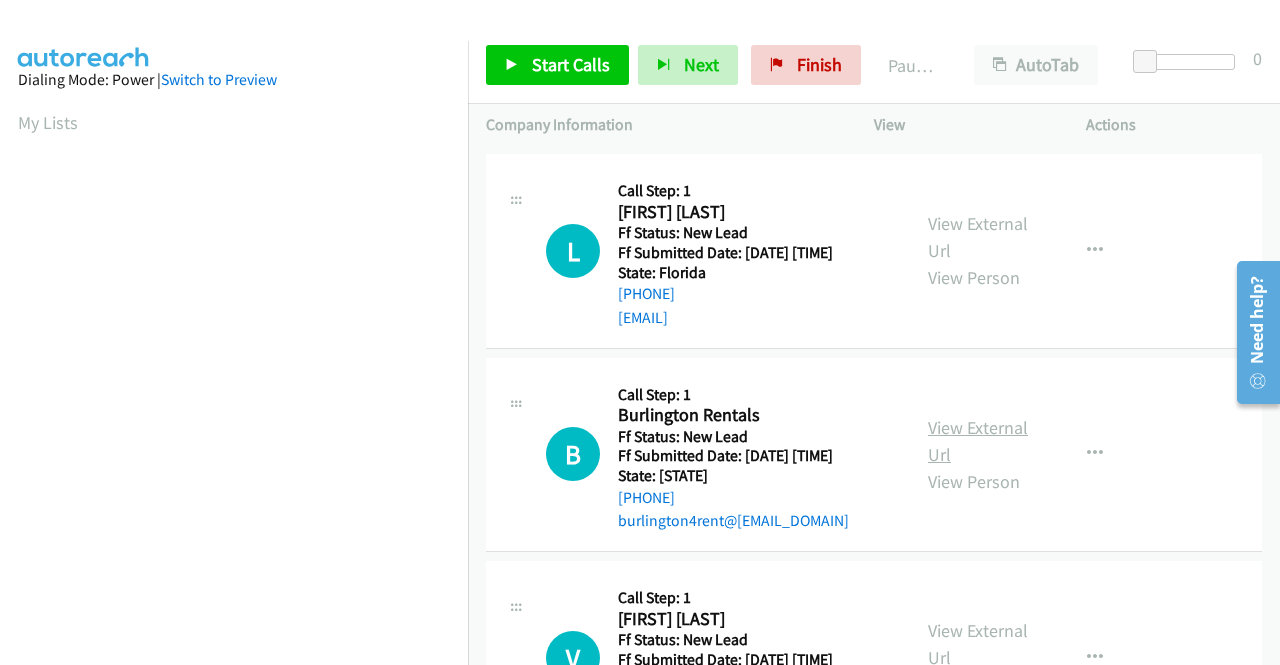 click on "View External Url" at bounding box center [978, 441] 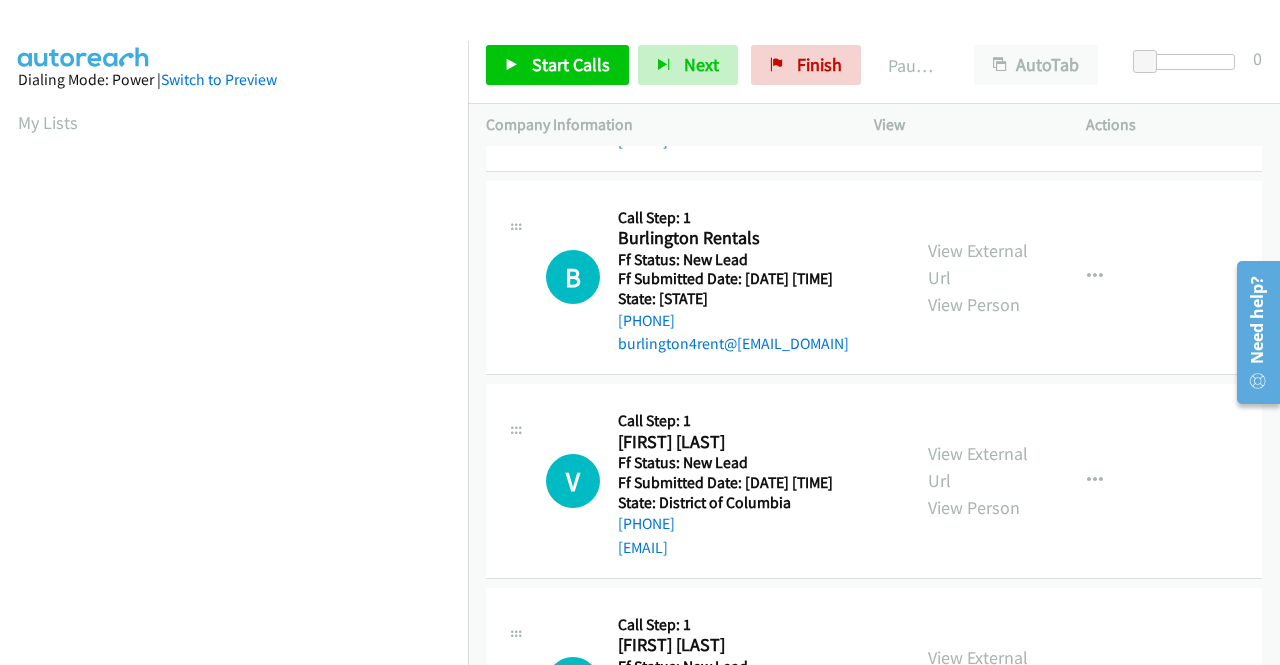 scroll, scrollTop: 400, scrollLeft: 0, axis: vertical 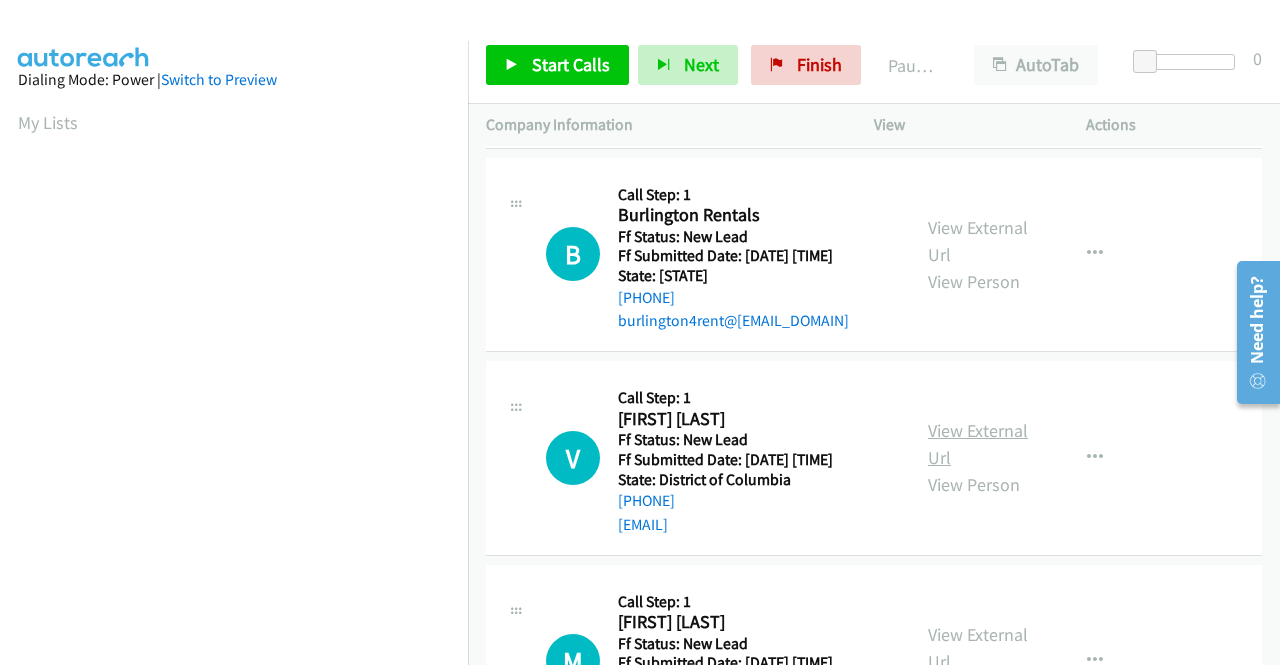 click on "View External Url" at bounding box center [978, 444] 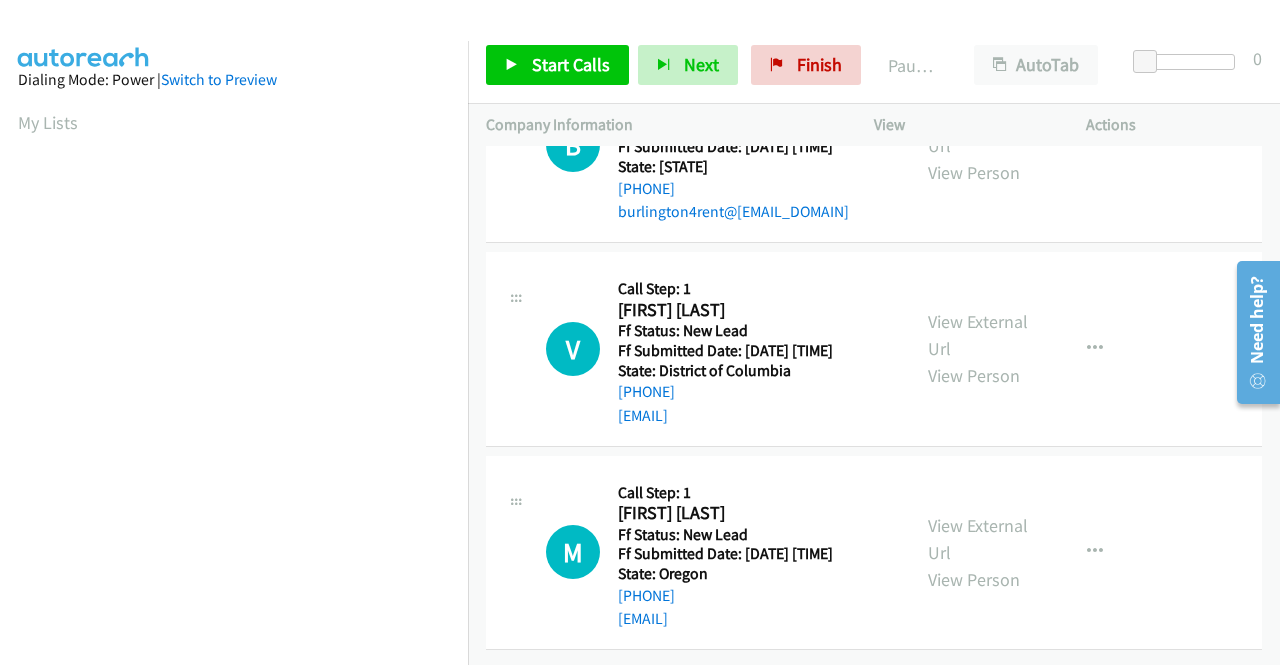 scroll, scrollTop: 600, scrollLeft: 0, axis: vertical 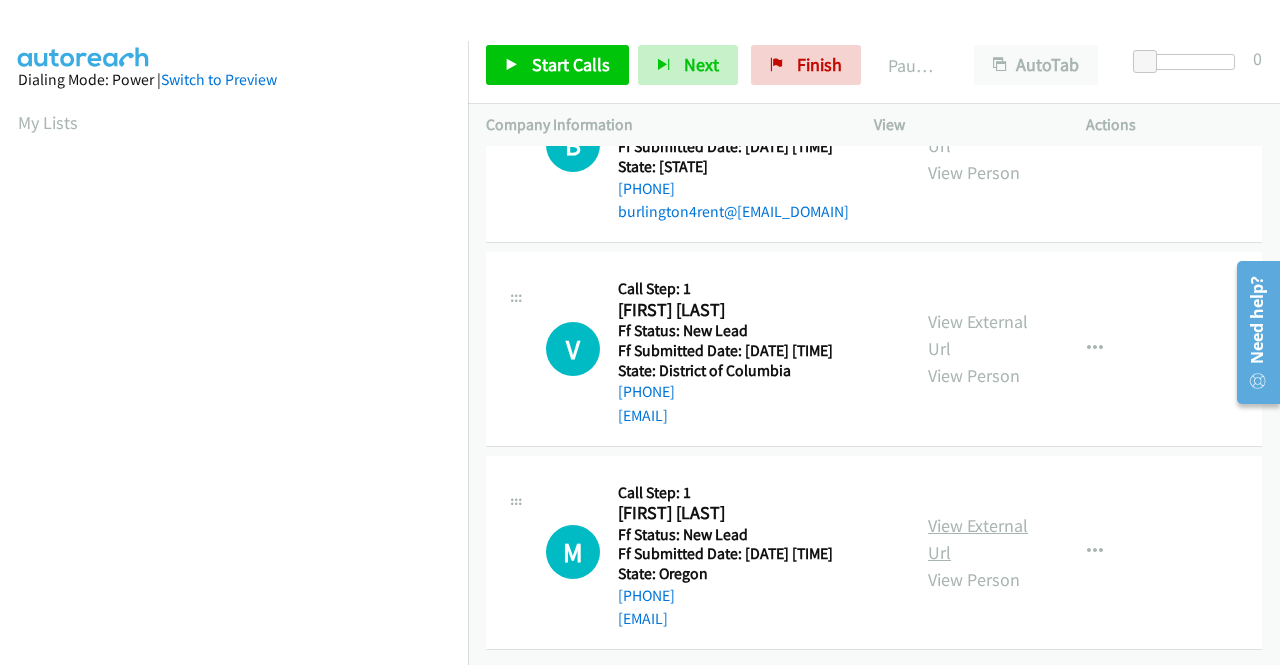 click on "View External Url" at bounding box center (978, 539) 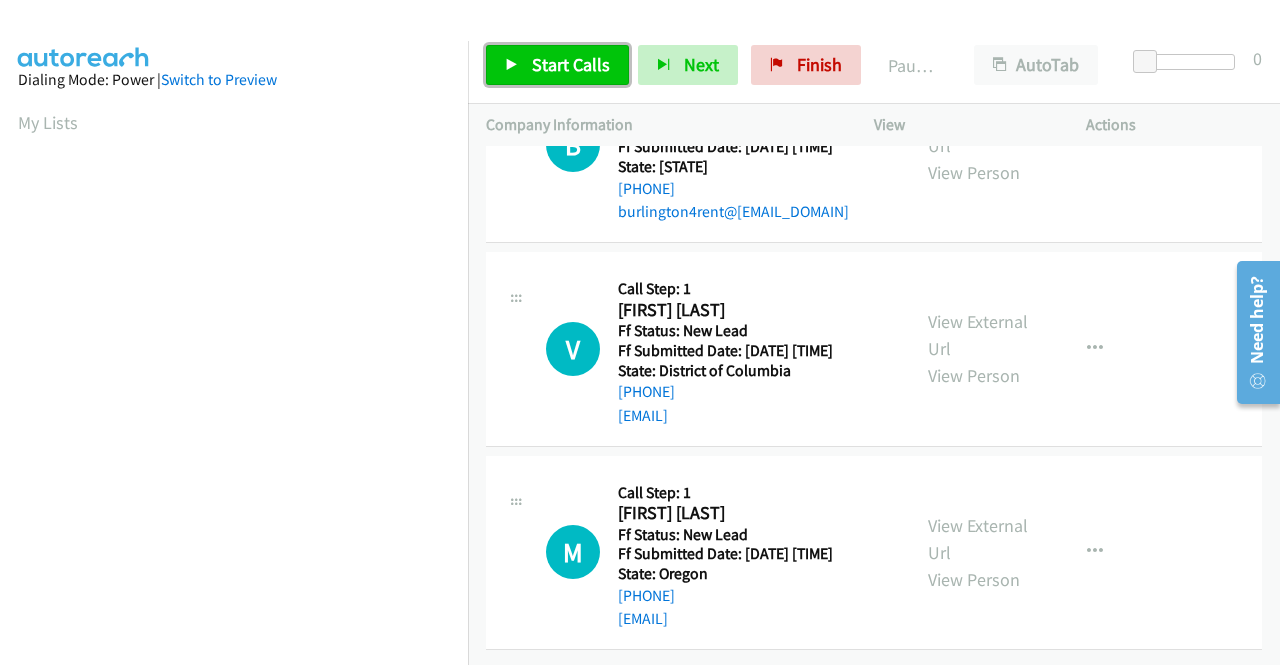 click at bounding box center (512, 66) 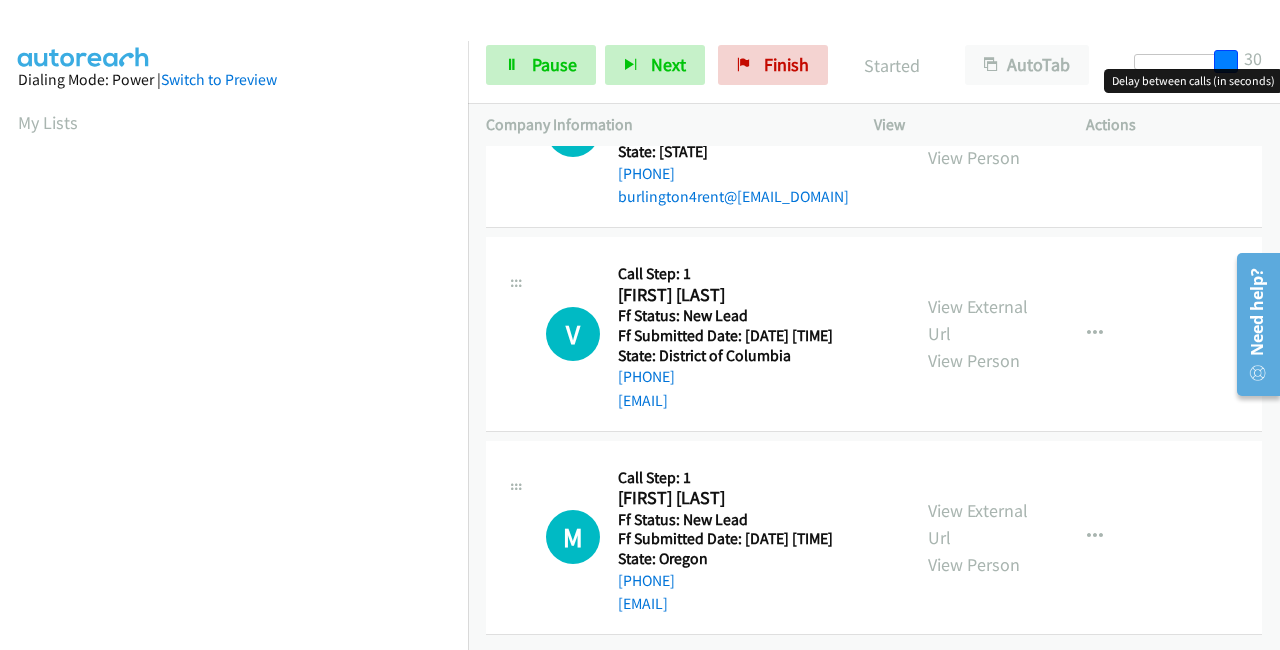 drag, startPoint x: 1138, startPoint y: 54, endPoint x: 1268, endPoint y: 55, distance: 130.00385 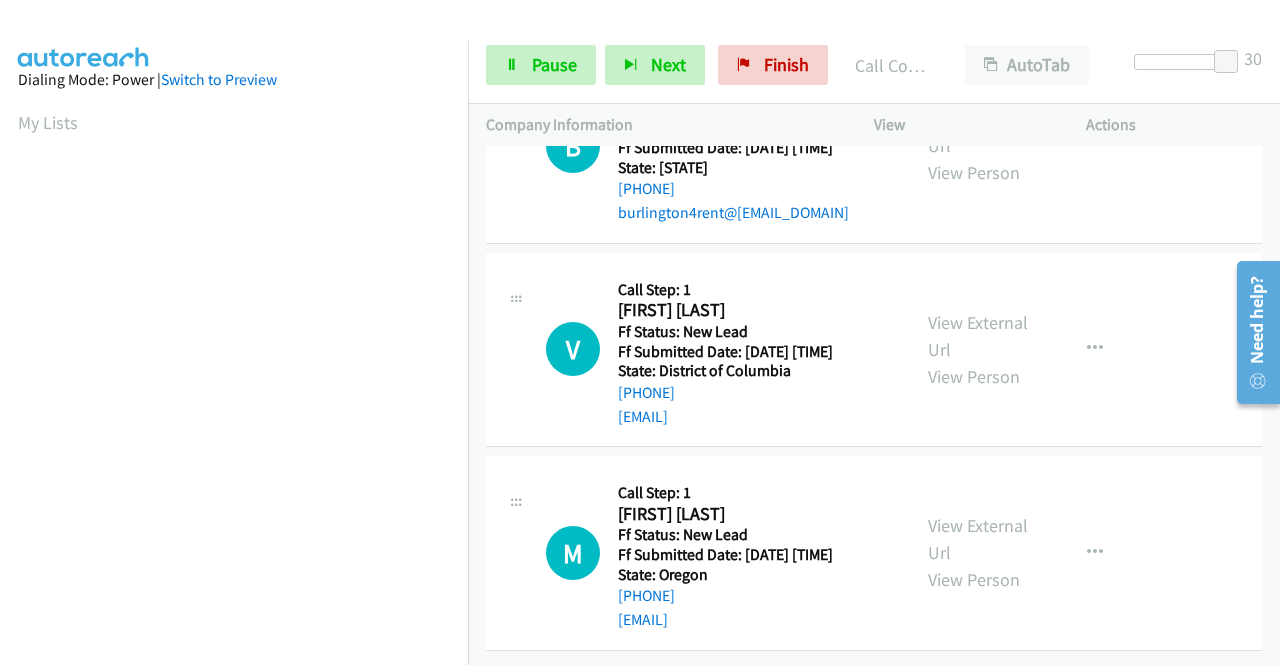 scroll, scrollTop: 456, scrollLeft: 0, axis: vertical 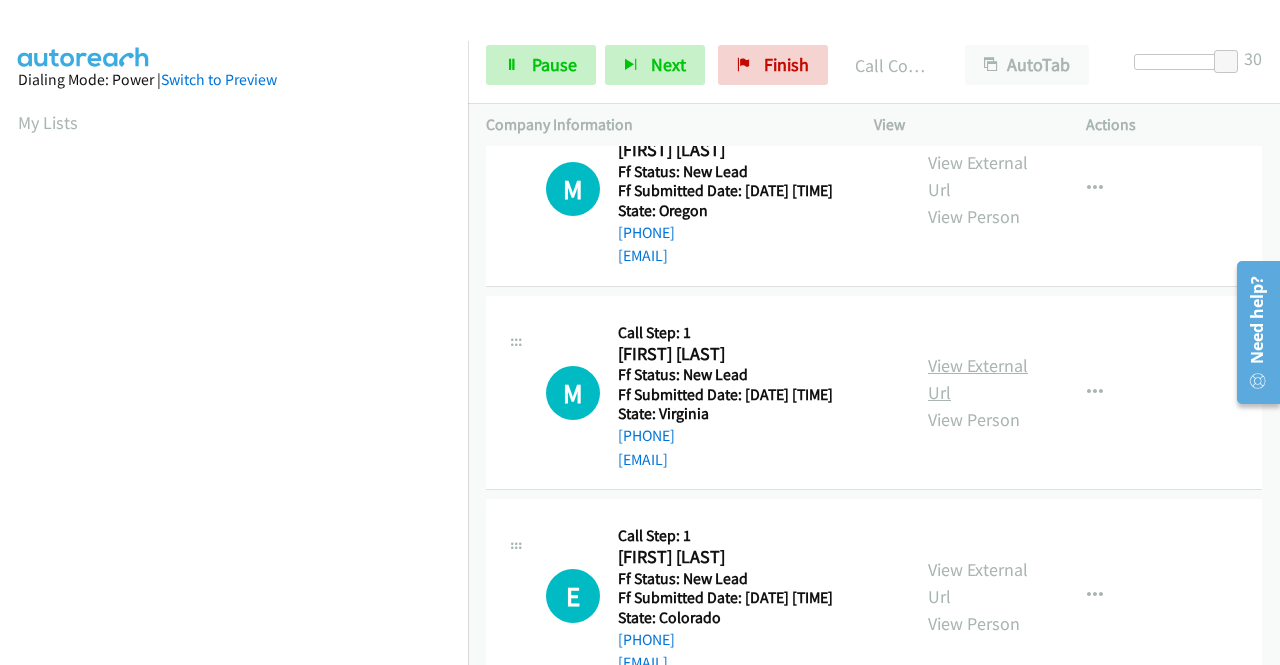 click on "View External Url" at bounding box center [978, 379] 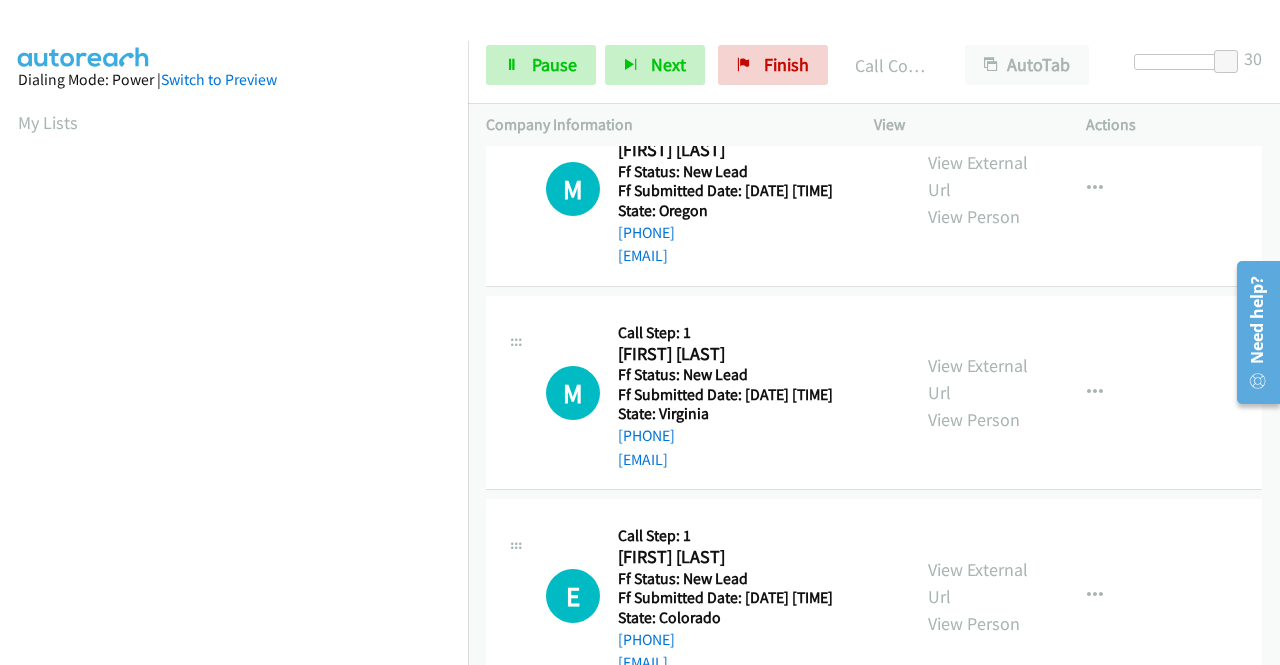 scroll, scrollTop: 1200, scrollLeft: 0, axis: vertical 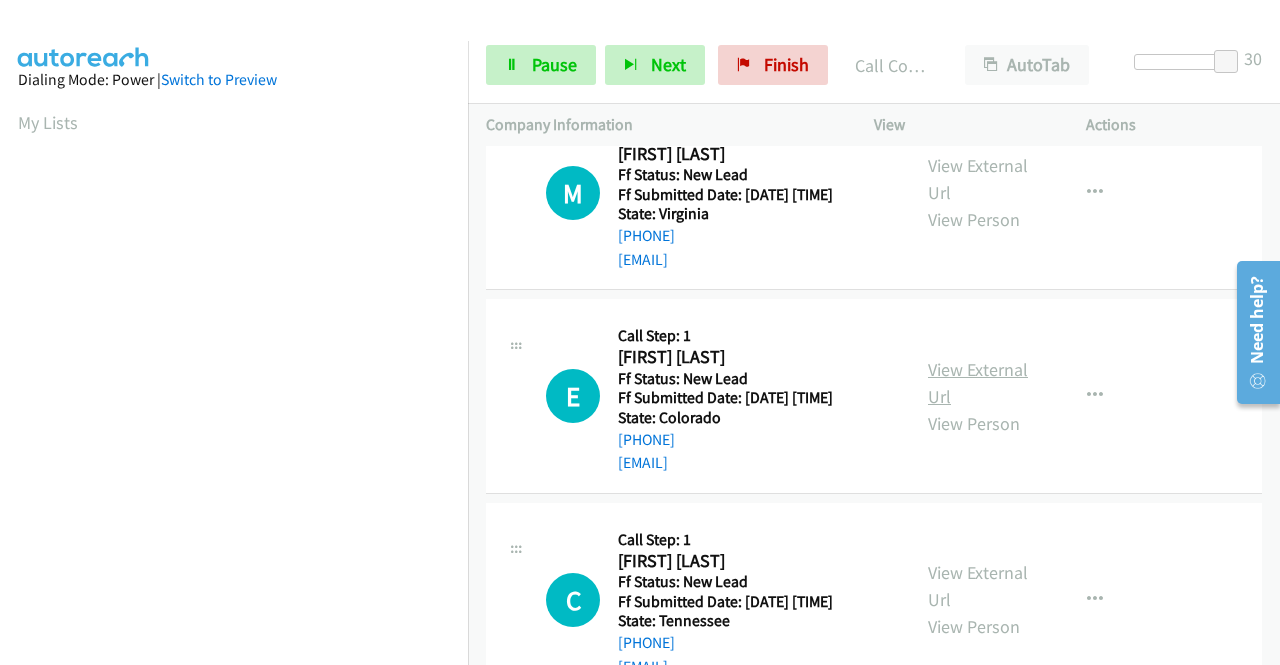 click on "View External Url" at bounding box center [978, 383] 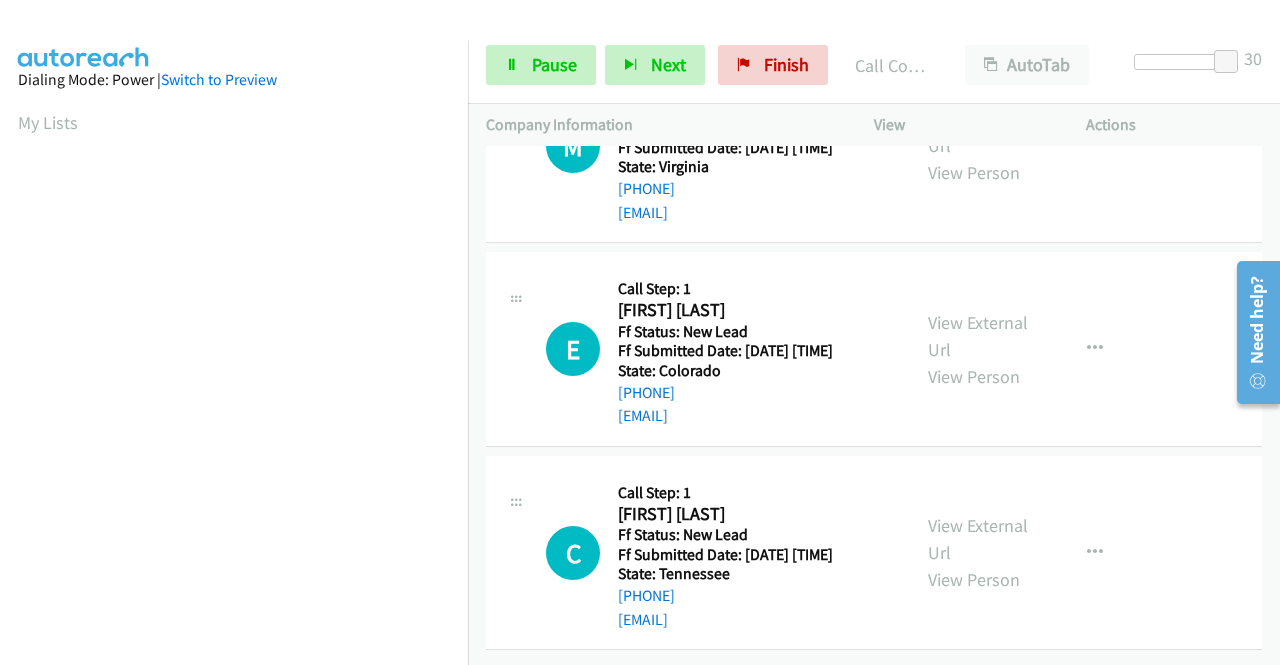 scroll, scrollTop: 1416, scrollLeft: 0, axis: vertical 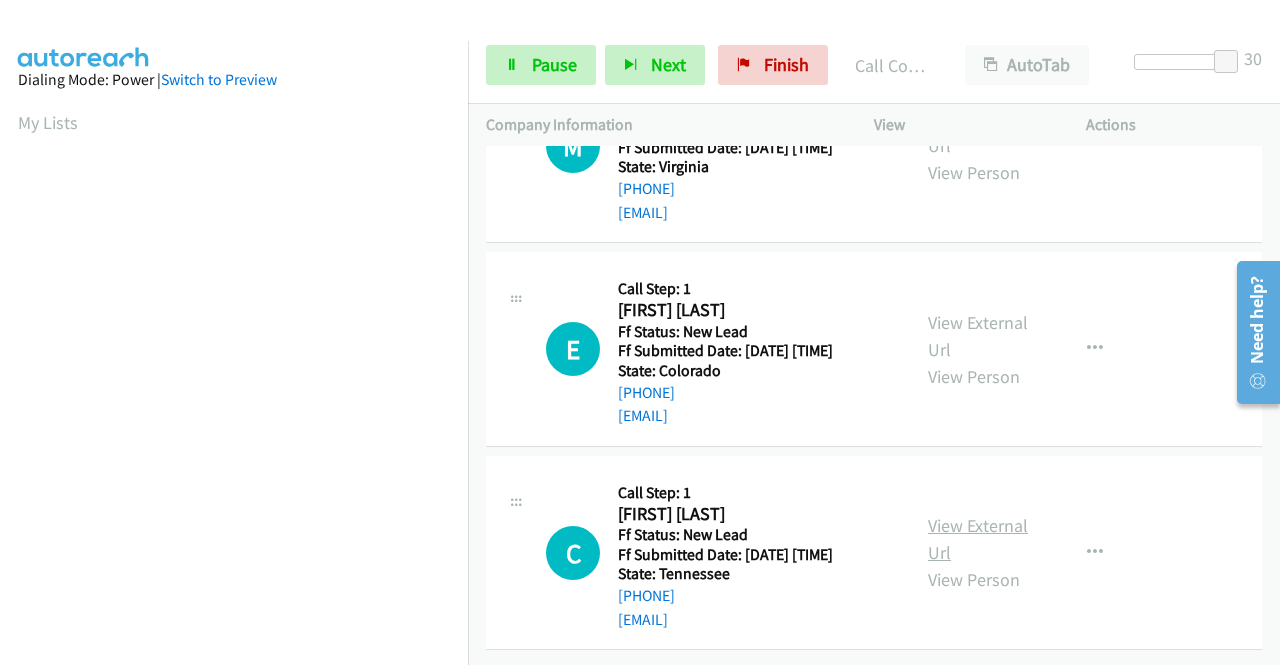 click on "View External Url" at bounding box center [978, 539] 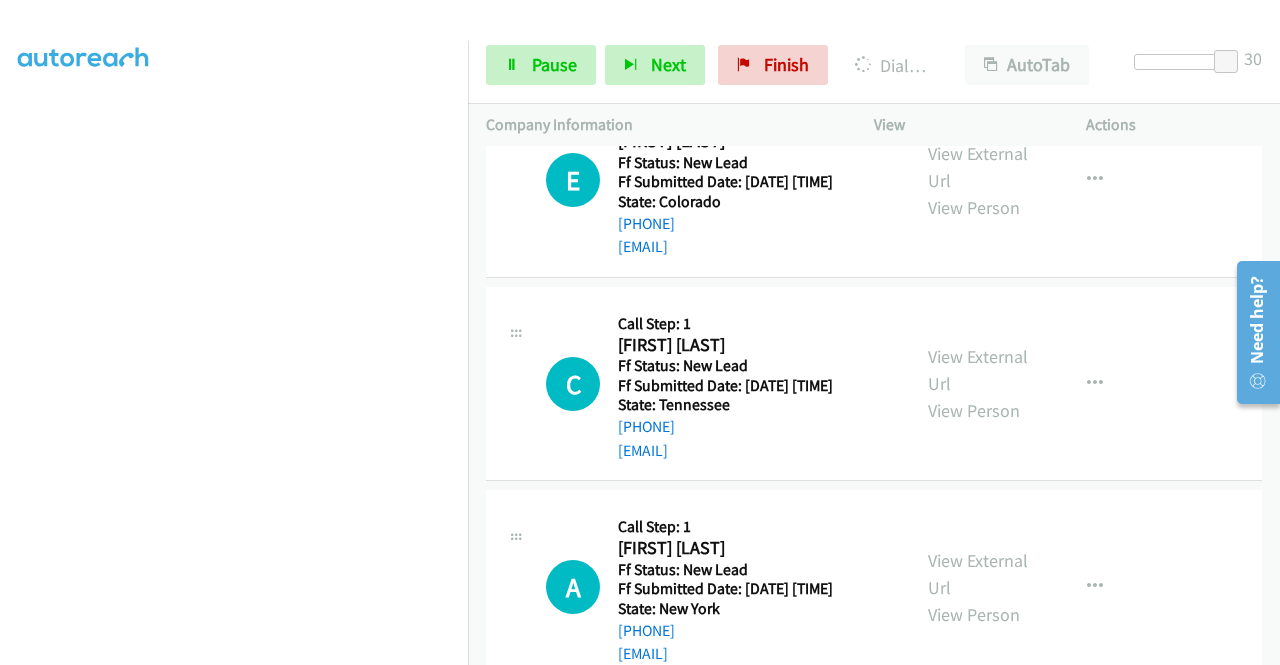 scroll, scrollTop: 456, scrollLeft: 0, axis: vertical 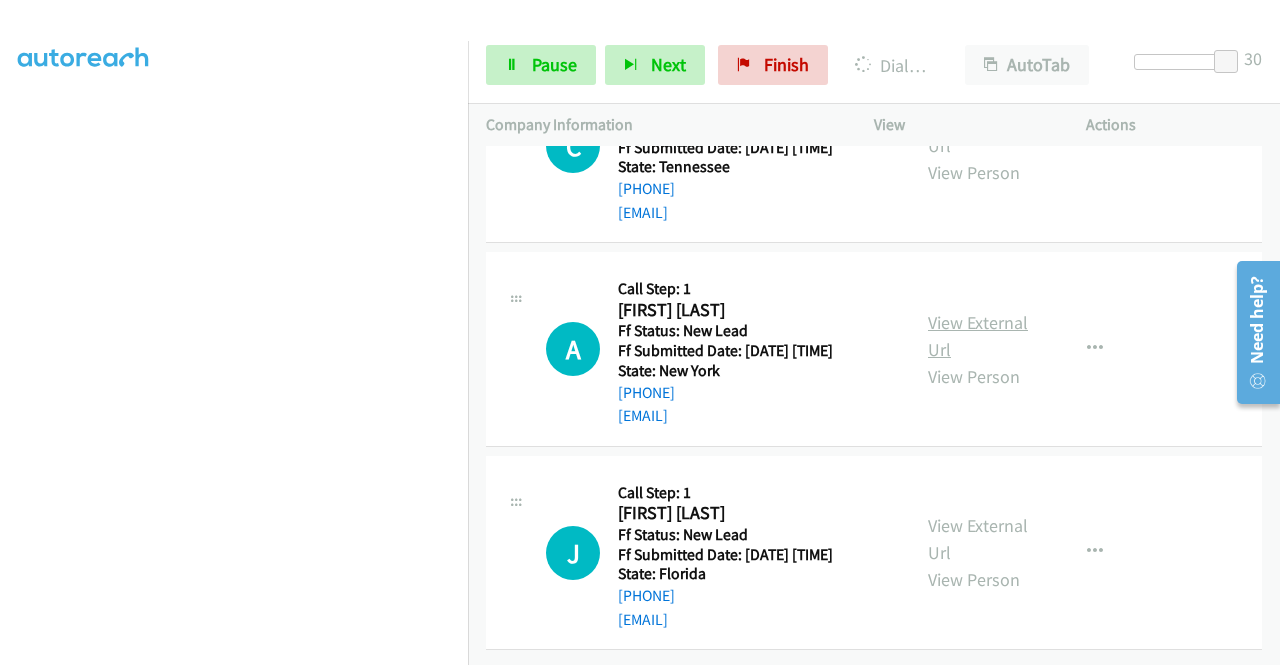click on "View External Url" at bounding box center [978, 336] 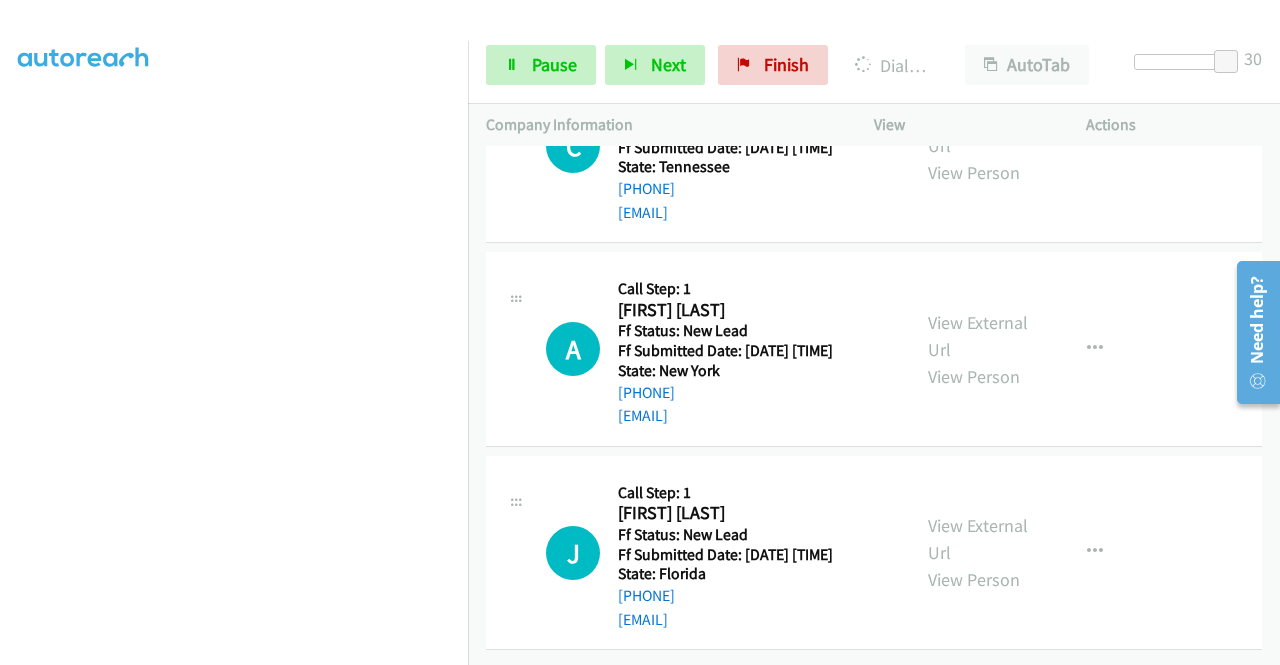 scroll, scrollTop: 1988, scrollLeft: 0, axis: vertical 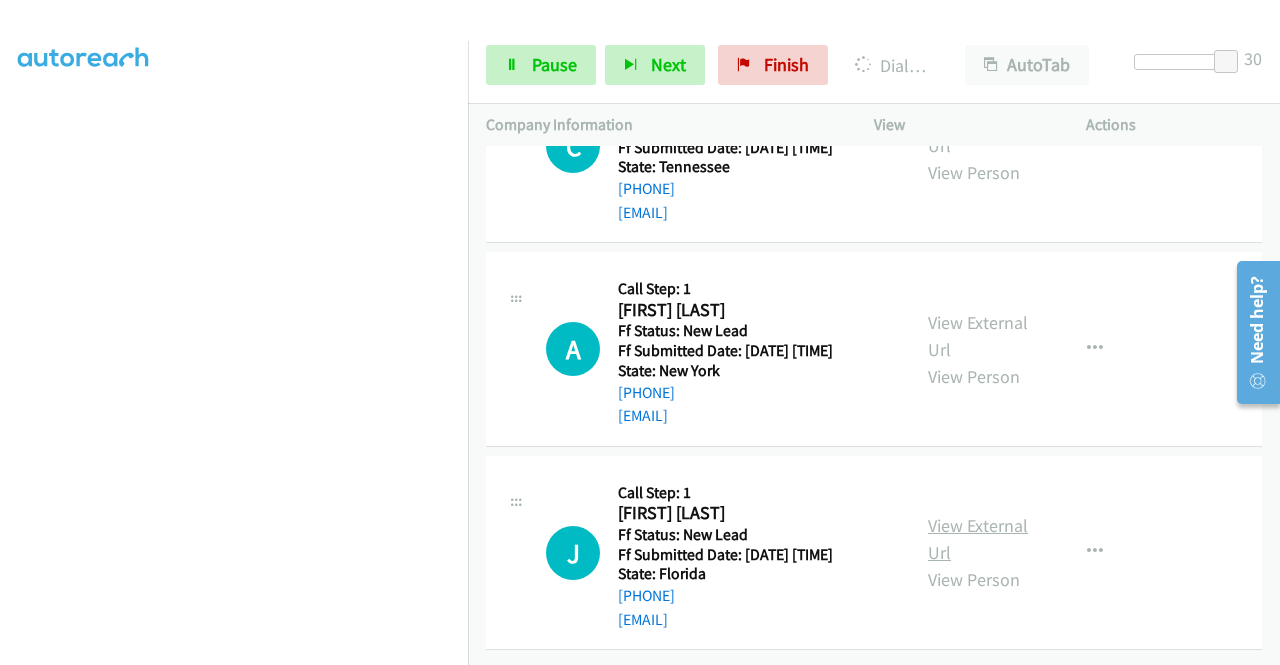 click on "View External Url" at bounding box center [978, 539] 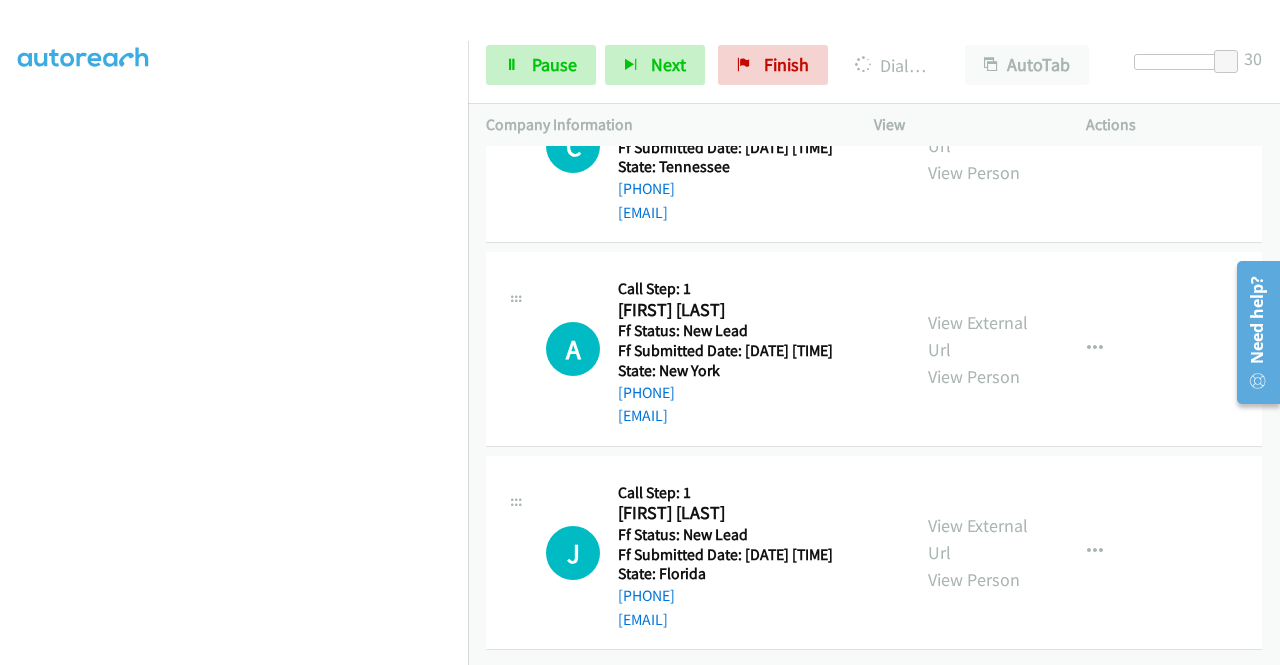 scroll, scrollTop: 456, scrollLeft: 0, axis: vertical 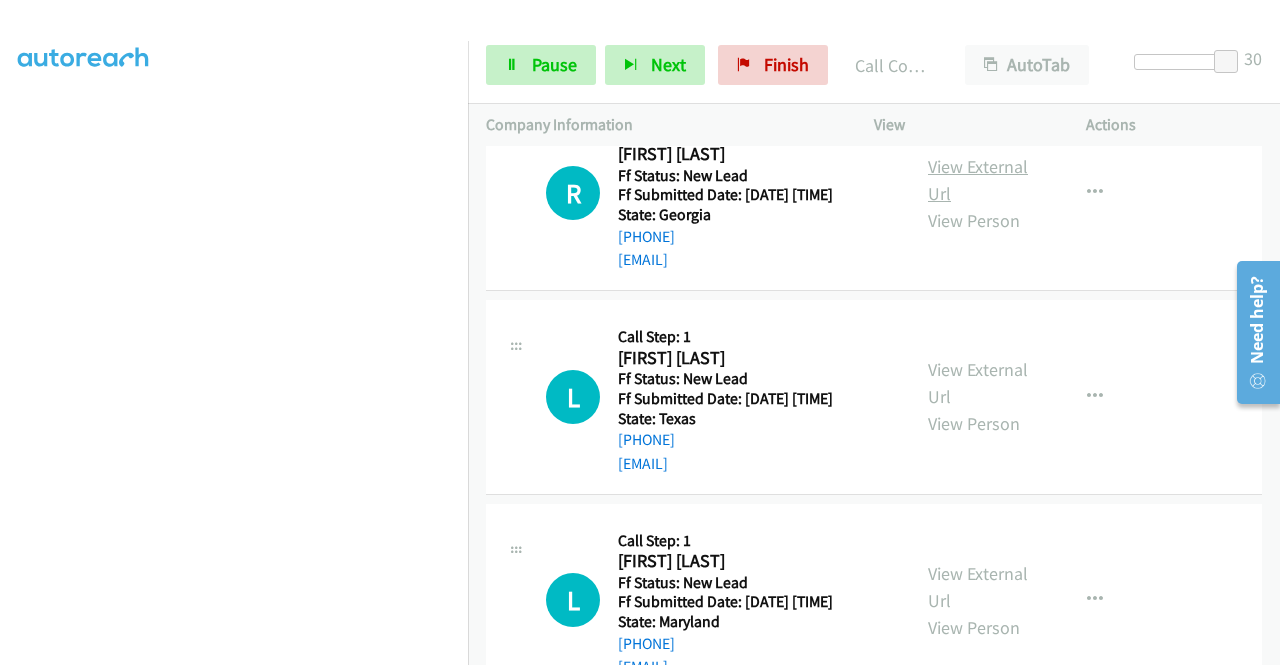 click on "View External Url" at bounding box center (978, 180) 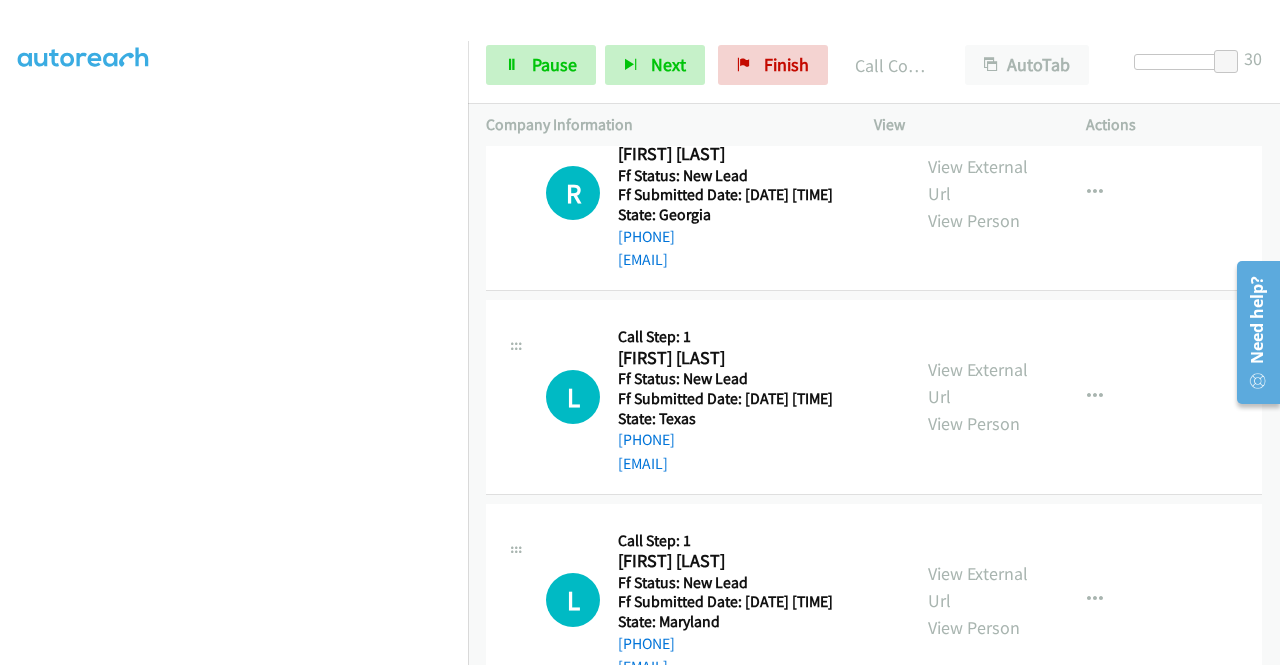 scroll, scrollTop: 2730, scrollLeft: 0, axis: vertical 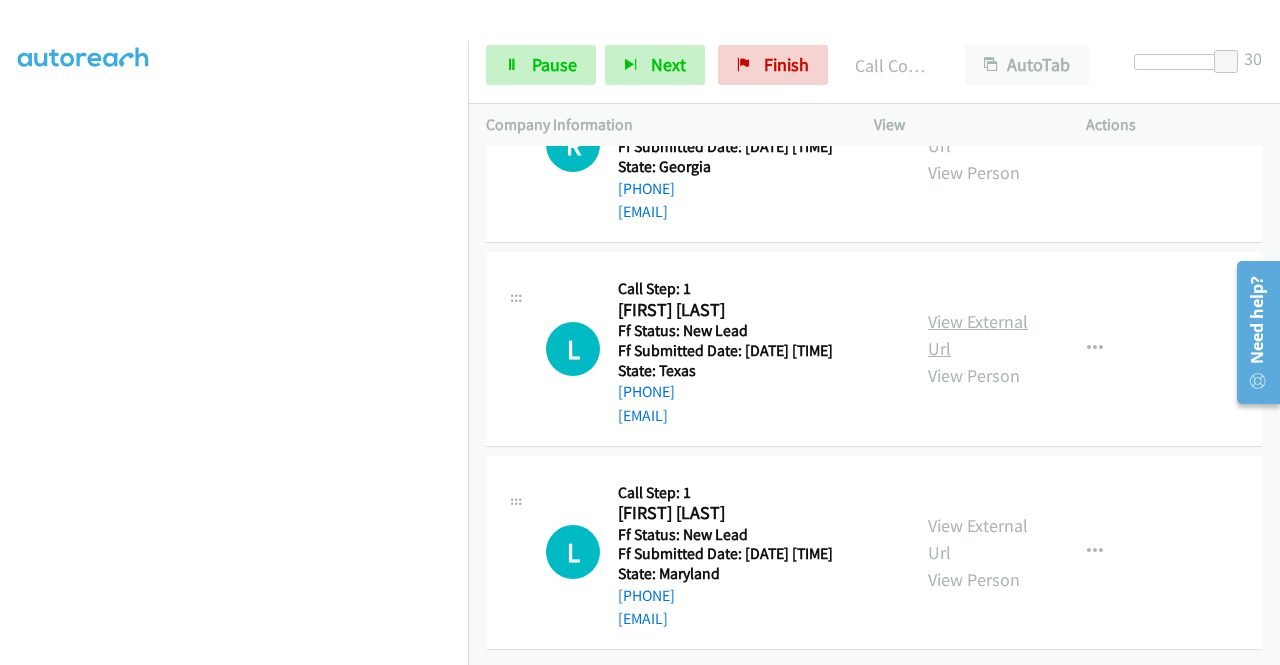 click on "View External Url" at bounding box center (978, 335) 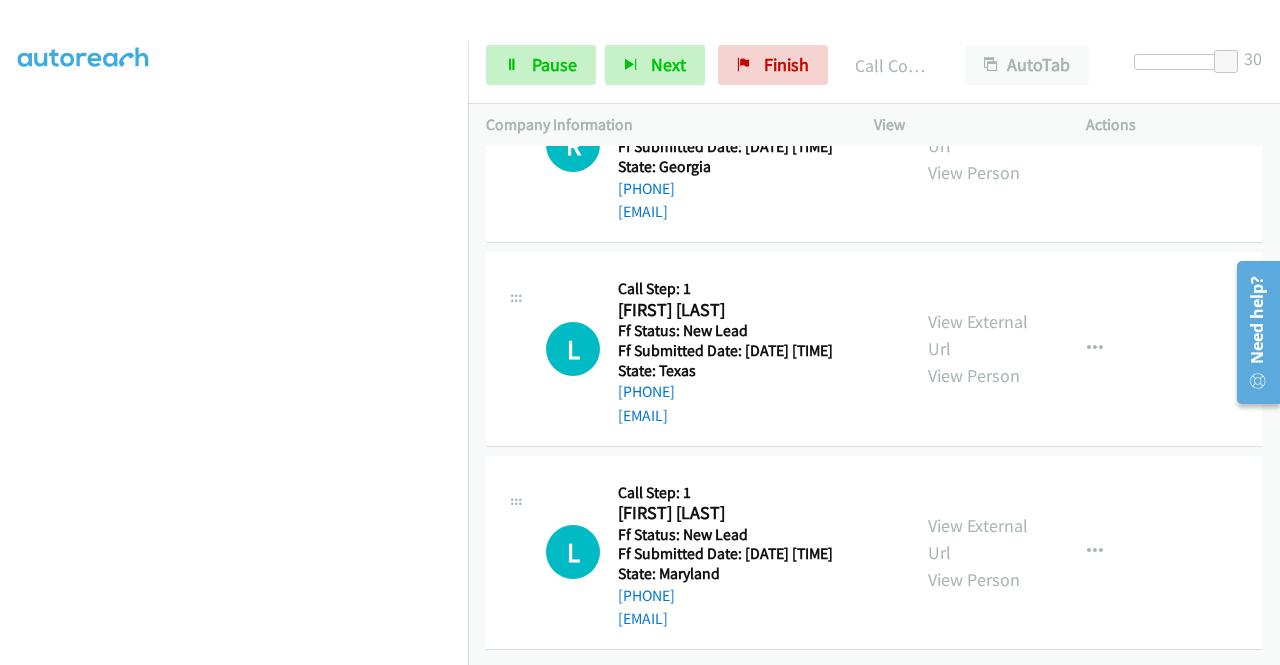 scroll, scrollTop: 2741, scrollLeft: 0, axis: vertical 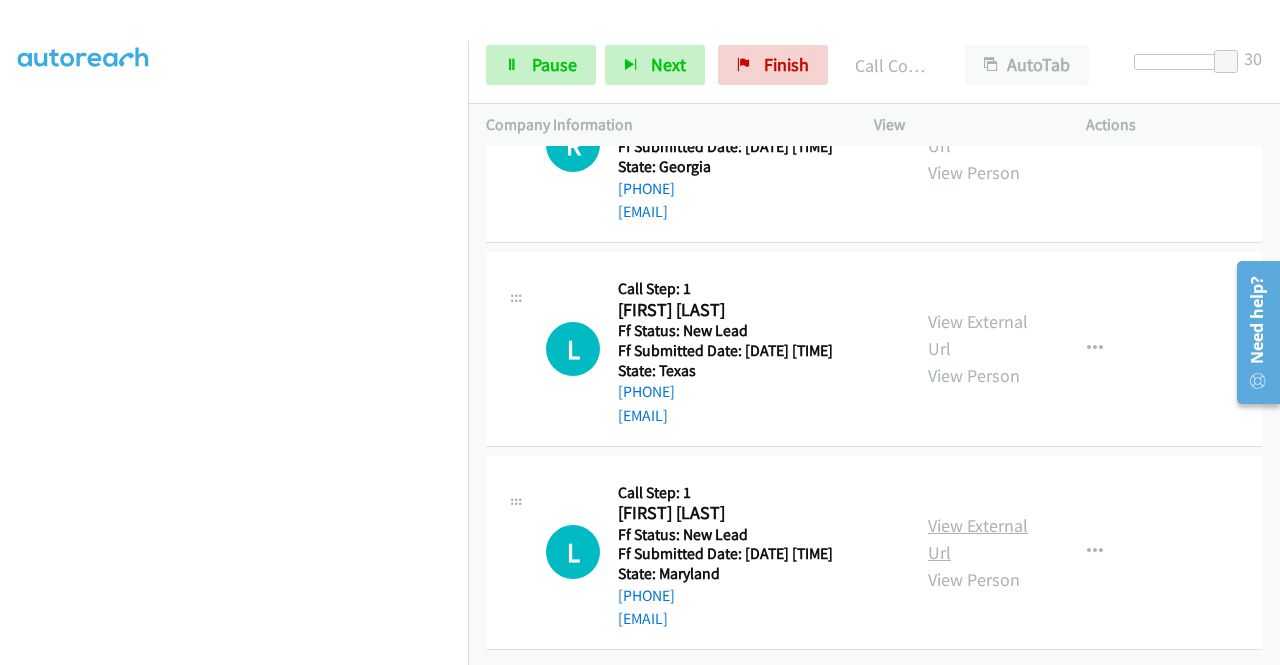 click on "View External Url" at bounding box center (978, 539) 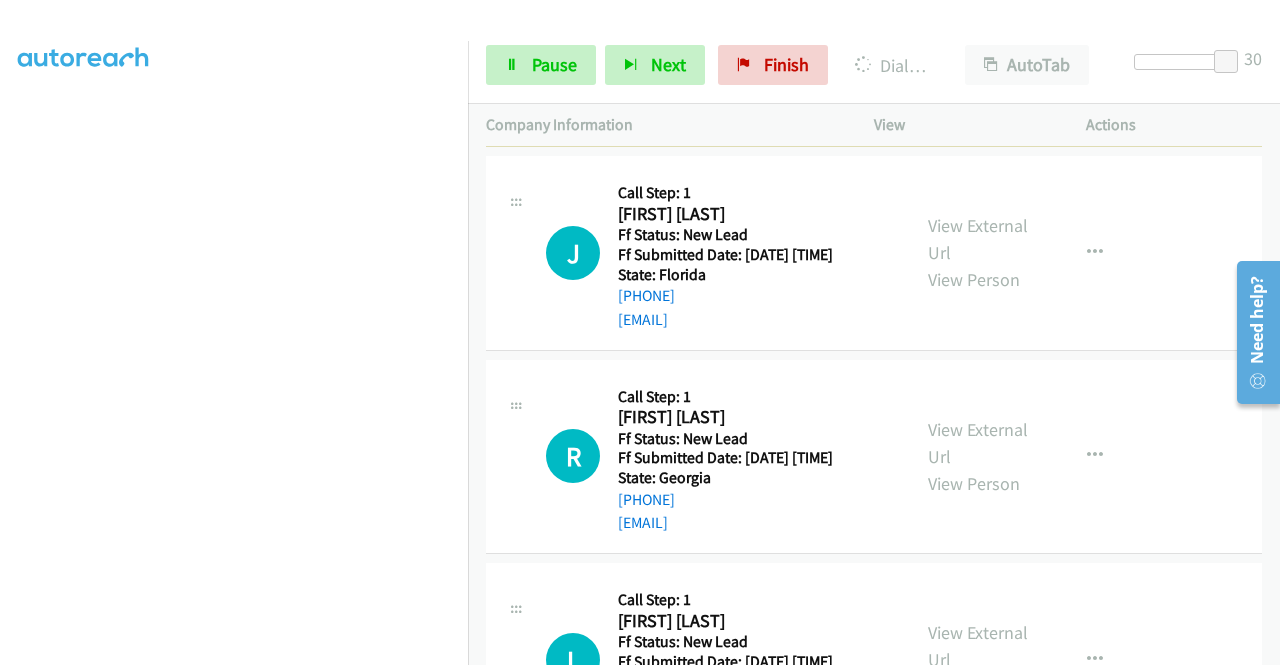 scroll, scrollTop: 2141, scrollLeft: 0, axis: vertical 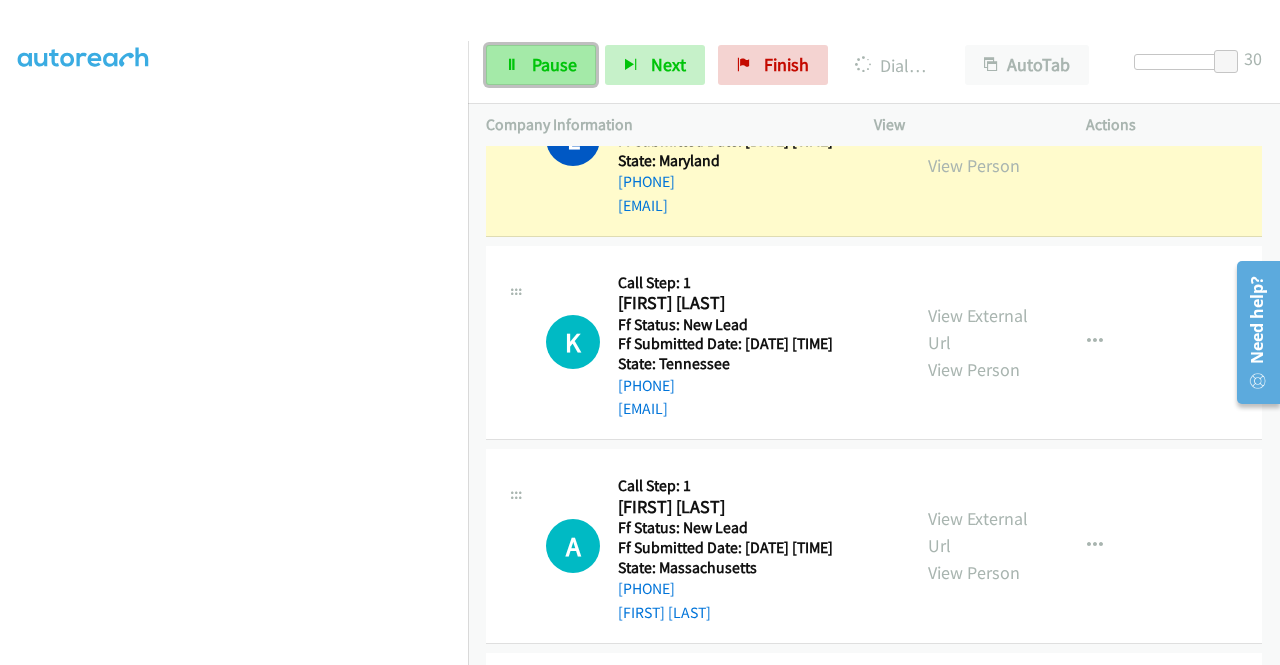 click on "Pause" at bounding box center [554, 64] 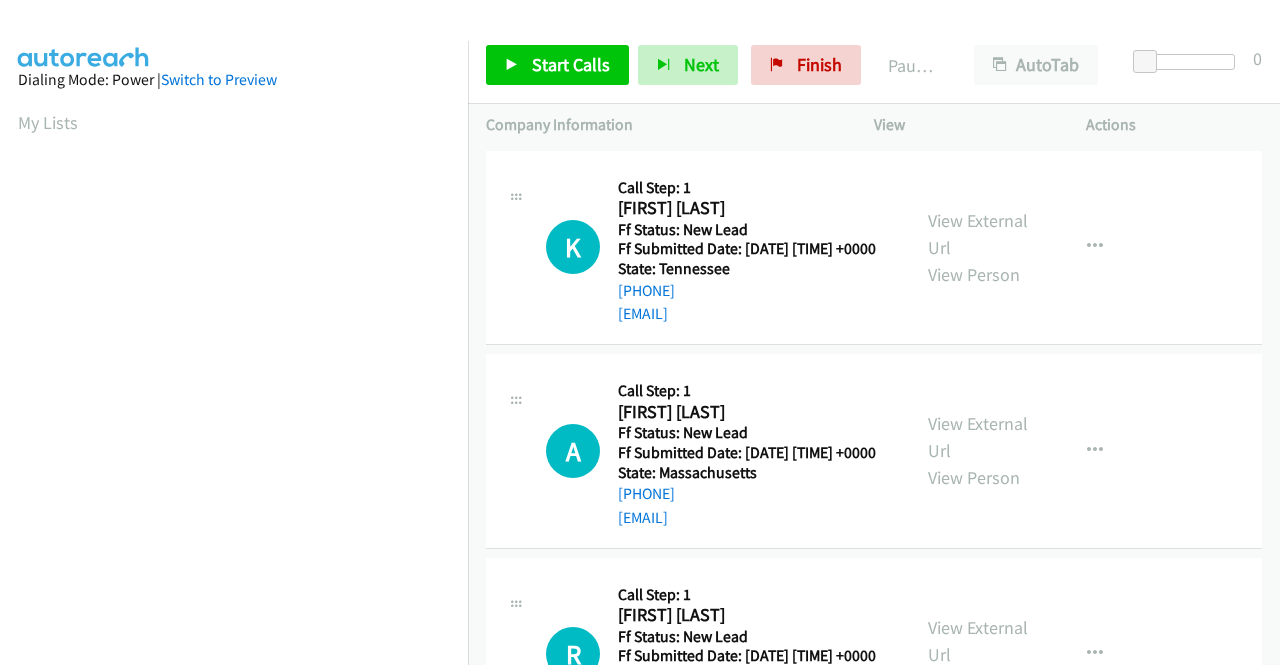 scroll, scrollTop: 0, scrollLeft: 0, axis: both 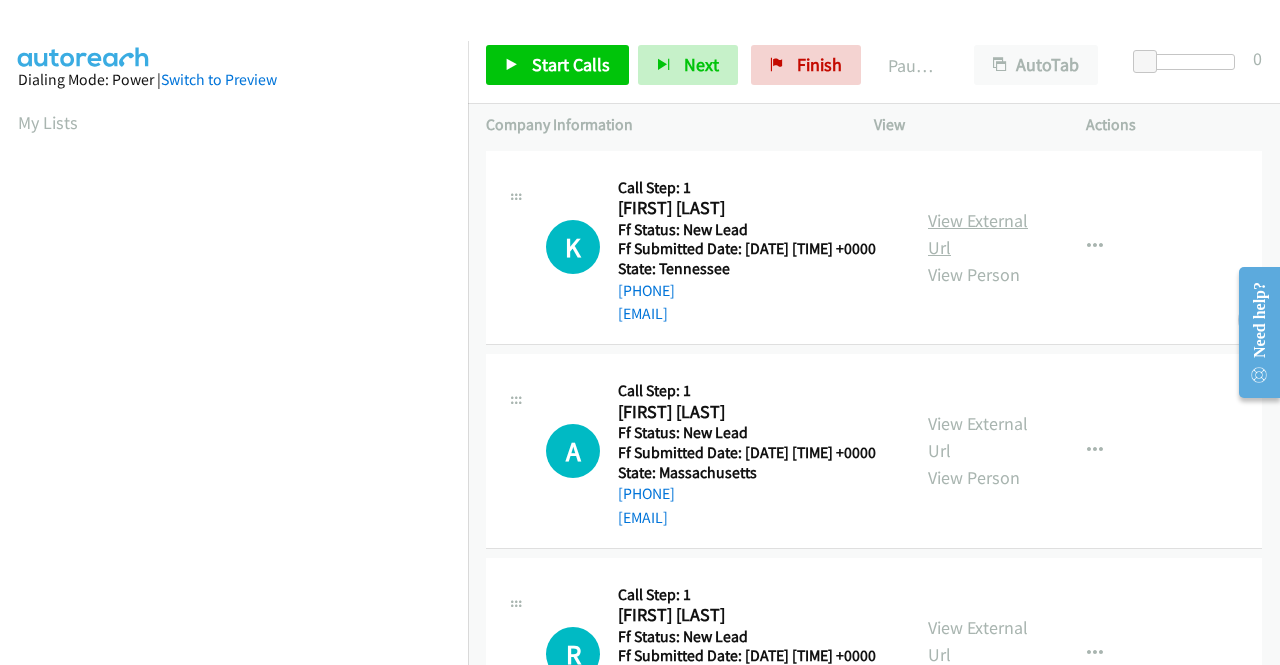 click on "View External Url" at bounding box center [978, 234] 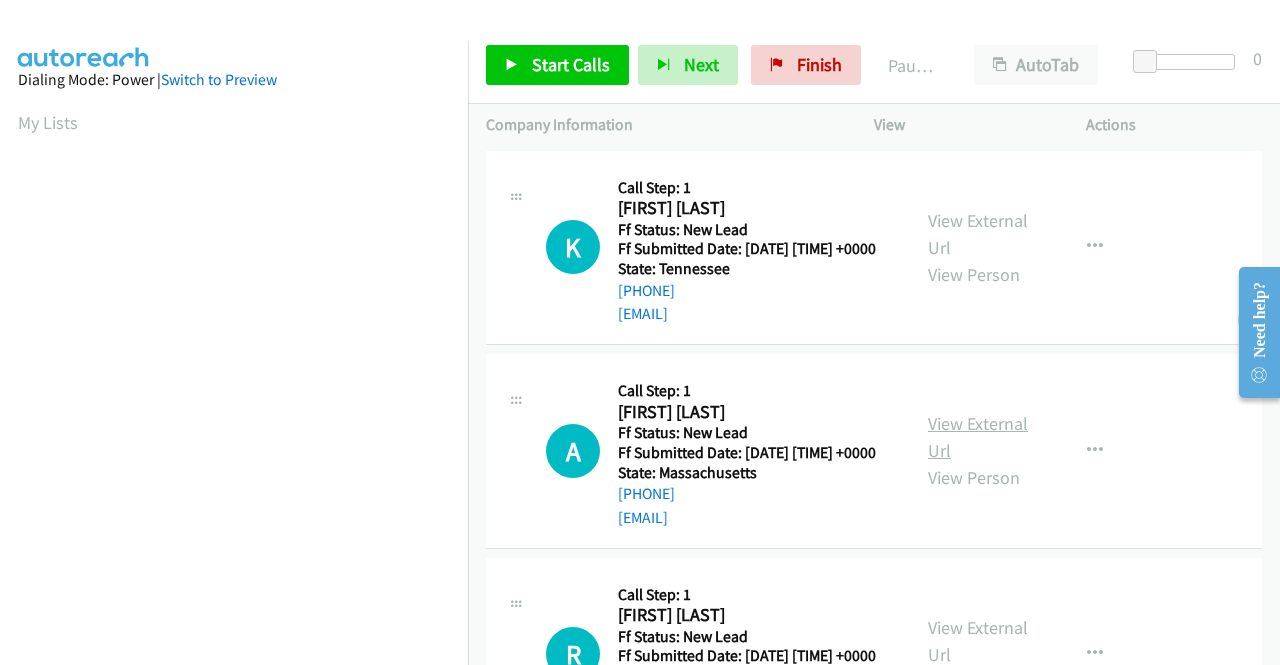 click on "View External Url" at bounding box center (978, 437) 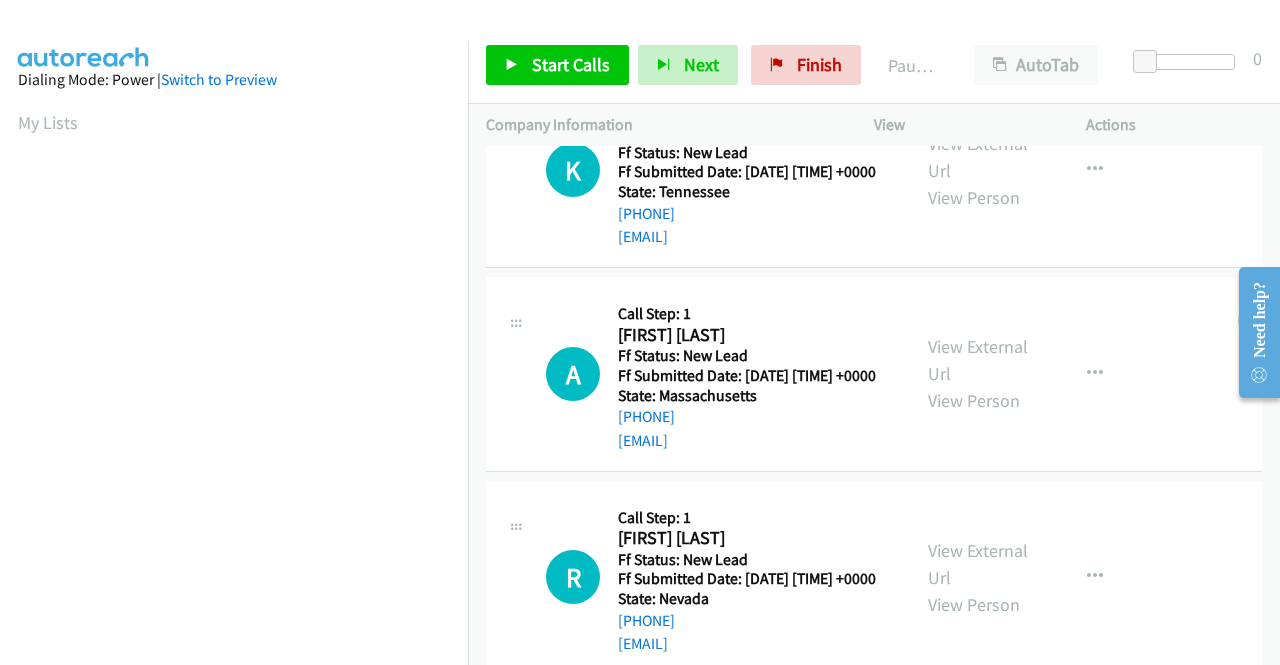 scroll, scrollTop: 174, scrollLeft: 0, axis: vertical 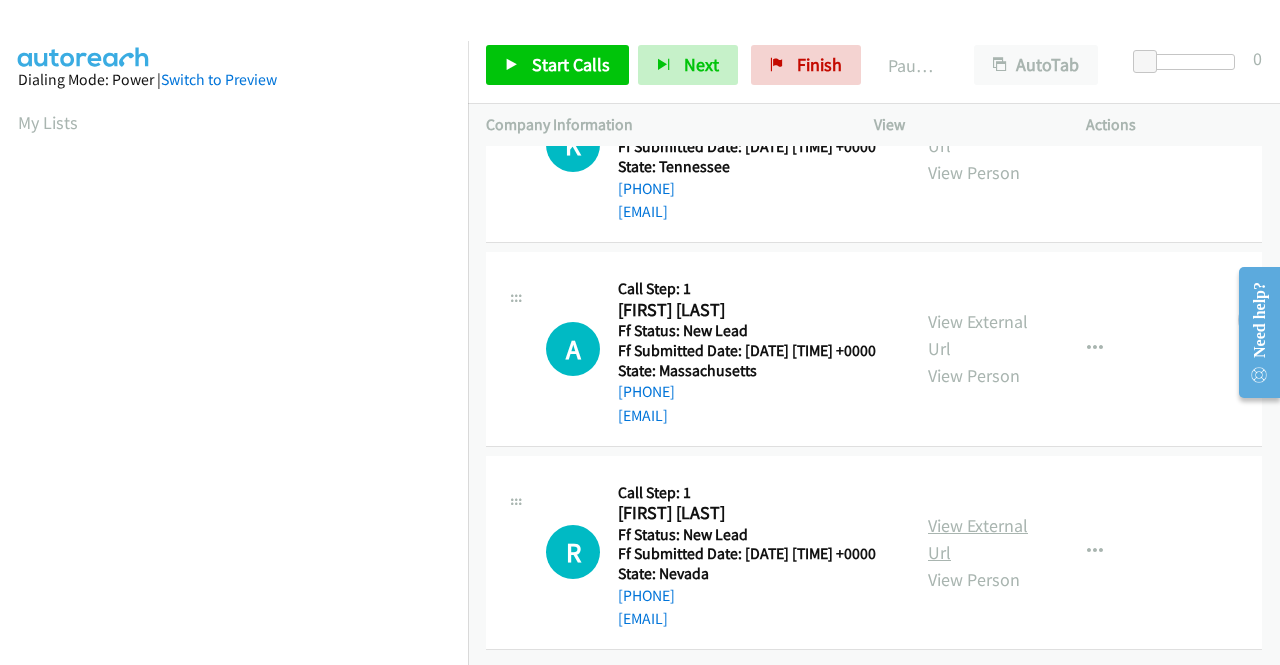 click on "View External Url" at bounding box center [978, 539] 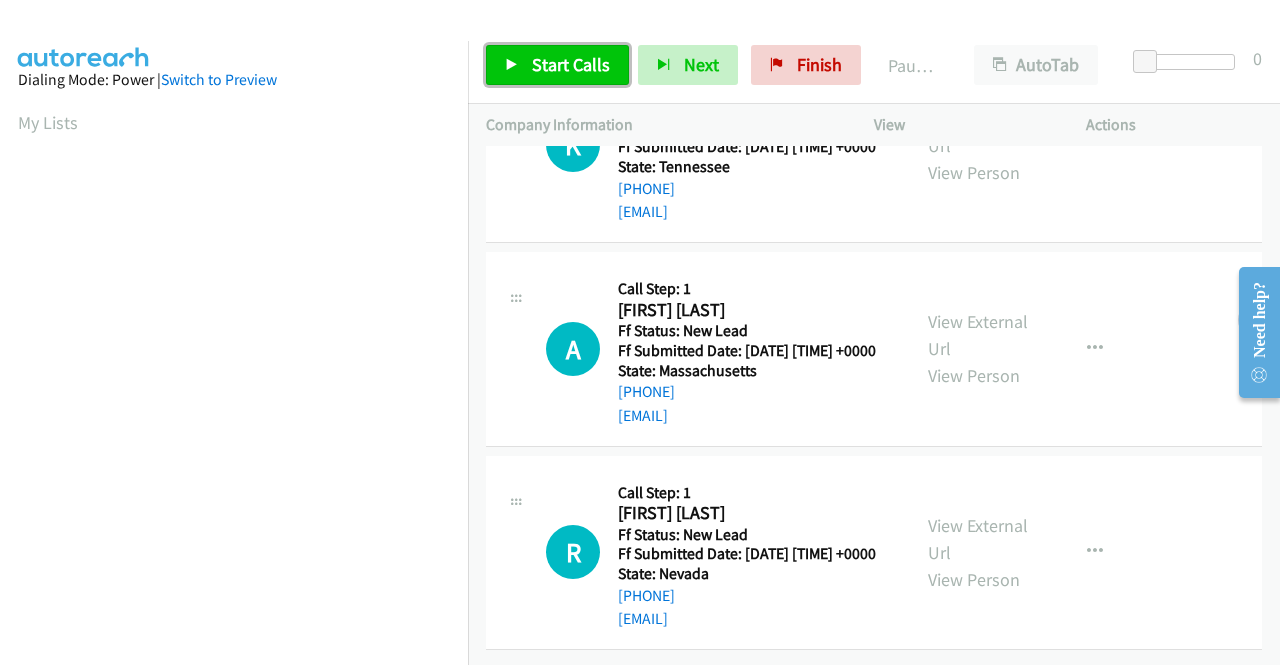 click on "Start Calls" at bounding box center (571, 64) 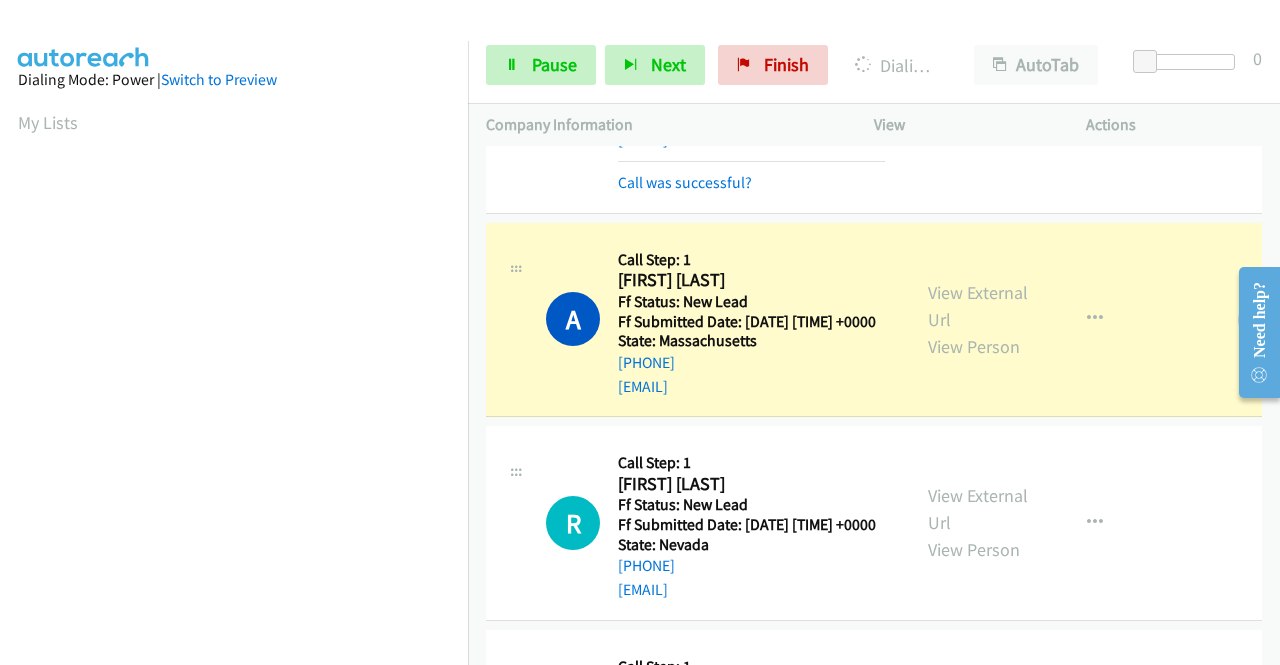 scroll, scrollTop: 456, scrollLeft: 0, axis: vertical 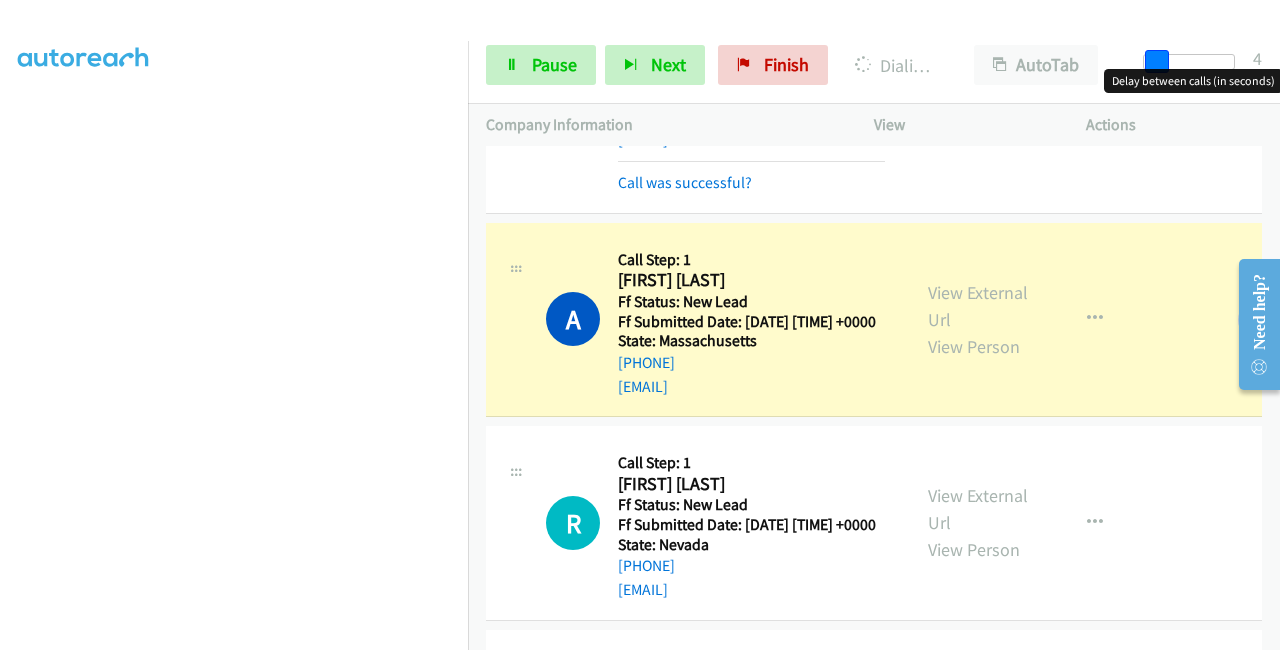 drag, startPoint x: 1150, startPoint y: 56, endPoint x: 1279, endPoint y: 75, distance: 130.39172 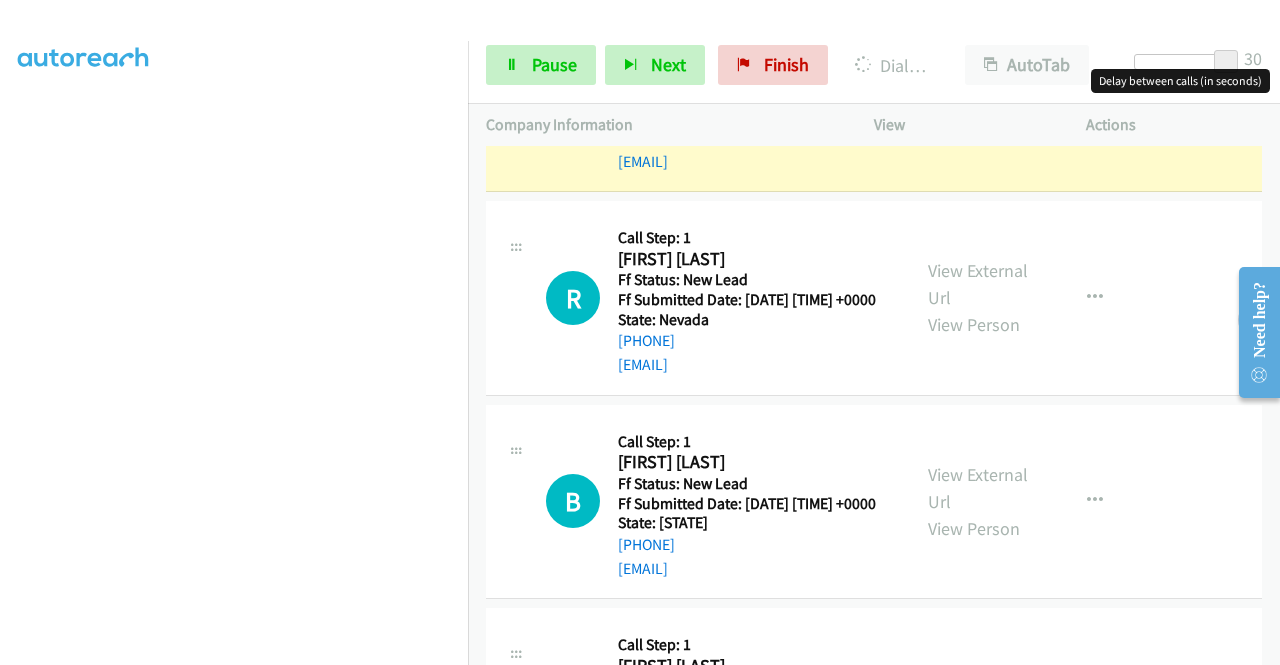 scroll, scrollTop: 474, scrollLeft: 0, axis: vertical 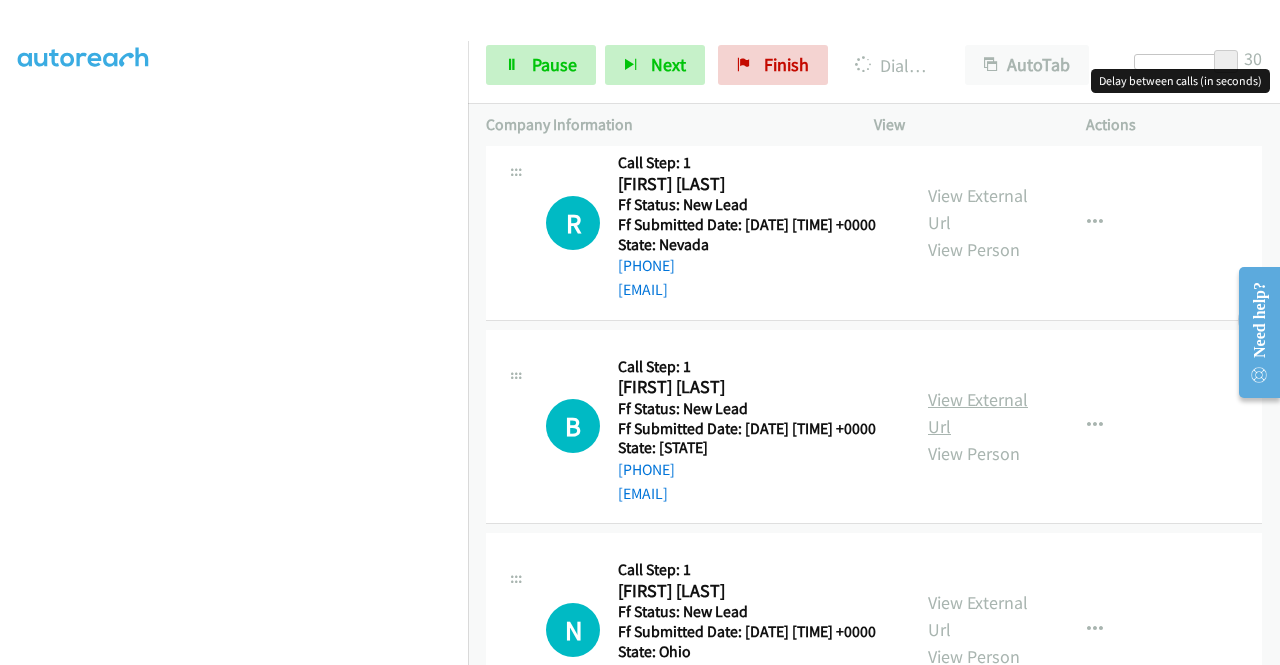 click on "View External Url" at bounding box center (978, 413) 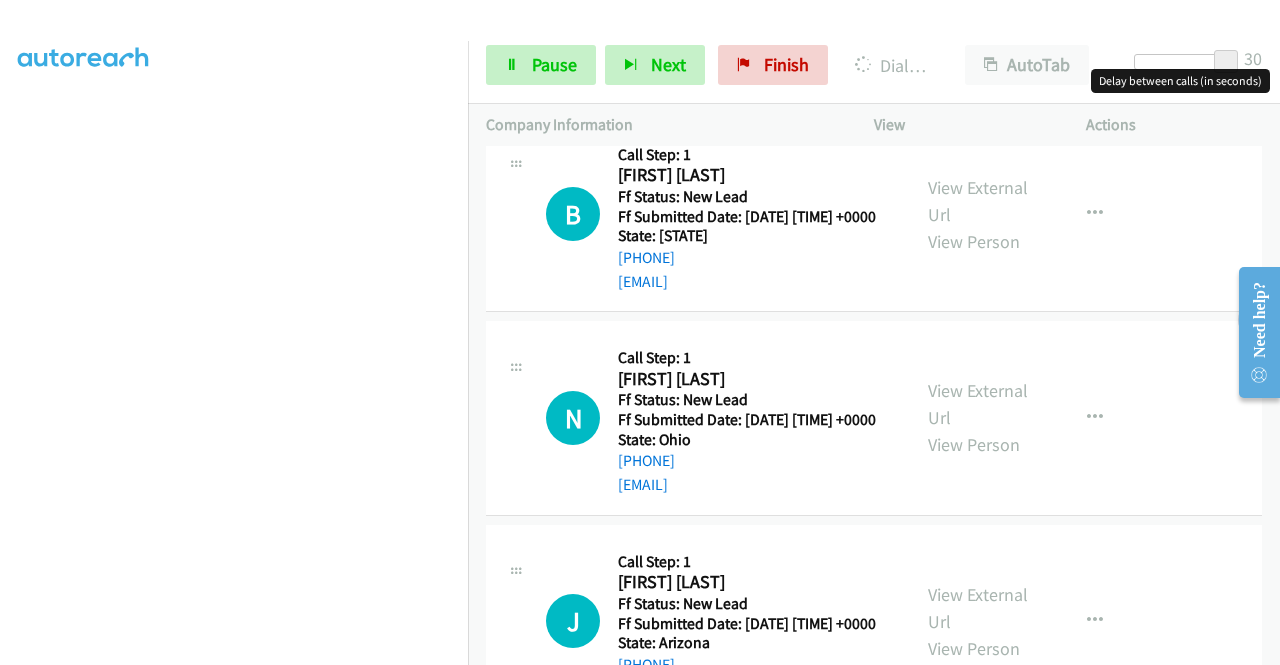 scroll, scrollTop: 774, scrollLeft: 0, axis: vertical 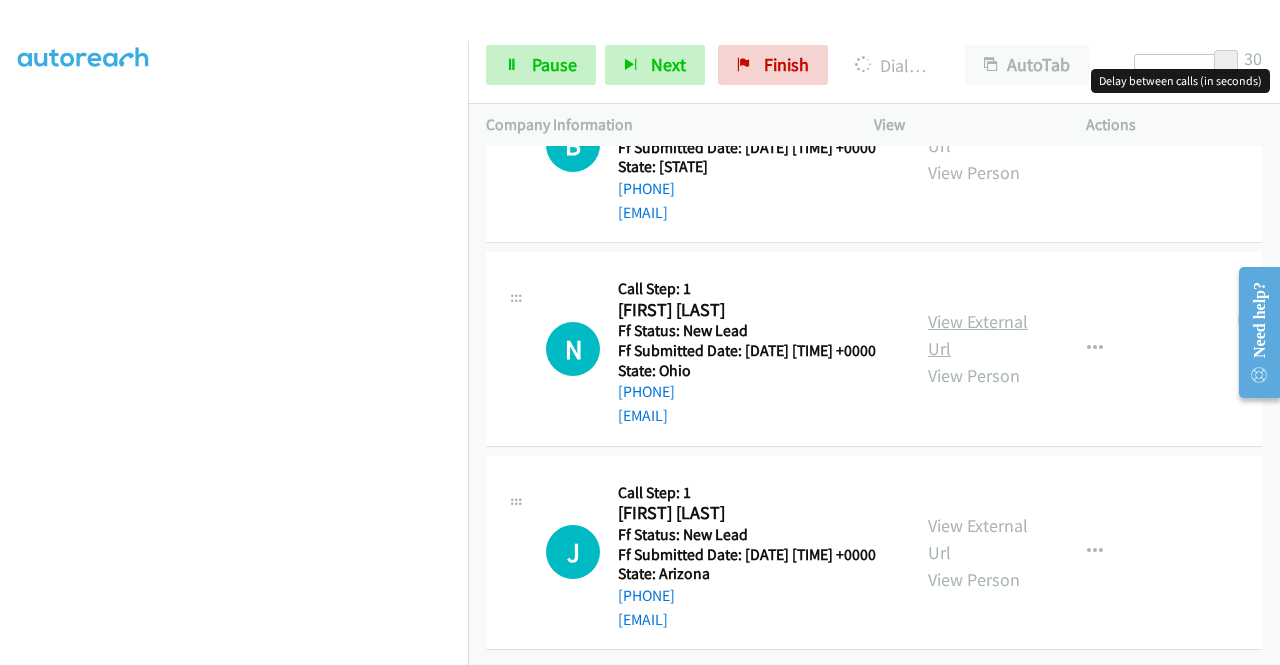 click on "View External Url" at bounding box center (978, 335) 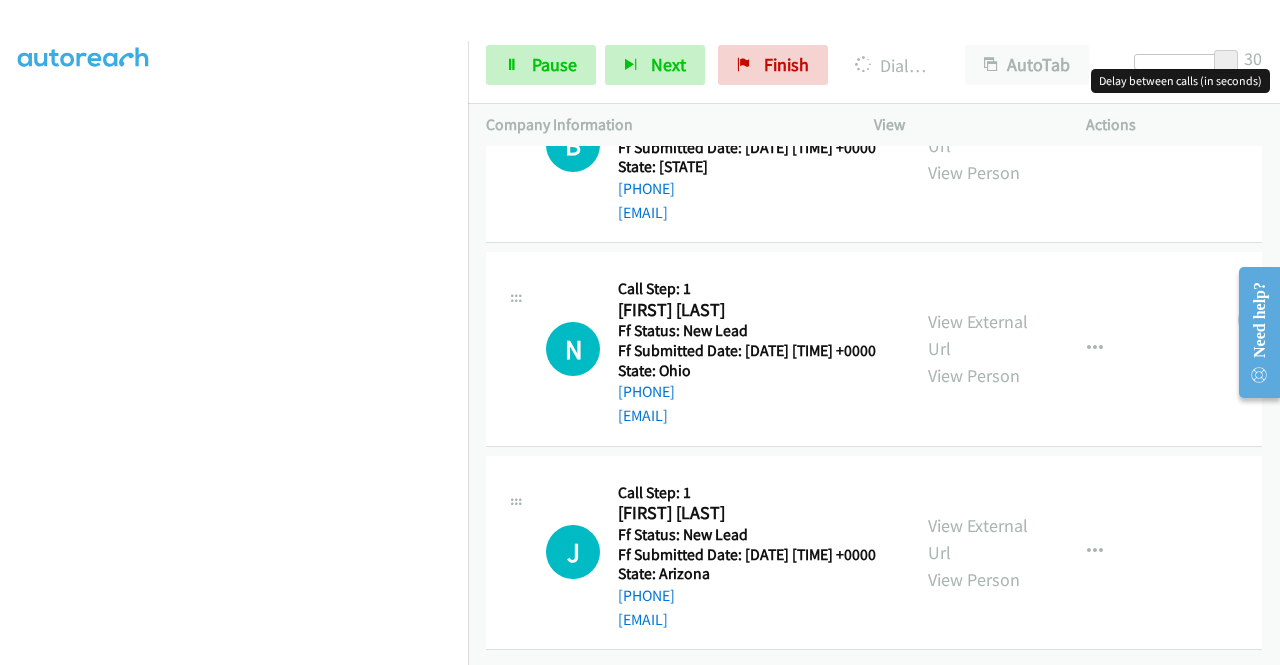 scroll, scrollTop: 885, scrollLeft: 0, axis: vertical 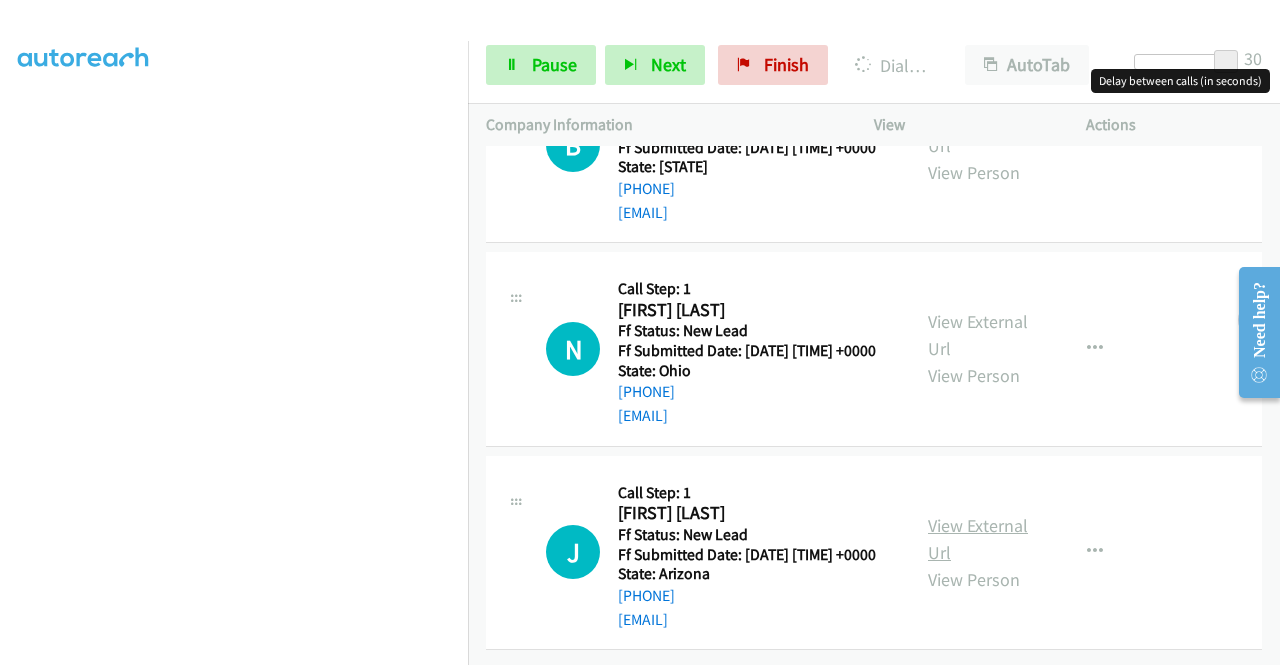 click on "View External Url" at bounding box center [978, 539] 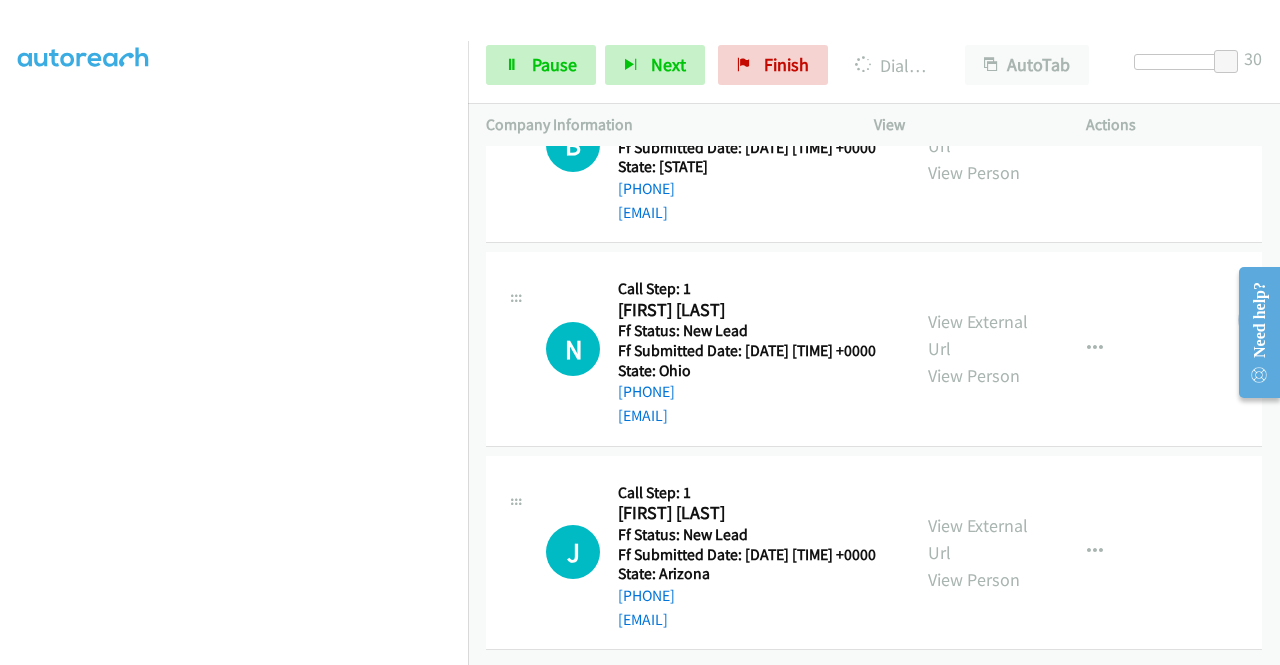scroll, scrollTop: 456, scrollLeft: 0, axis: vertical 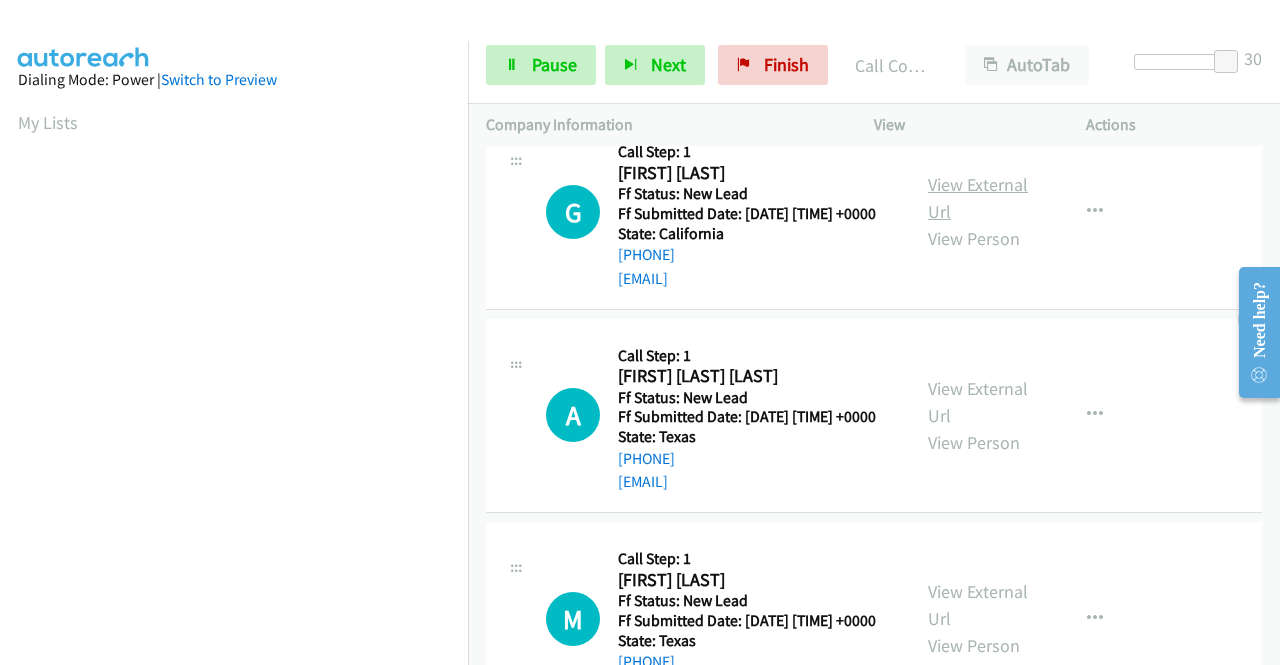 click on "View External Url" at bounding box center (978, 198) 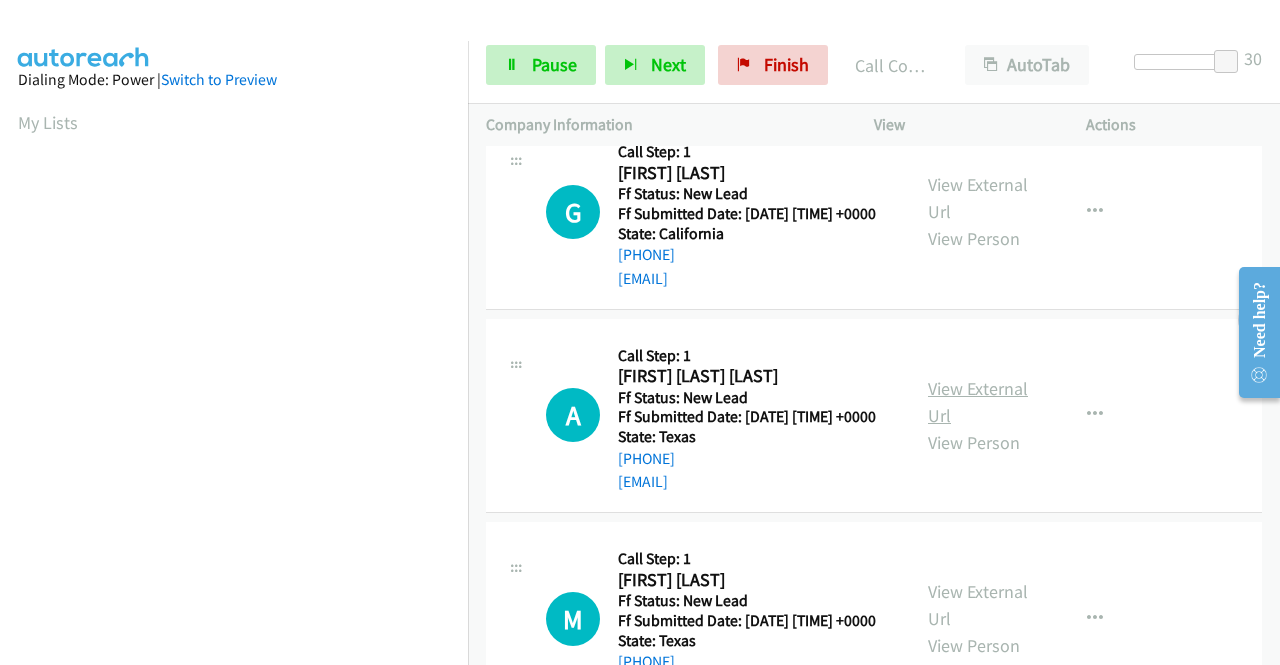 click on "View External Url" at bounding box center (978, 402) 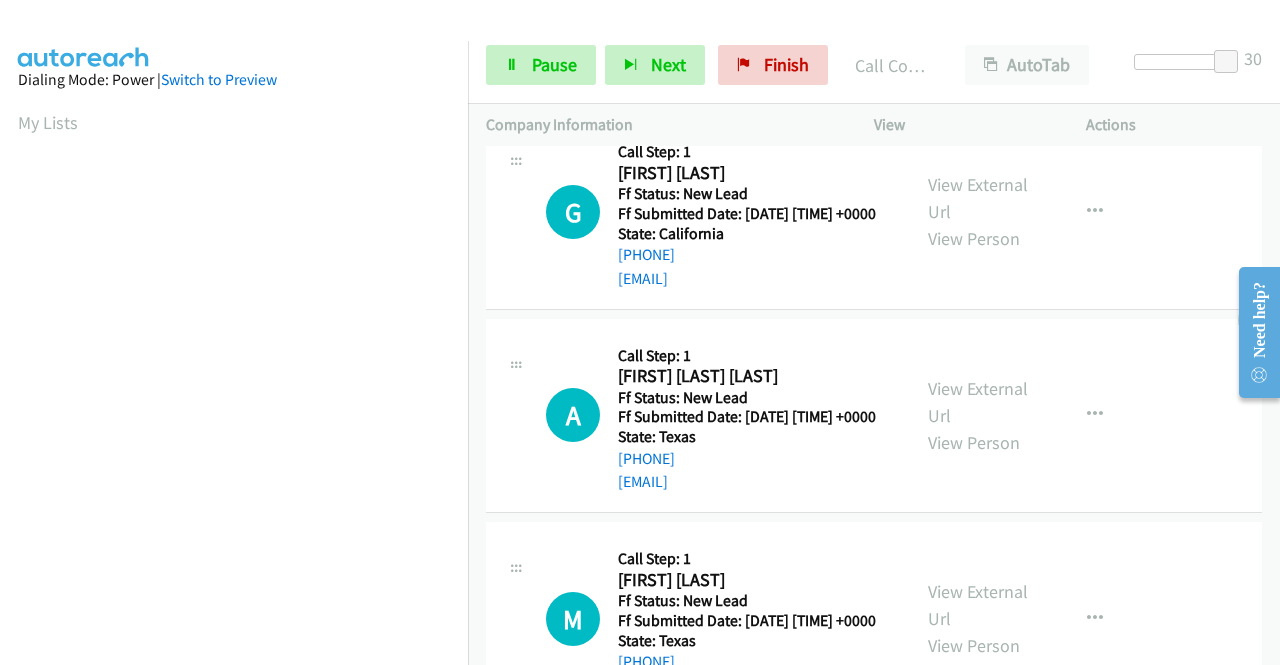 scroll, scrollTop: 1627, scrollLeft: 0, axis: vertical 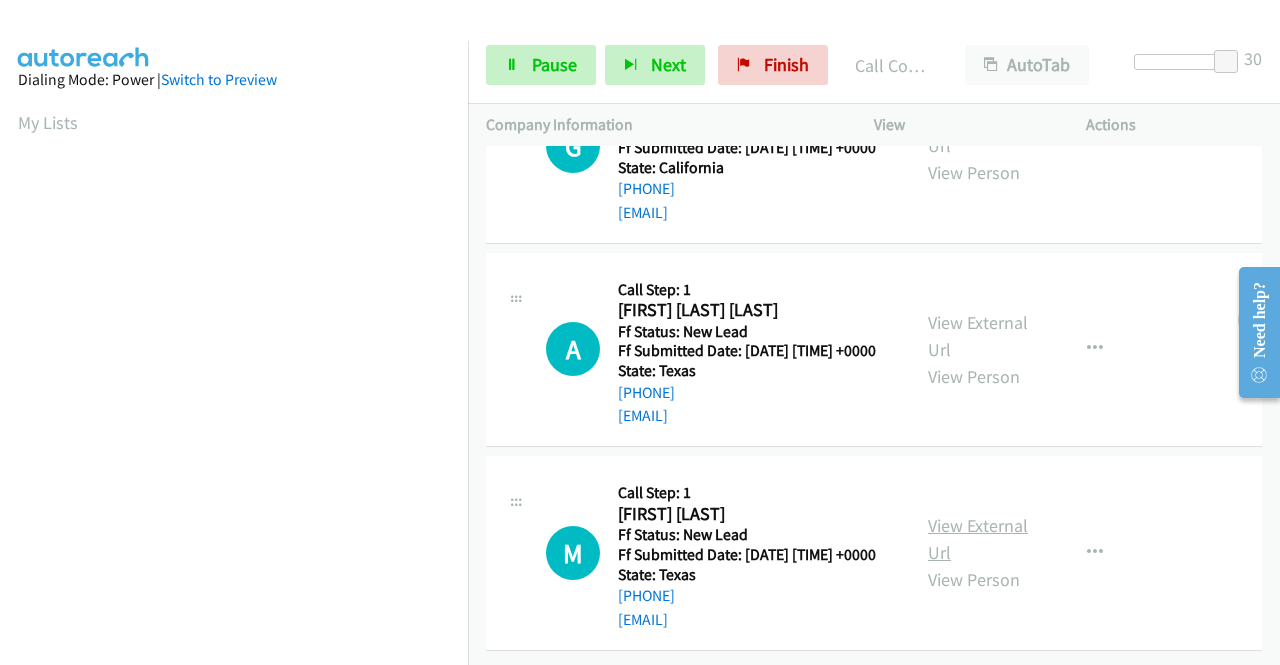 click on "View External Url" at bounding box center (978, 539) 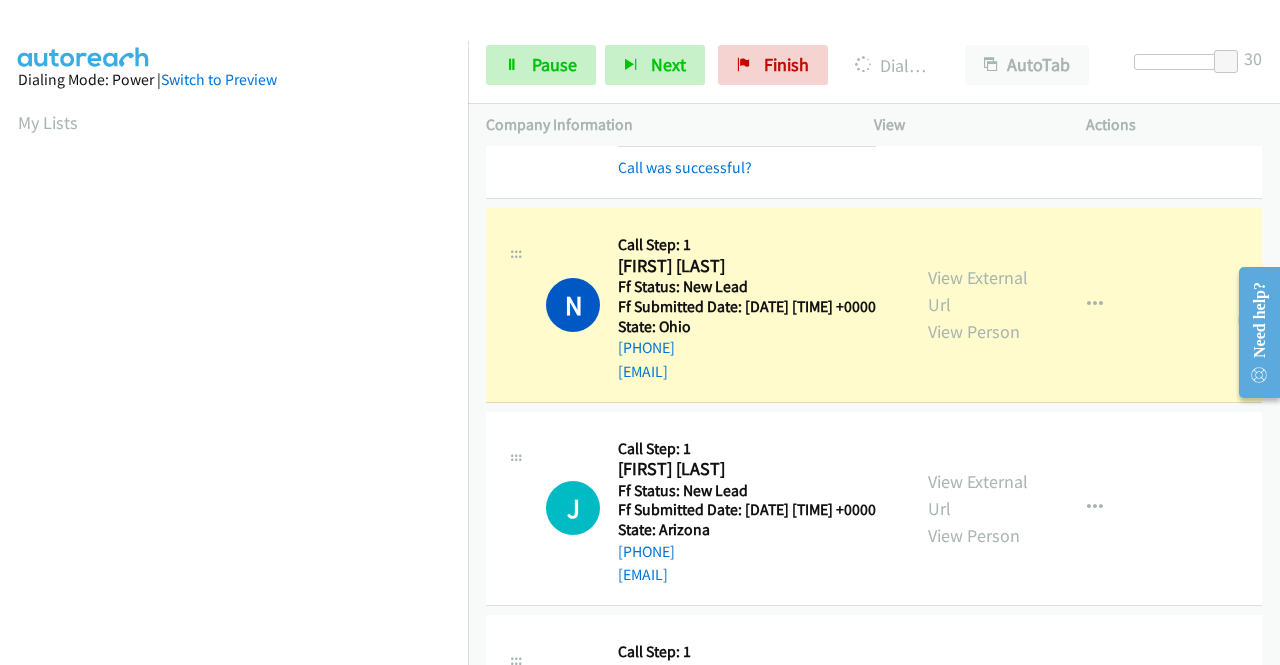 scroll, scrollTop: 1127, scrollLeft: 0, axis: vertical 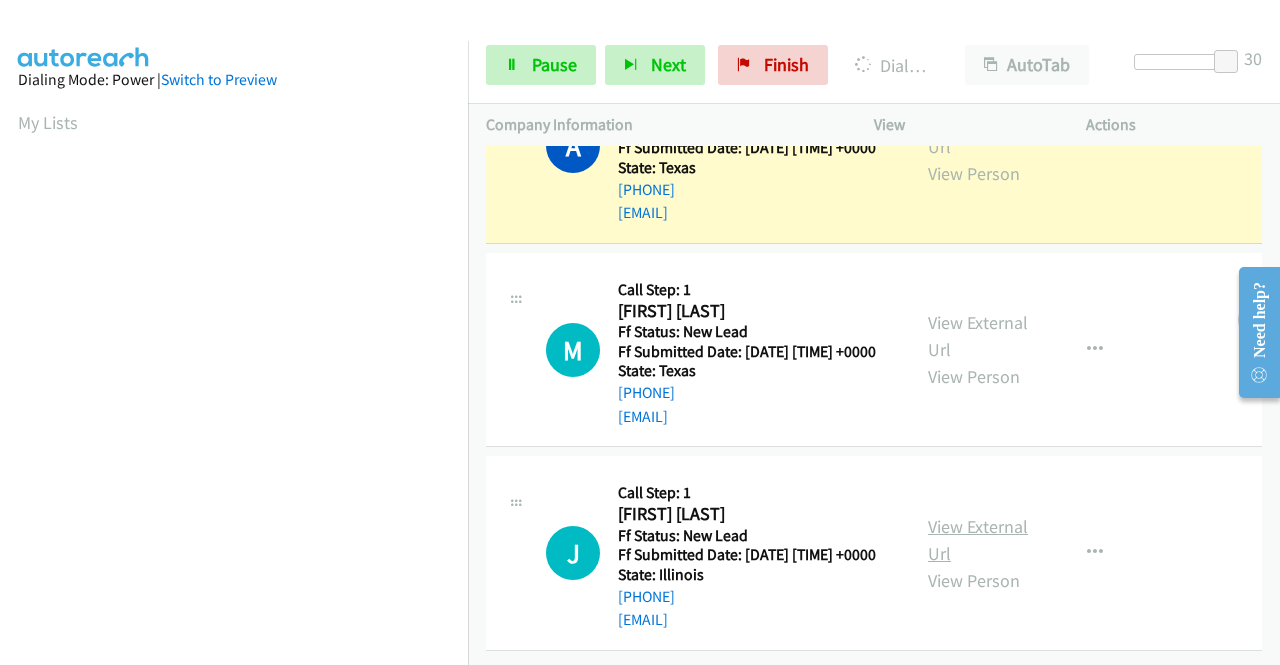 click on "View External Url" at bounding box center (978, 540) 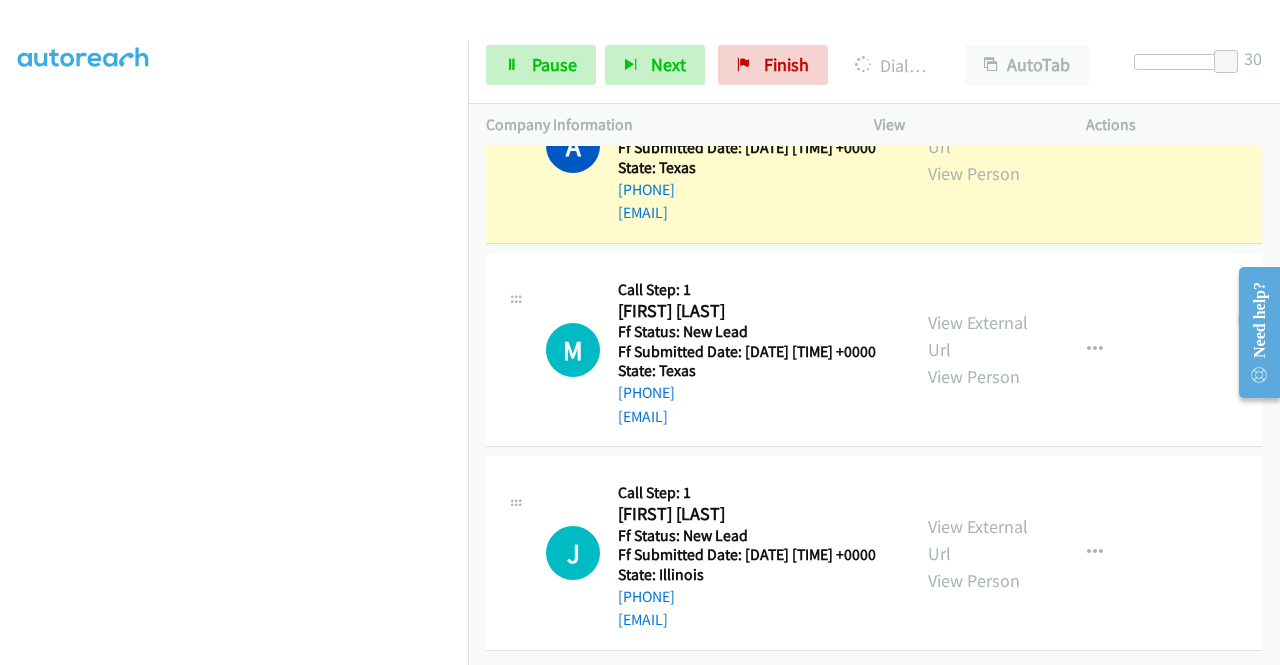 scroll, scrollTop: 413, scrollLeft: 0, axis: vertical 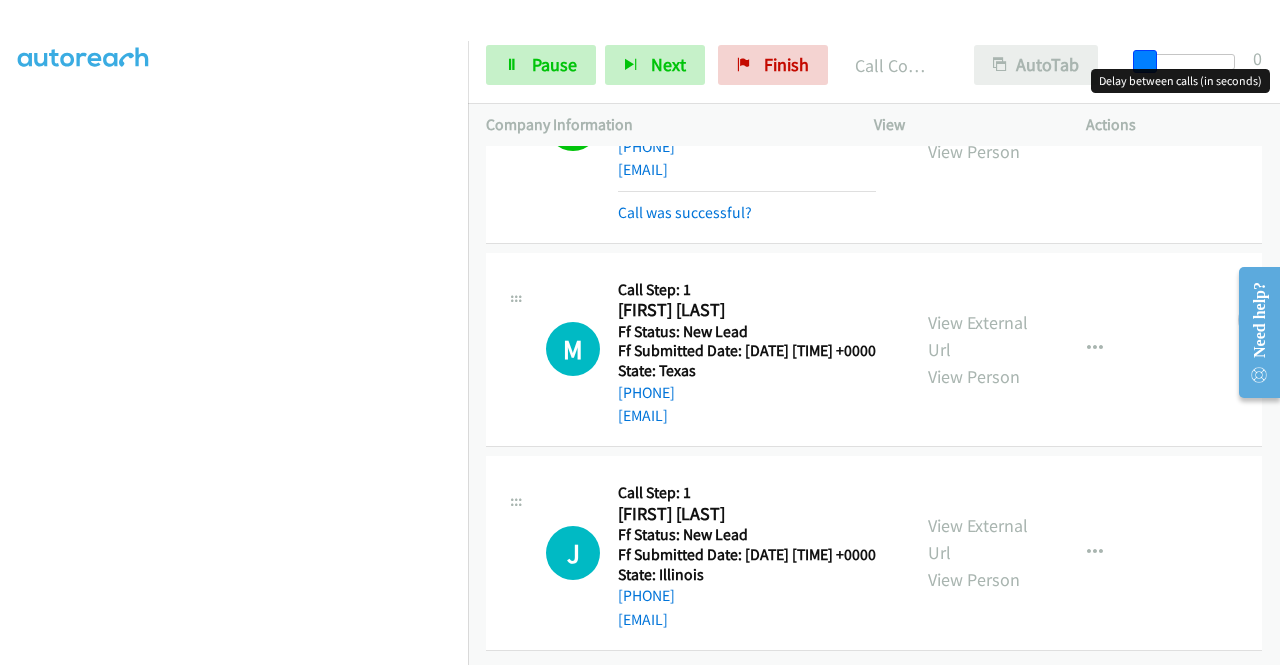 drag, startPoint x: 1133, startPoint y: 63, endPoint x: 1066, endPoint y: 71, distance: 67.47592 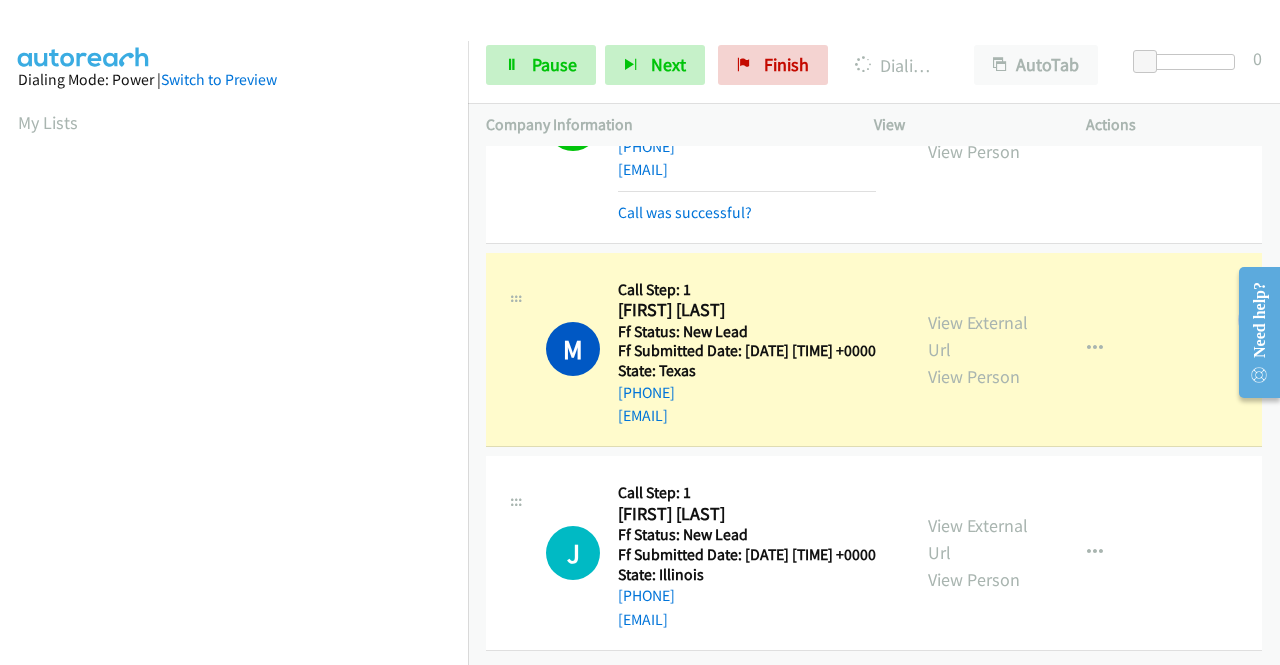 scroll, scrollTop: 456, scrollLeft: 0, axis: vertical 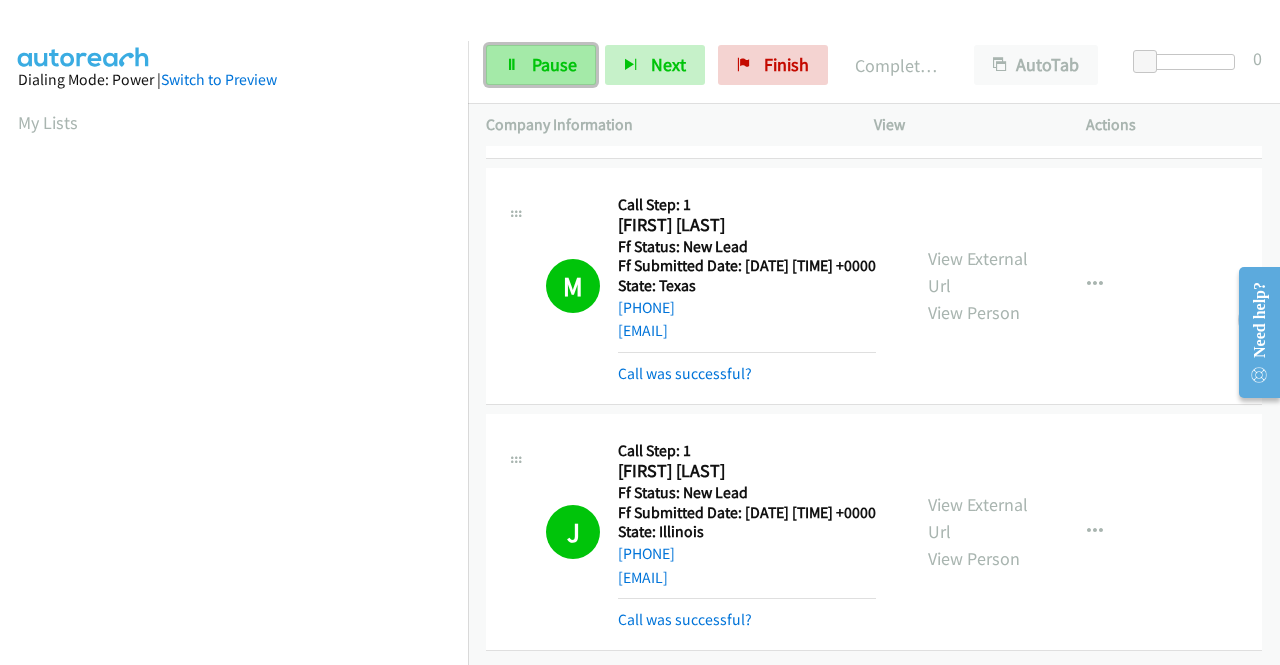 click on "Pause" at bounding box center [541, 65] 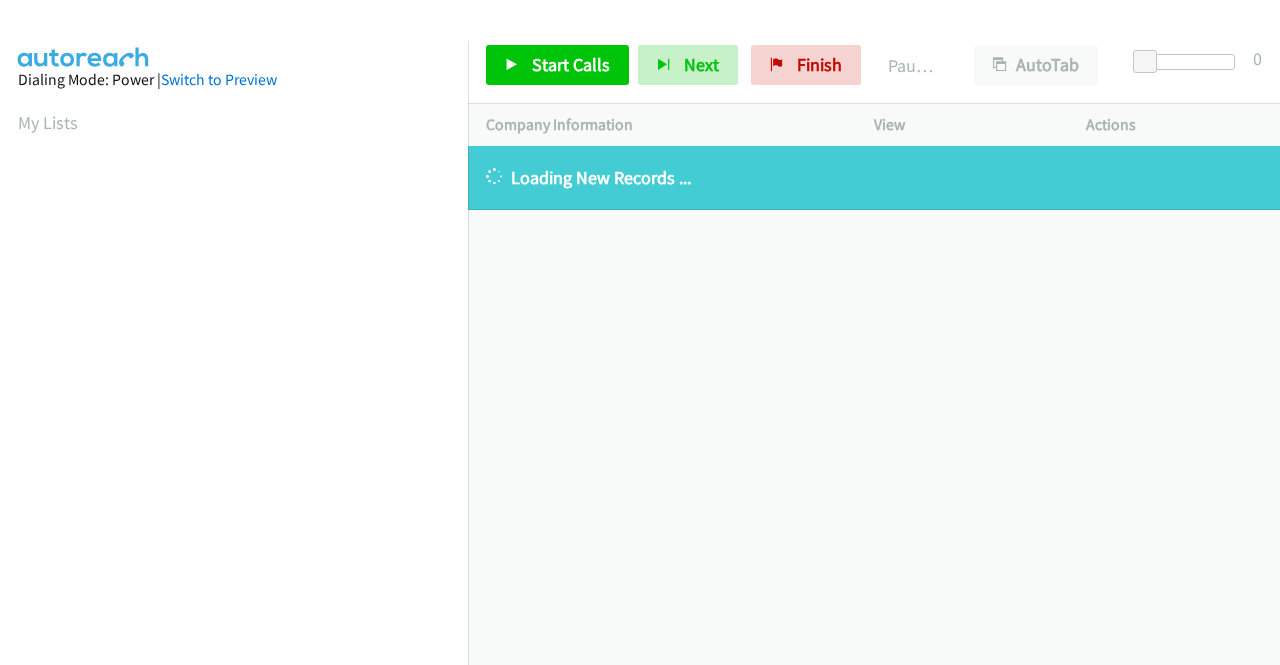 scroll, scrollTop: 0, scrollLeft: 0, axis: both 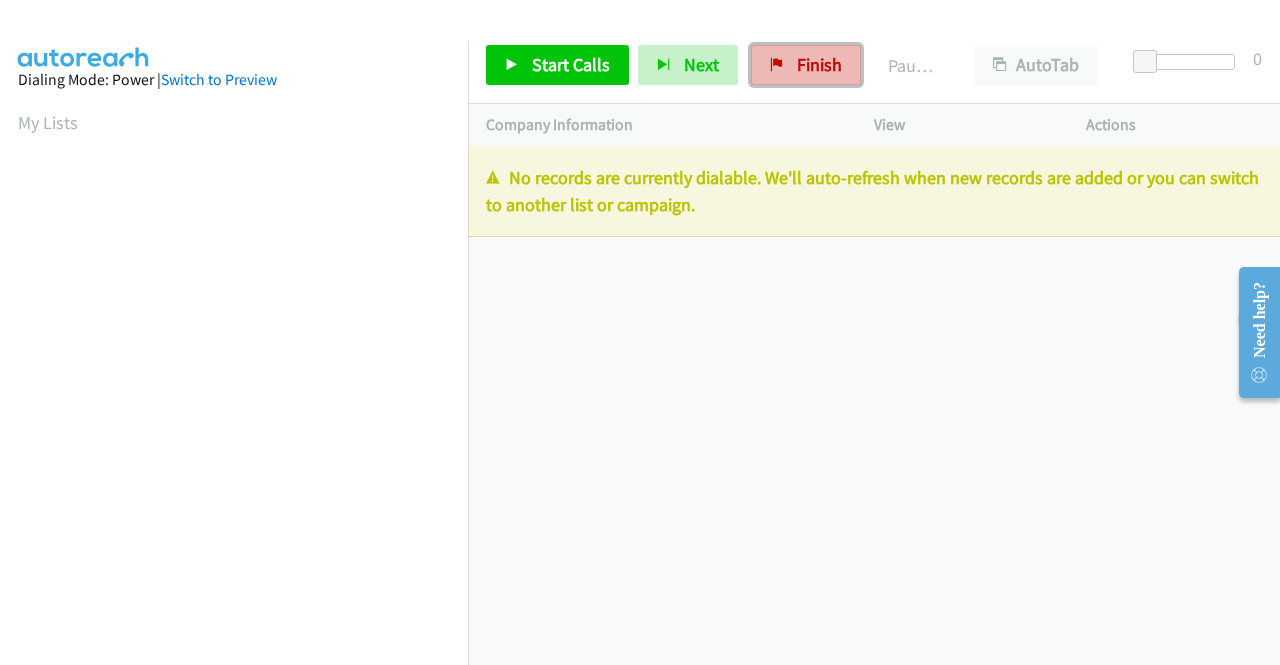 click on "Finish" at bounding box center (819, 64) 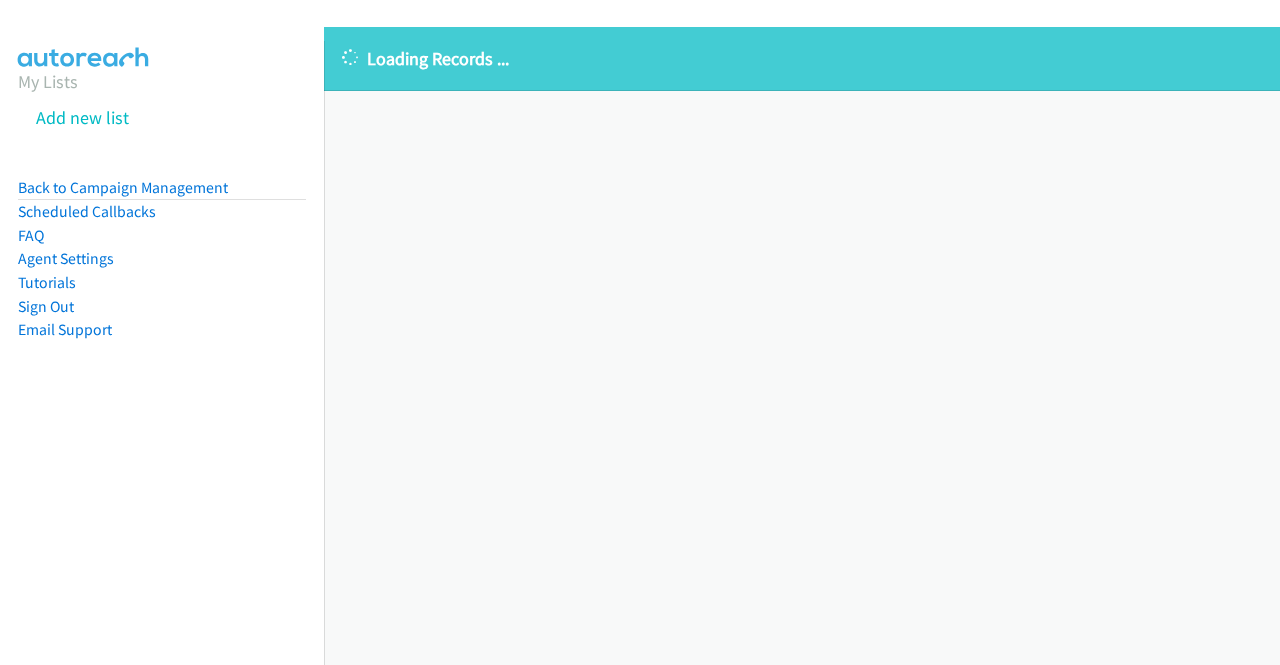 scroll, scrollTop: 0, scrollLeft: 0, axis: both 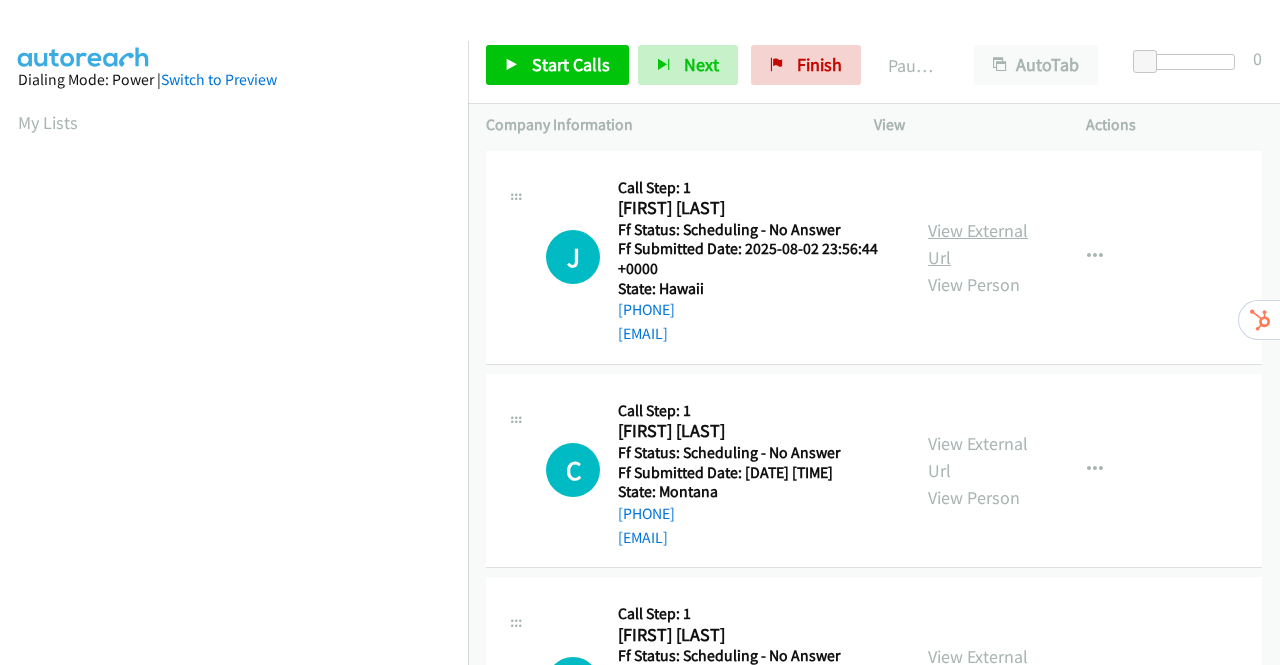 click on "View External Url" at bounding box center [978, 244] 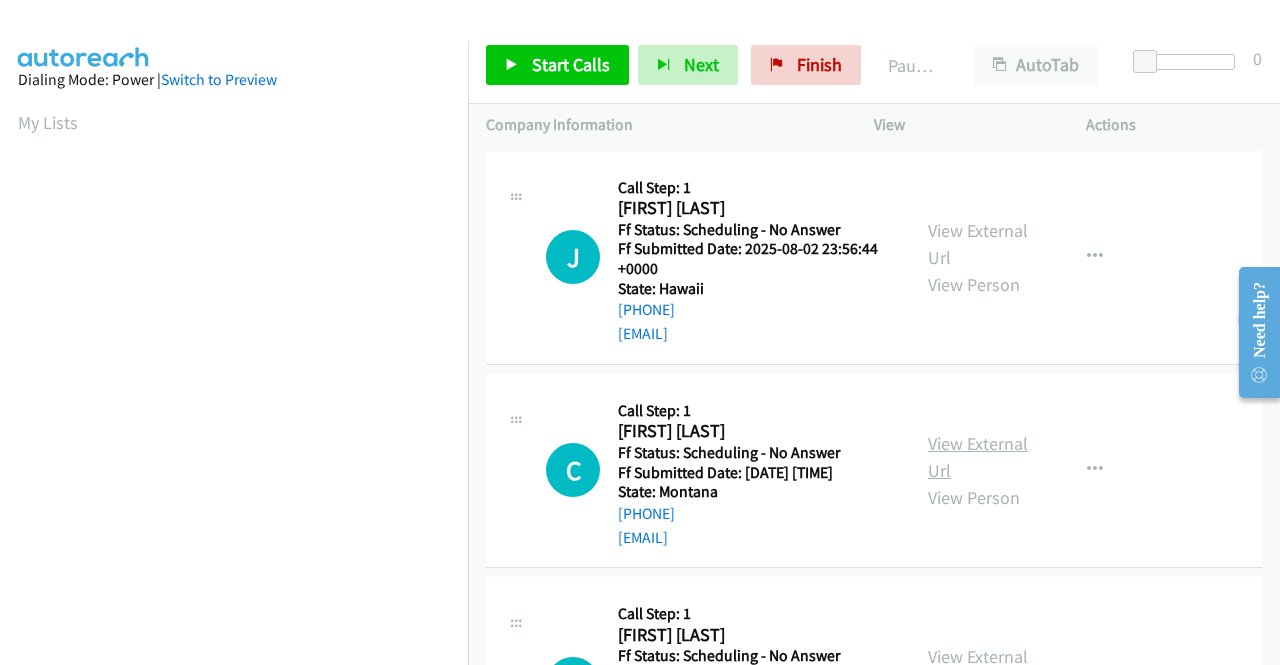 click on "View External Url" at bounding box center [978, 457] 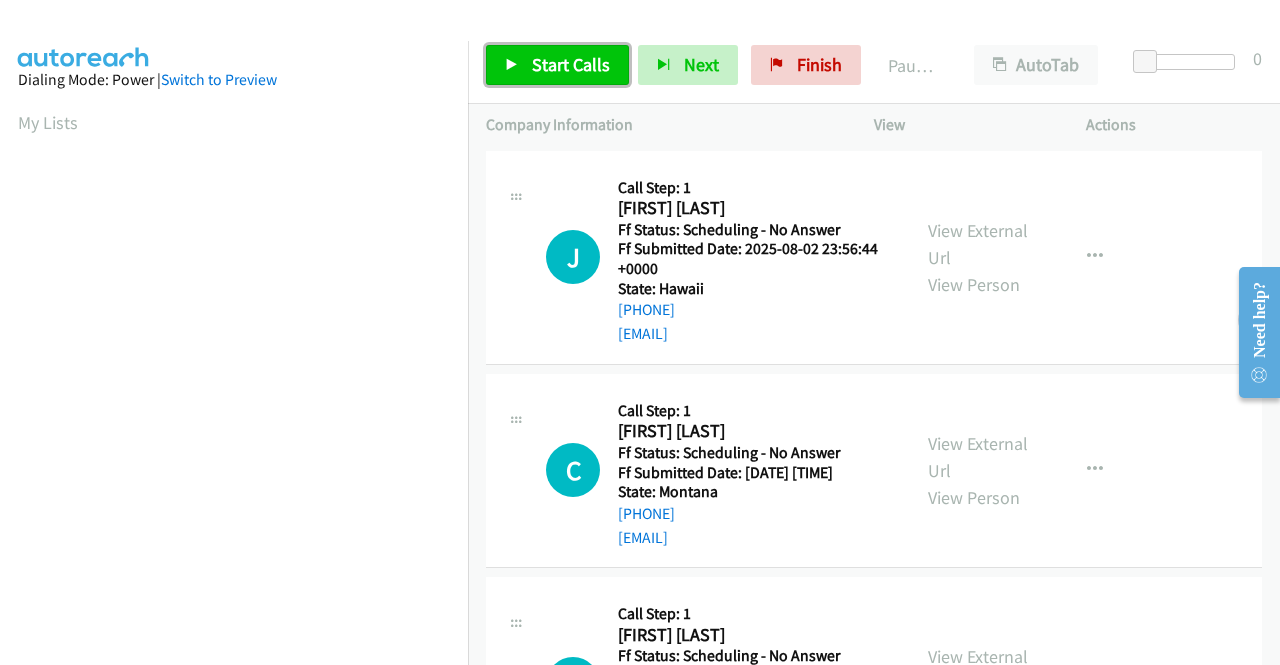 click on "Start Calls" at bounding box center (571, 64) 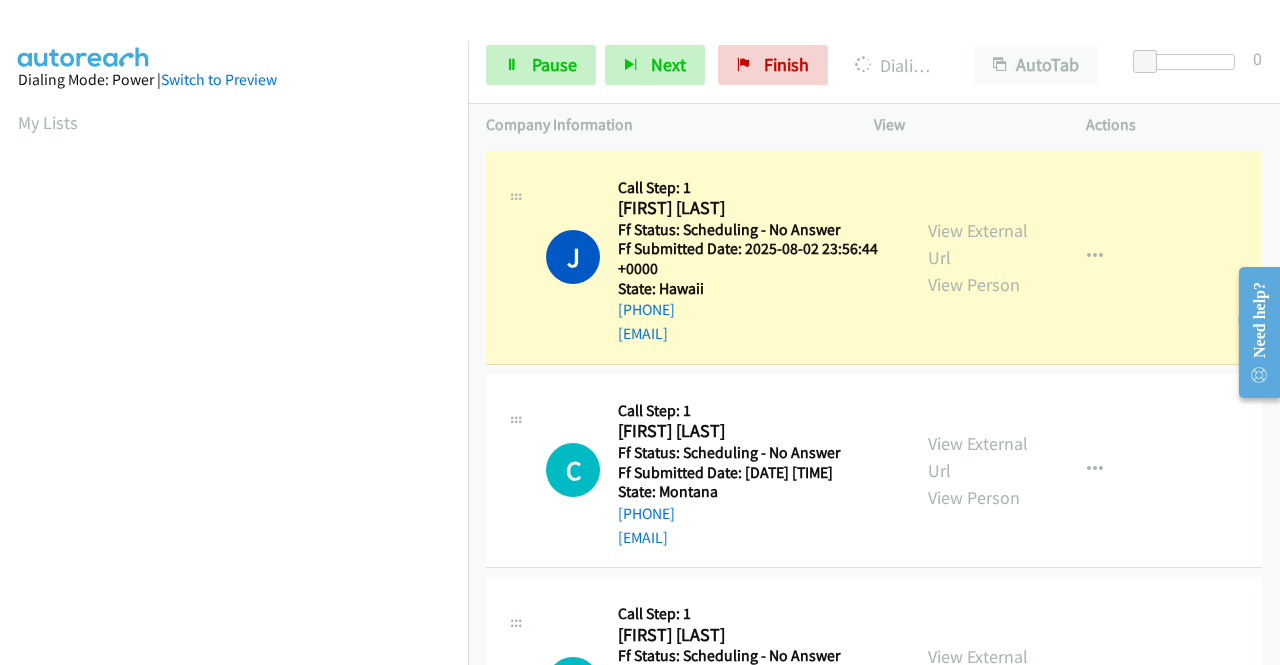 scroll, scrollTop: 456, scrollLeft: 0, axis: vertical 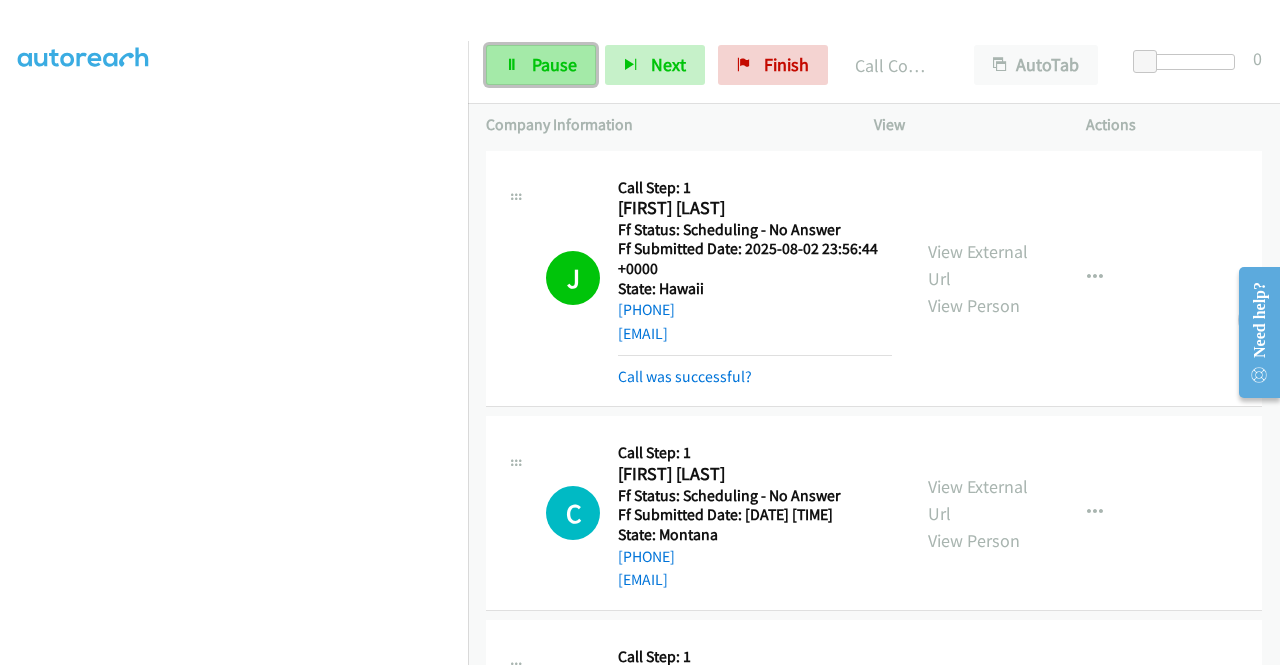 click on "Pause" at bounding box center (554, 64) 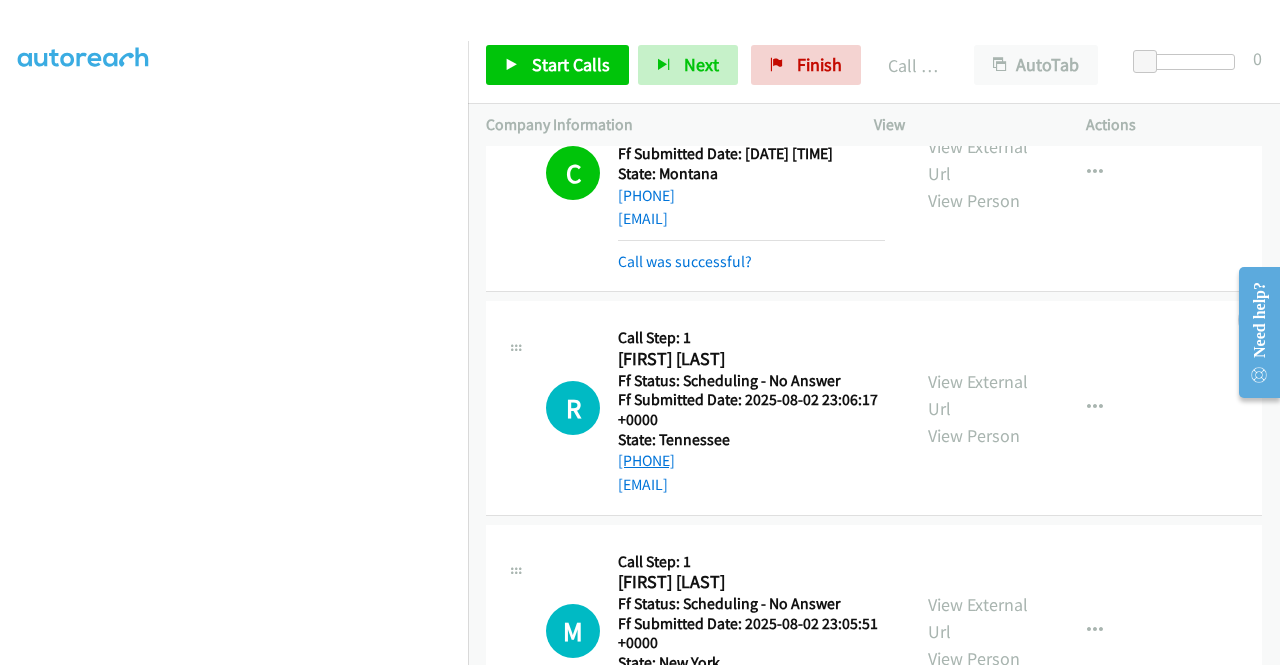 scroll, scrollTop: 500, scrollLeft: 0, axis: vertical 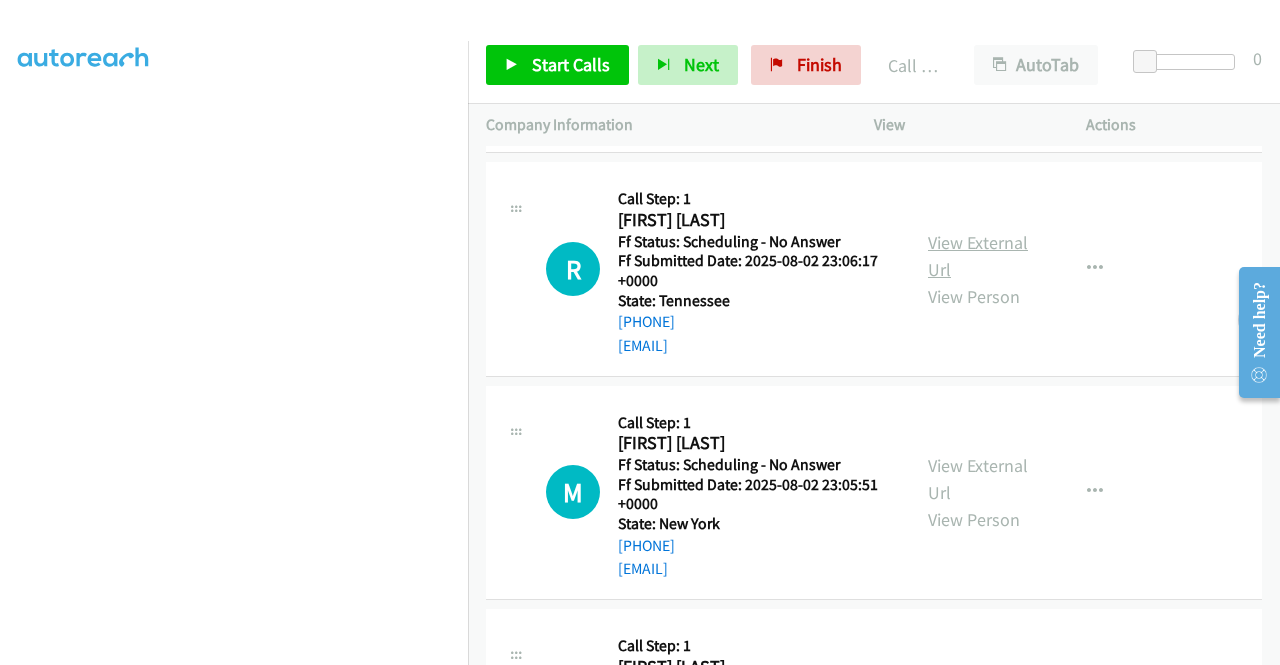 click on "View External Url" at bounding box center (978, 256) 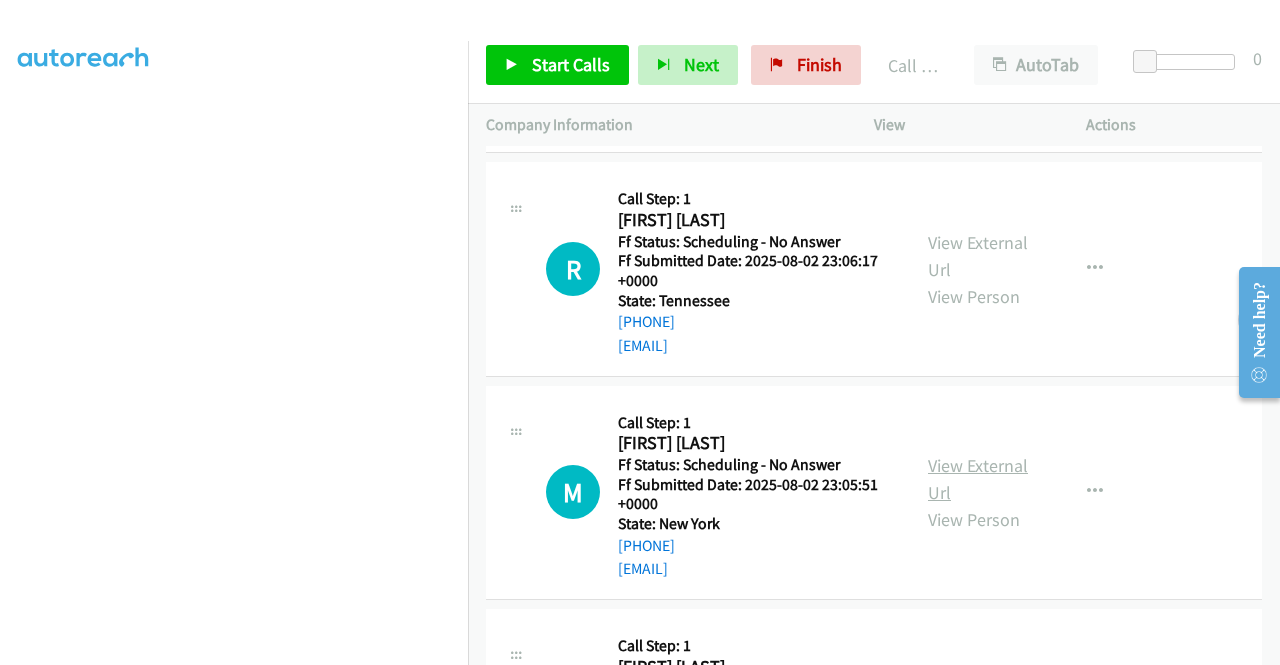 click on "View External Url" at bounding box center [978, 479] 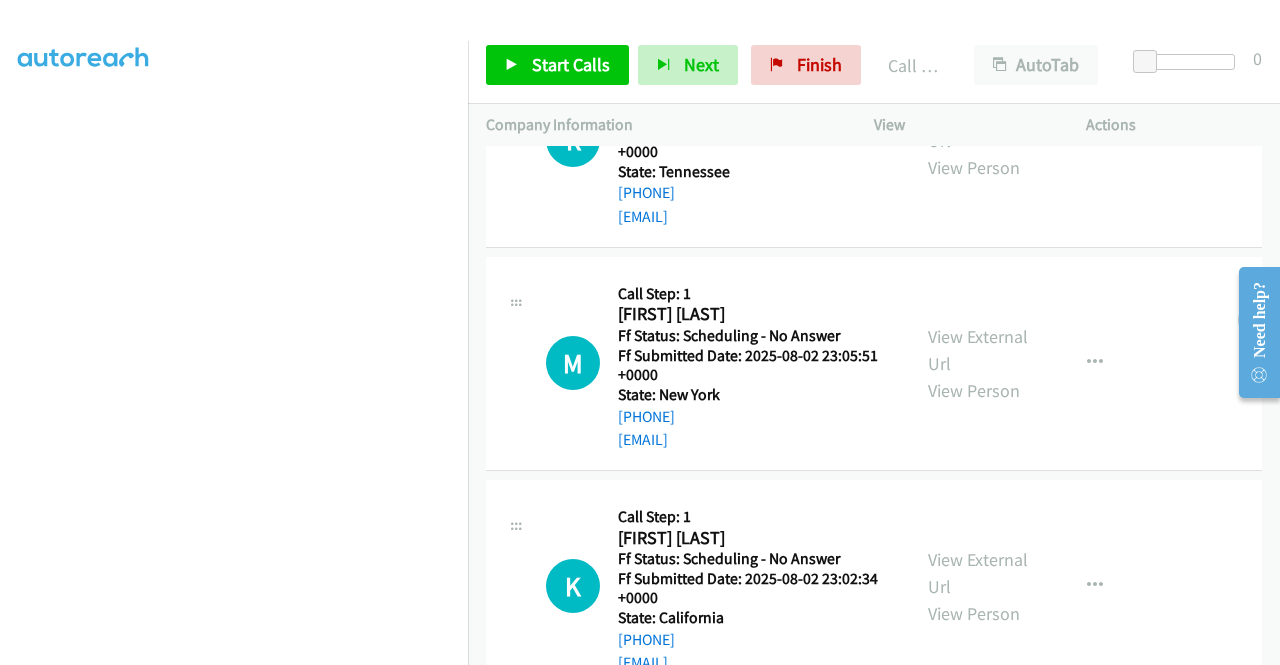 scroll, scrollTop: 700, scrollLeft: 0, axis: vertical 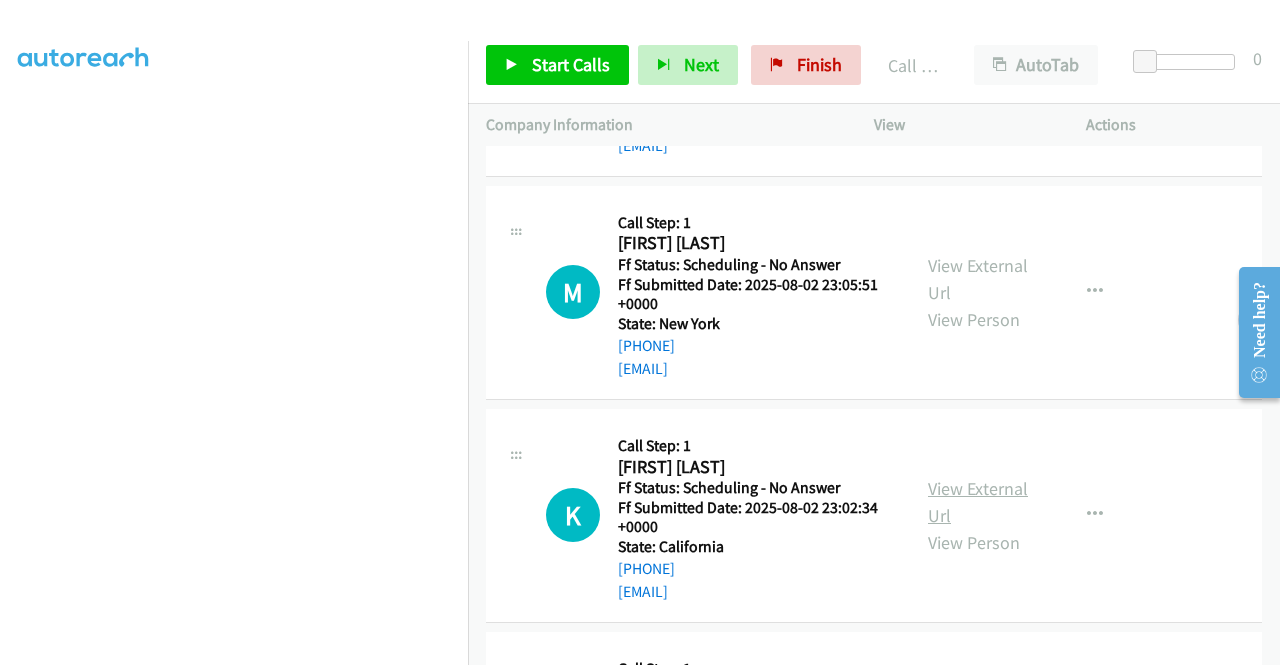 click on "View External Url" at bounding box center (978, 502) 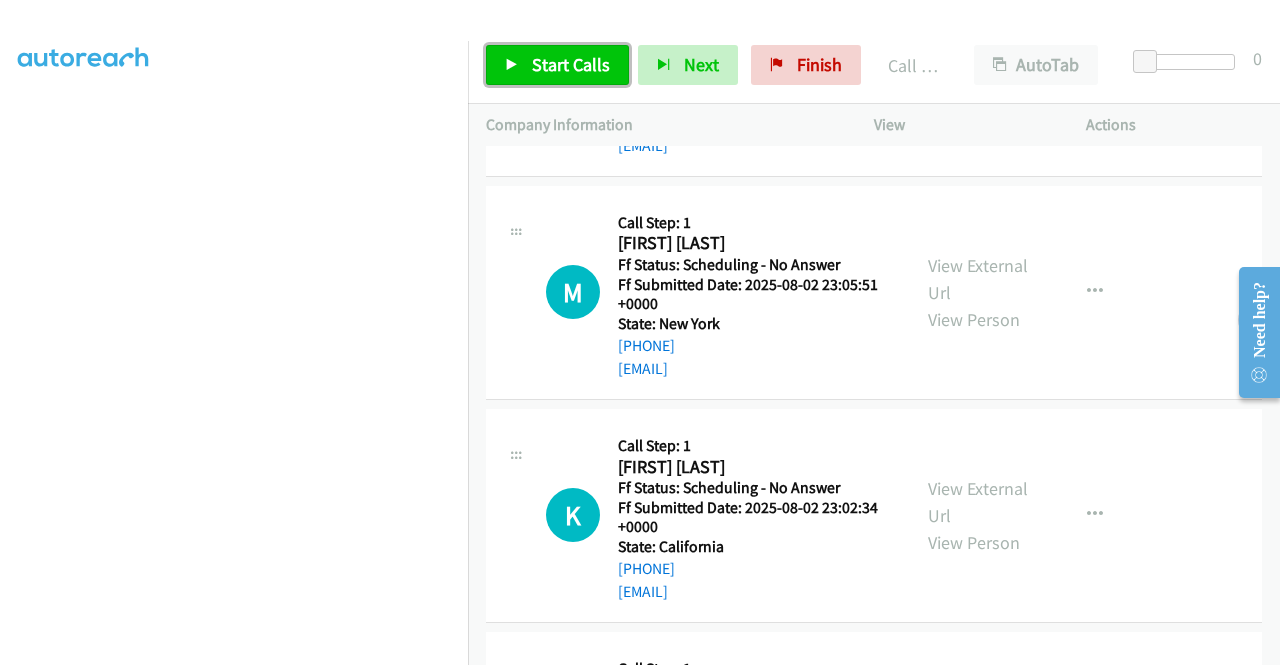 click on "Start Calls" at bounding box center (571, 64) 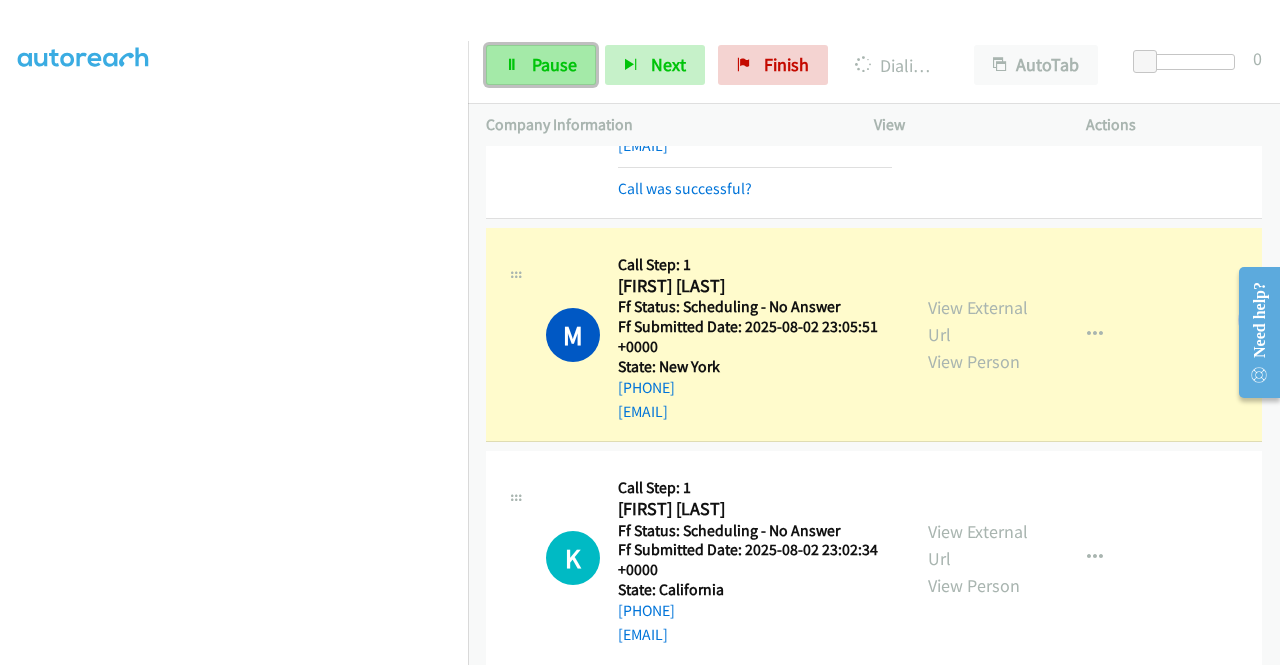 click on "Pause" at bounding box center (554, 64) 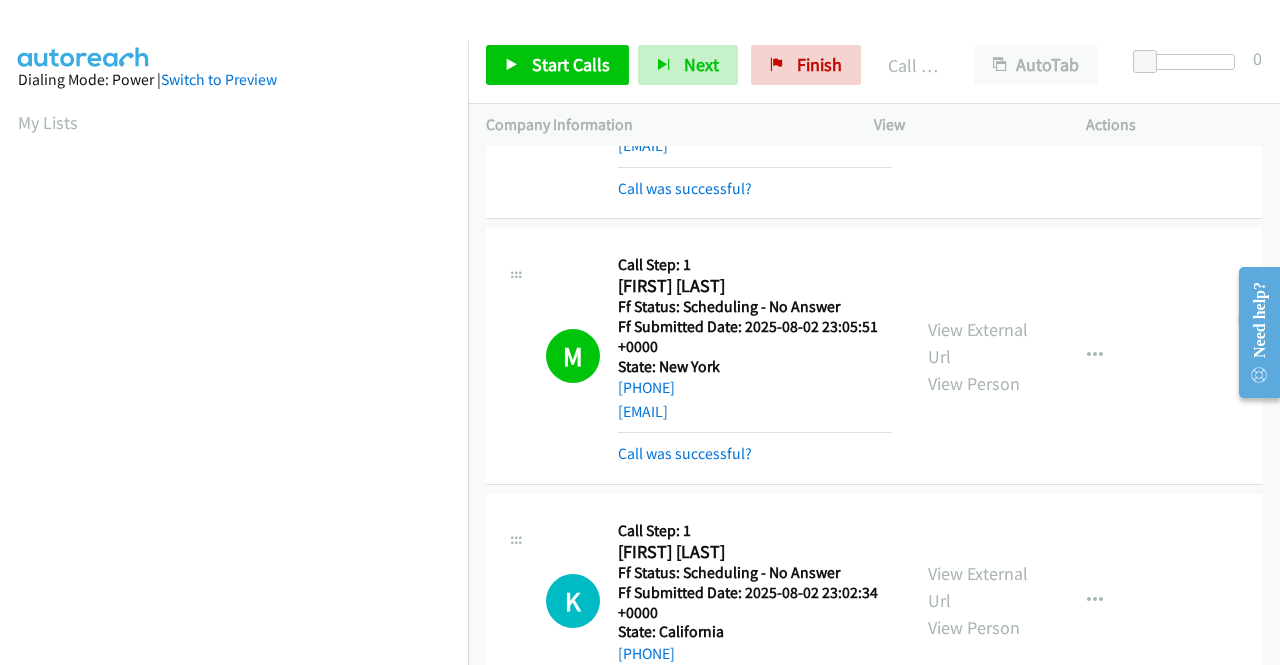 scroll, scrollTop: 456, scrollLeft: 0, axis: vertical 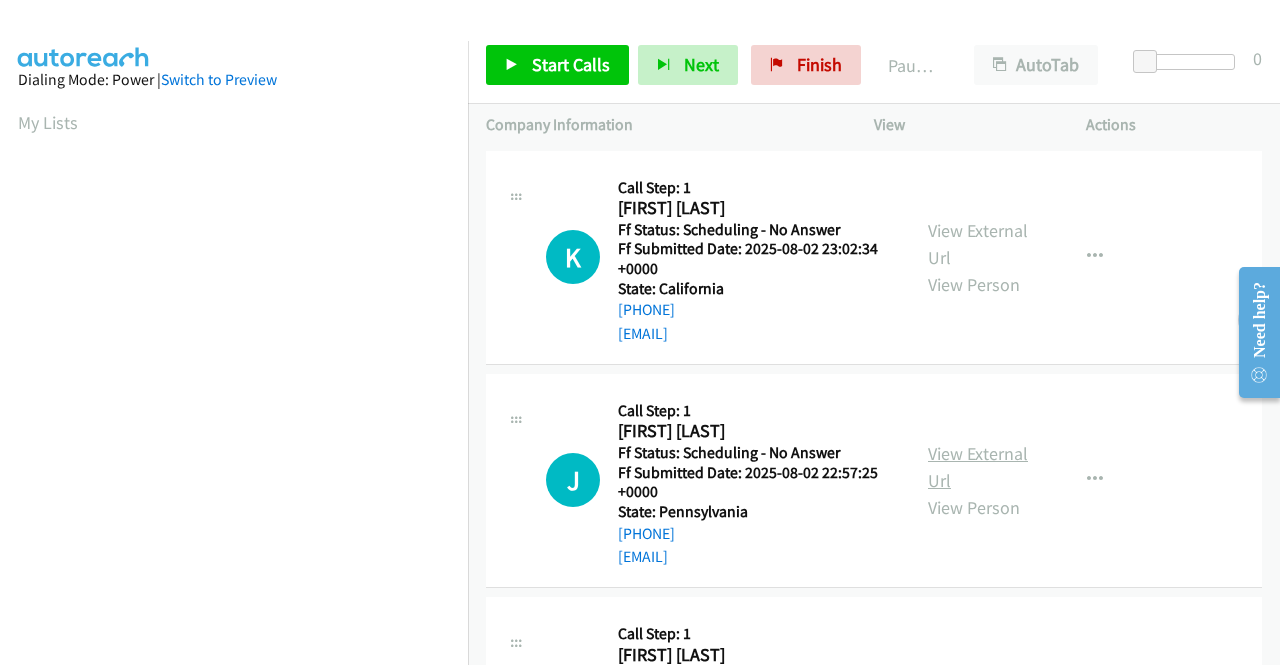 click on "View External Url" at bounding box center (978, 467) 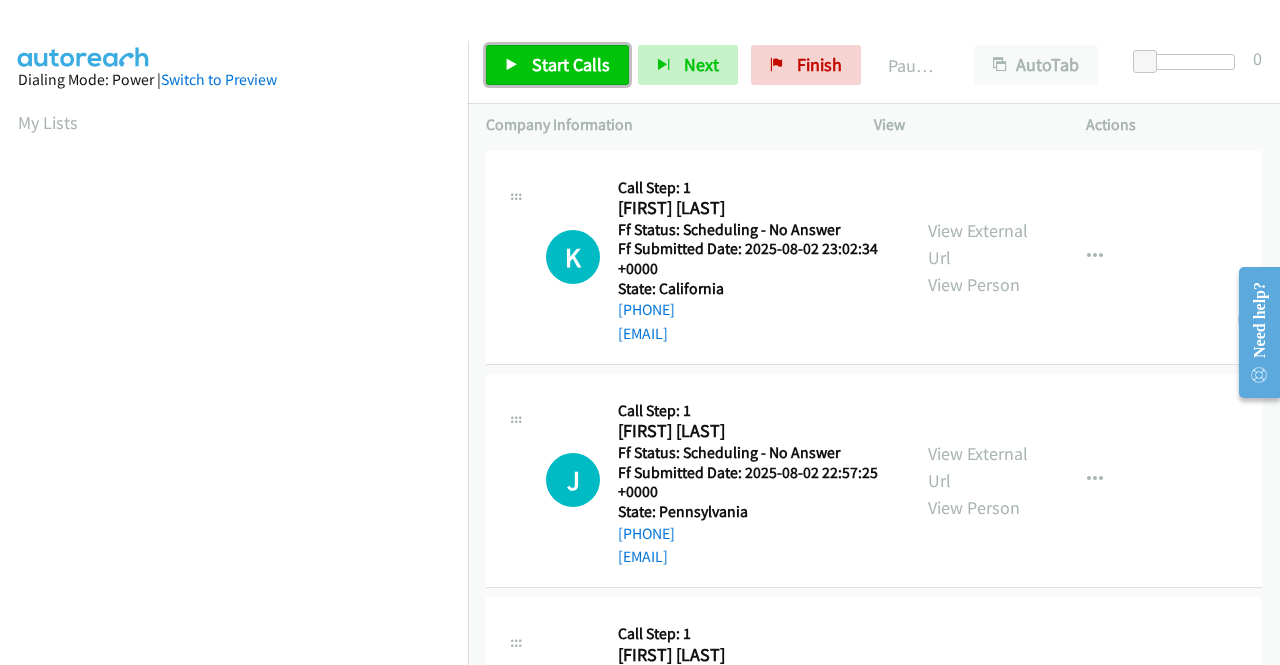 click on "Start Calls" at bounding box center (571, 64) 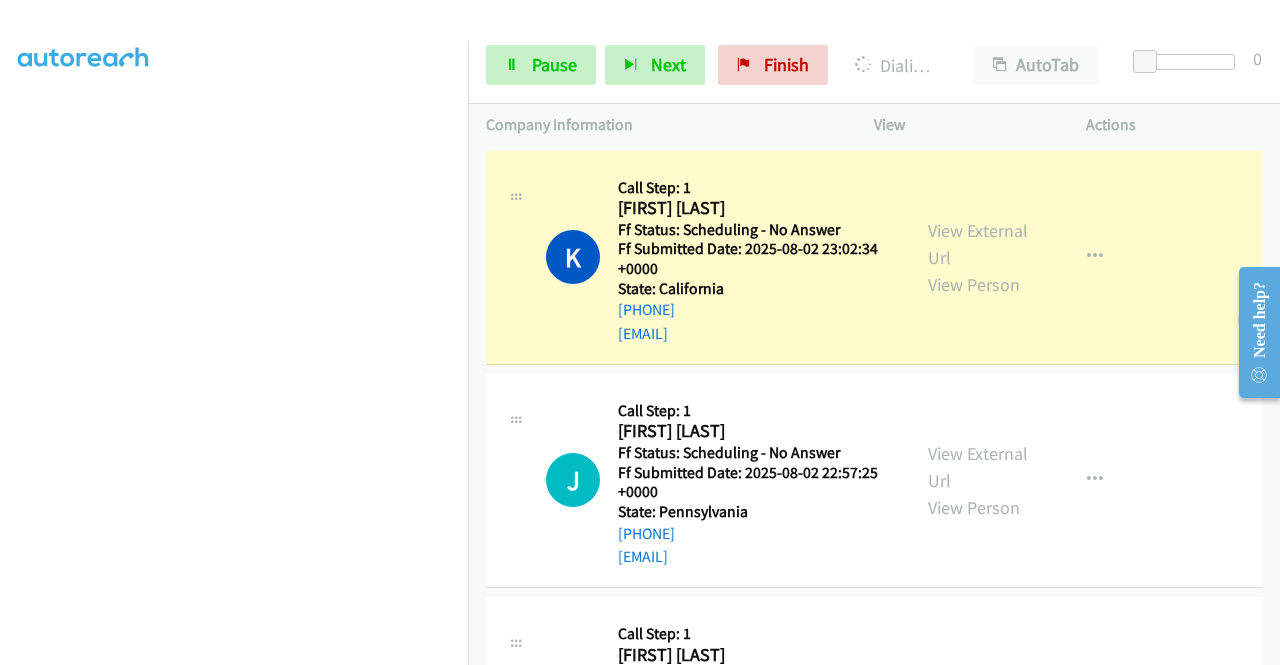scroll, scrollTop: 456, scrollLeft: 0, axis: vertical 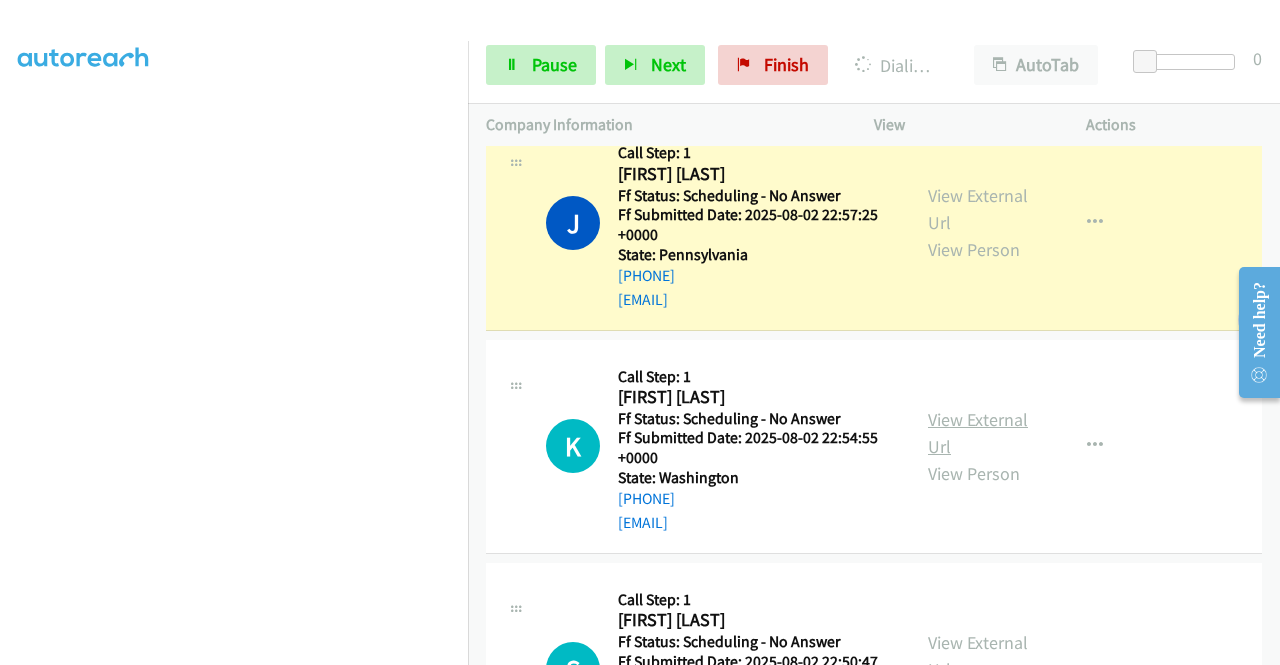 click on "View External Url" at bounding box center [978, 433] 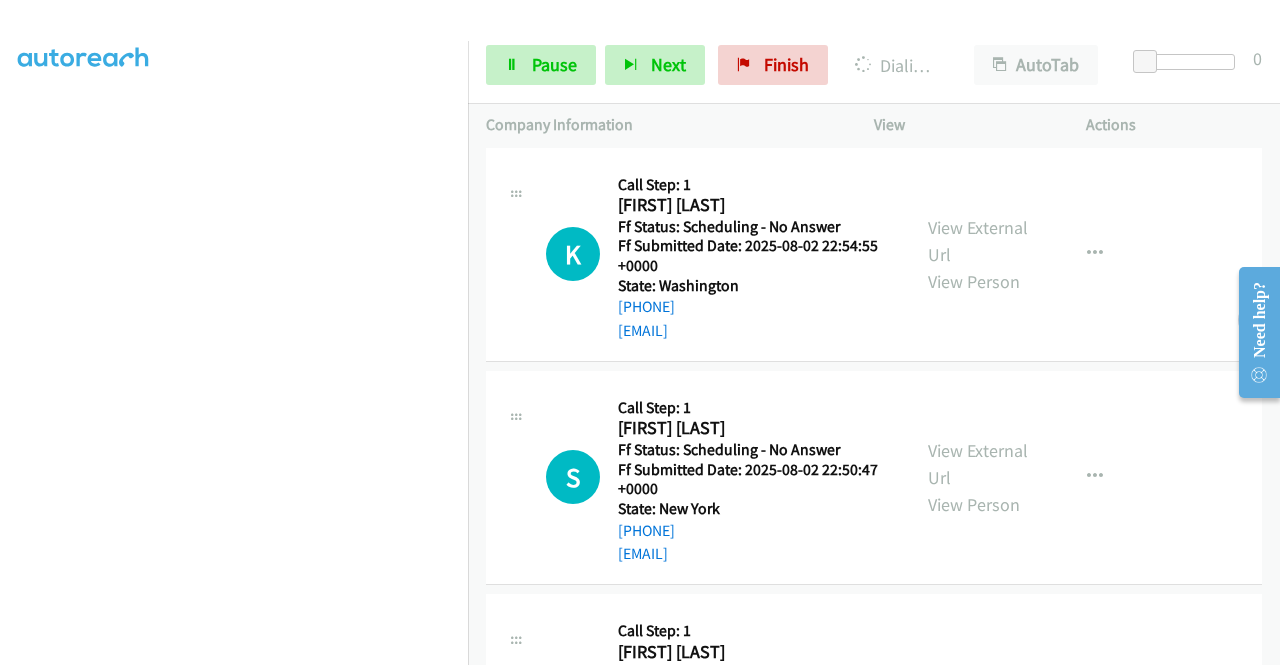 scroll, scrollTop: 500, scrollLeft: 0, axis: vertical 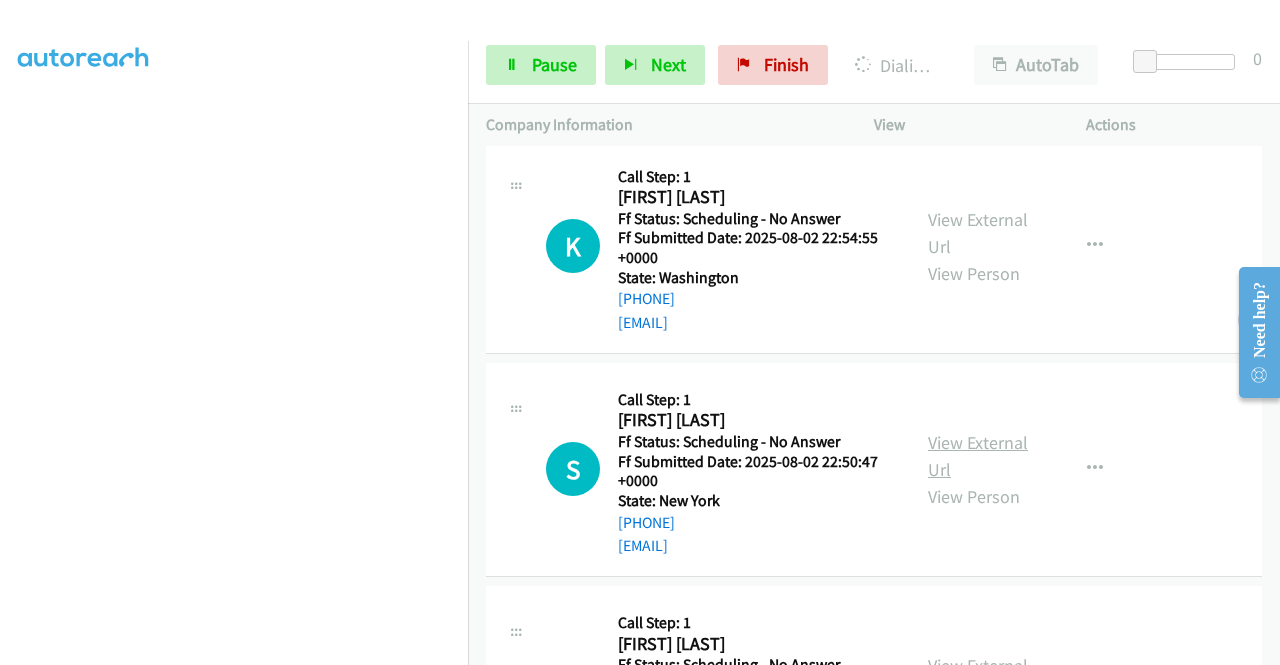 click on "View External Url" at bounding box center (978, 456) 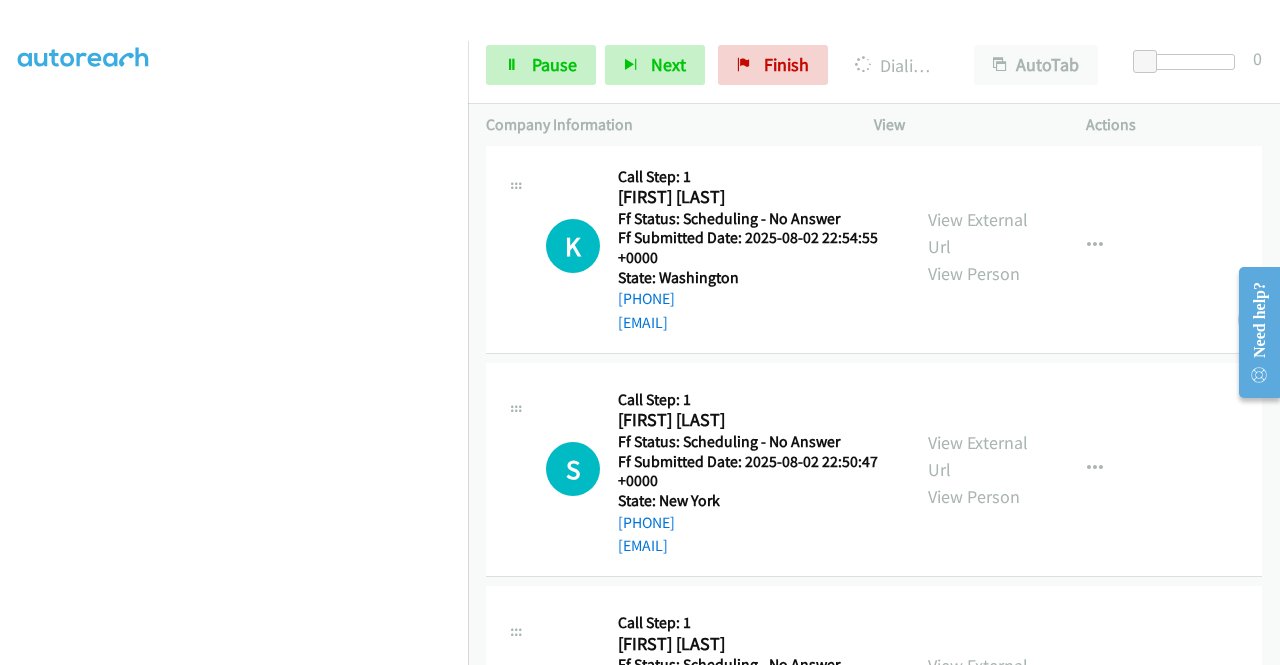 scroll, scrollTop: 0, scrollLeft: 0, axis: both 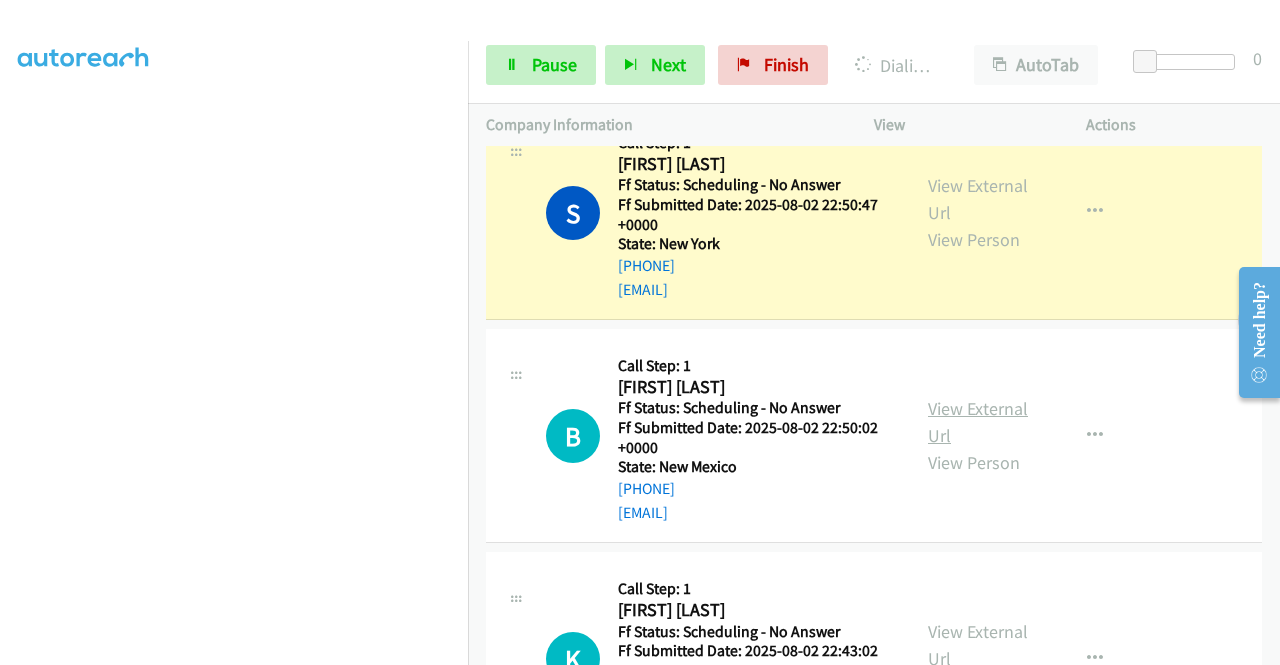 click on "View External Url" at bounding box center (978, 422) 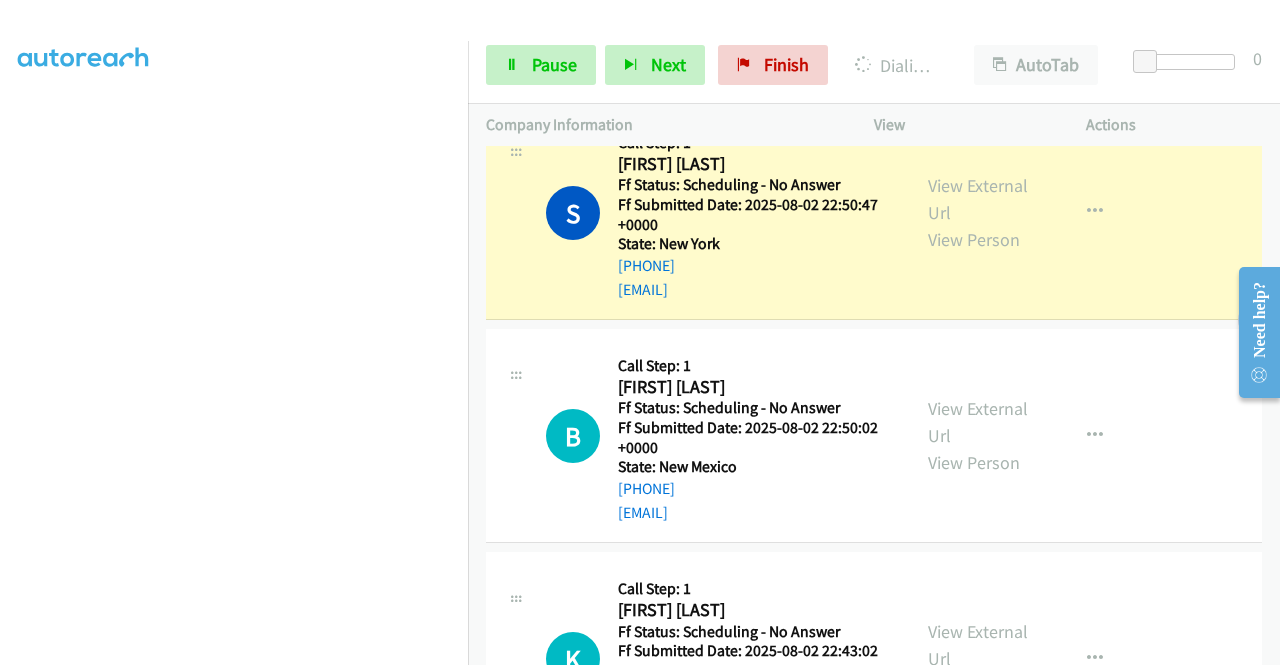 scroll, scrollTop: 256, scrollLeft: 0, axis: vertical 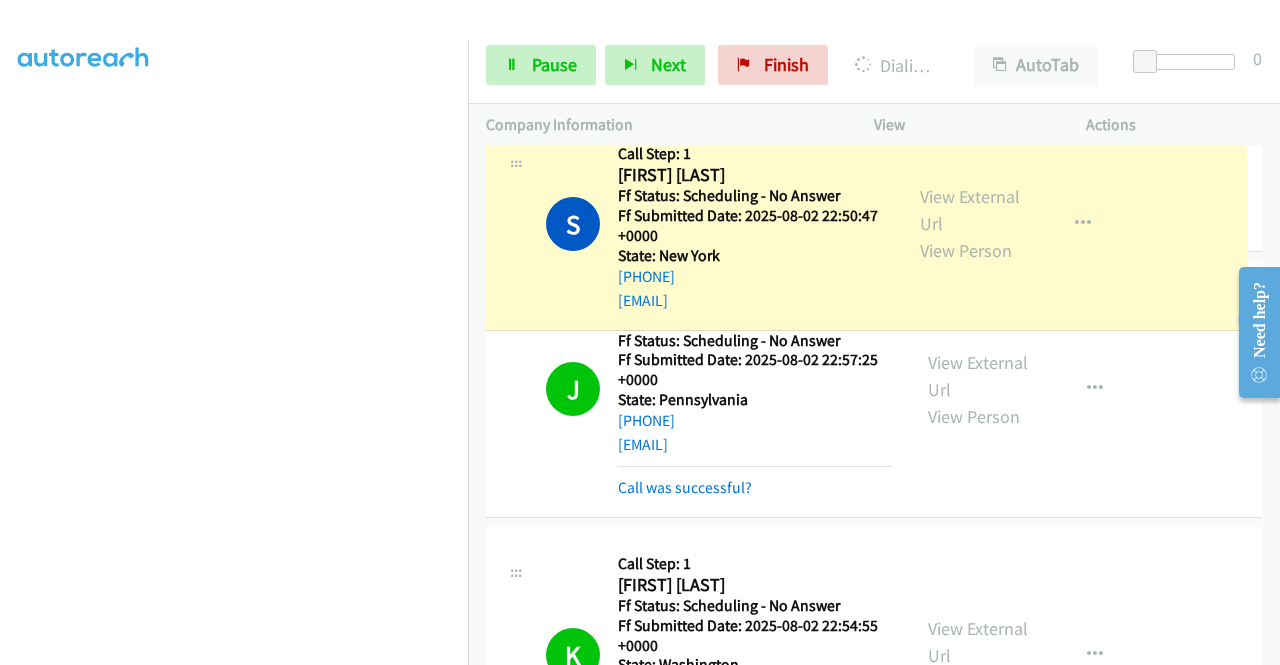drag, startPoint x: 679, startPoint y: 159, endPoint x: 613, endPoint y: 172, distance: 67.26812 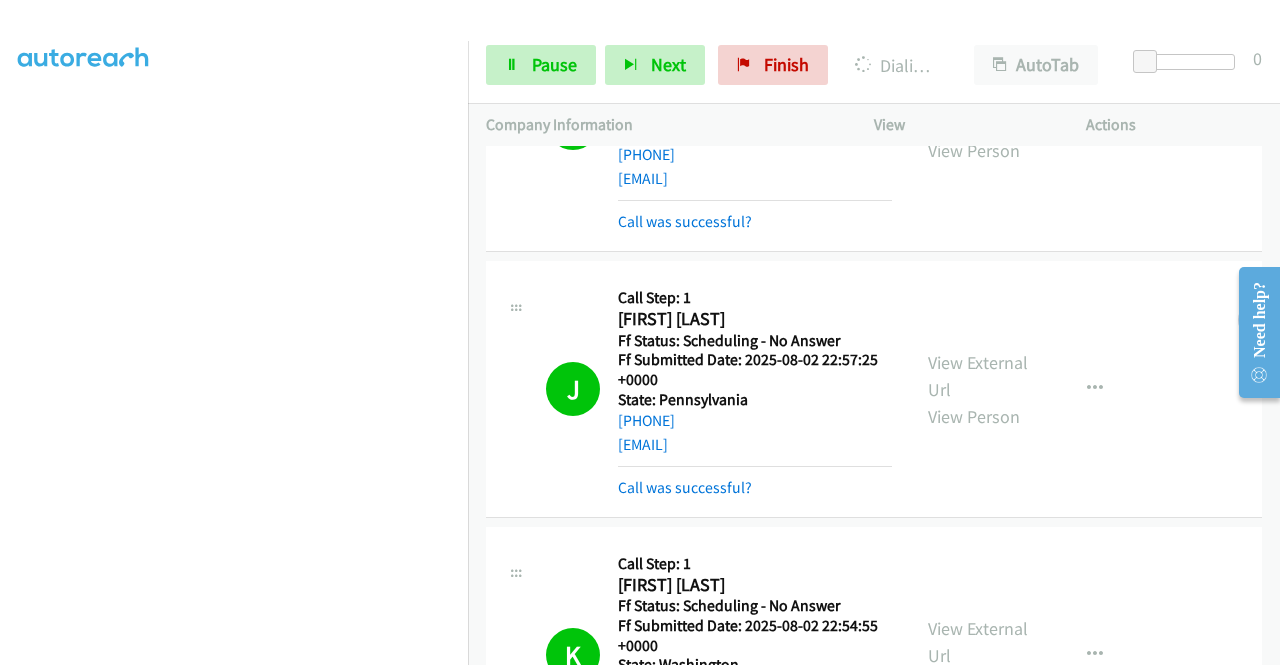 scroll, scrollTop: 0, scrollLeft: 0, axis: both 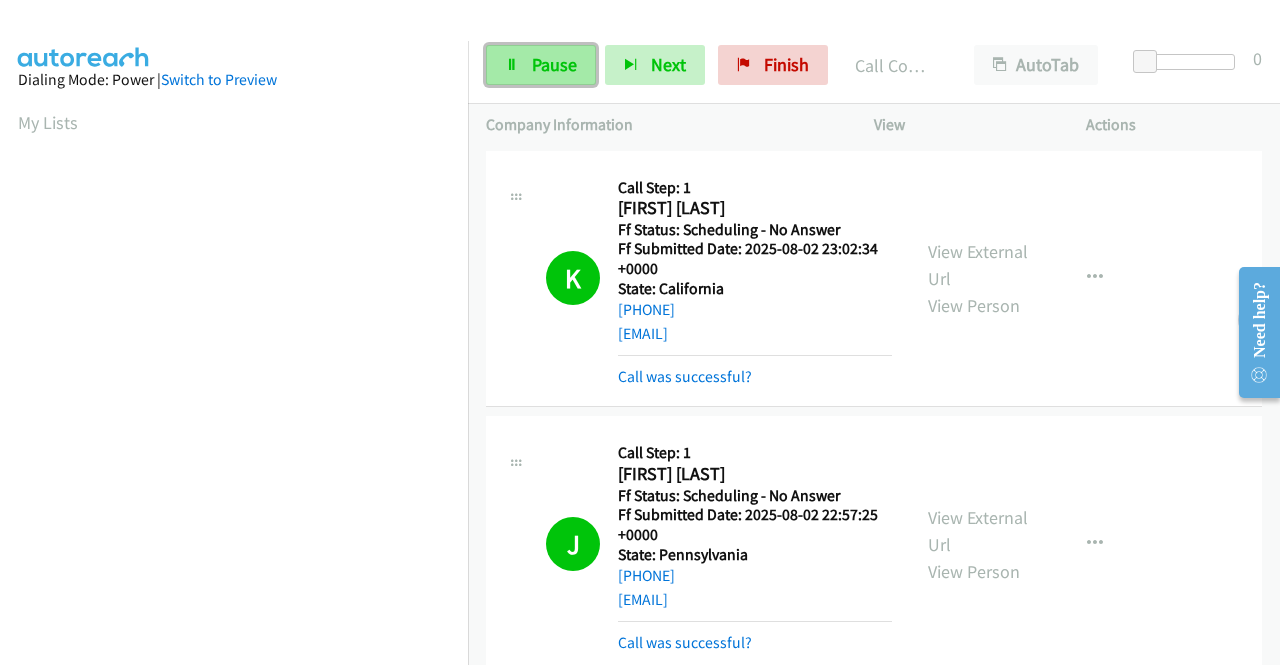 click on "Pause" at bounding box center (554, 64) 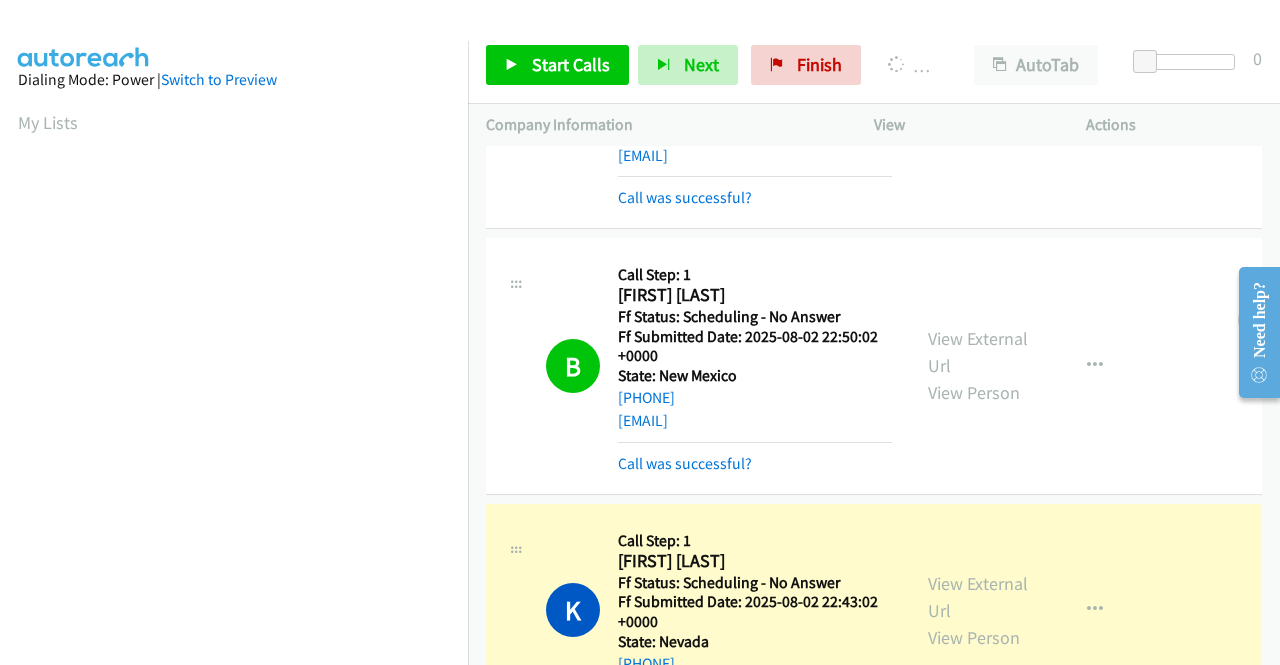 scroll, scrollTop: 1100, scrollLeft: 0, axis: vertical 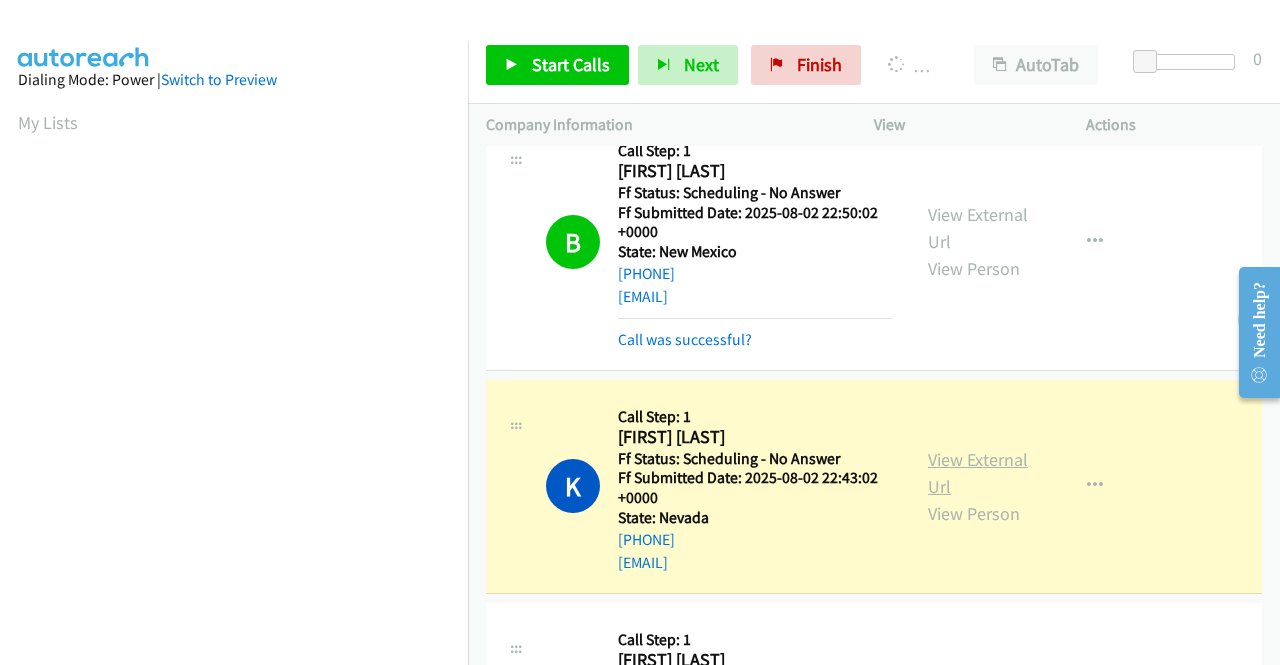 click on "View External Url" at bounding box center [978, 473] 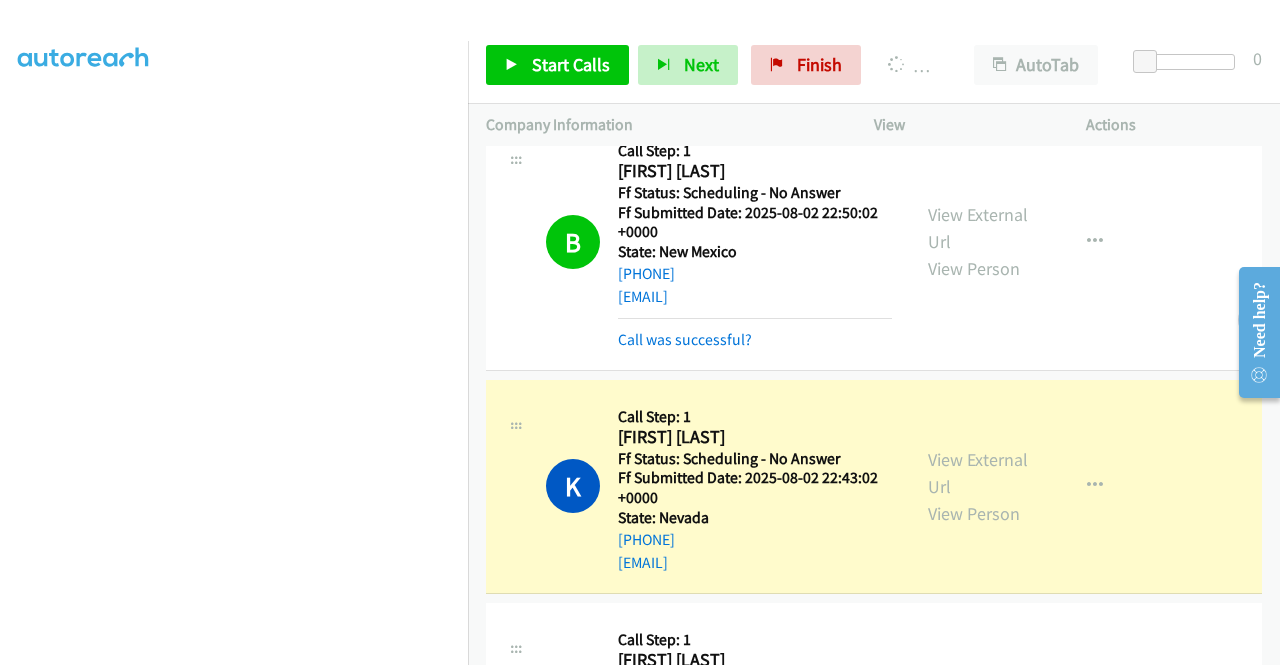 scroll, scrollTop: 156, scrollLeft: 0, axis: vertical 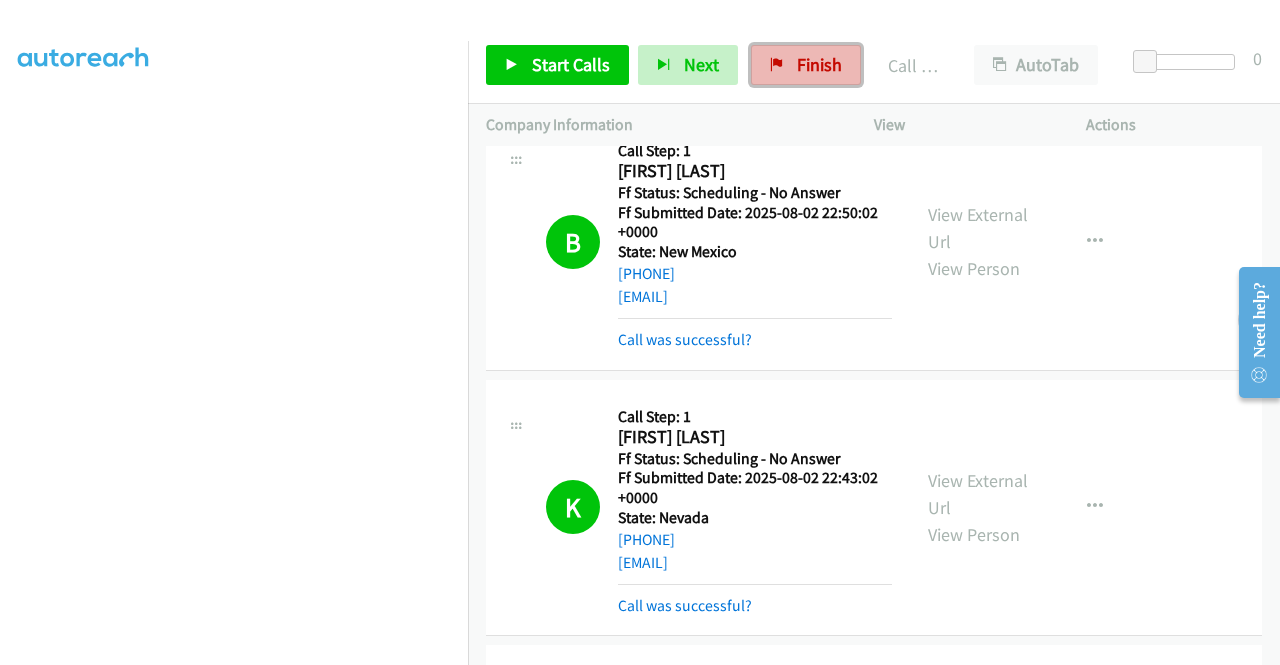 click on "Finish" at bounding box center (806, 65) 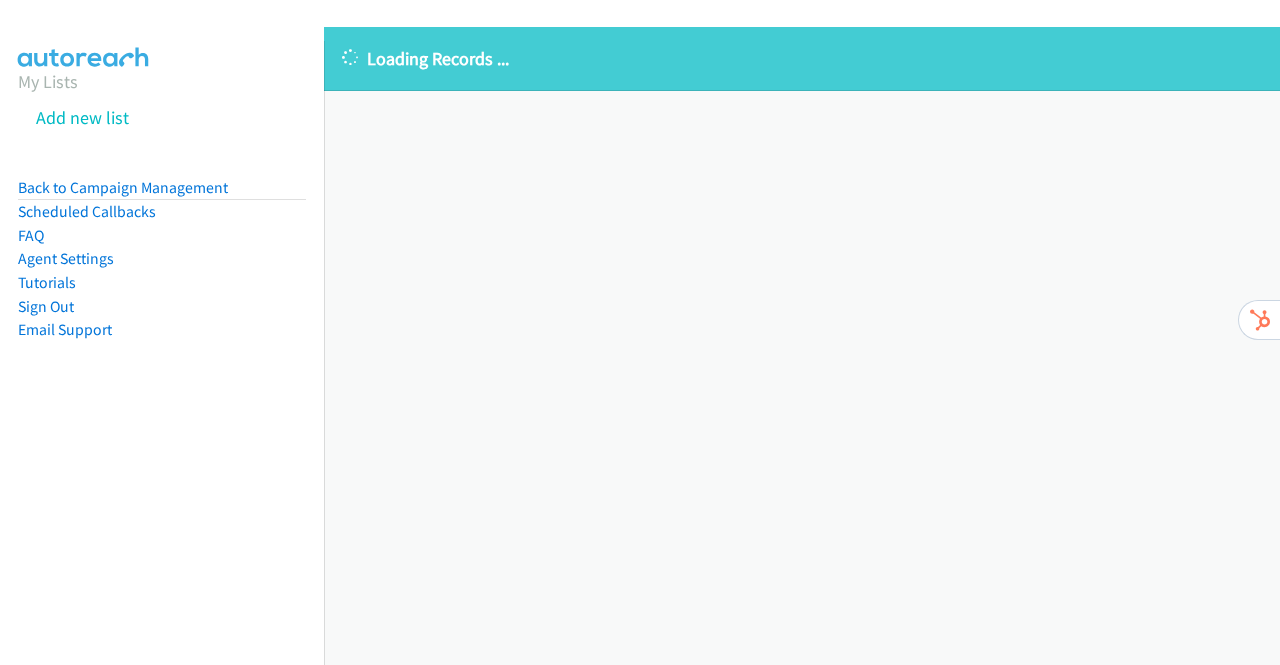 scroll, scrollTop: 0, scrollLeft: 0, axis: both 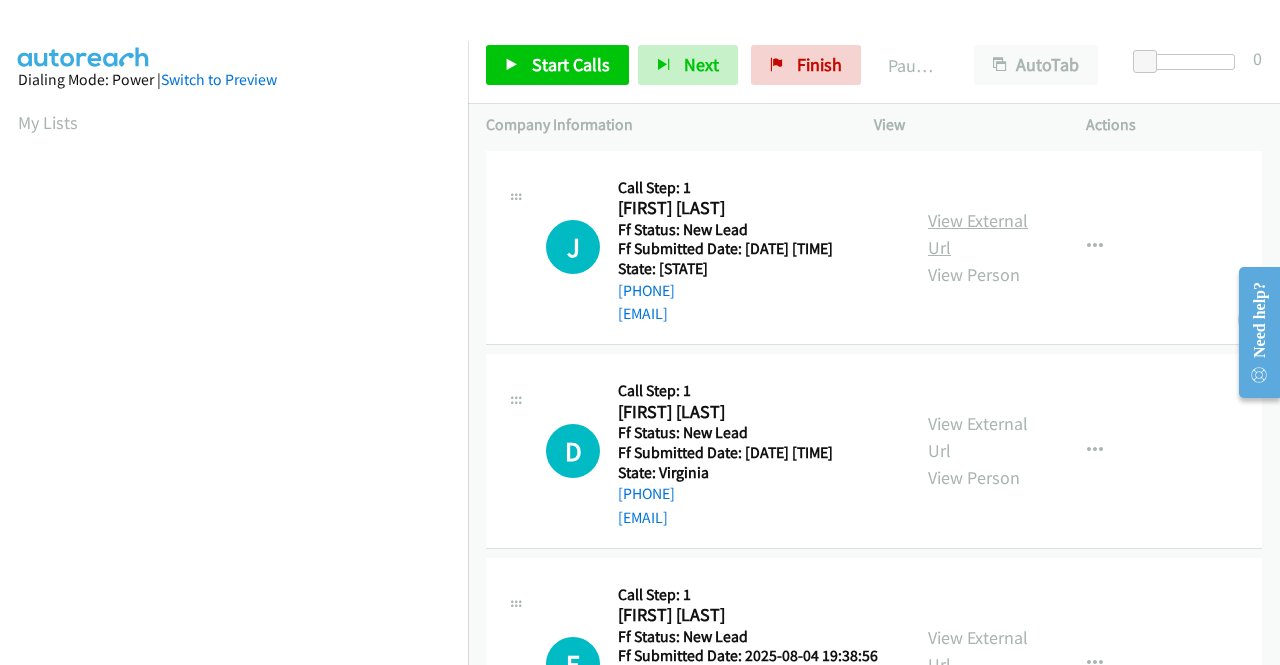 click on "View External Url" at bounding box center (978, 234) 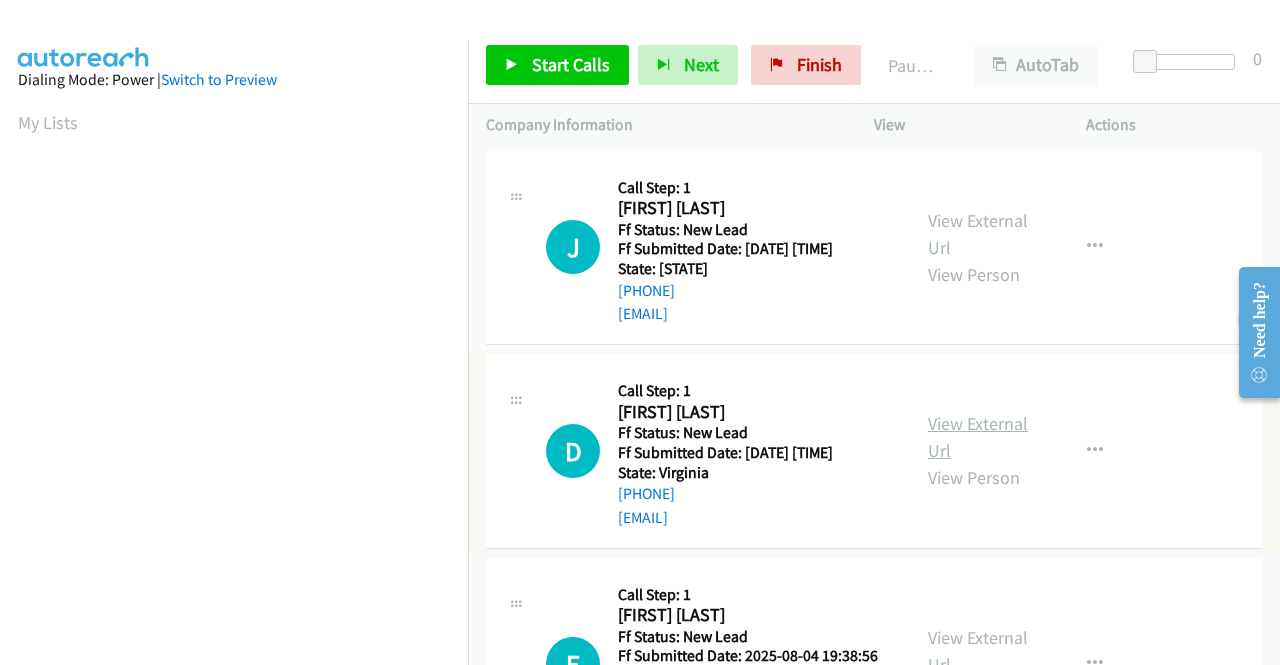 click on "View External Url" at bounding box center [978, 437] 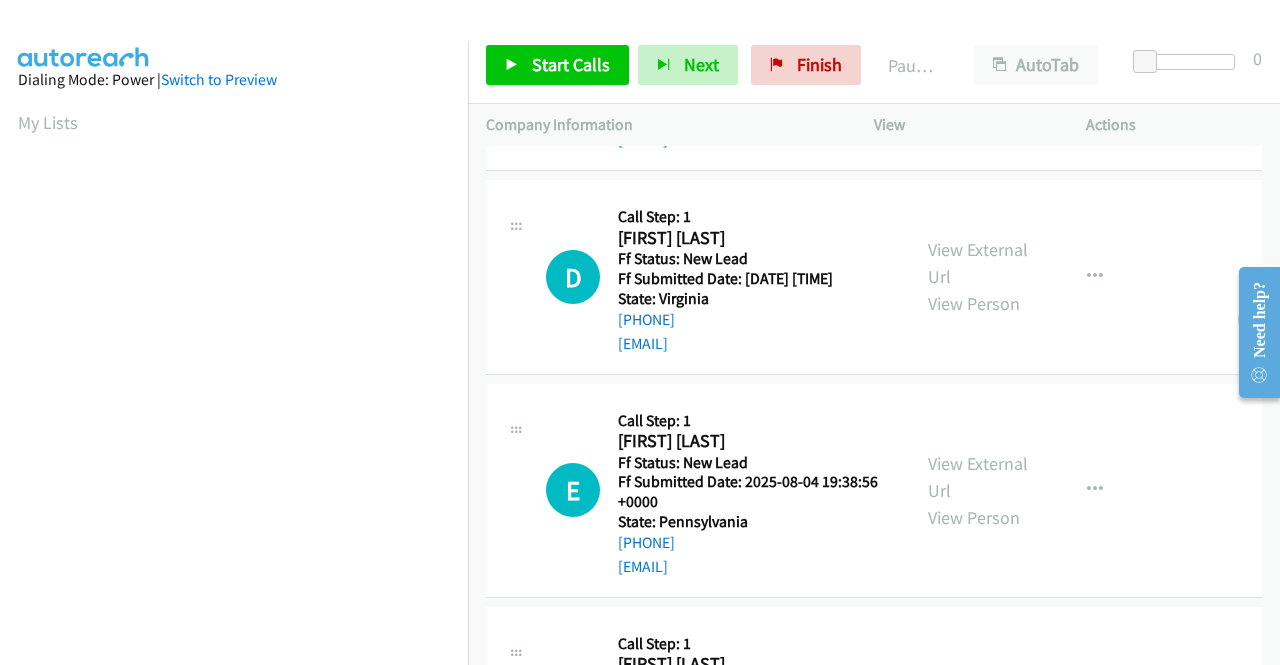 scroll, scrollTop: 300, scrollLeft: 0, axis: vertical 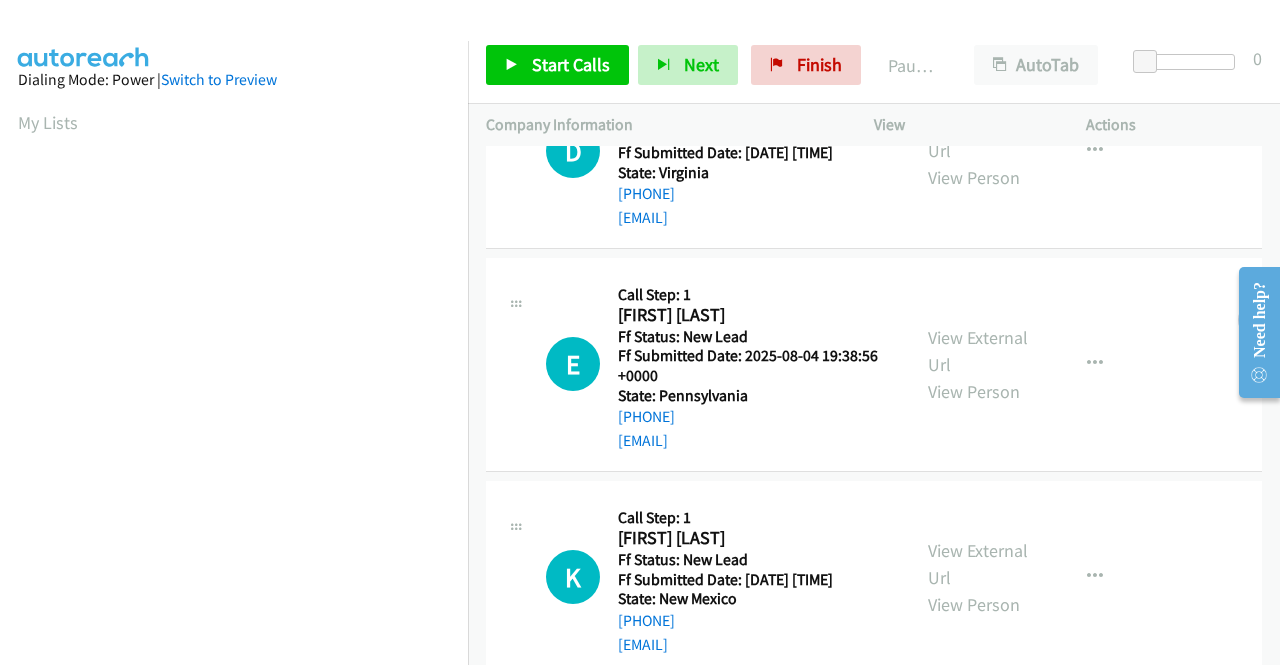 click on "View External Url
View Person" at bounding box center [980, 364] 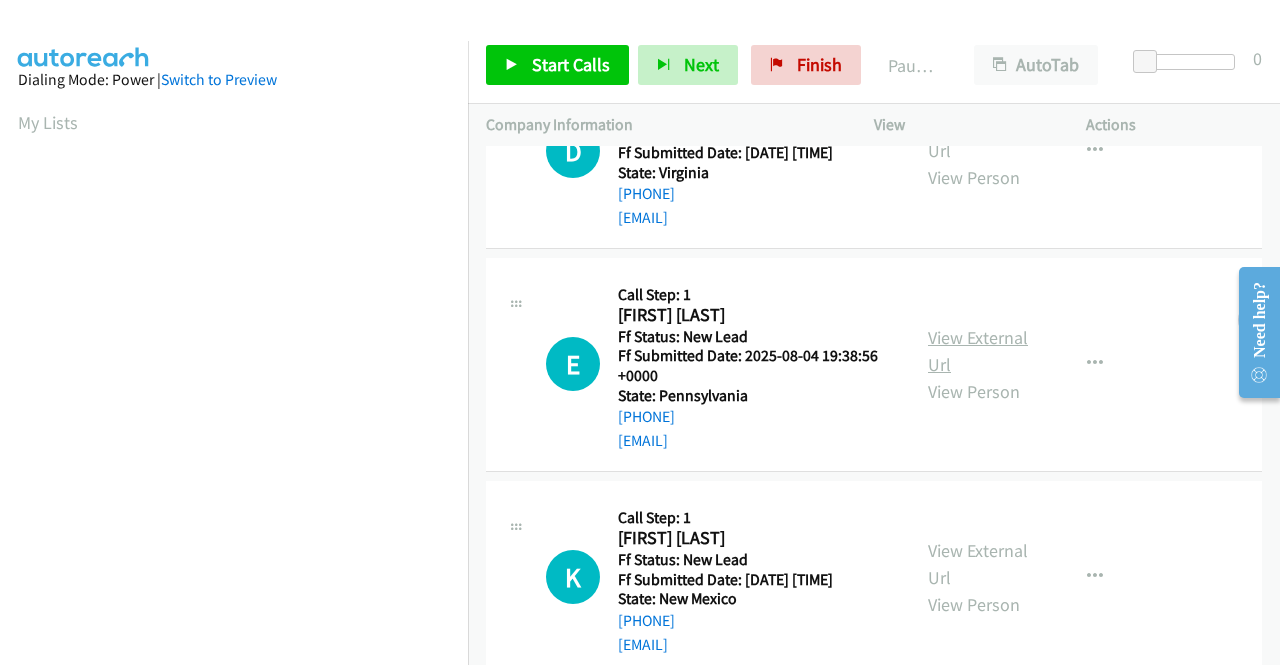 click on "View External Url" at bounding box center (978, 351) 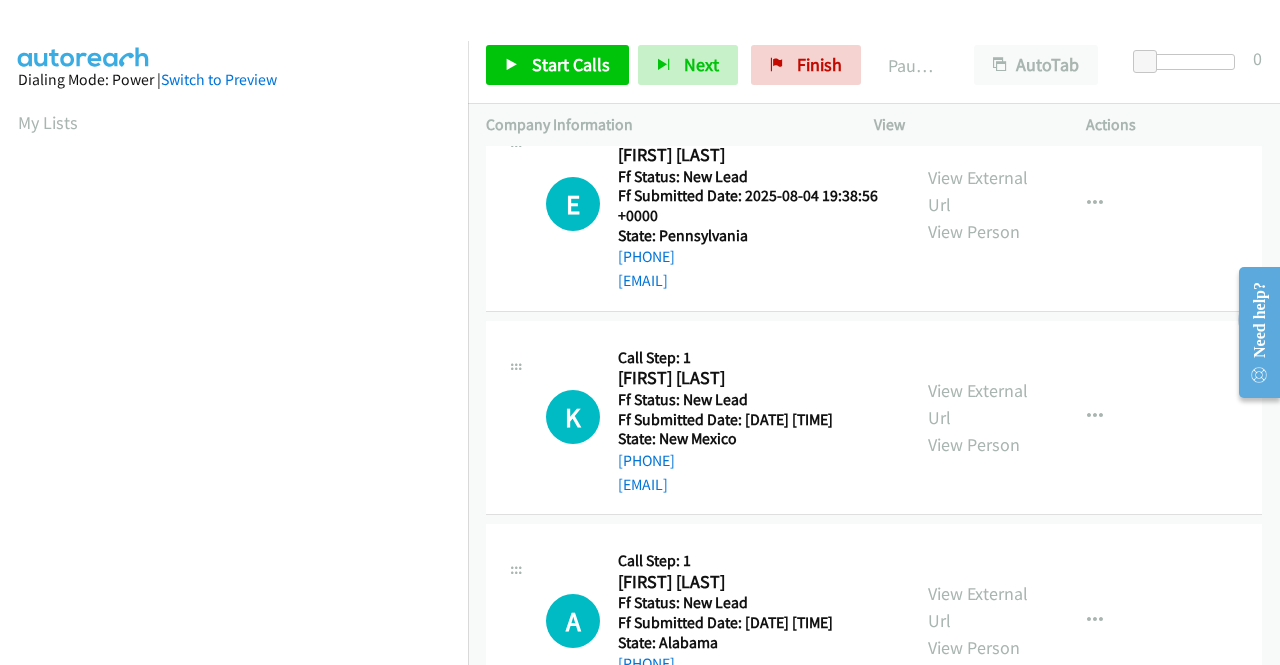 scroll, scrollTop: 600, scrollLeft: 0, axis: vertical 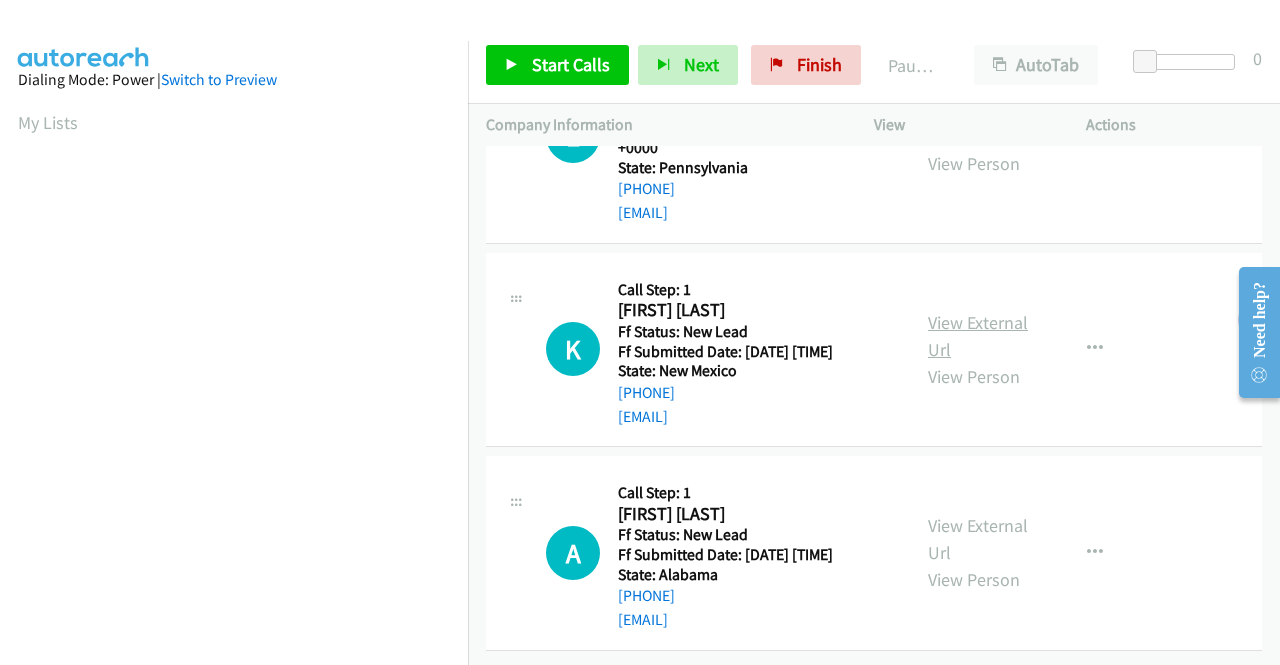 click on "View External Url" at bounding box center [978, 336] 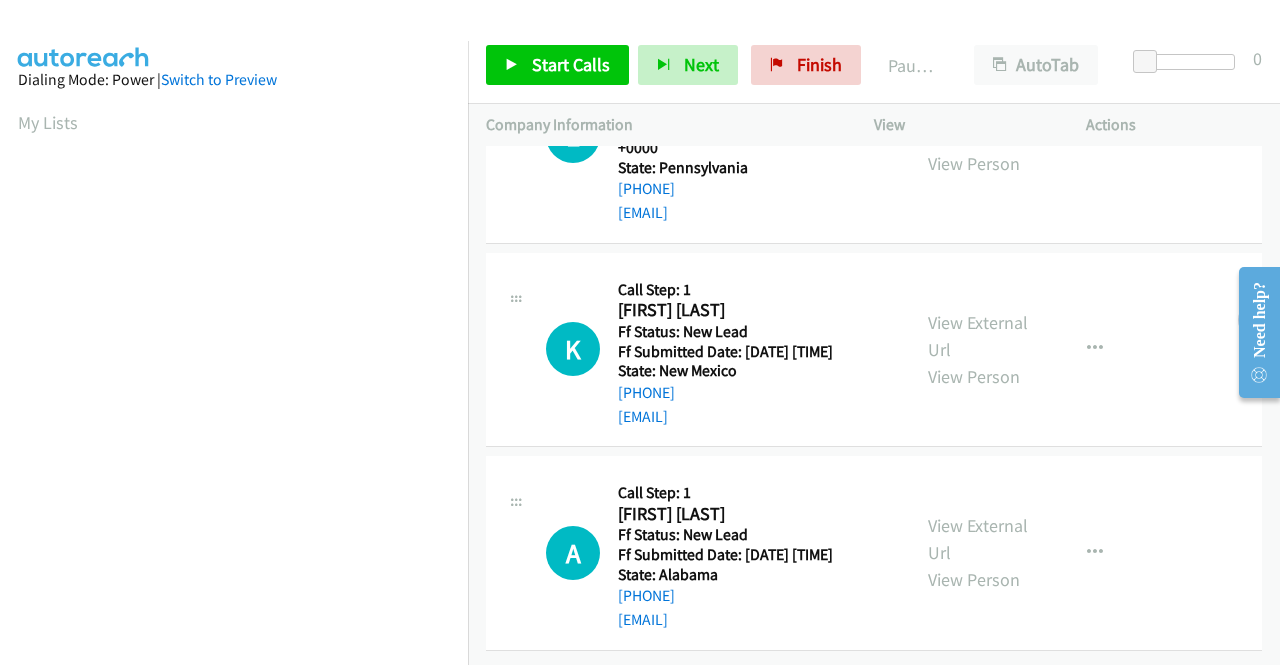 scroll, scrollTop: 620, scrollLeft: 0, axis: vertical 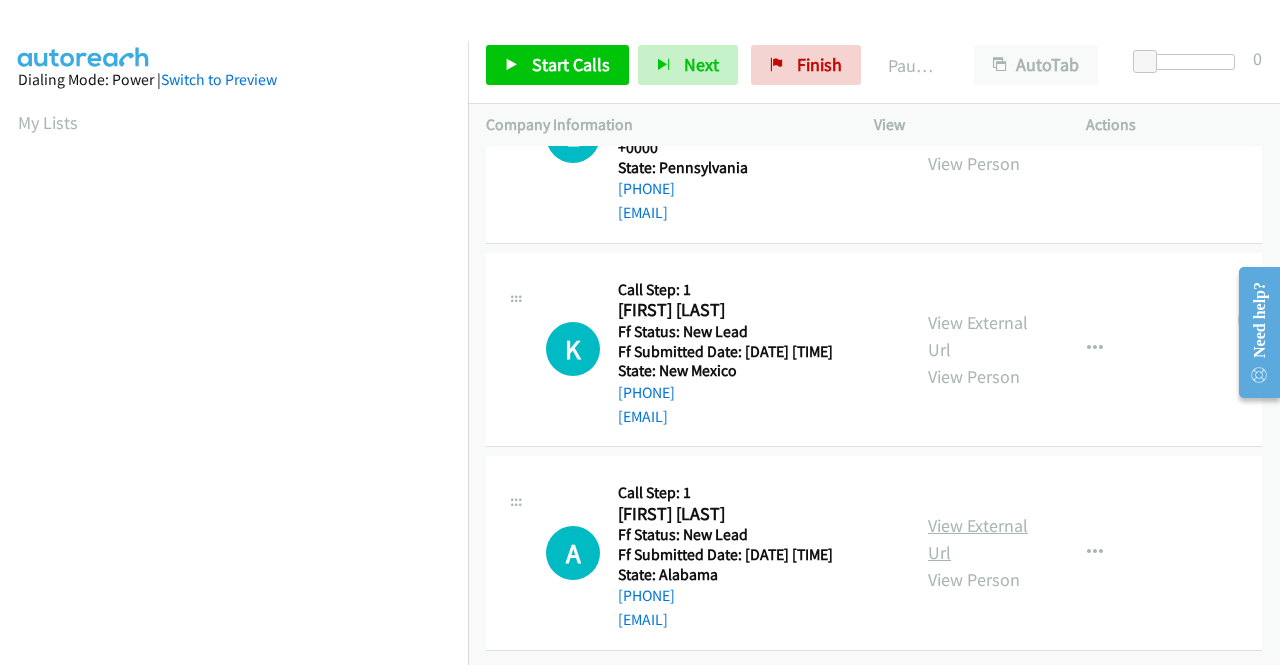 click on "View External Url" at bounding box center (978, 539) 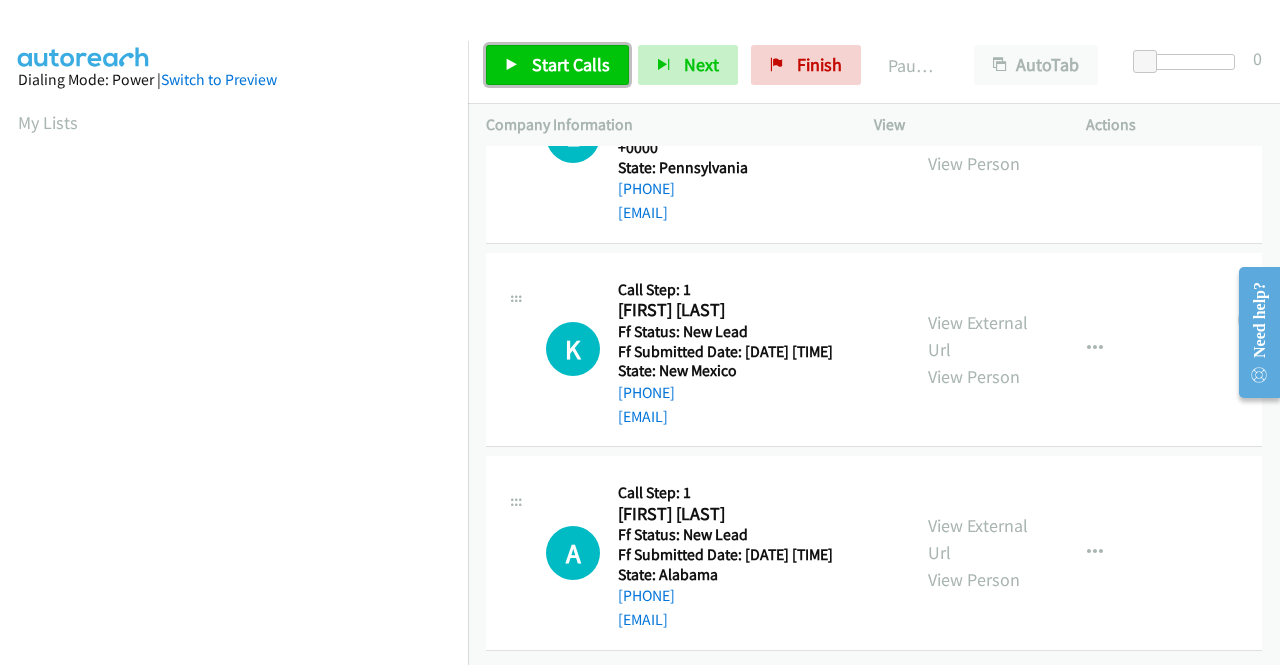 click on "Start Calls" at bounding box center [571, 64] 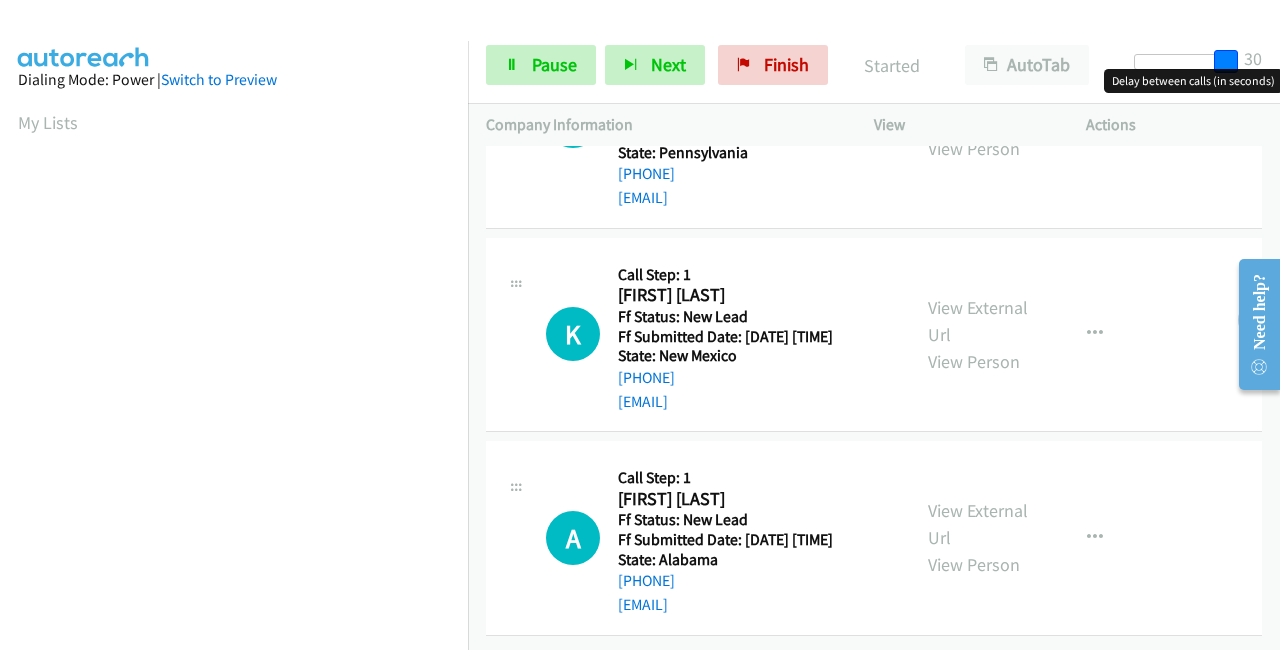 drag, startPoint x: 1150, startPoint y: 56, endPoint x: 1279, endPoint y: 52, distance: 129.062 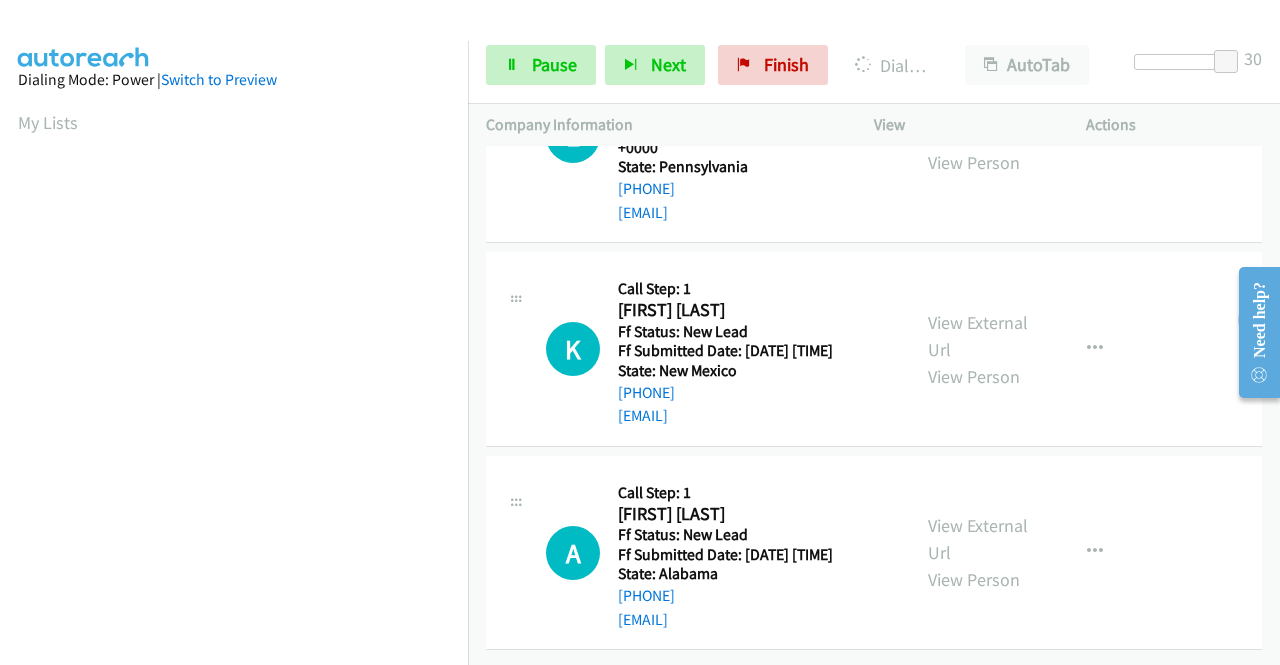 scroll, scrollTop: 456, scrollLeft: 0, axis: vertical 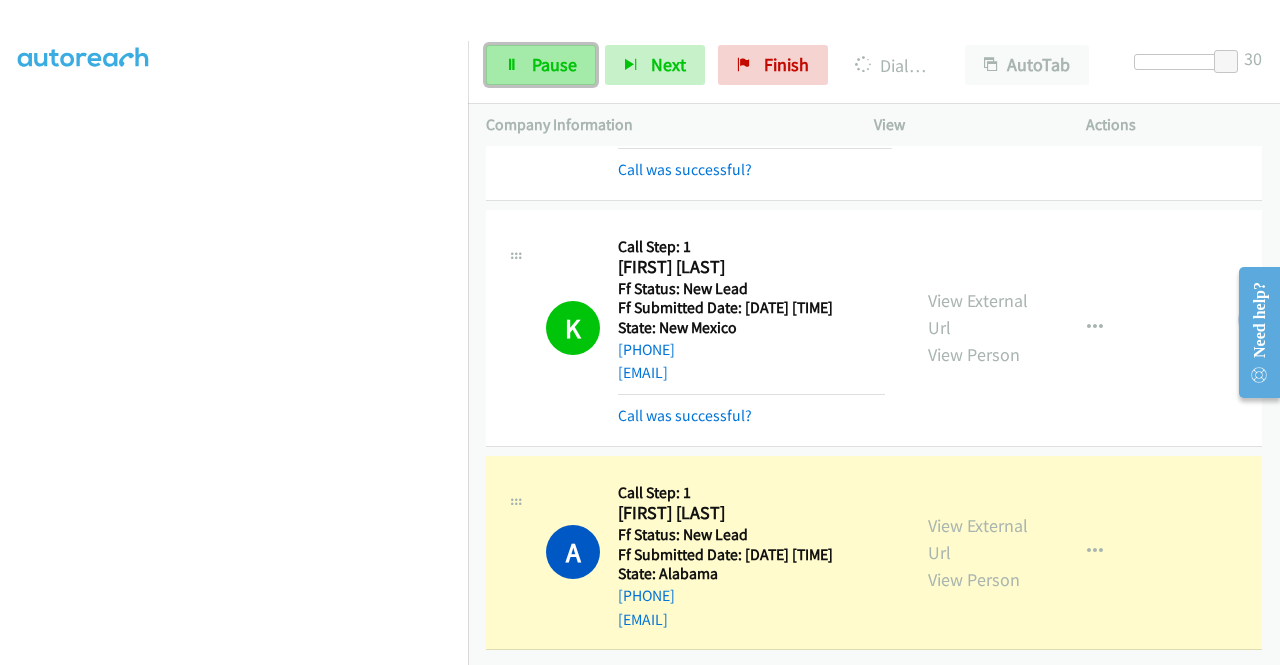 click on "Pause" at bounding box center (541, 65) 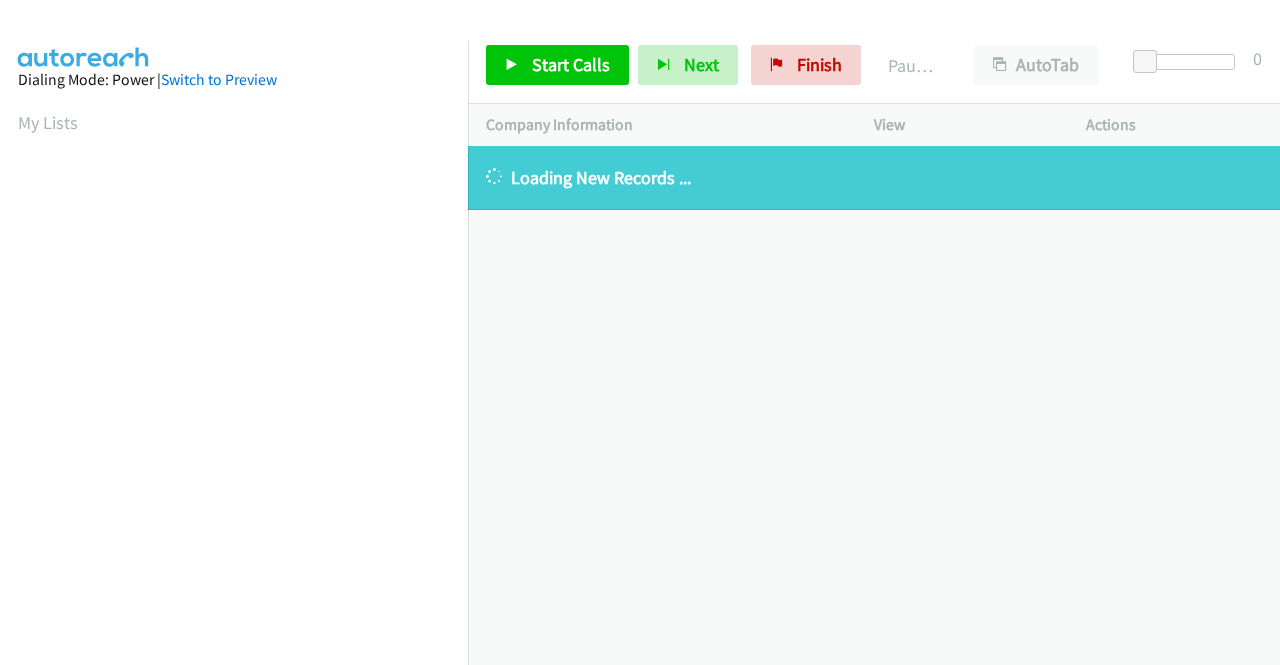 scroll, scrollTop: 0, scrollLeft: 0, axis: both 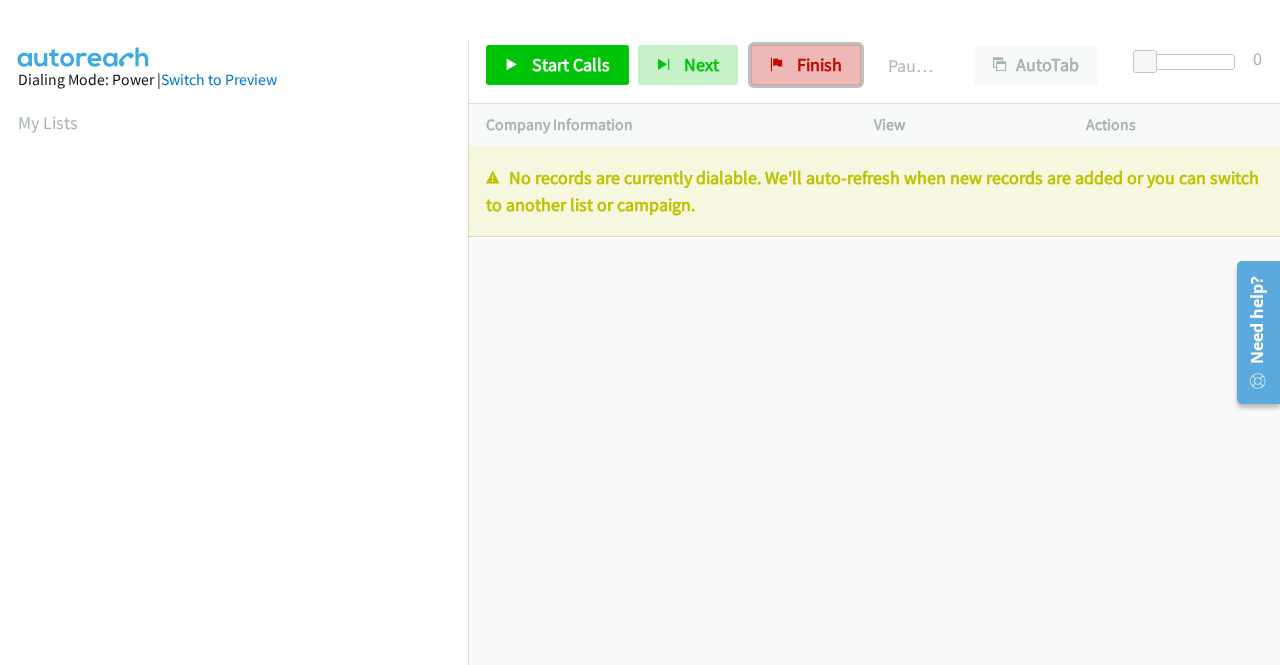 click on "Finish" at bounding box center (819, 64) 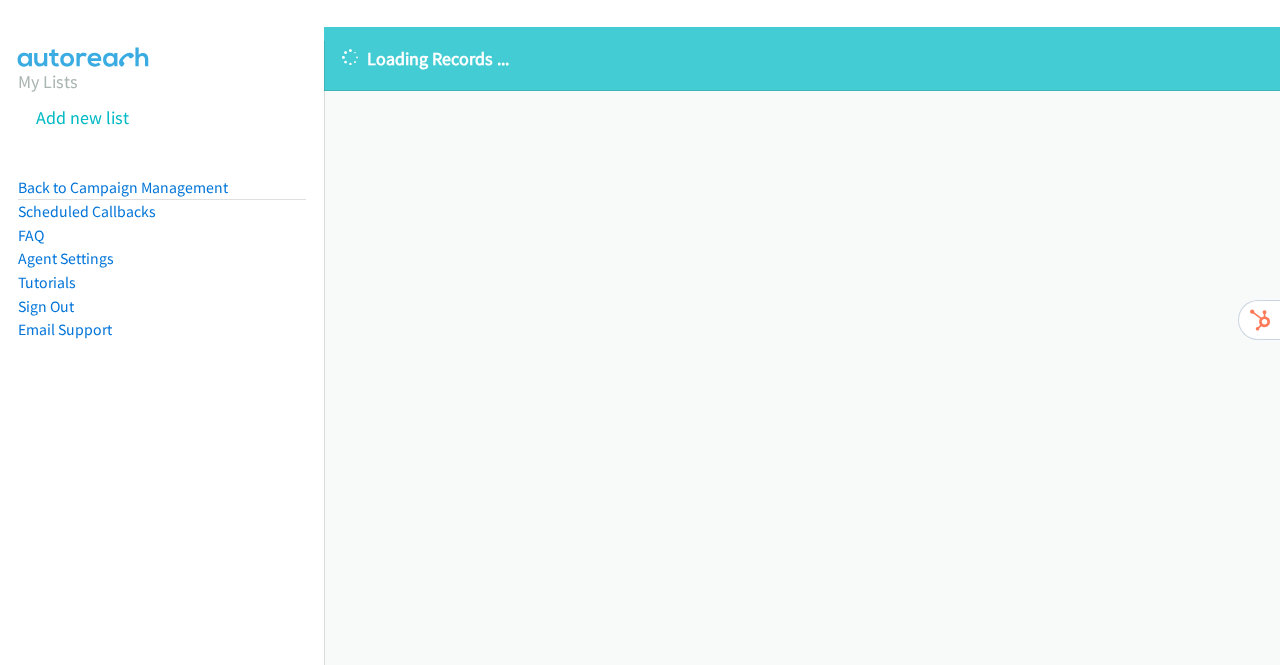 scroll, scrollTop: 0, scrollLeft: 0, axis: both 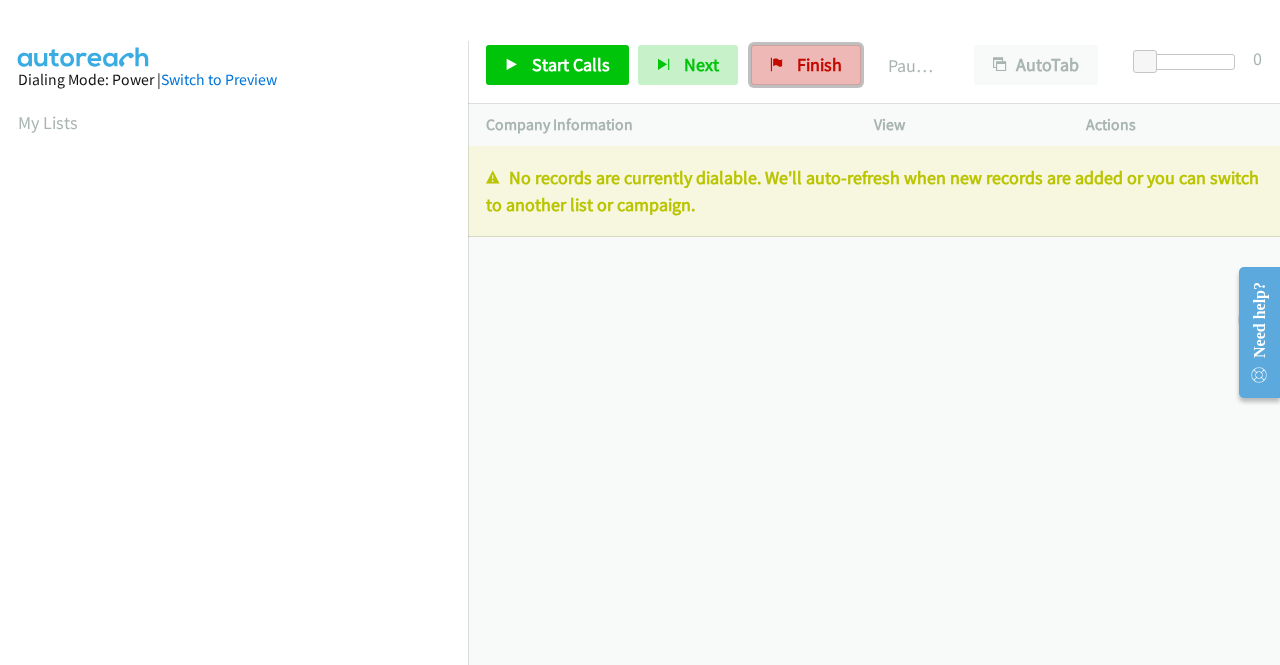 click on "Finish" at bounding box center (819, 64) 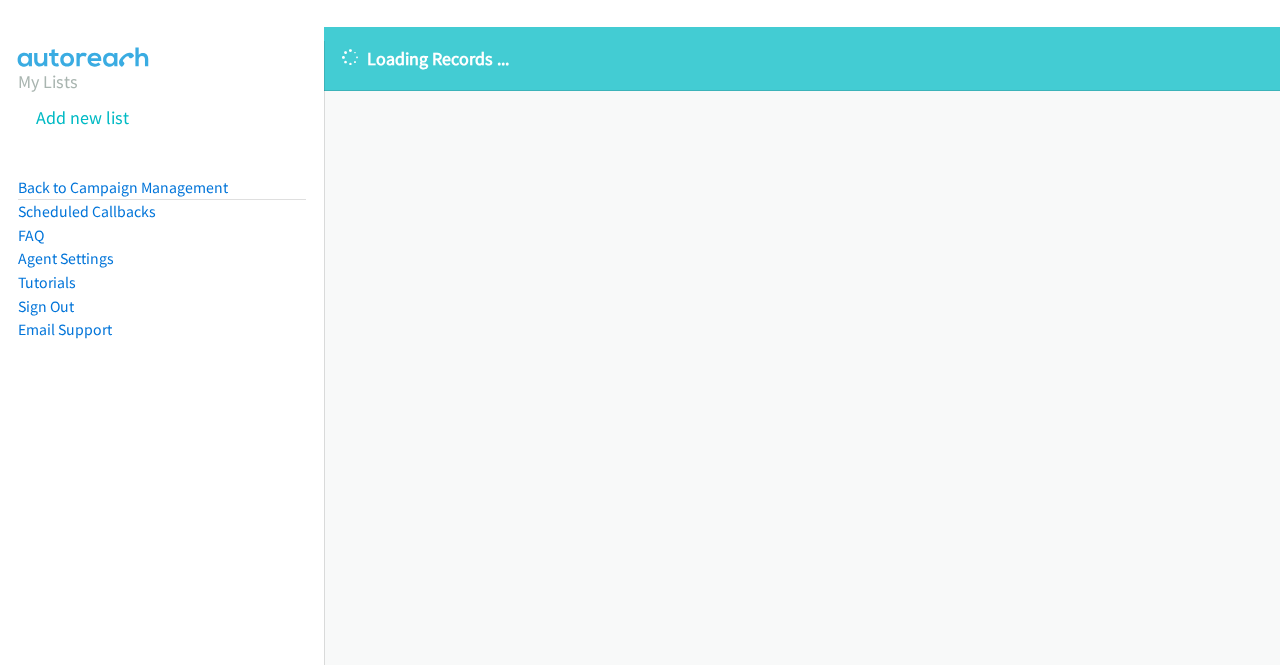scroll, scrollTop: 0, scrollLeft: 0, axis: both 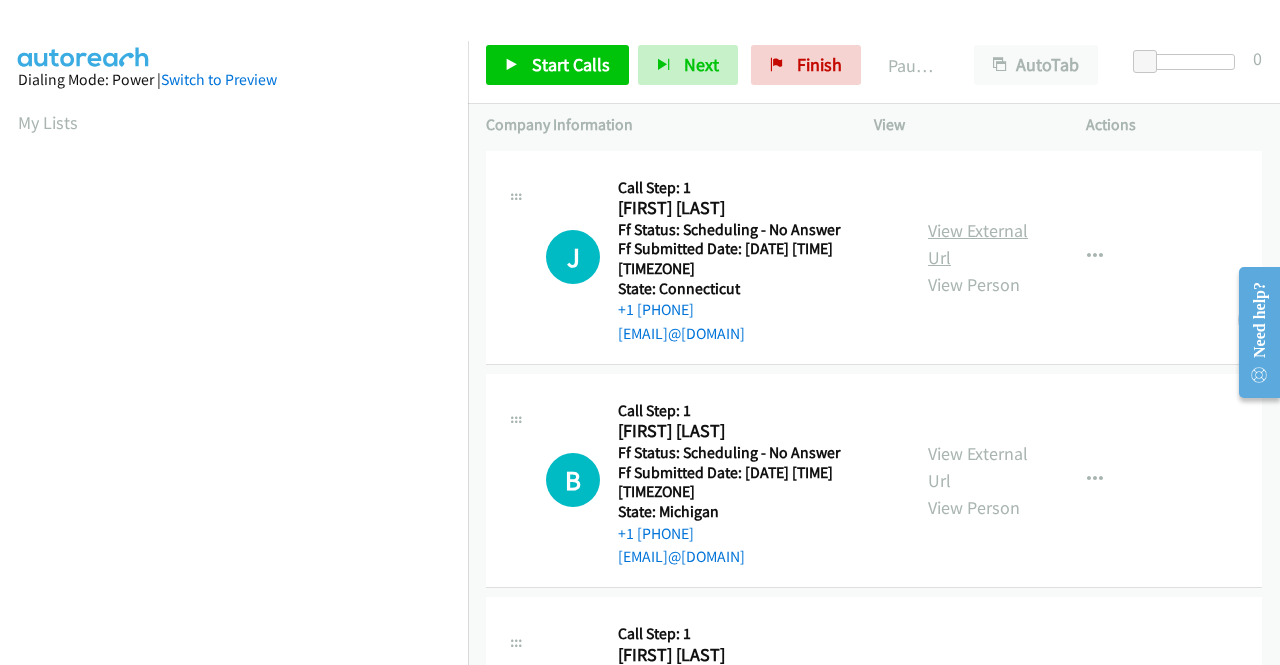 click on "View External Url" at bounding box center [978, 244] 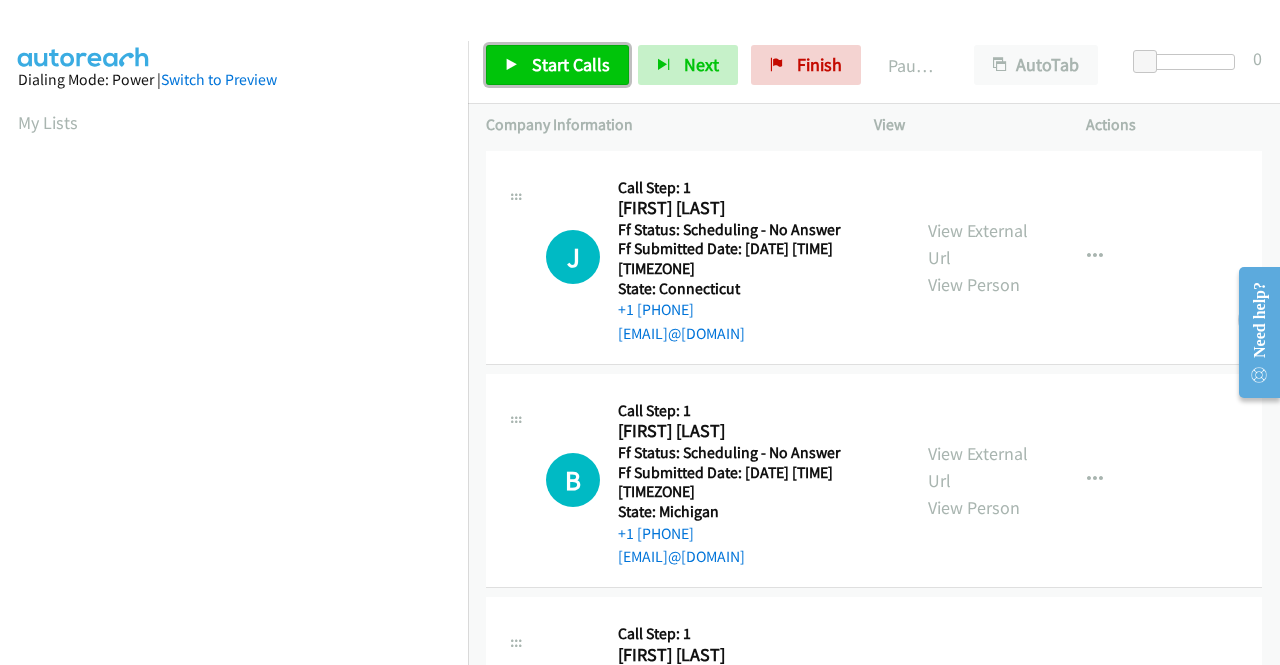 drag, startPoint x: 526, startPoint y: 52, endPoint x: 555, endPoint y: 64, distance: 31.38471 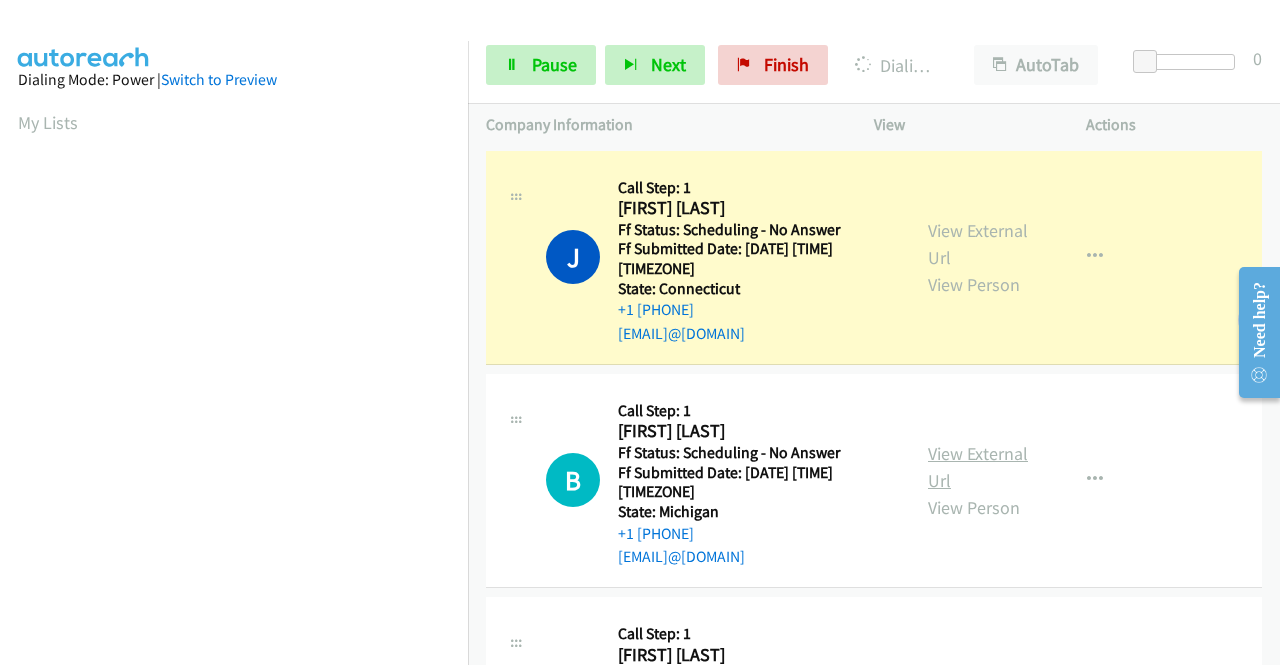 click on "View External Url" at bounding box center [978, 467] 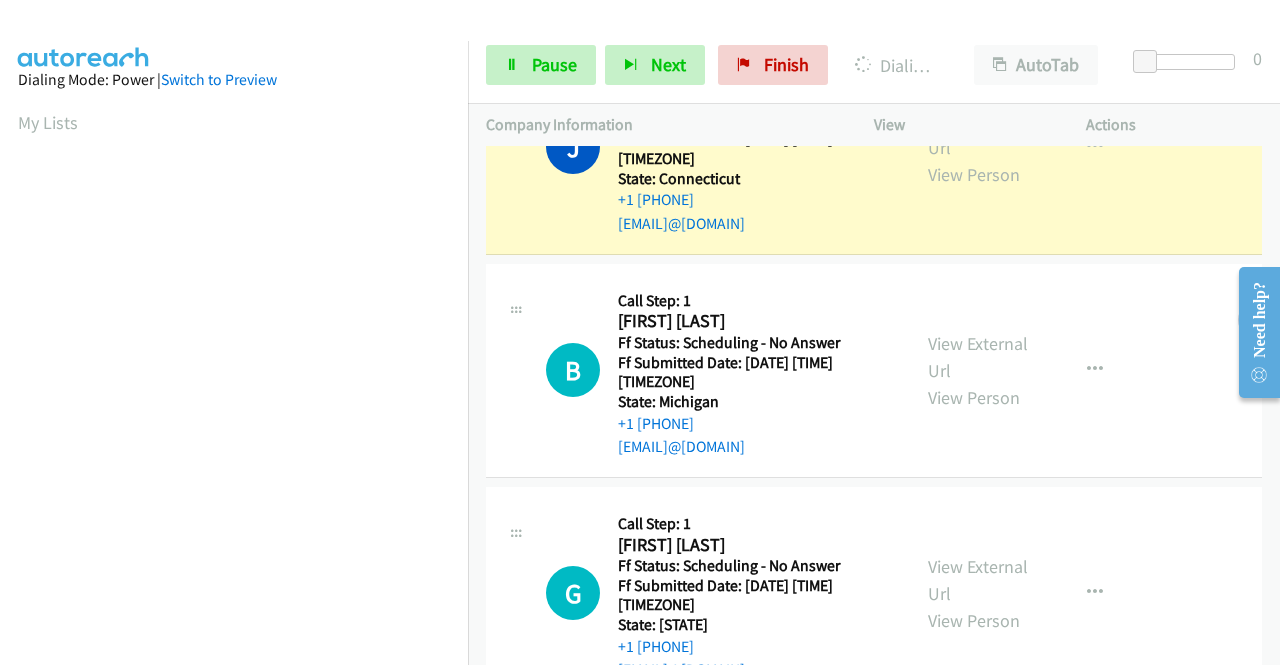 scroll, scrollTop: 200, scrollLeft: 0, axis: vertical 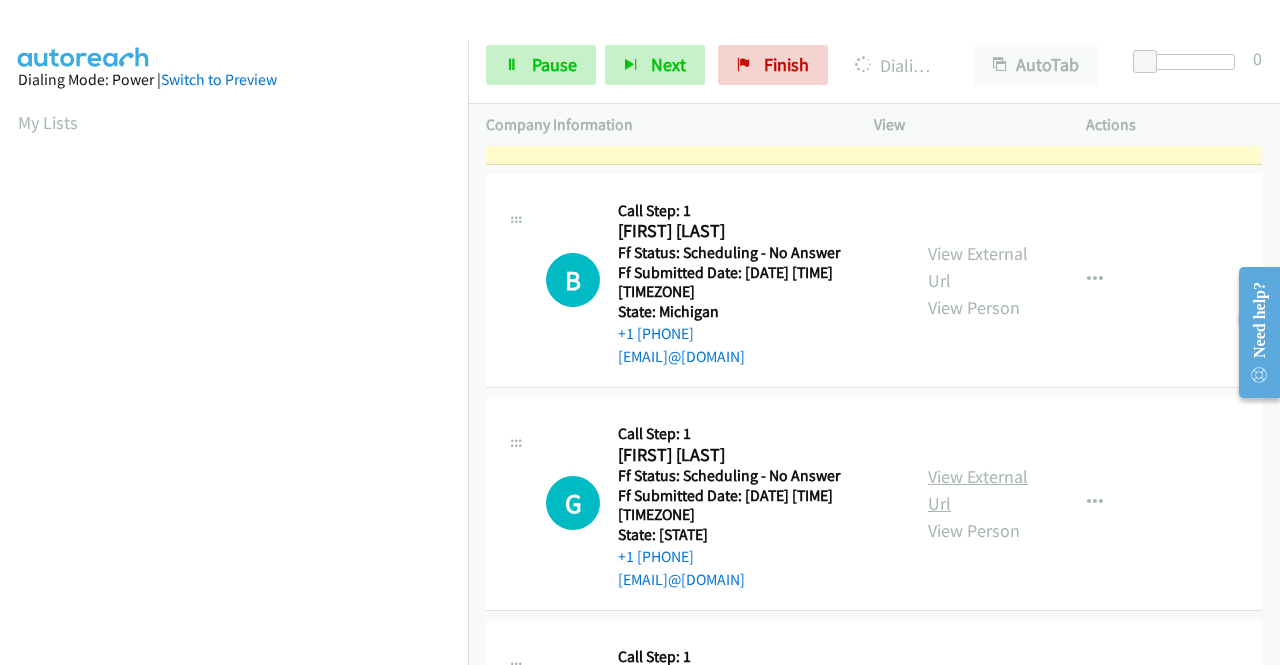 click on "View External Url" at bounding box center [978, 490] 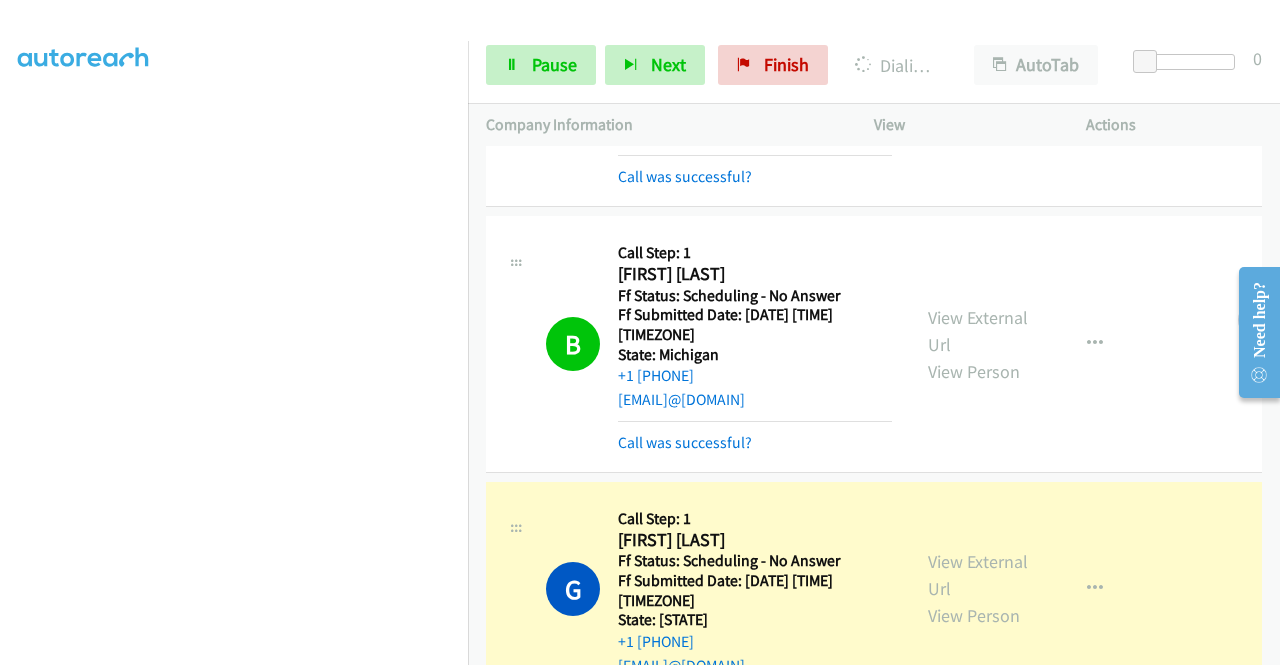scroll, scrollTop: 0, scrollLeft: 0, axis: both 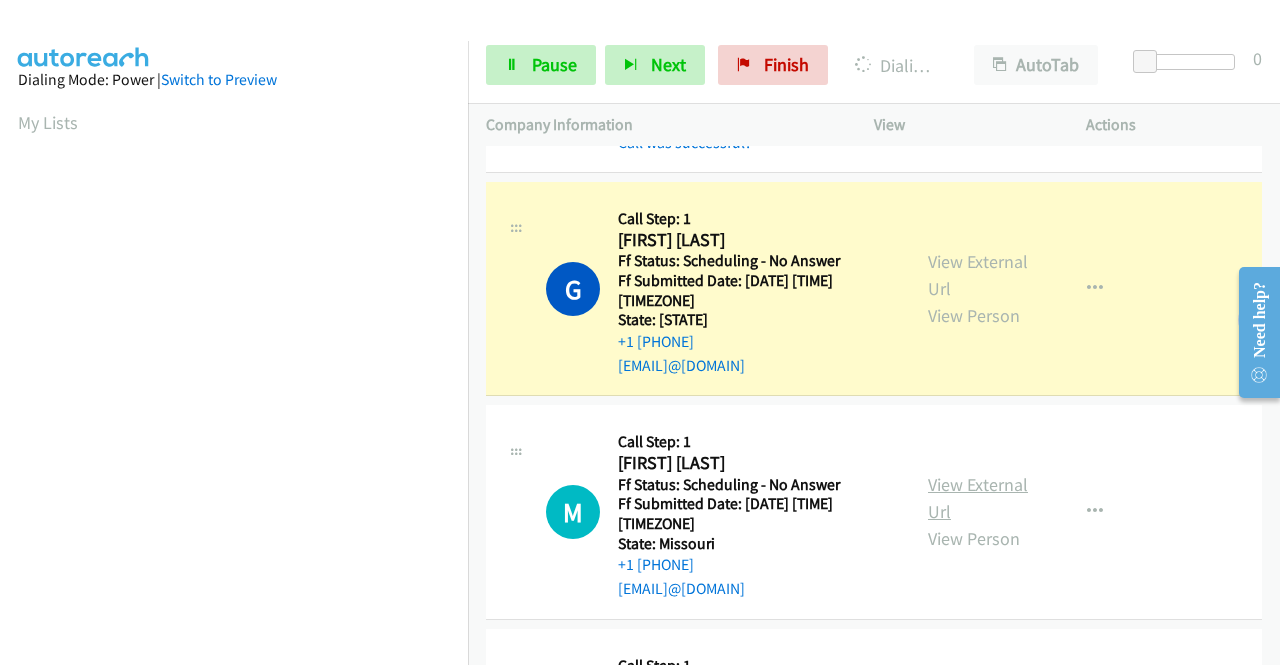 click on "View External Url" at bounding box center [978, 498] 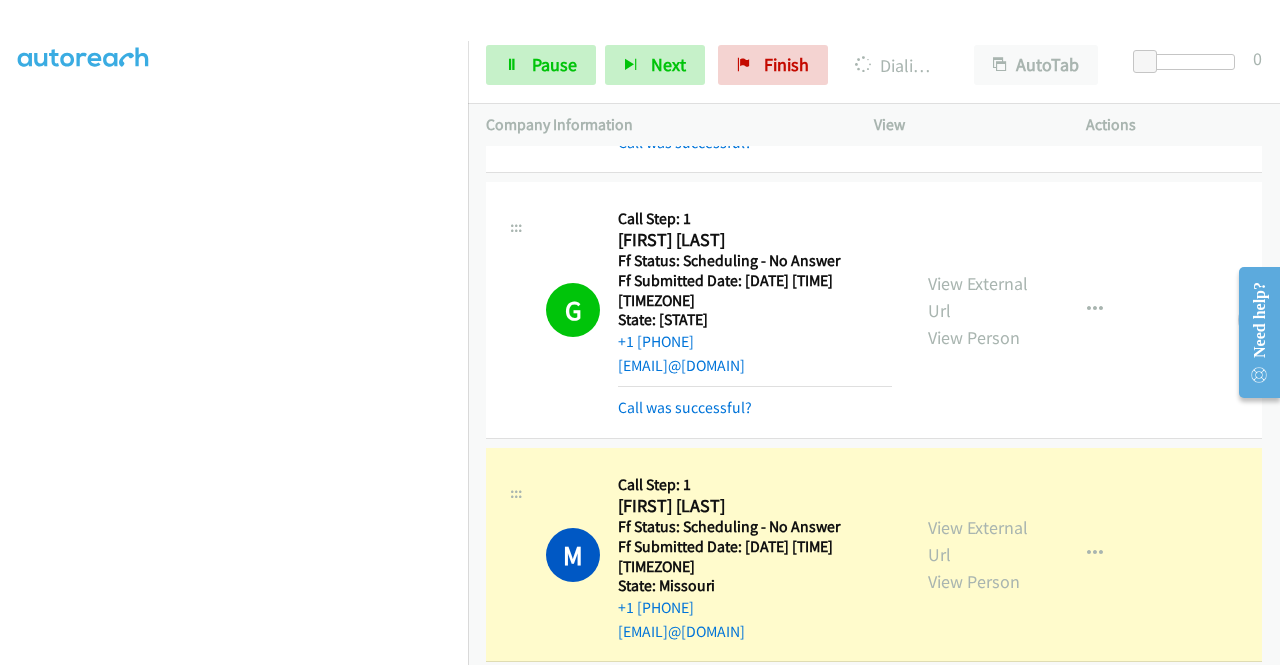 scroll, scrollTop: 0, scrollLeft: 0, axis: both 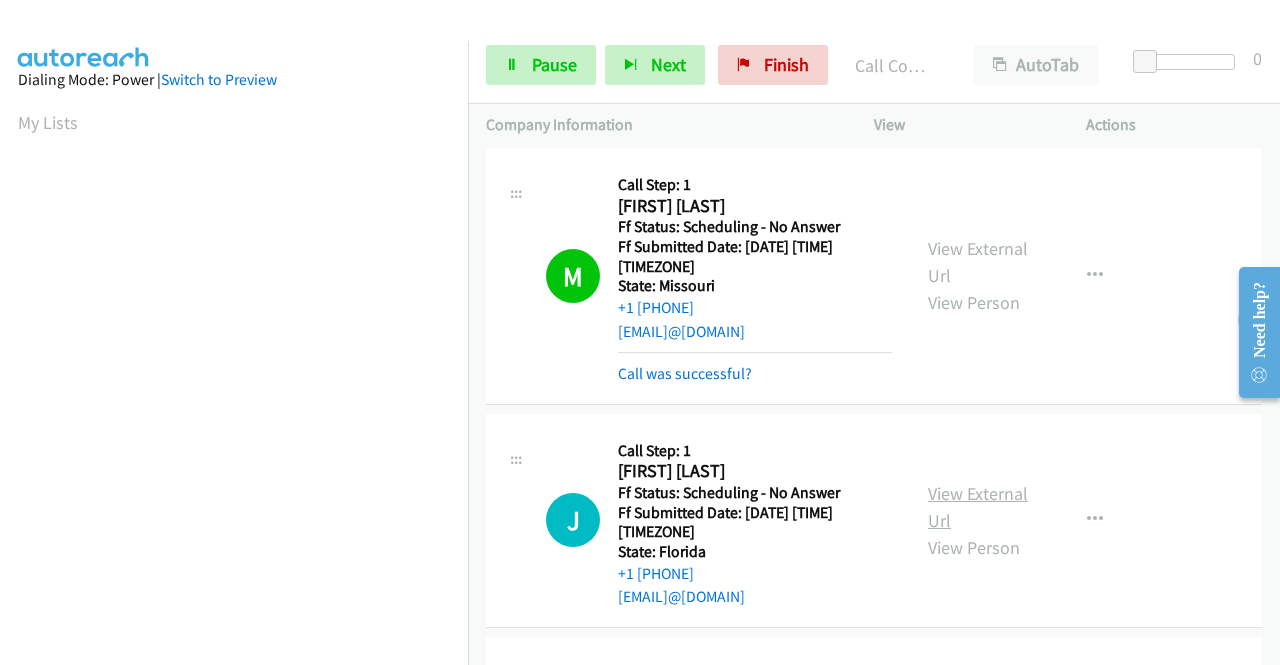 click on "View External Url" at bounding box center (978, 507) 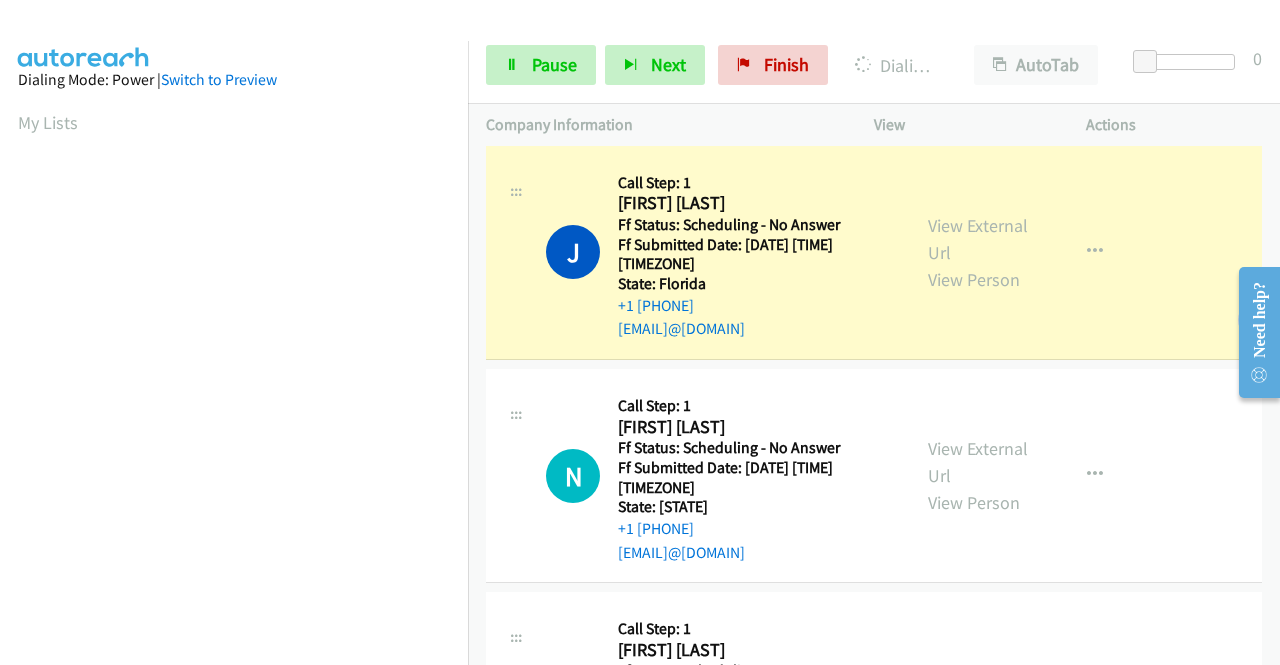 scroll, scrollTop: 1100, scrollLeft: 0, axis: vertical 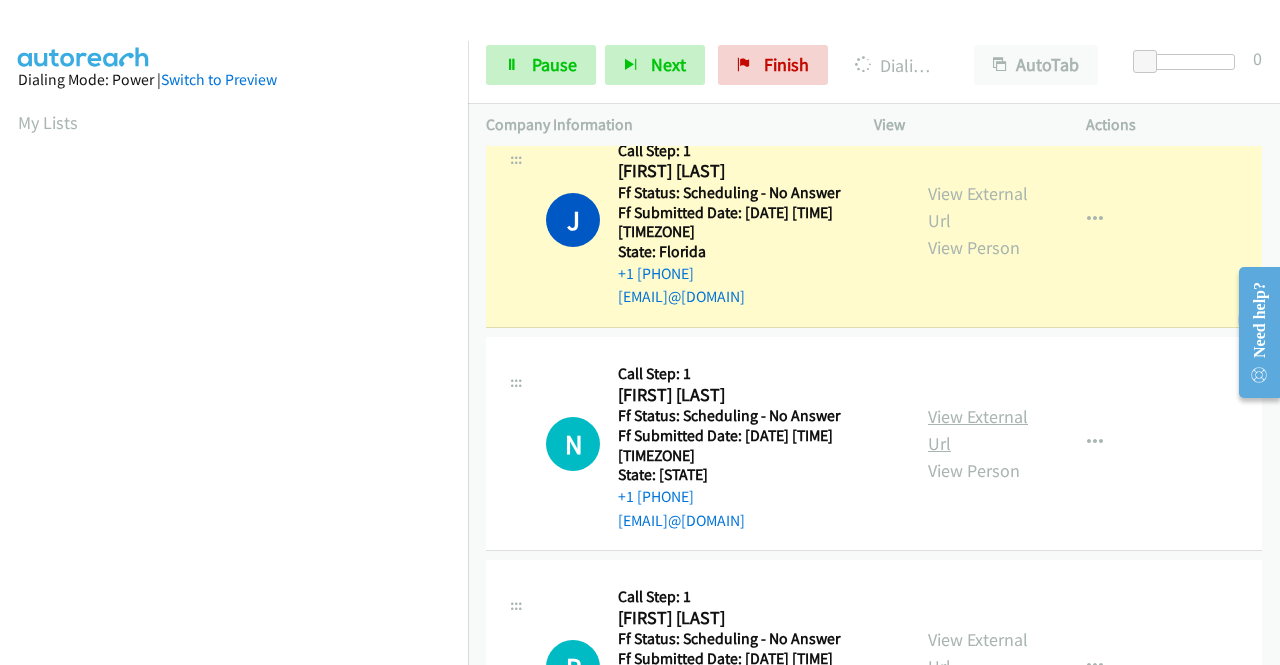 click on "View External Url" at bounding box center (978, 430) 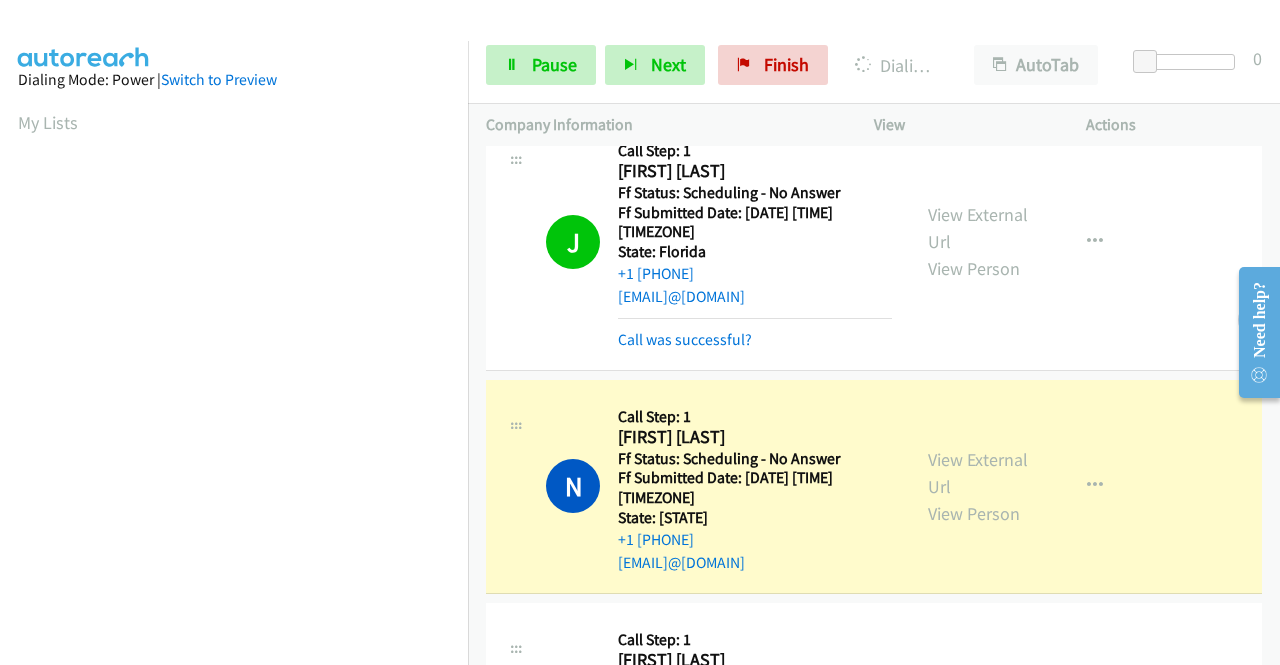 scroll, scrollTop: 400, scrollLeft: 0, axis: vertical 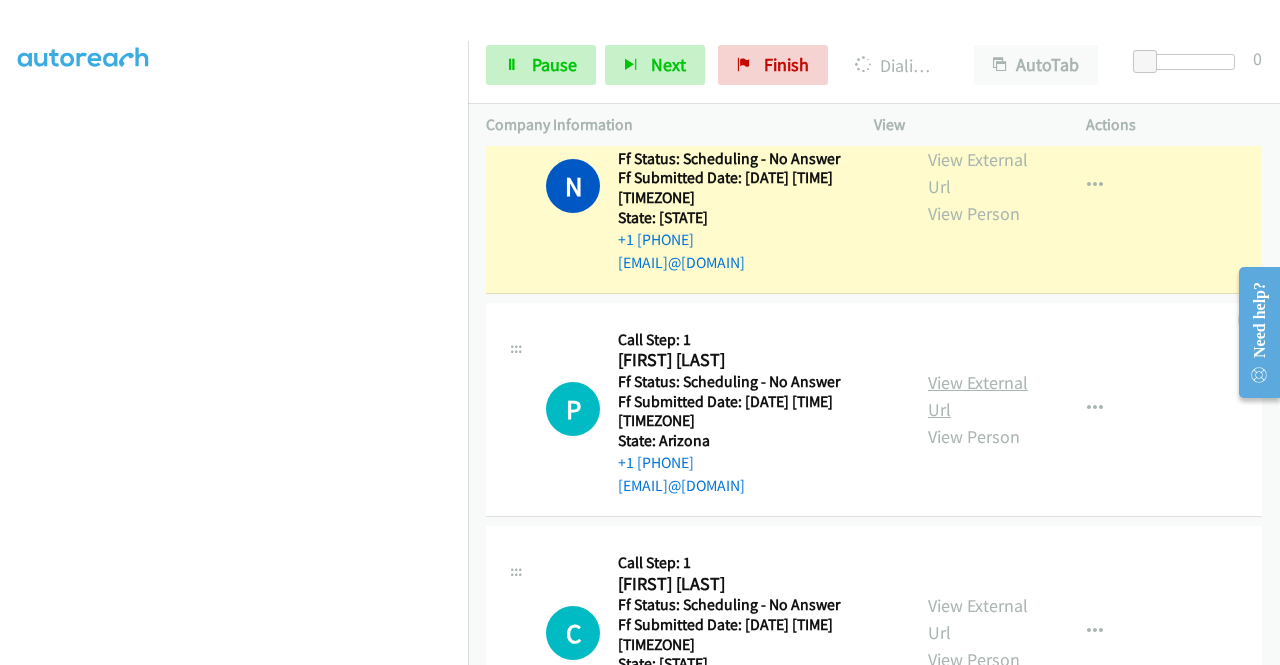 click on "View External Url" at bounding box center (978, 396) 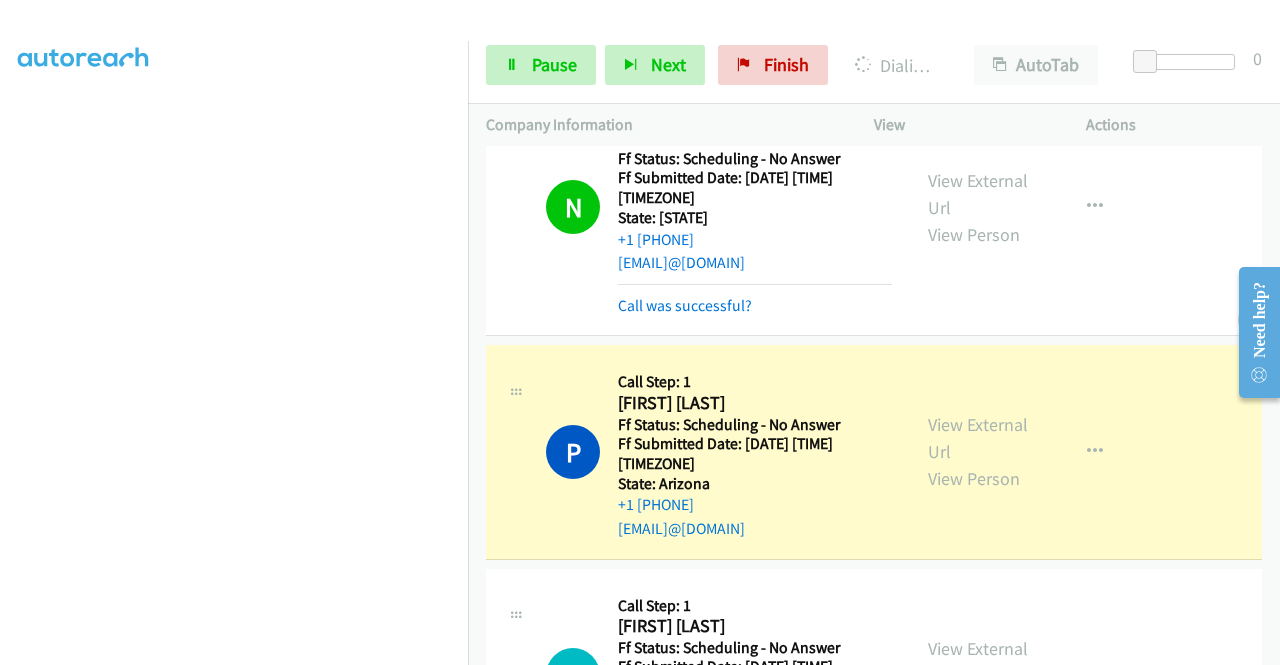 scroll, scrollTop: 400, scrollLeft: 0, axis: vertical 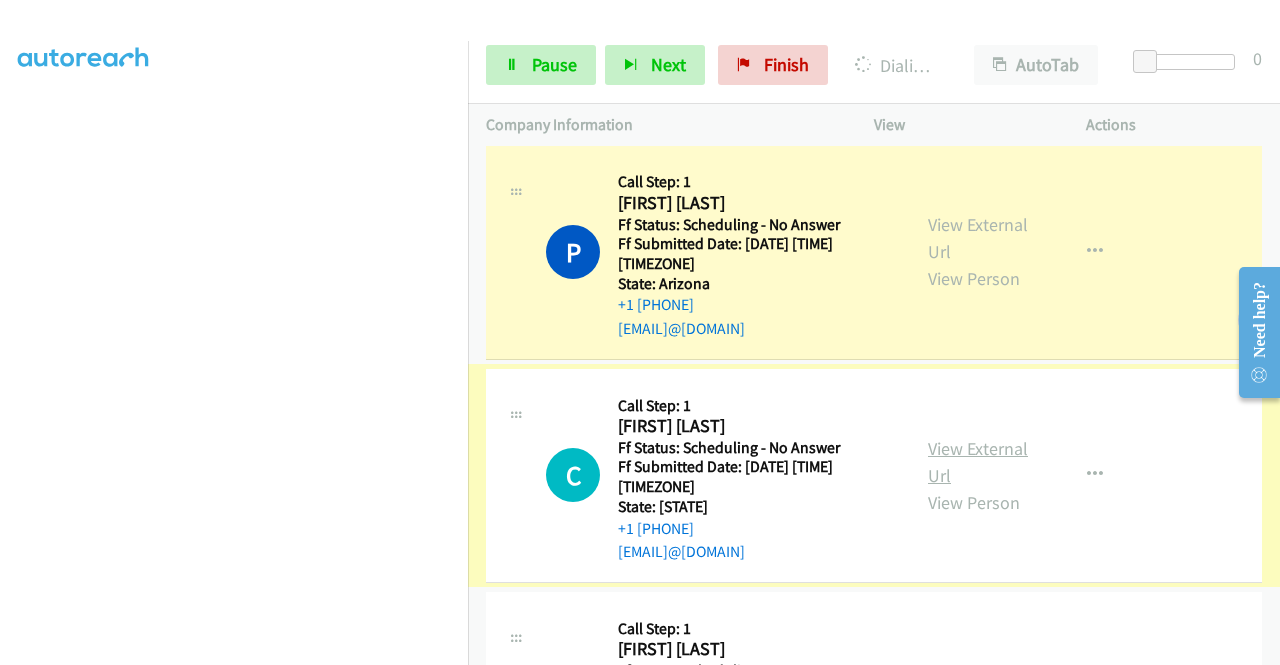 click on "View External Url" at bounding box center [978, 462] 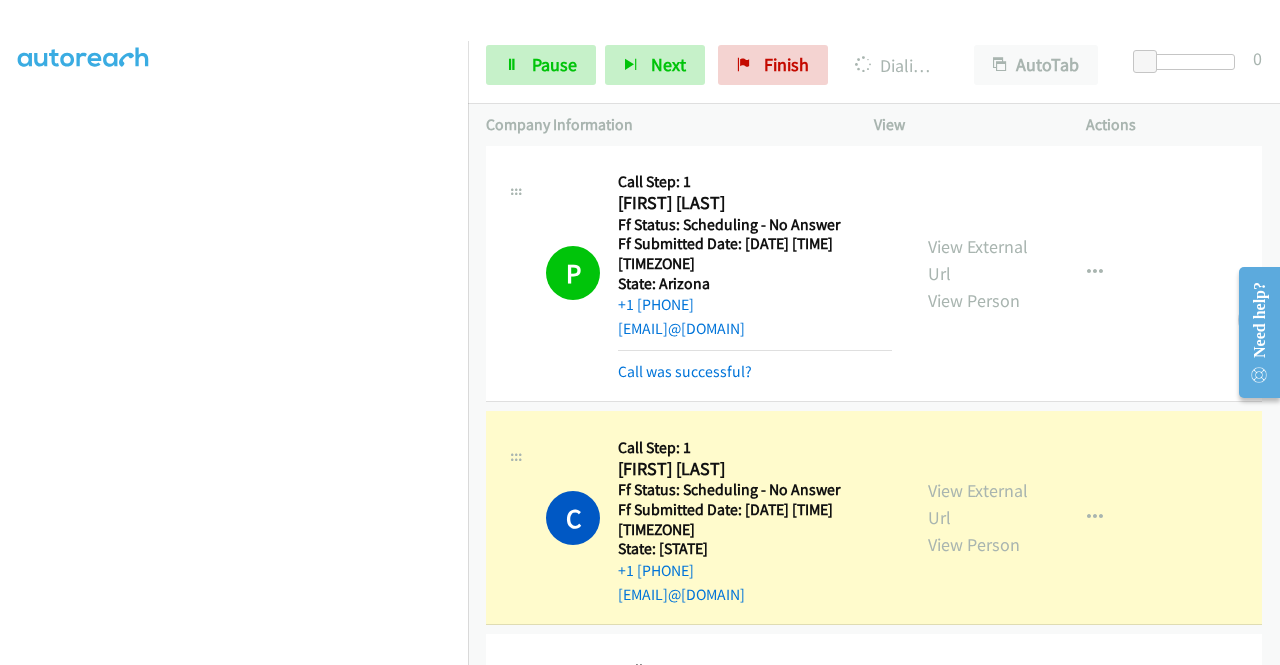 scroll, scrollTop: 400, scrollLeft: 0, axis: vertical 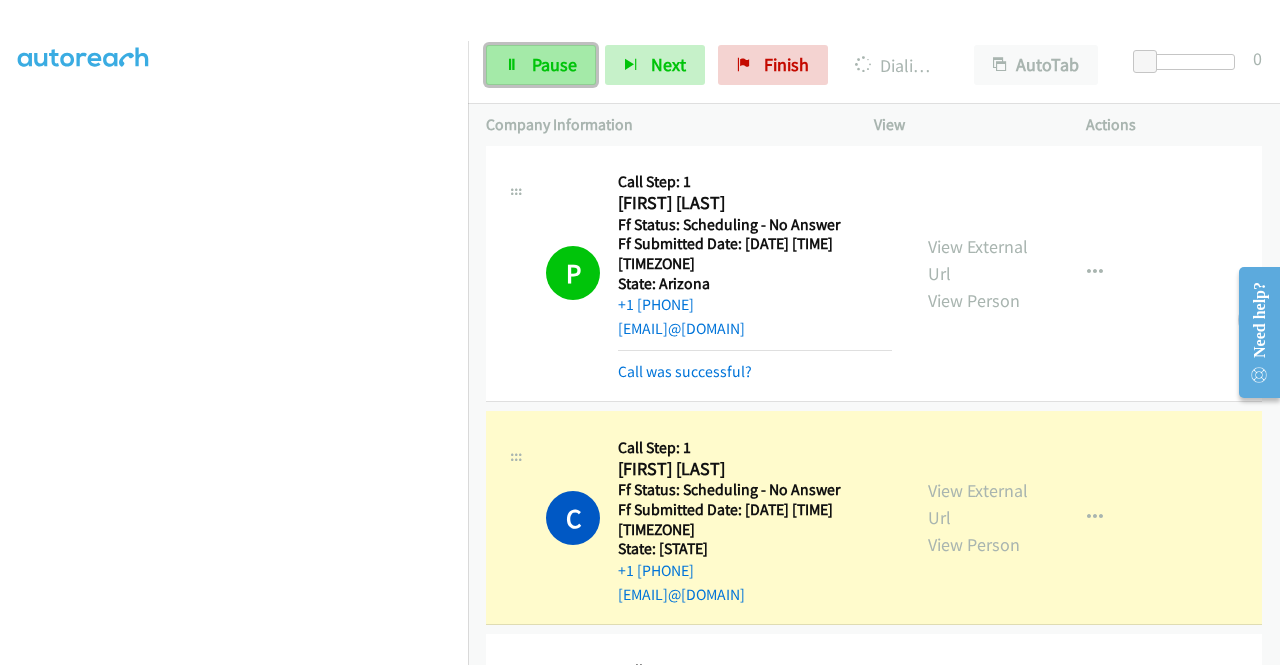 click on "Pause" at bounding box center [554, 64] 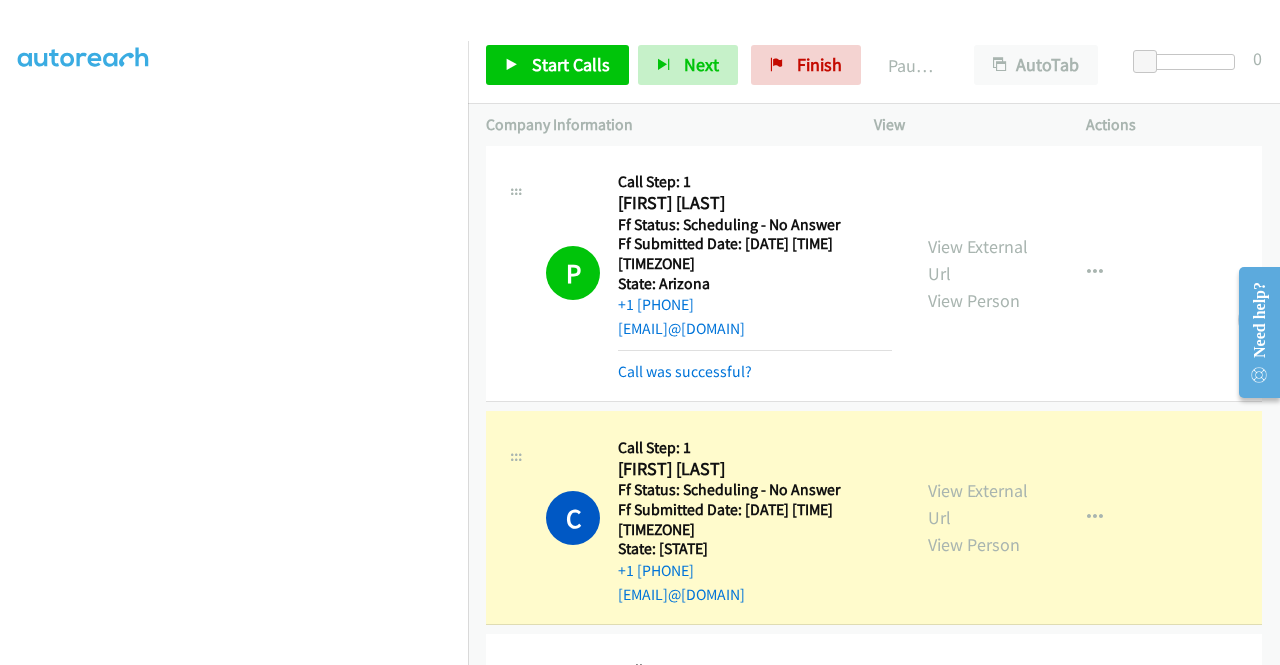 scroll, scrollTop: 456, scrollLeft: 0, axis: vertical 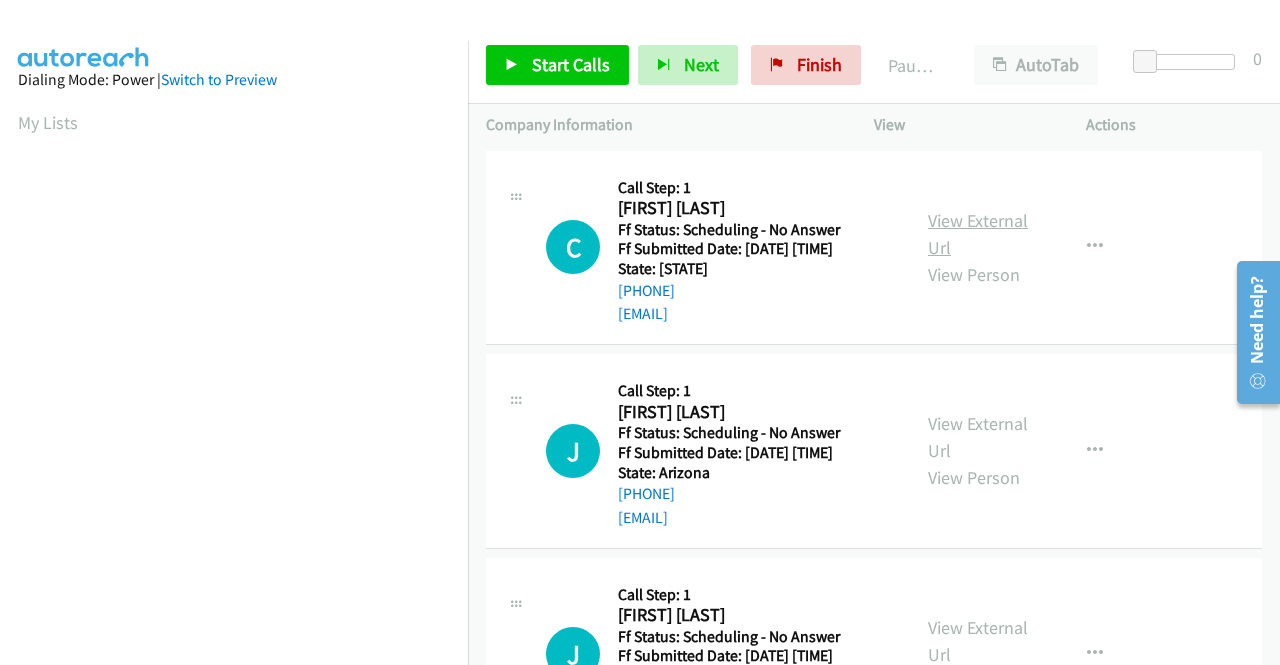 click on "View External Url" at bounding box center [978, 234] 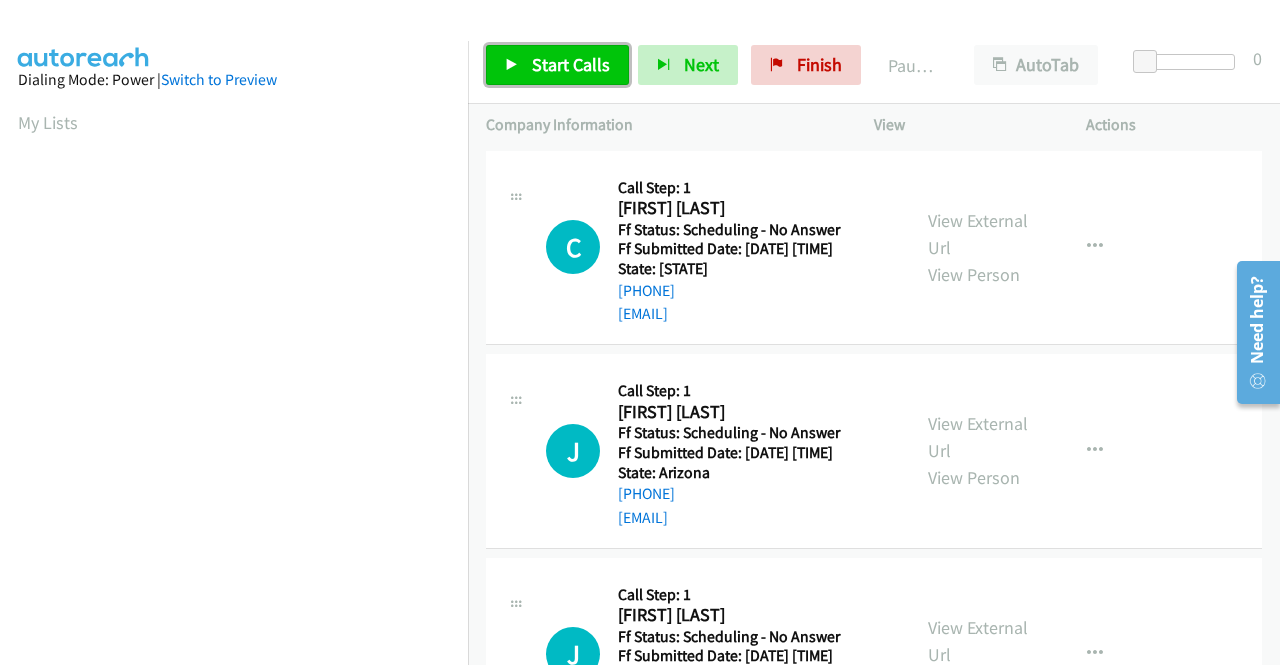 click on "Start Calls" at bounding box center (571, 64) 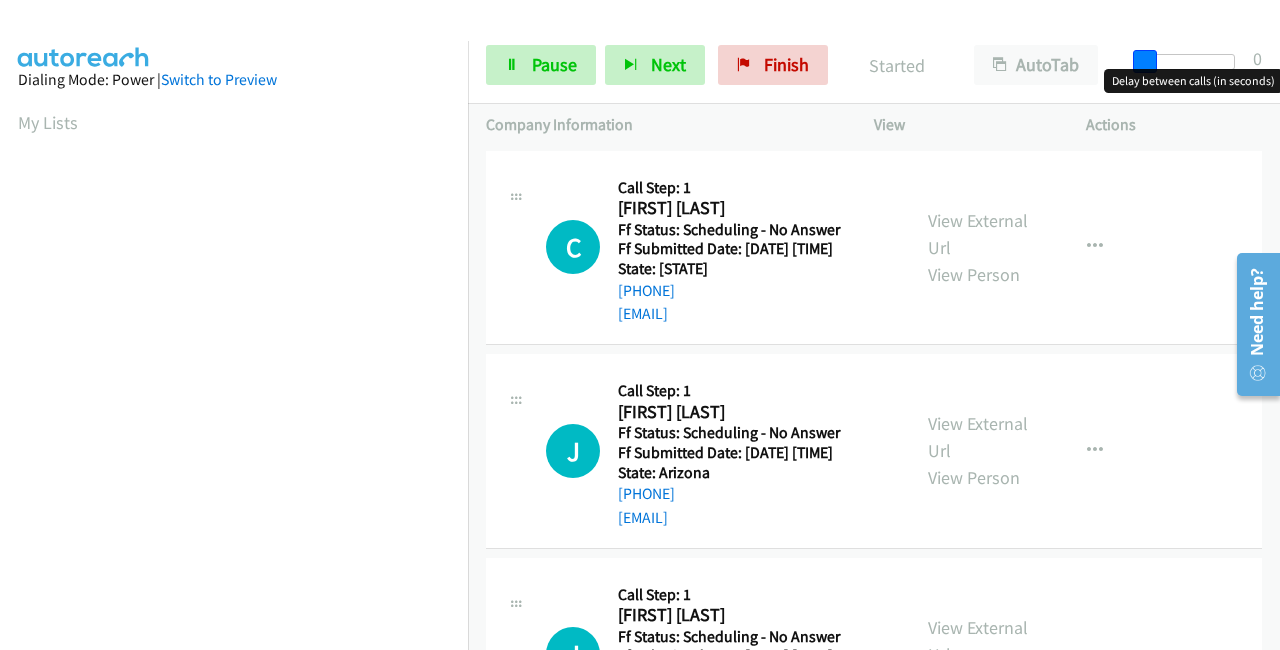 drag, startPoint x: 1146, startPoint y: 61, endPoint x: 1279, endPoint y: 61, distance: 133 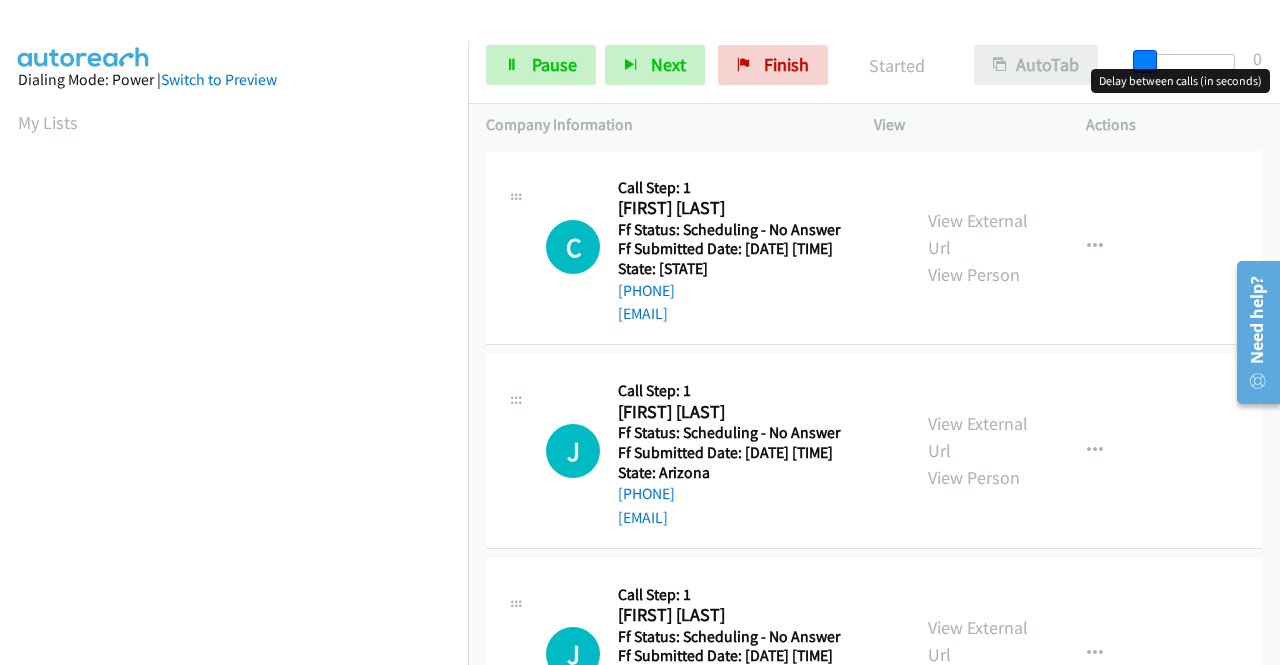 drag, startPoint x: 1236, startPoint y: 62, endPoint x: 1064, endPoint y: 67, distance: 172.07266 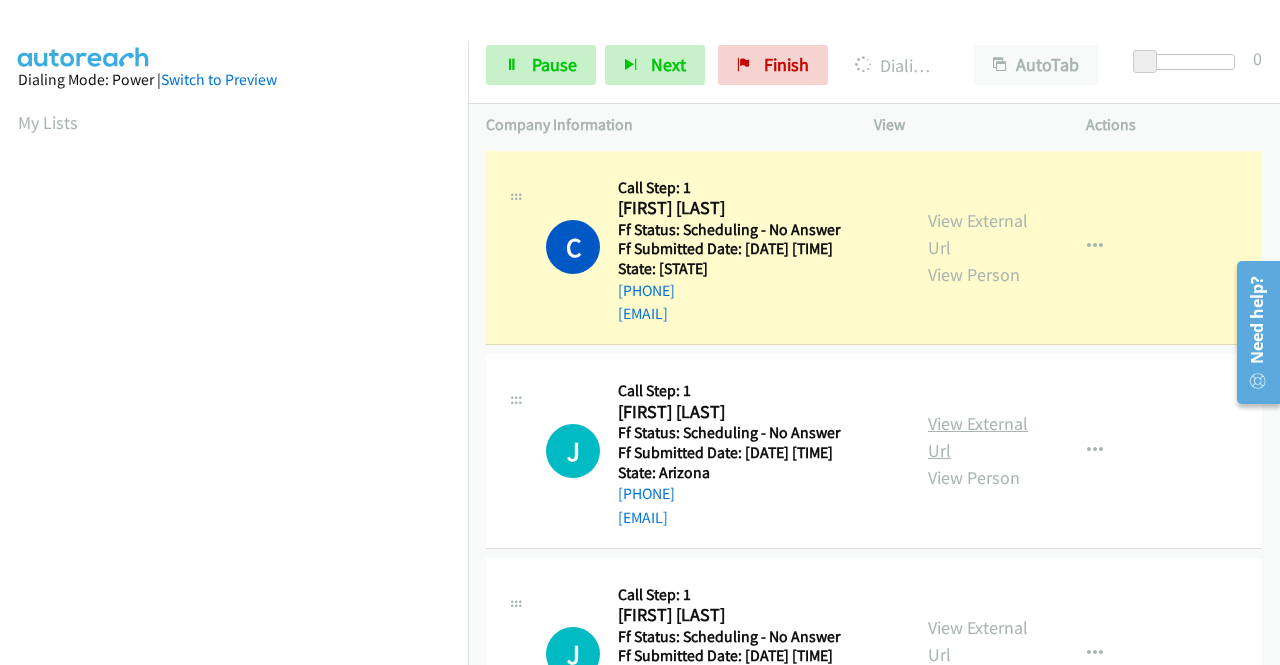 click on "View External Url" at bounding box center (978, 437) 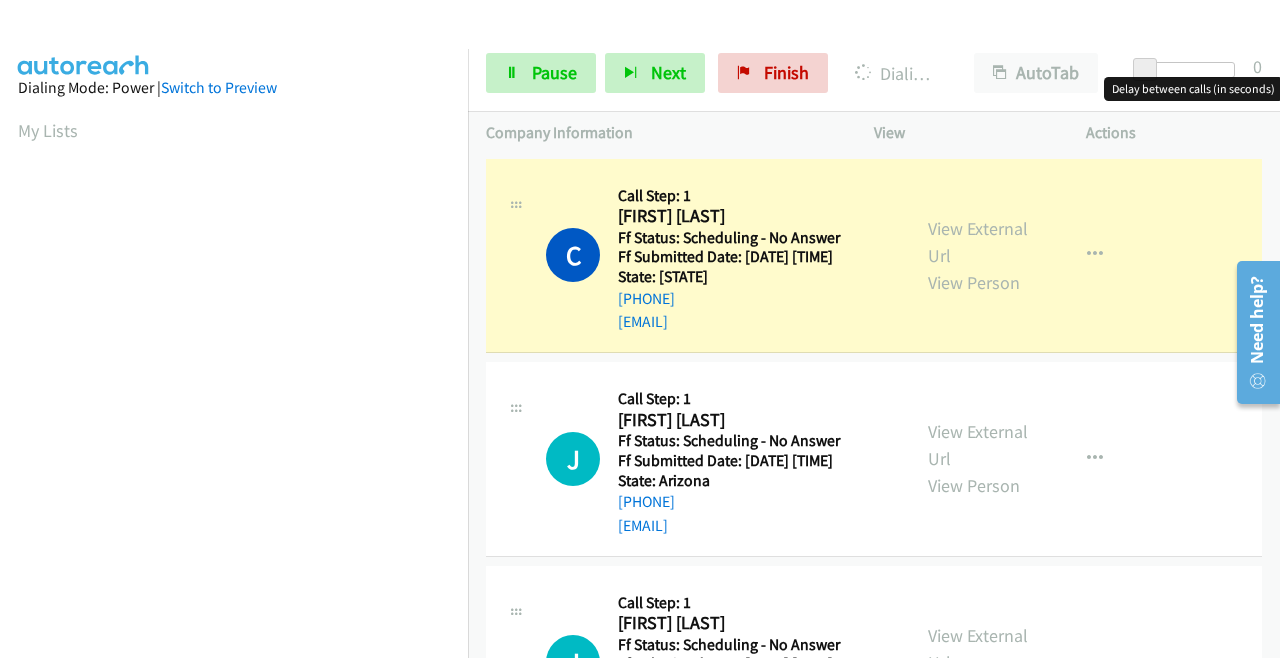 scroll, scrollTop: 400, scrollLeft: 0, axis: vertical 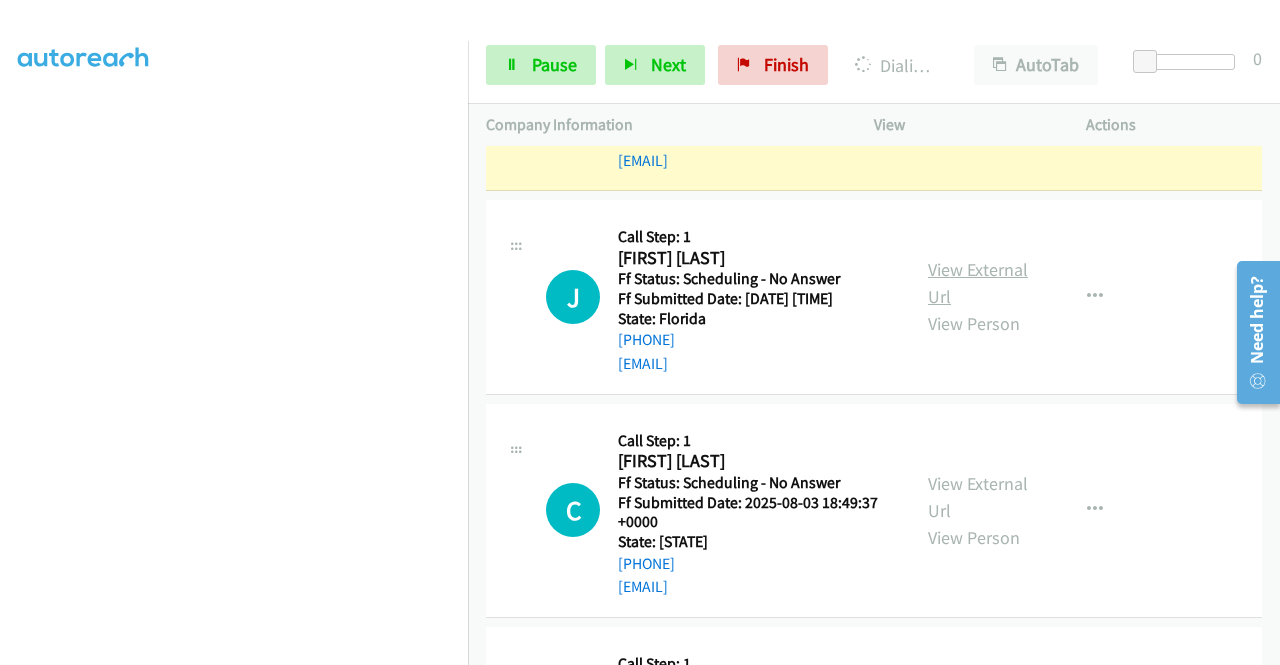 click on "View External Url" at bounding box center [978, 283] 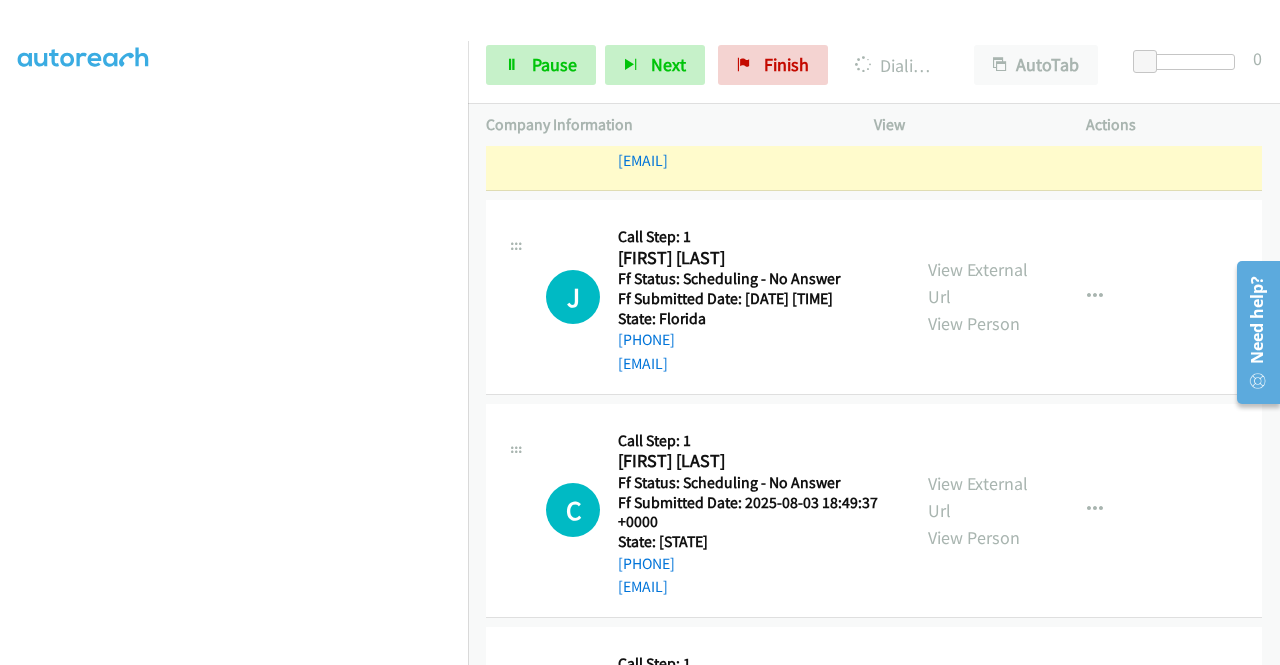 scroll, scrollTop: 0, scrollLeft: 0, axis: both 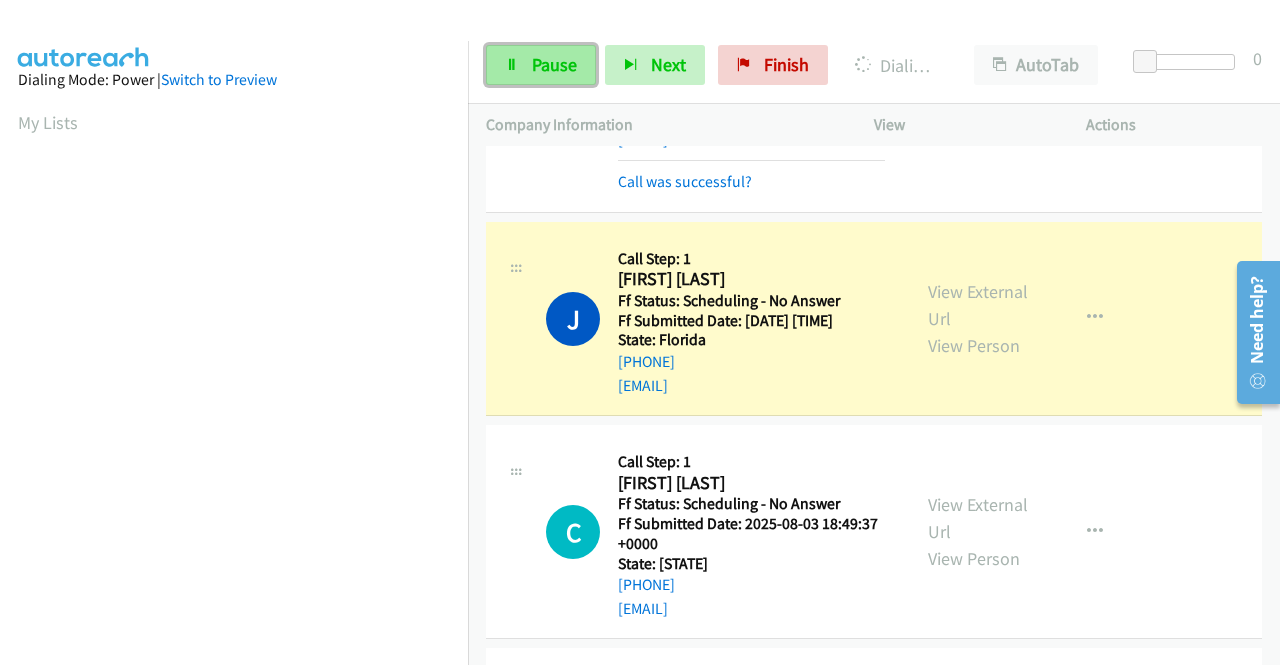 click on "Pause" at bounding box center (541, 65) 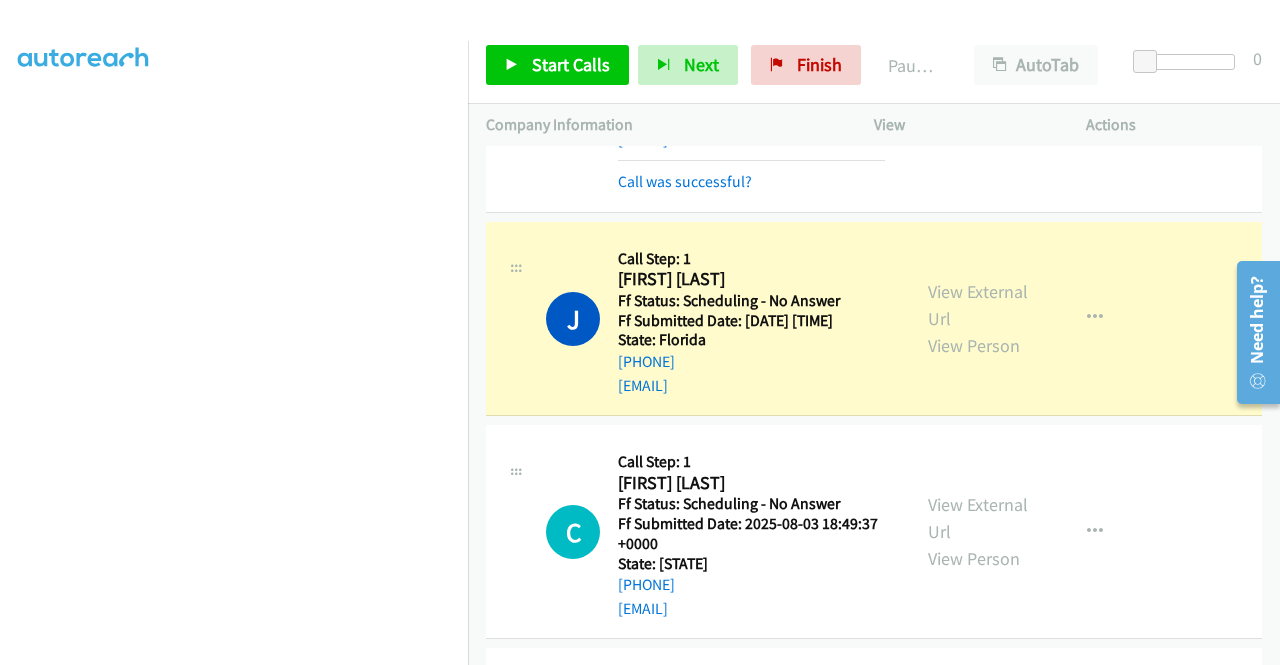 scroll, scrollTop: 0, scrollLeft: 0, axis: both 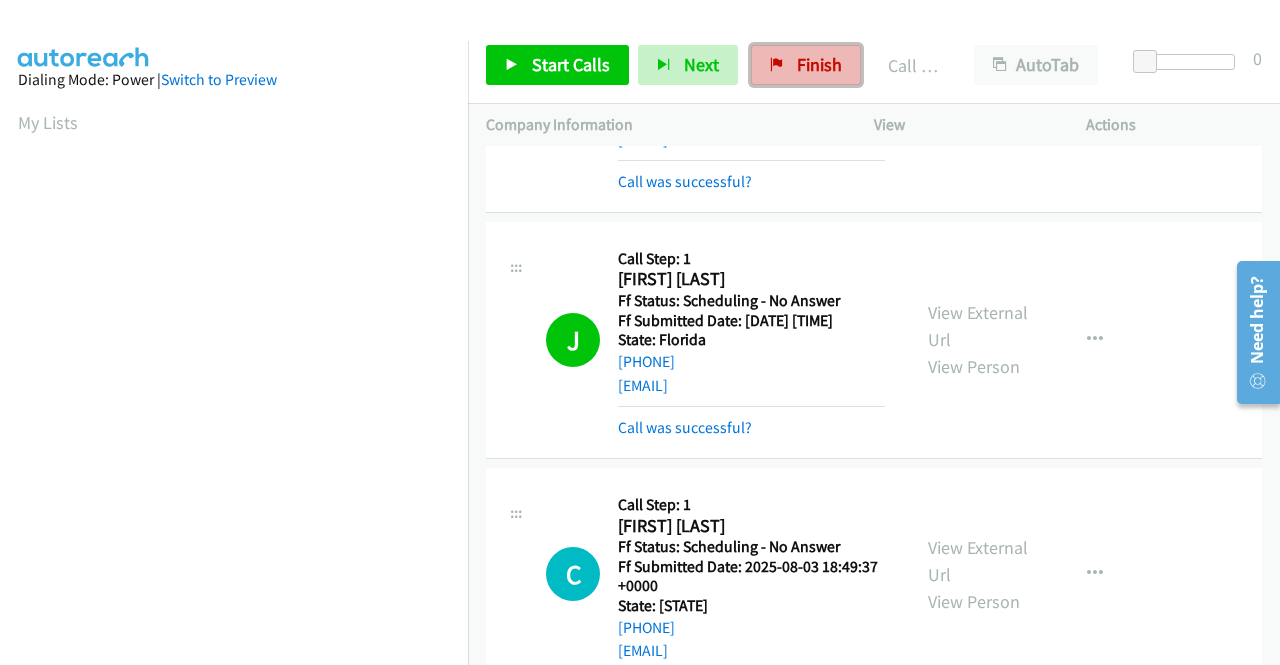 click on "Finish" at bounding box center (819, 64) 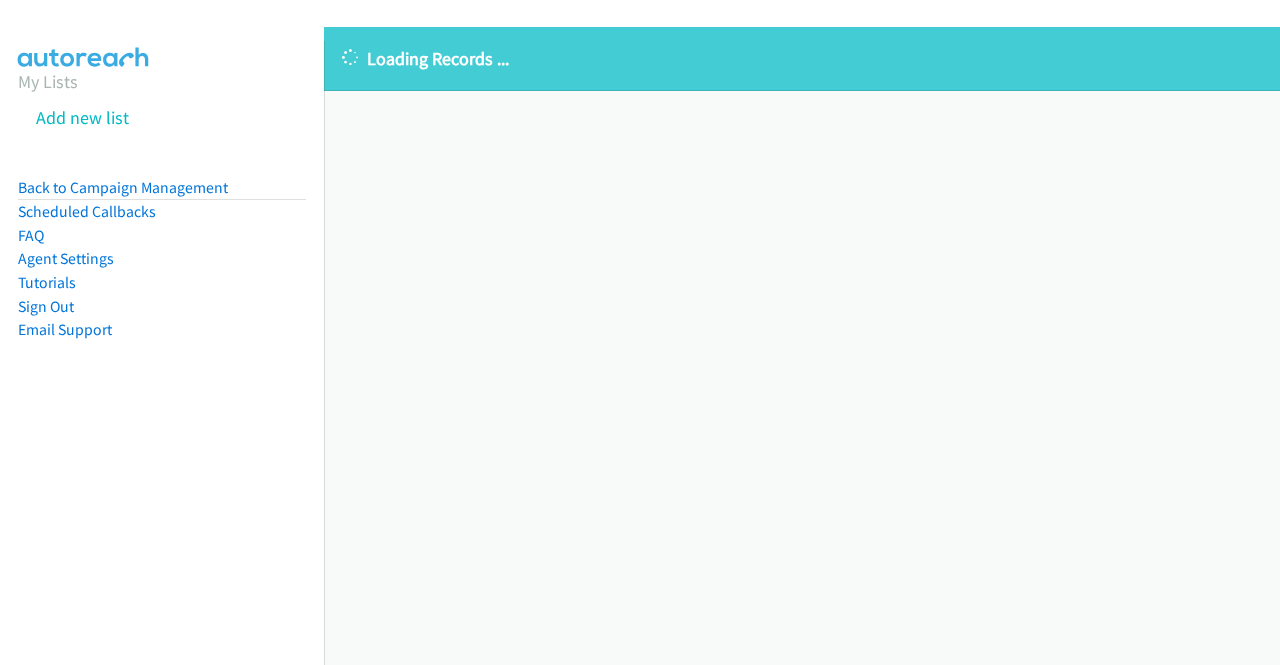 scroll, scrollTop: 0, scrollLeft: 0, axis: both 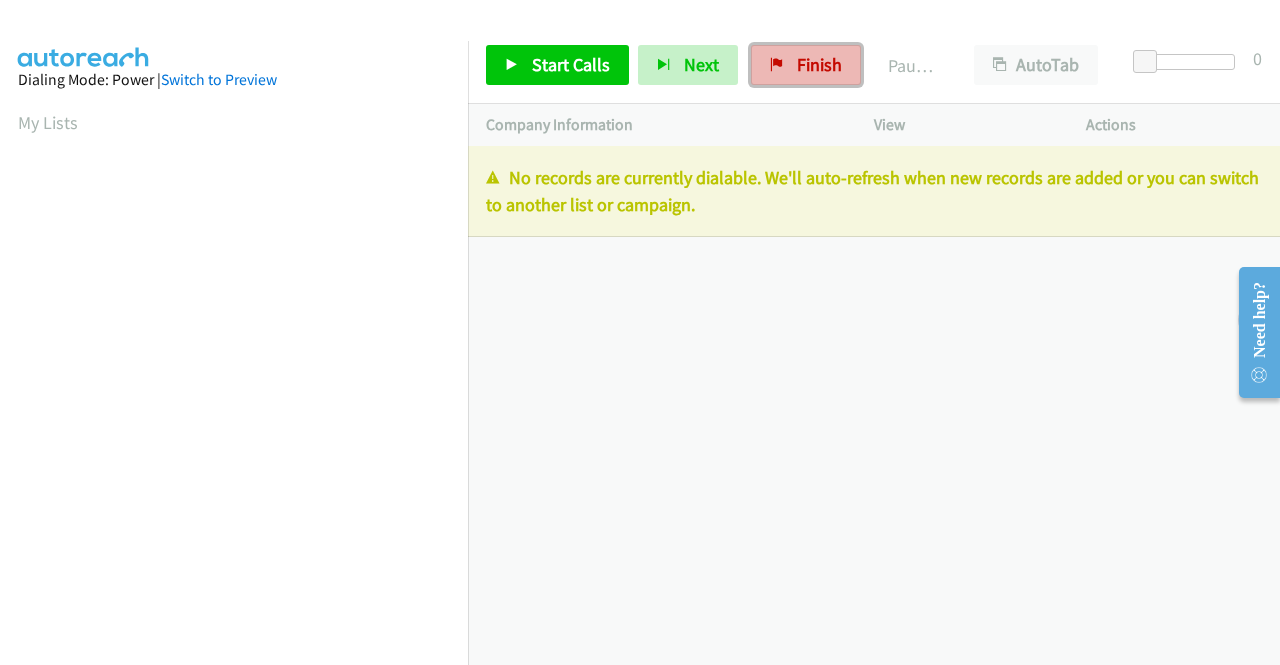 click on "Finish" at bounding box center (806, 65) 